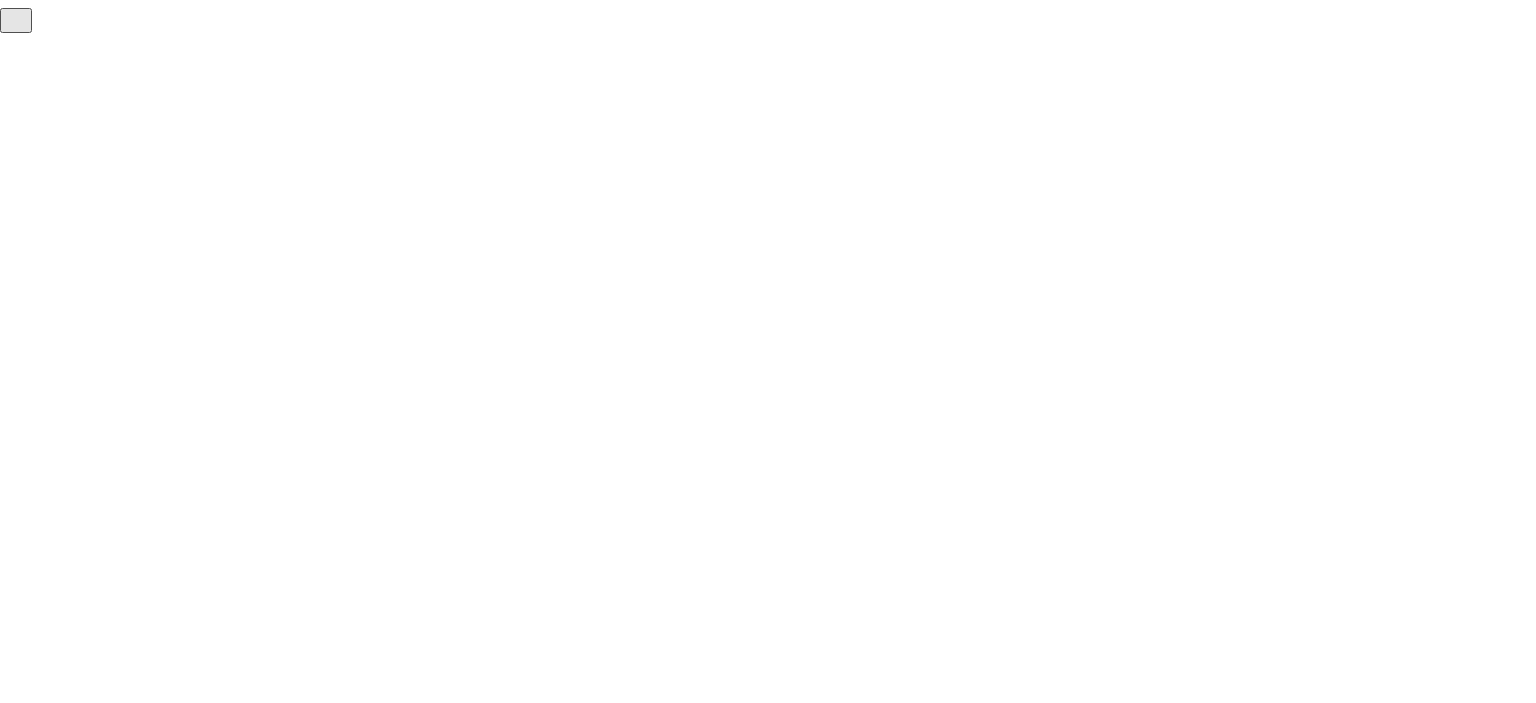 scroll, scrollTop: 0, scrollLeft: 0, axis: both 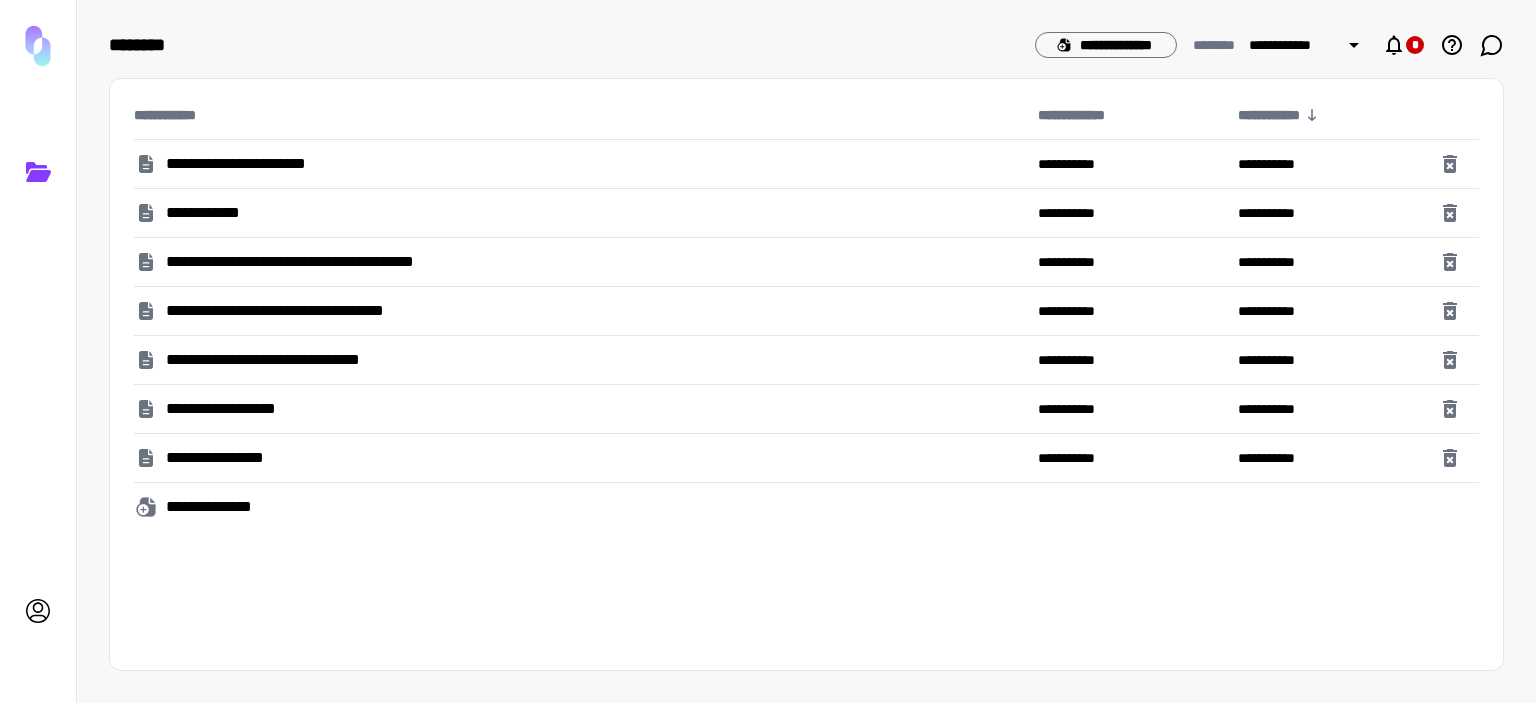 click on "**********" at bounding box center [334, 262] 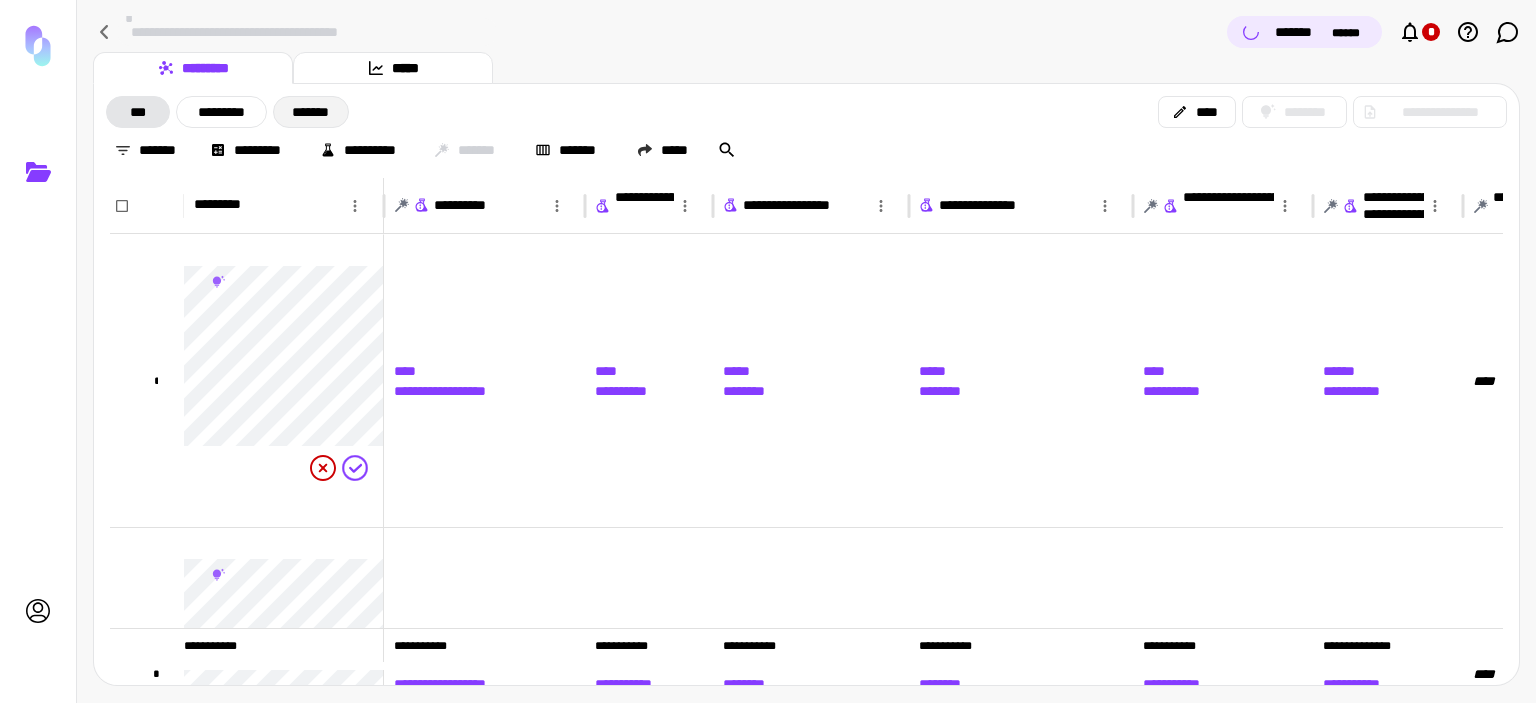 click on "*******" at bounding box center [311, 112] 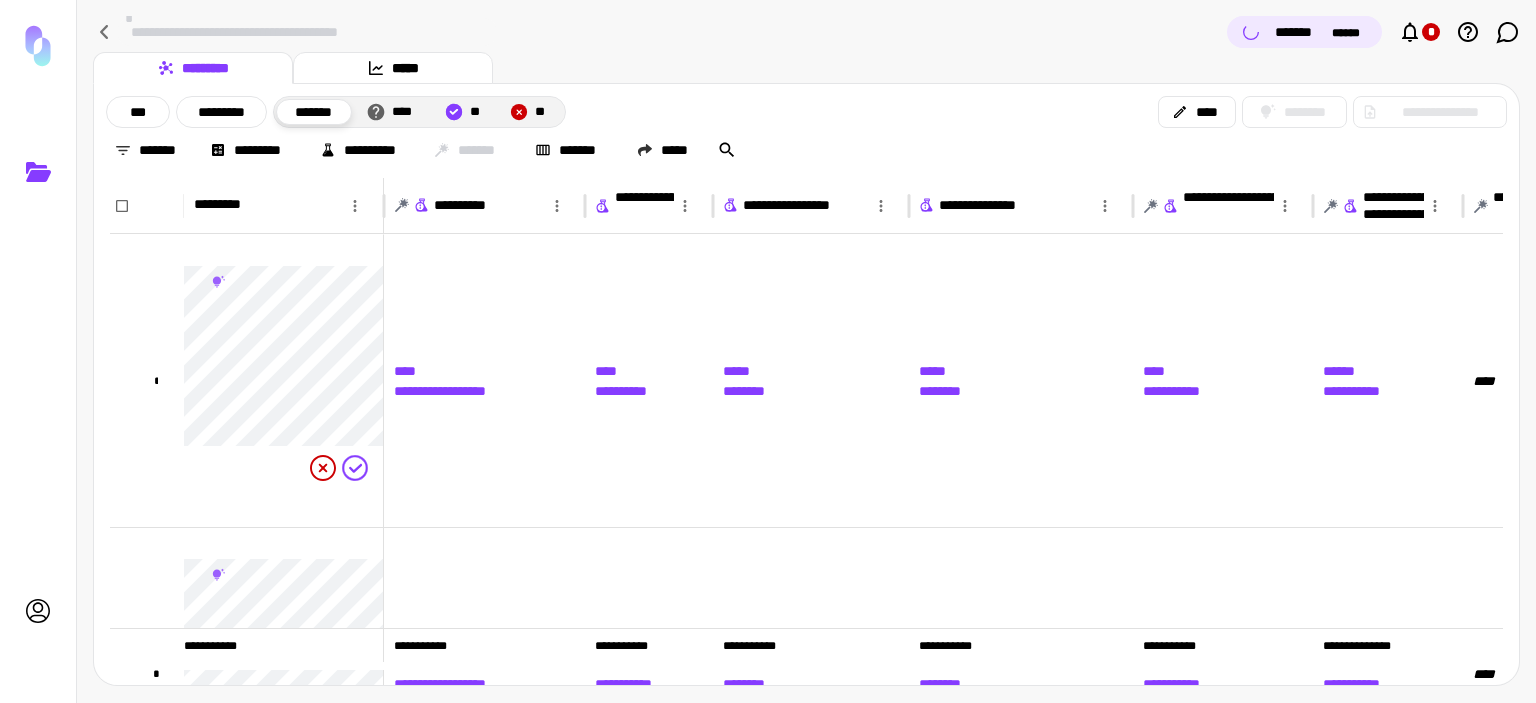 scroll, scrollTop: 0, scrollLeft: 33, axis: horizontal 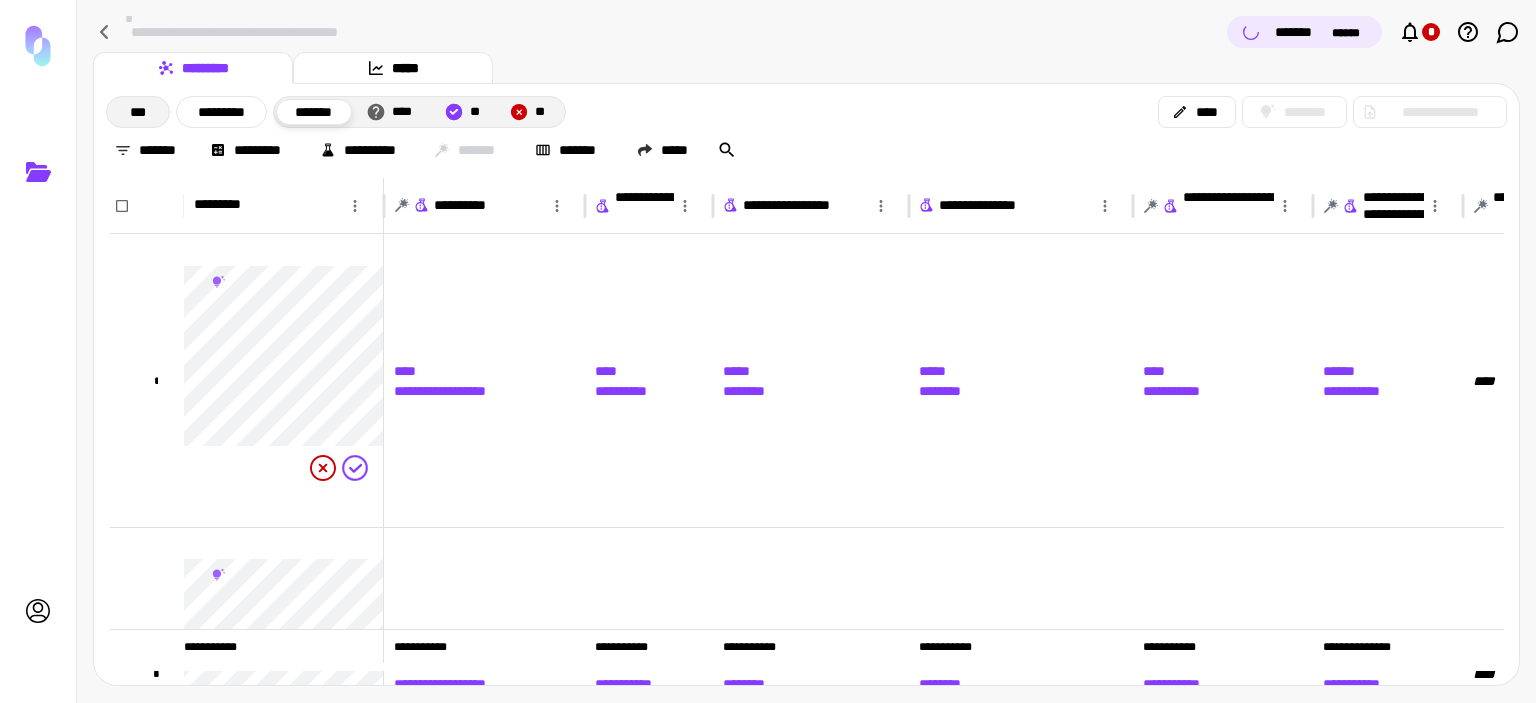 click on "***" at bounding box center [138, 112] 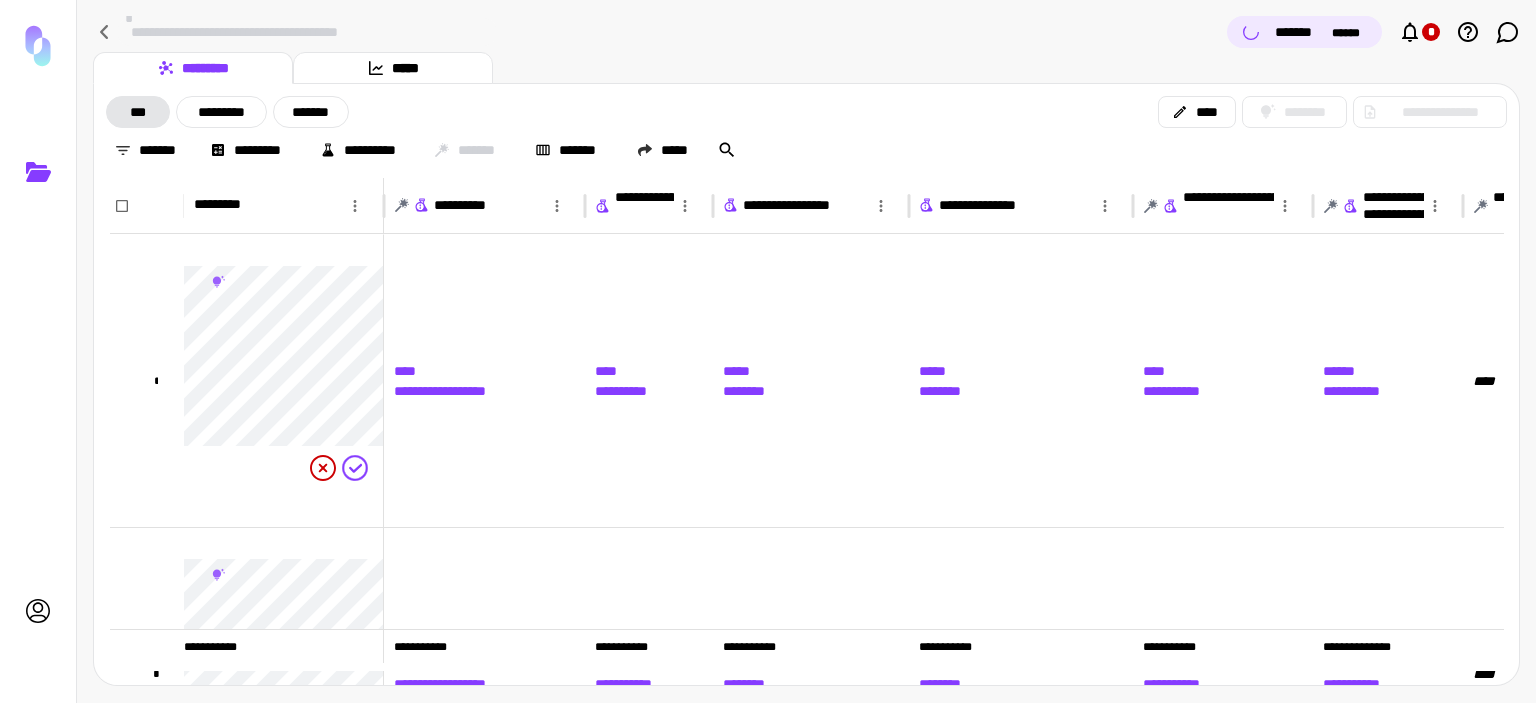scroll, scrollTop: 0, scrollLeft: 6, axis: horizontal 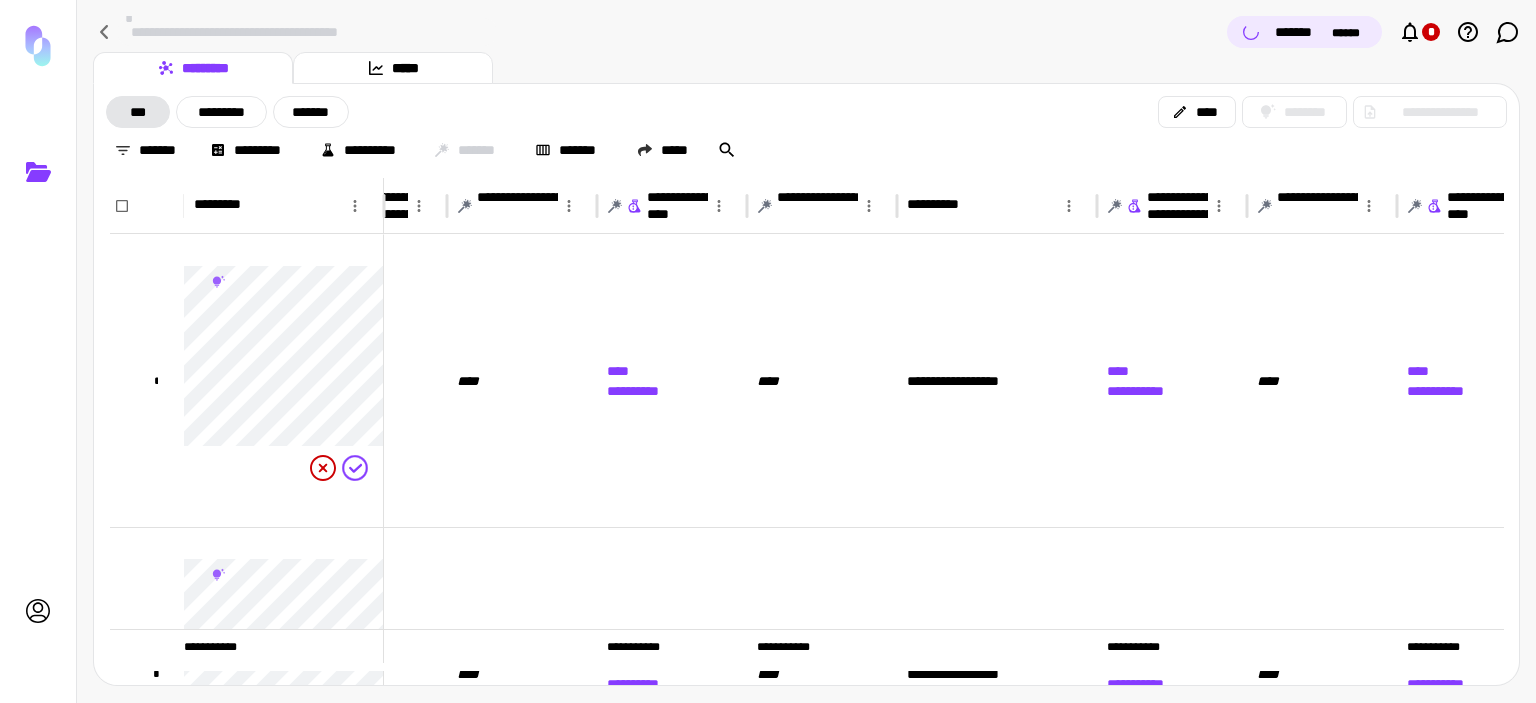 click 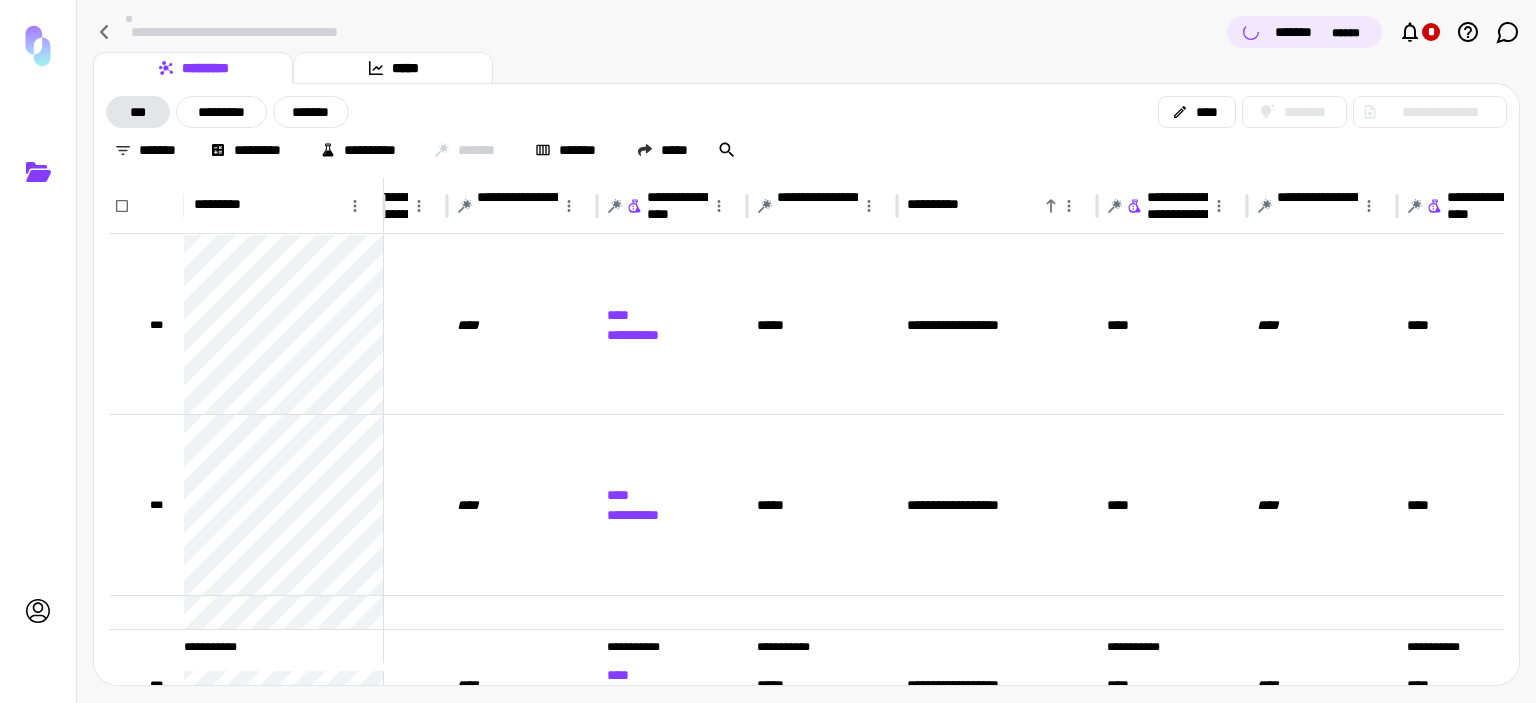 click 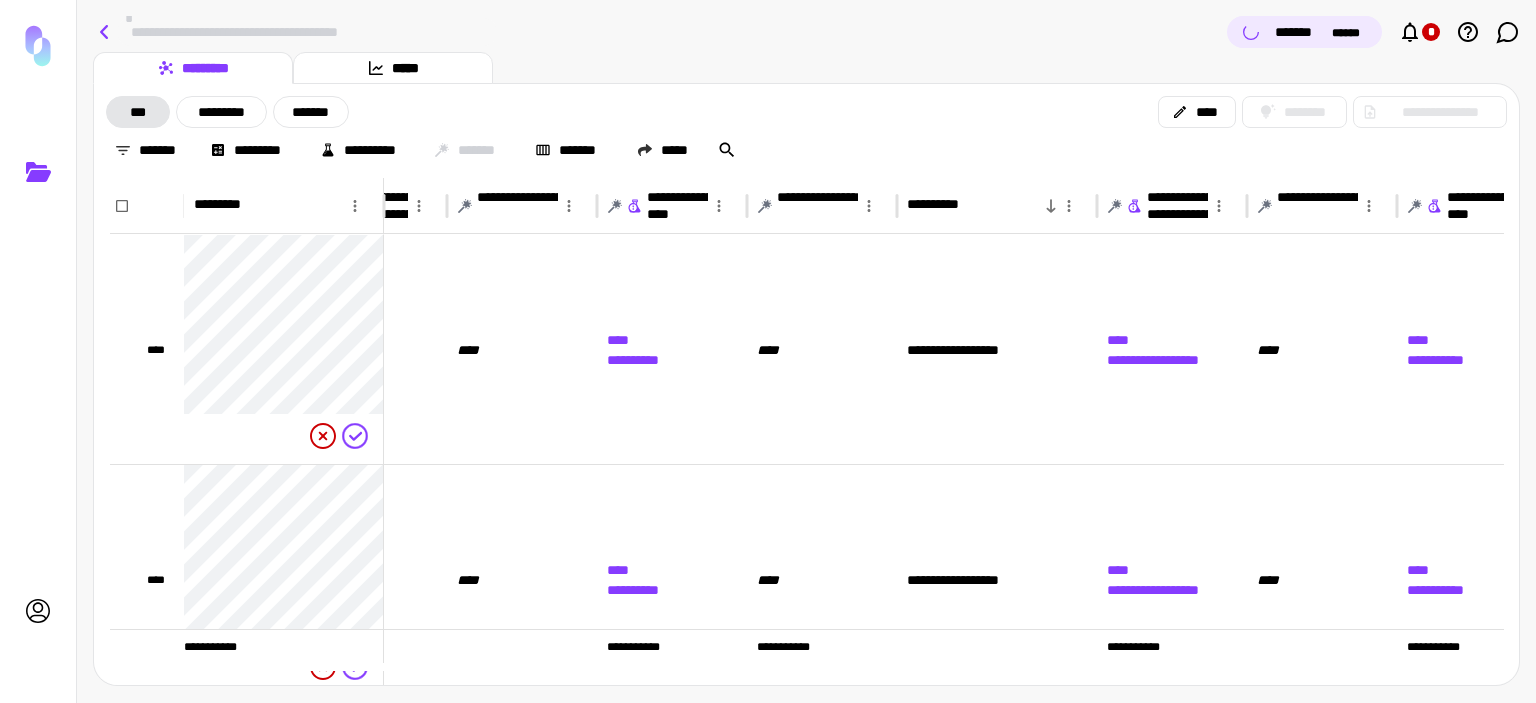 click 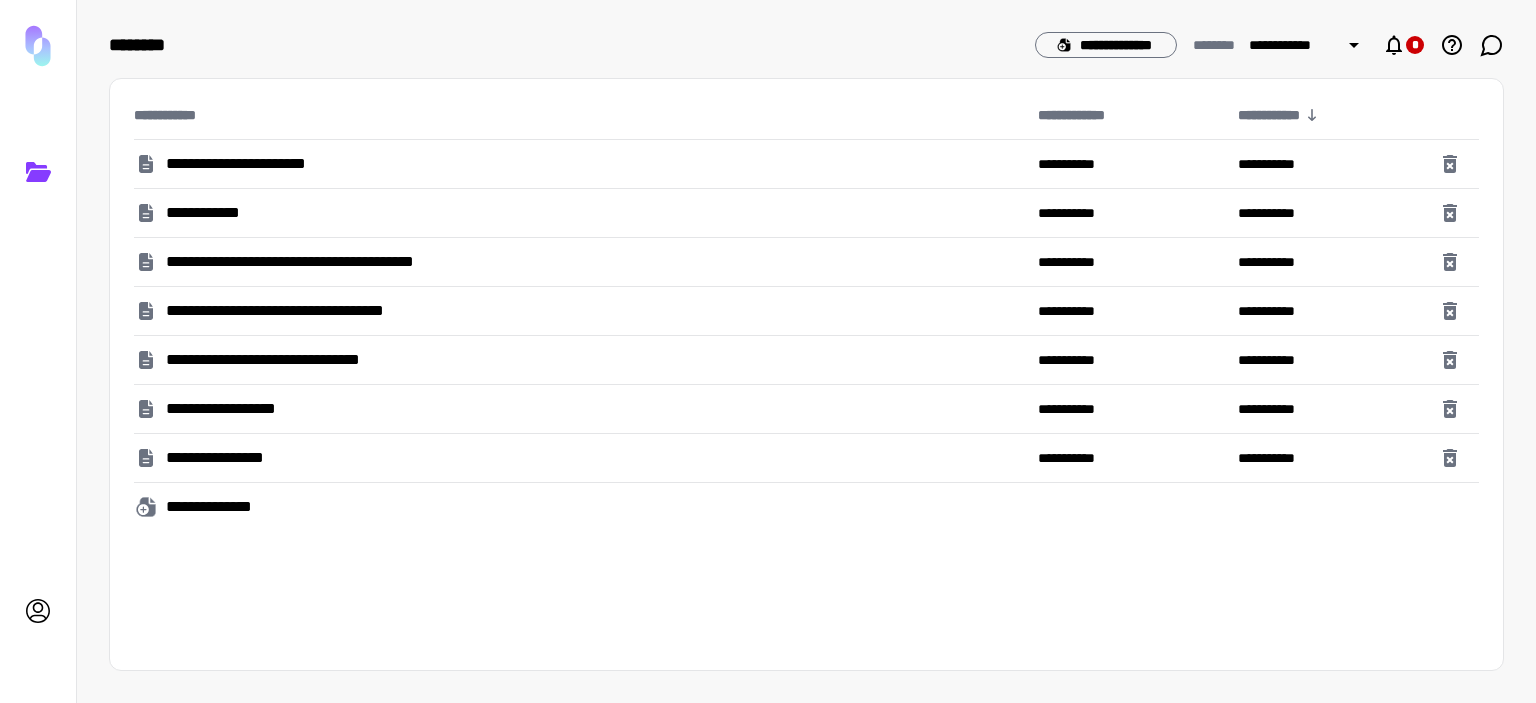 click on "**********" at bounding box center (264, 164) 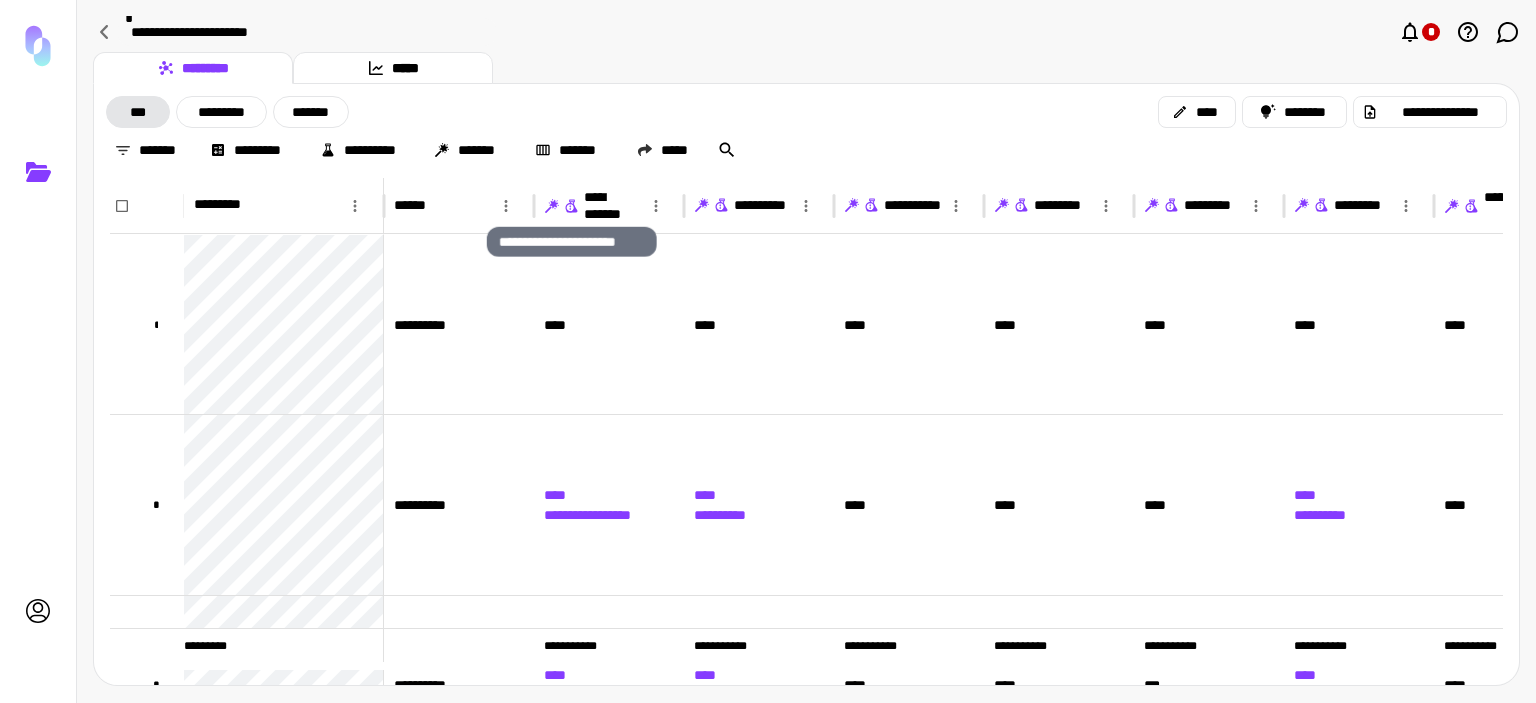 click 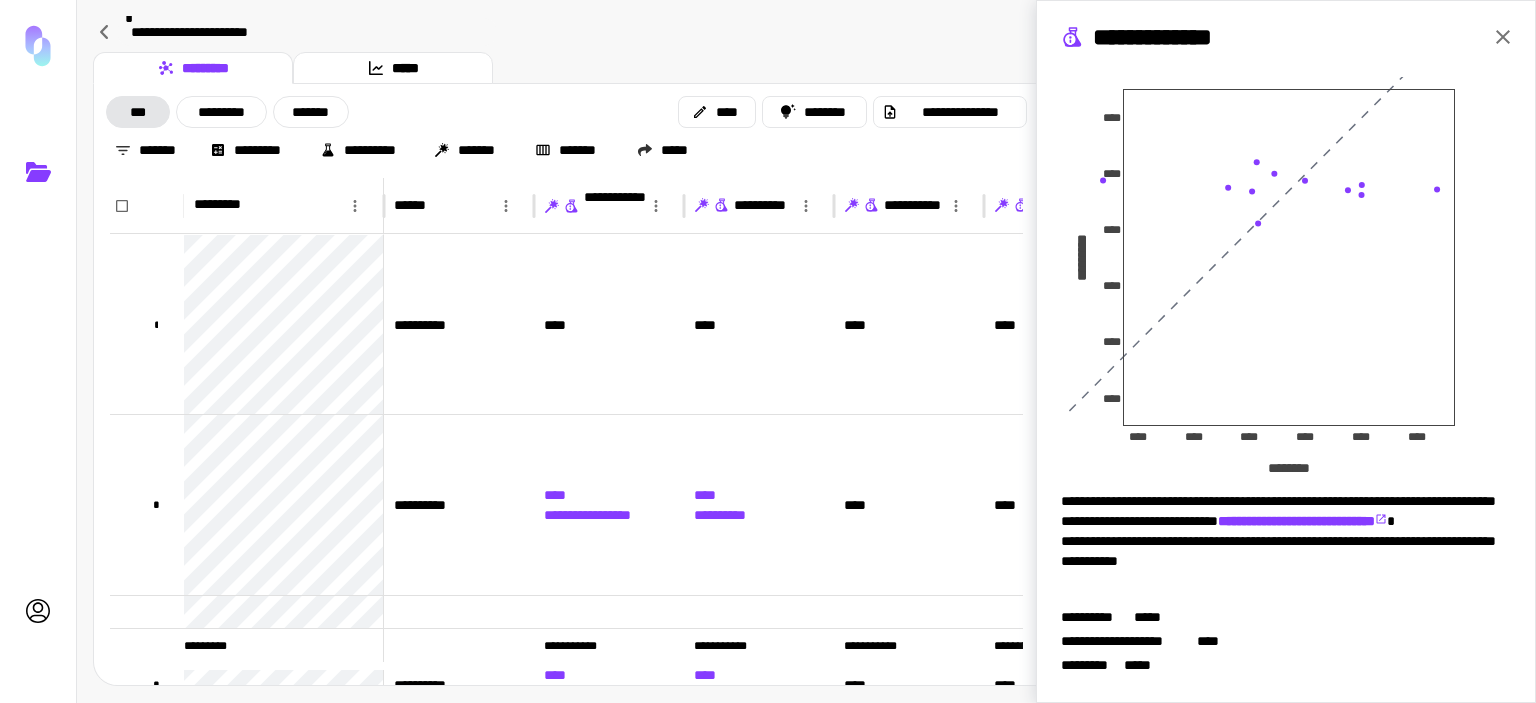 click 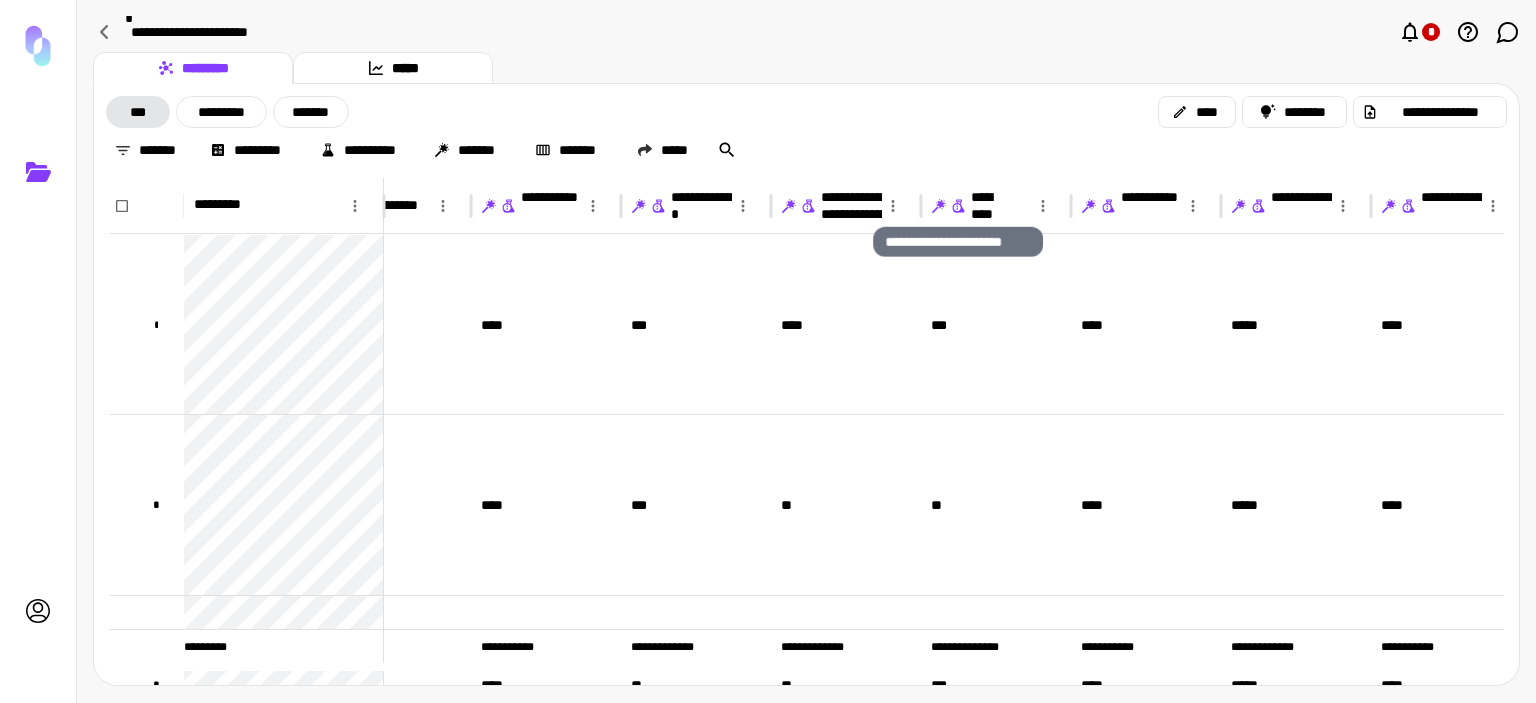 click 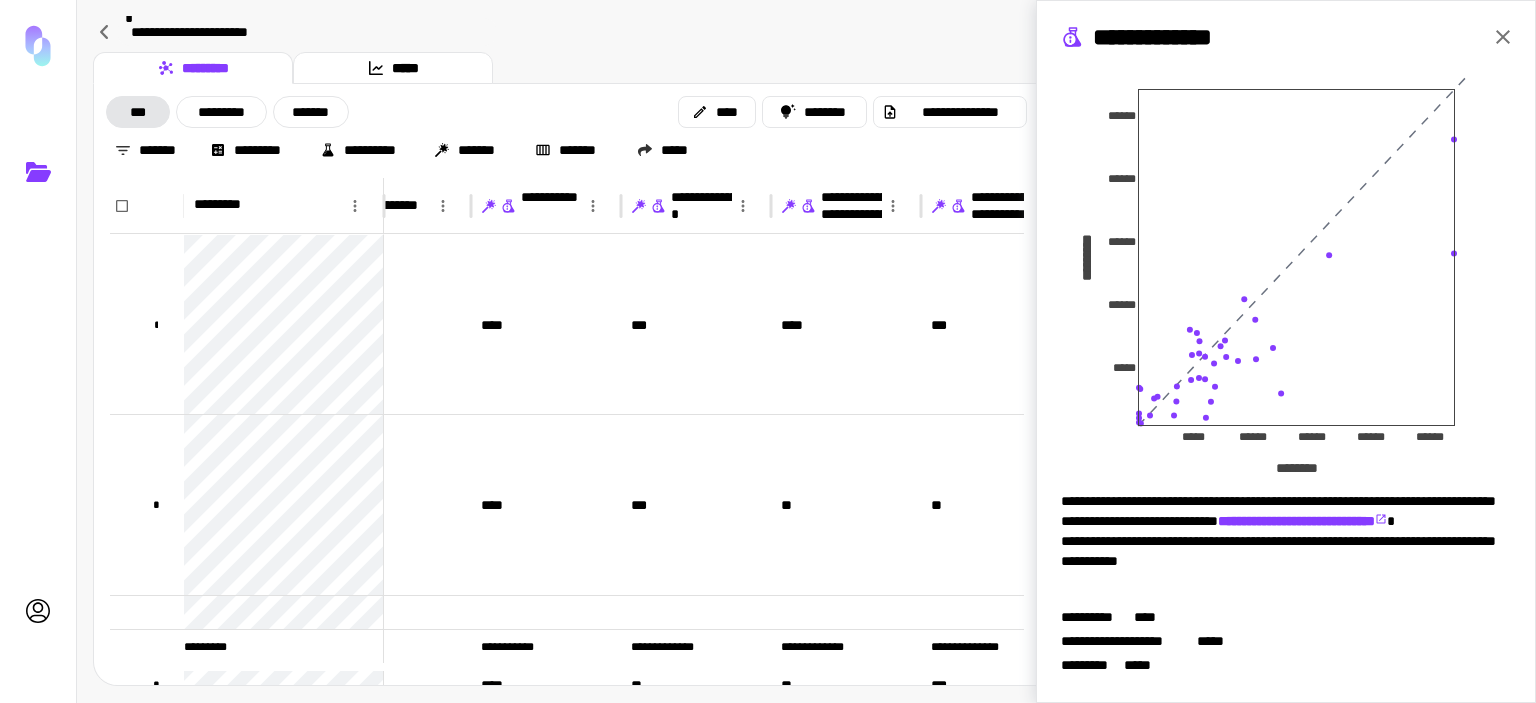 click 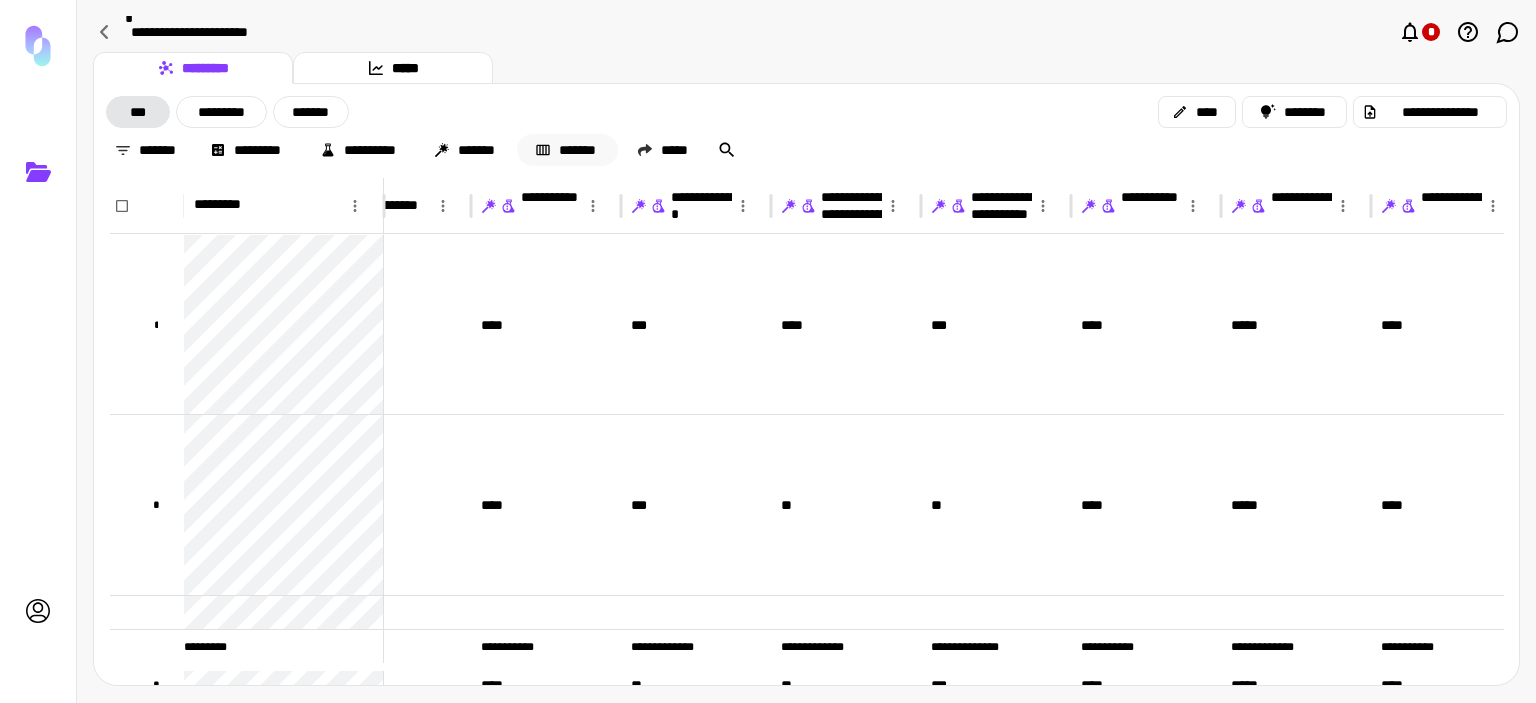 click on "*******" at bounding box center (567, 150) 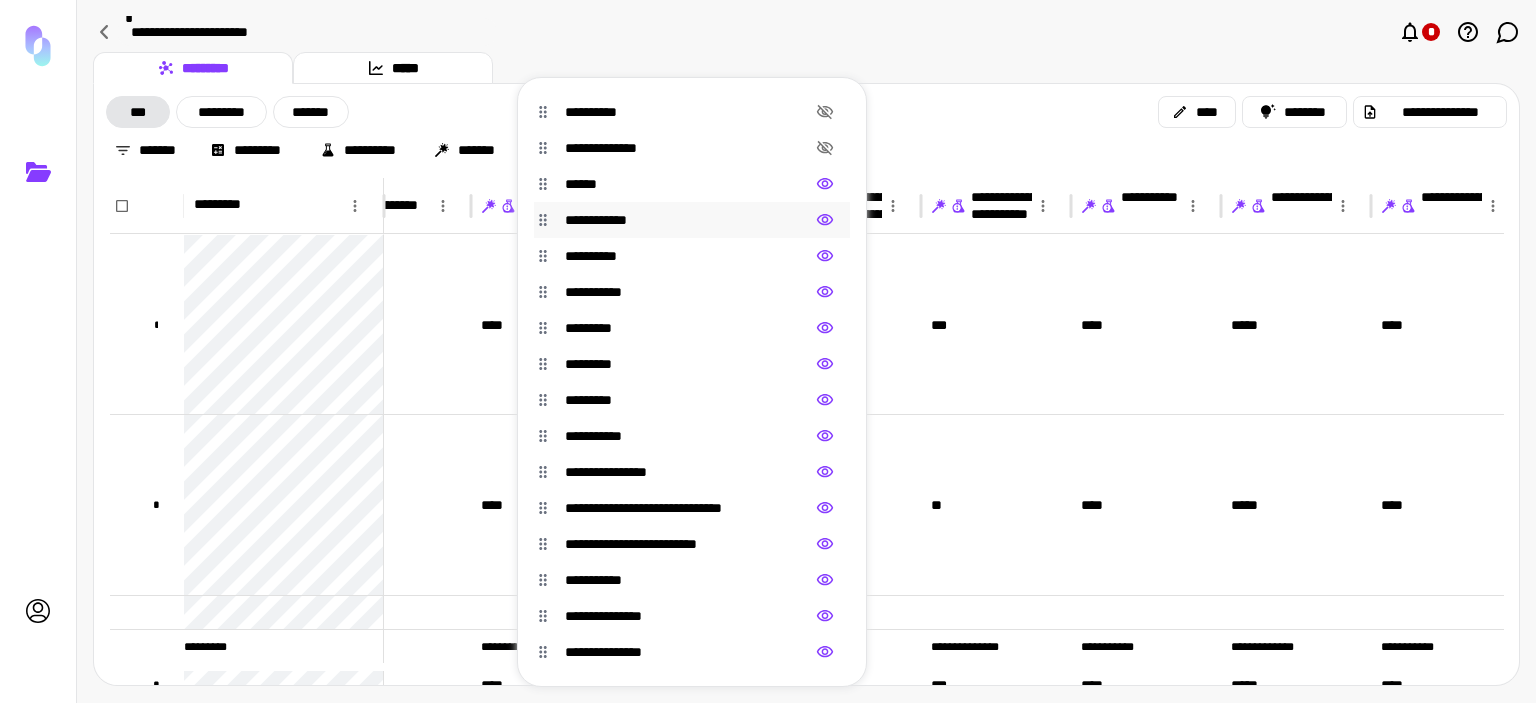 click 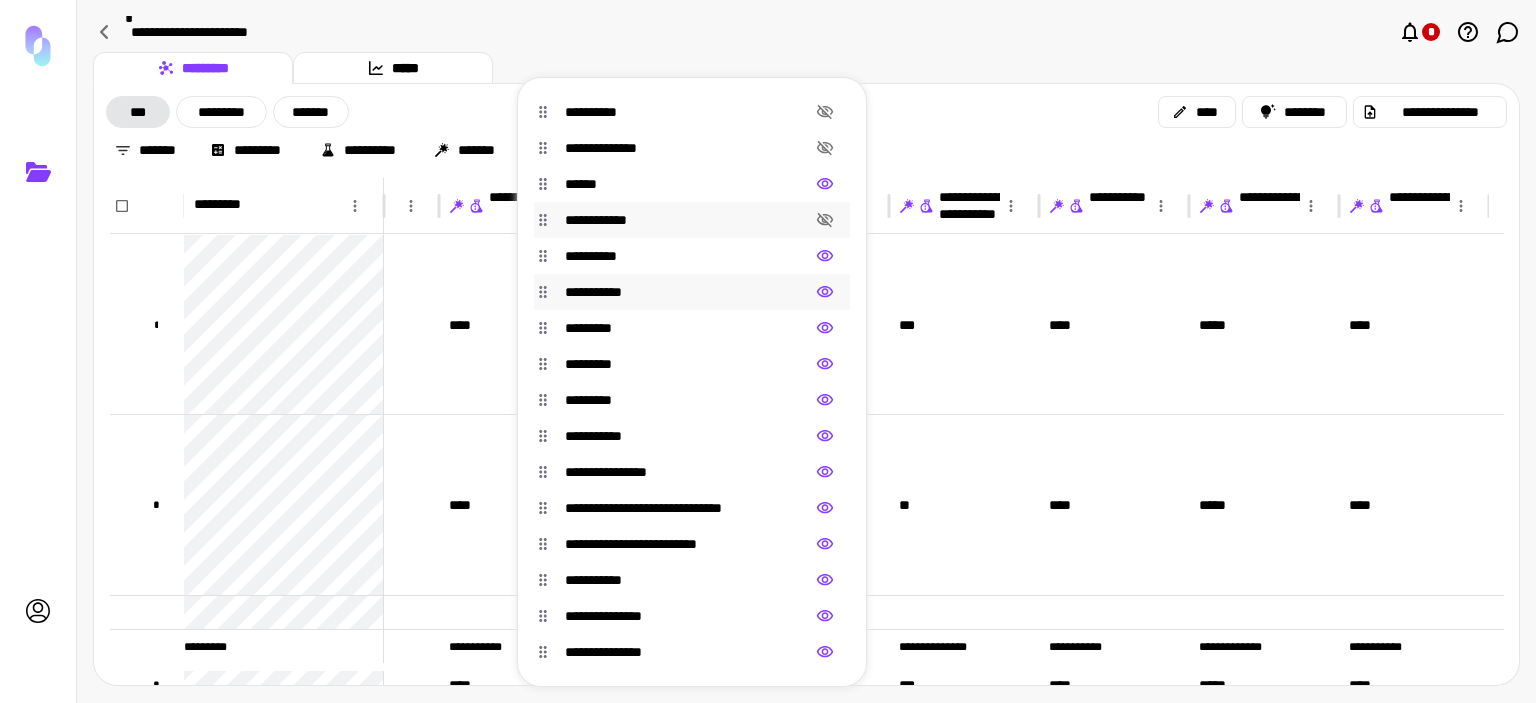 click 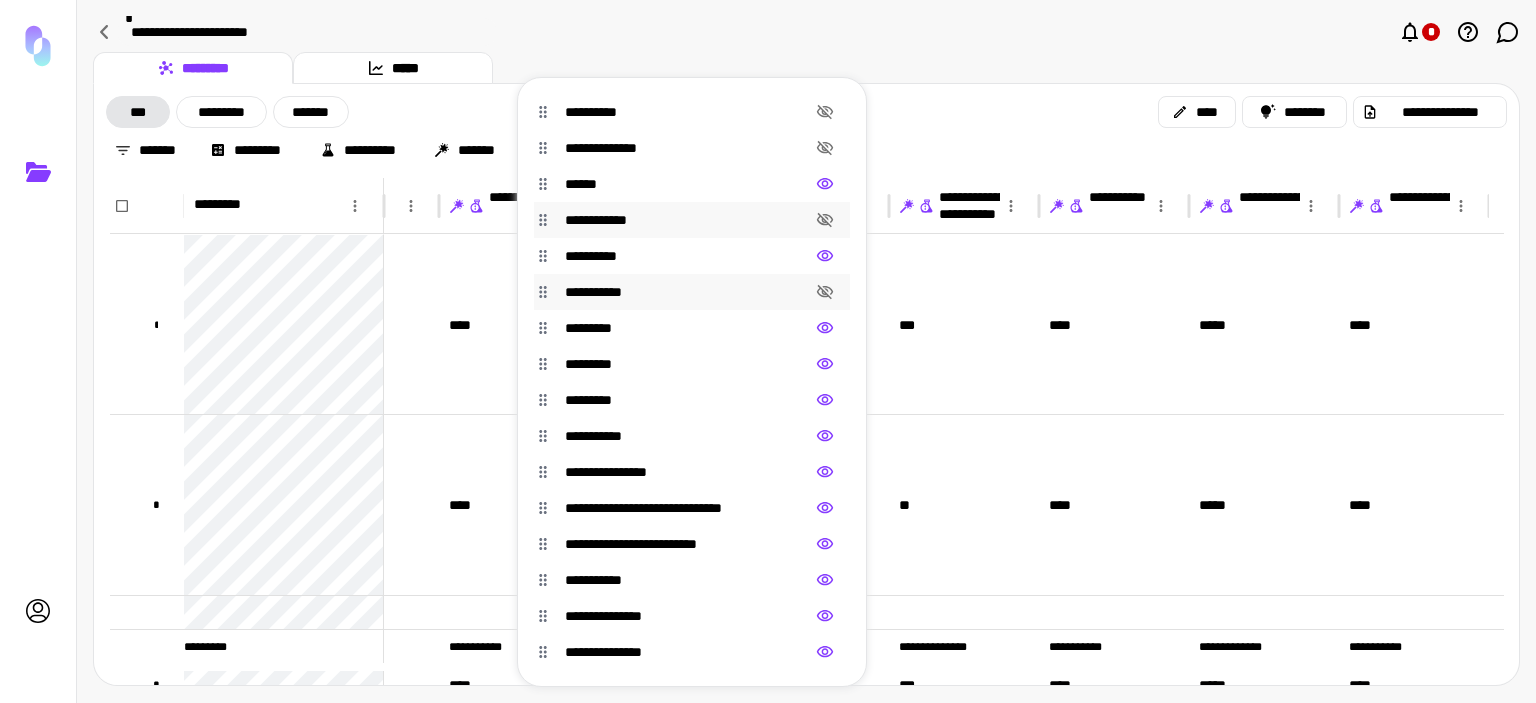 click at bounding box center [768, 351] 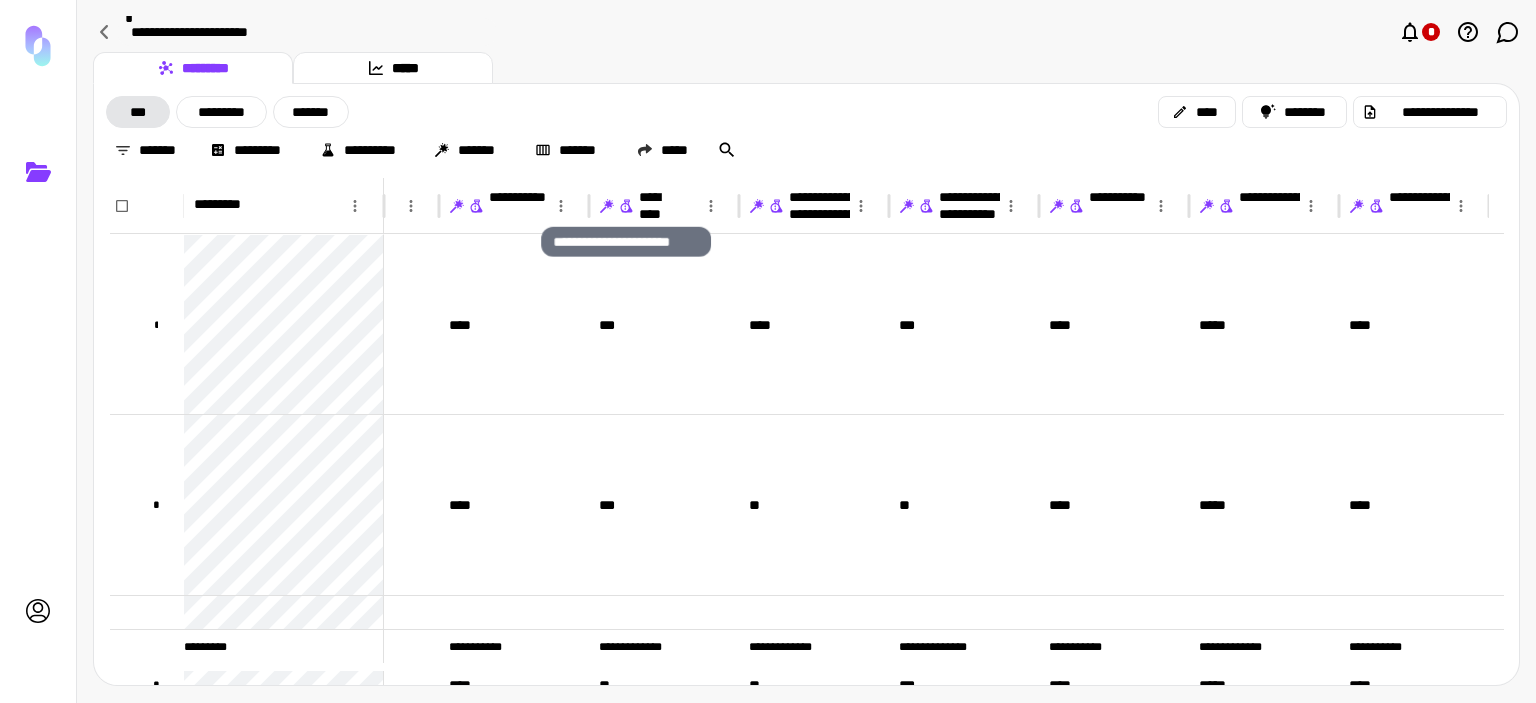 click 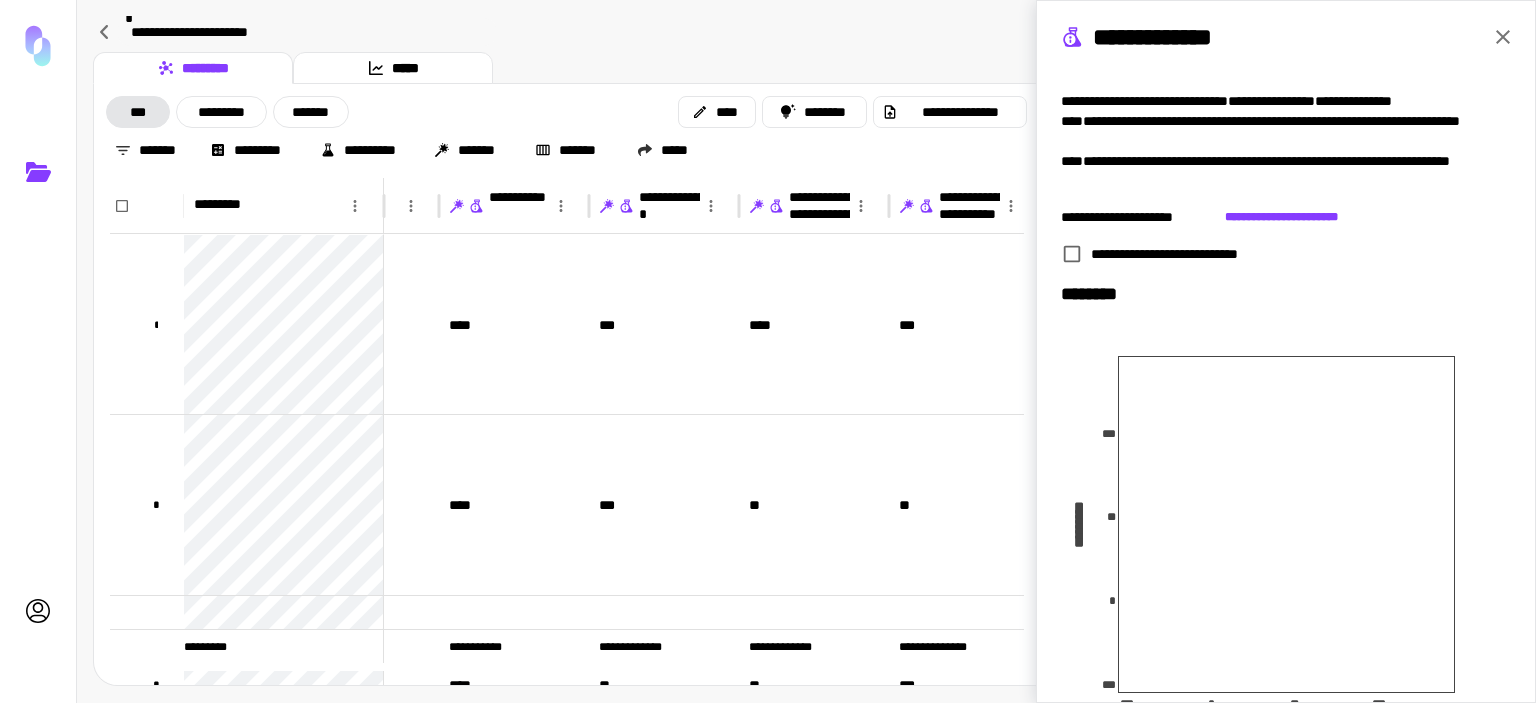 scroll, scrollTop: 55, scrollLeft: 0, axis: vertical 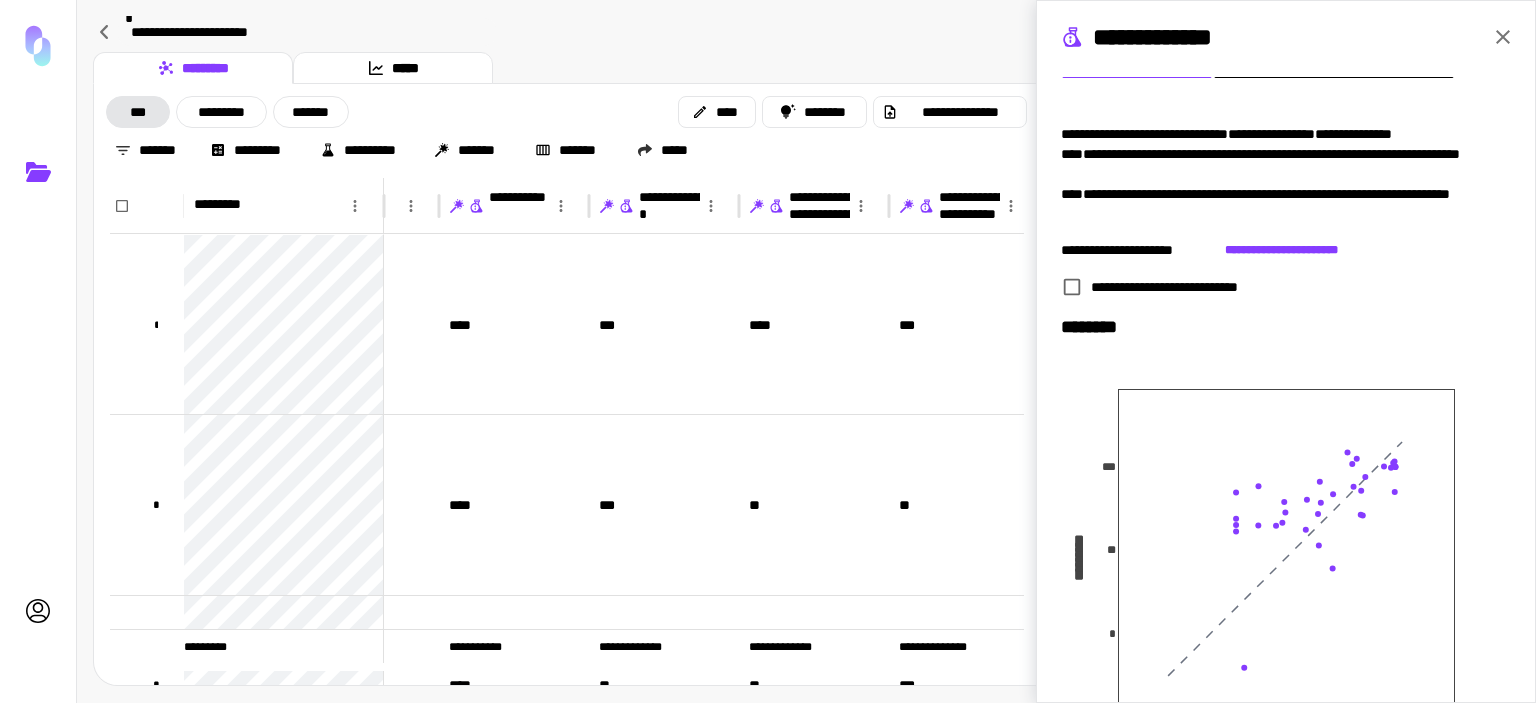 click 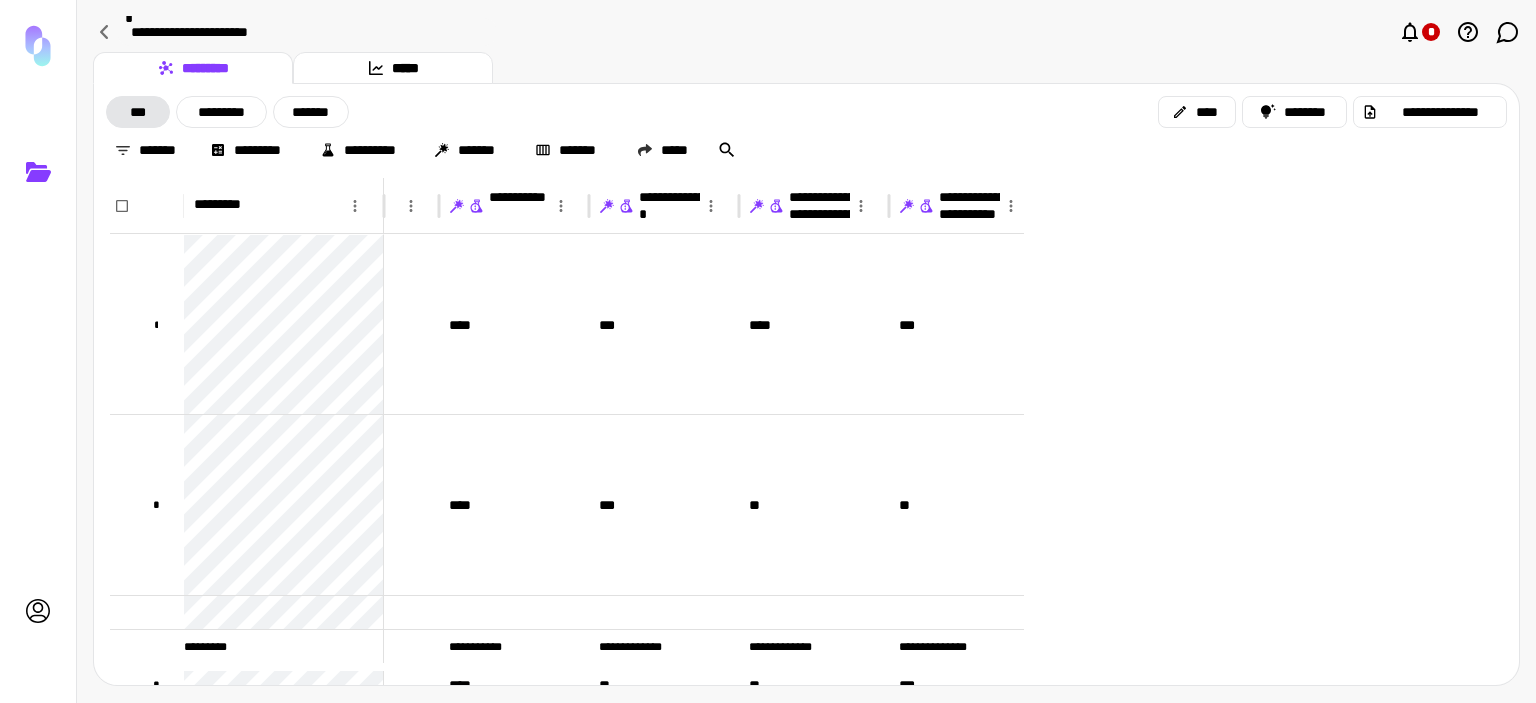 scroll, scrollTop: 0, scrollLeft: 0, axis: both 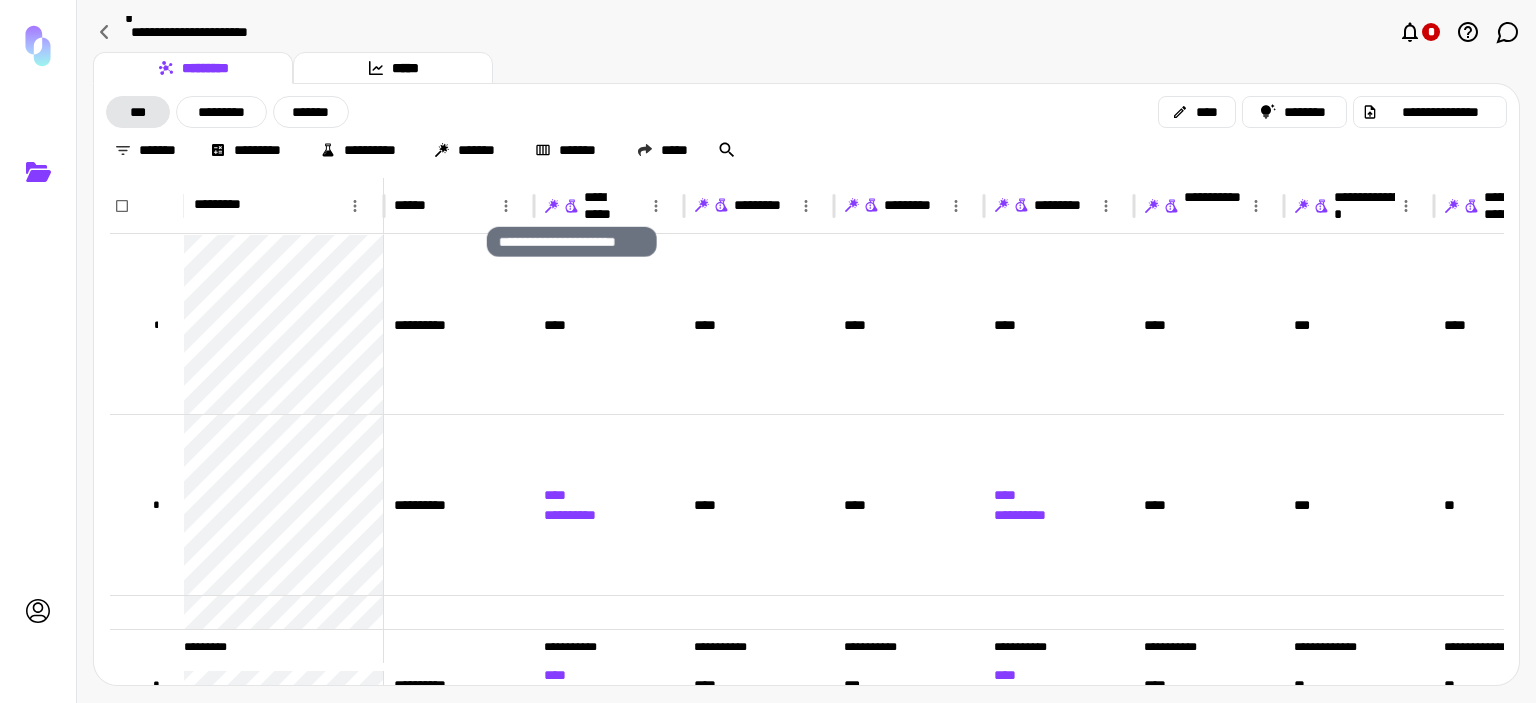 click 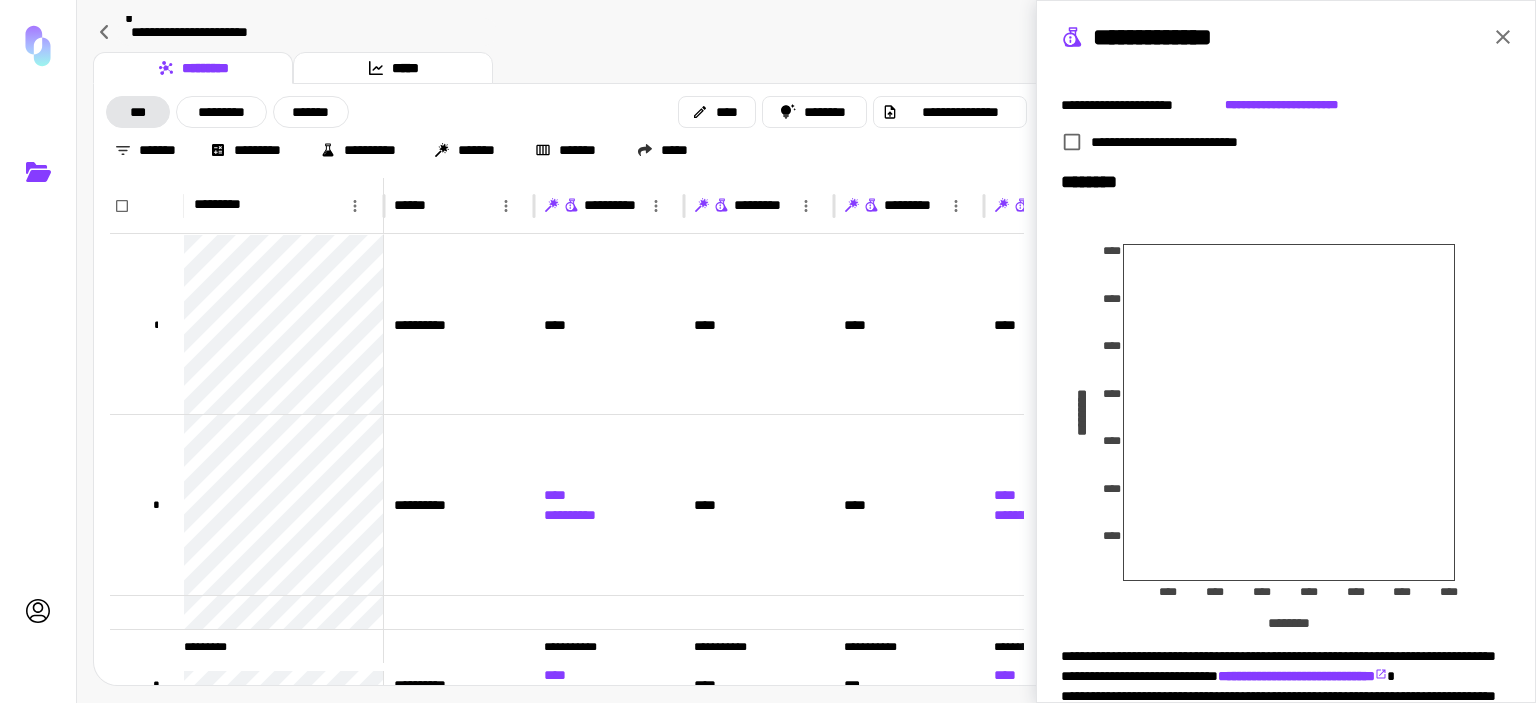 scroll, scrollTop: 355, scrollLeft: 0, axis: vertical 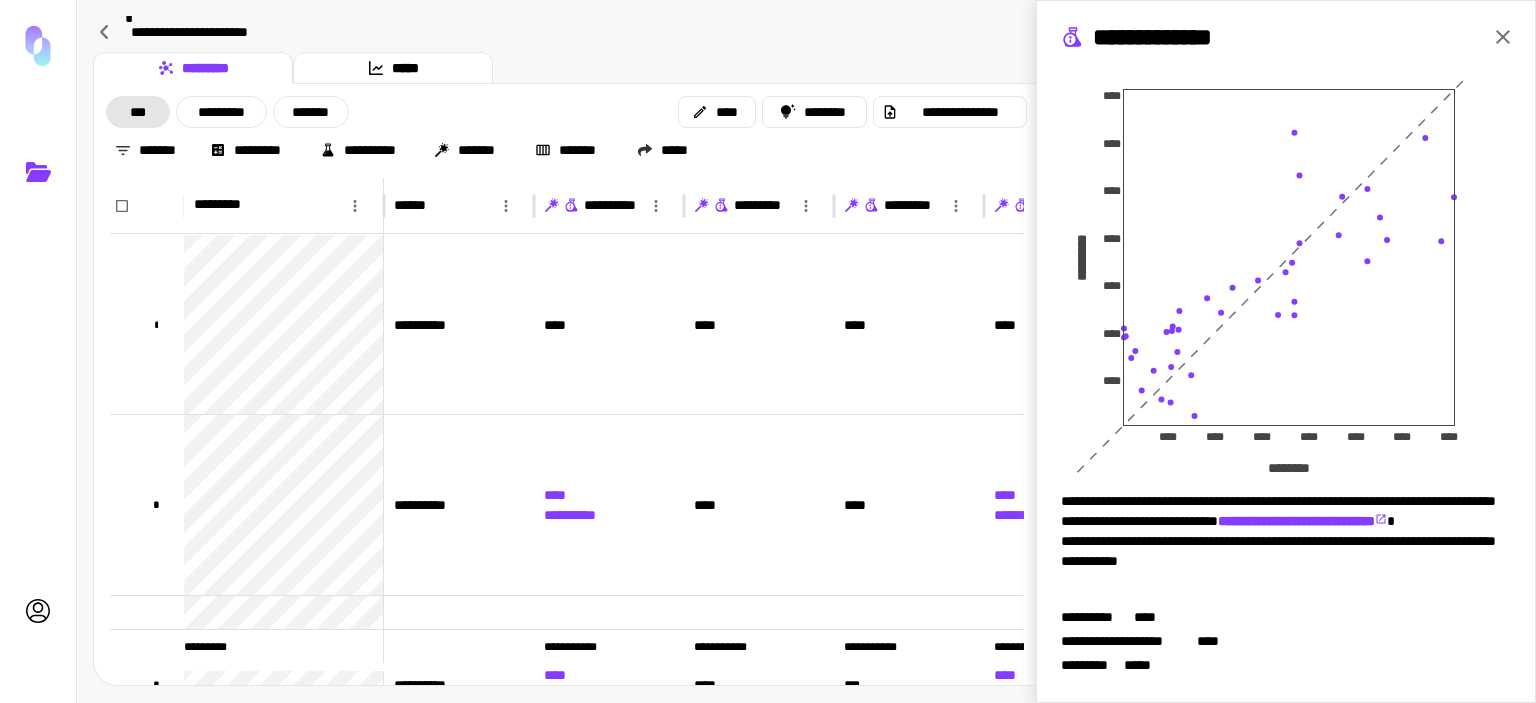 type 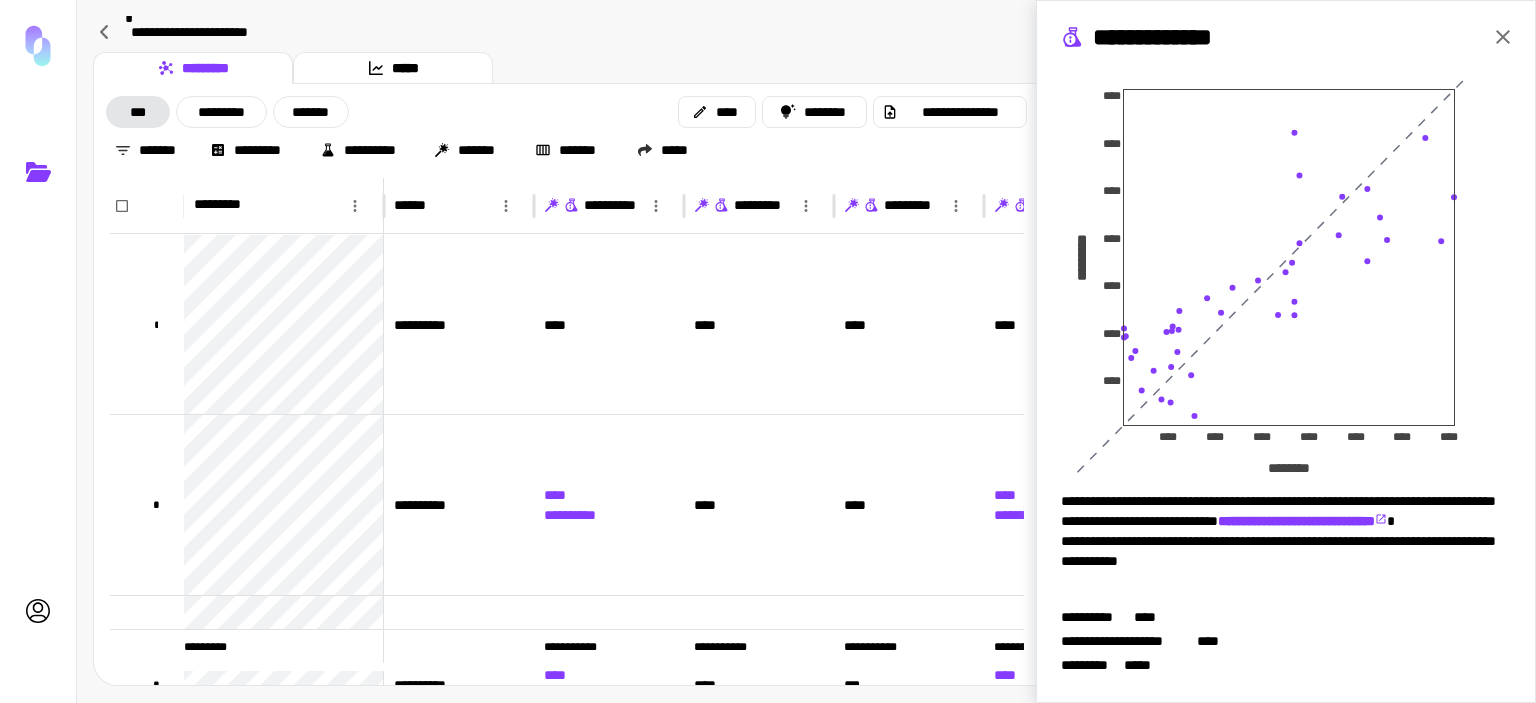 click 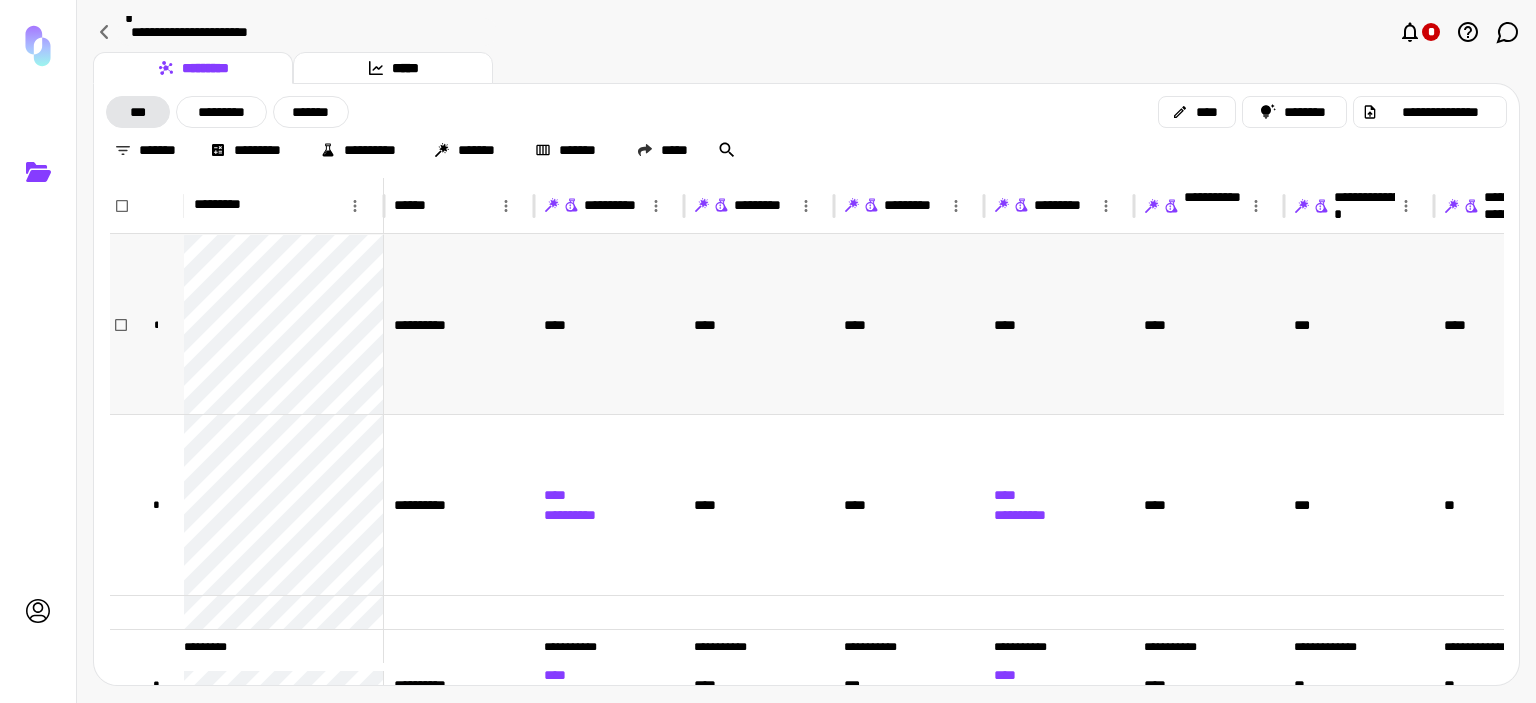 scroll, scrollTop: 0, scrollLeft: 0, axis: both 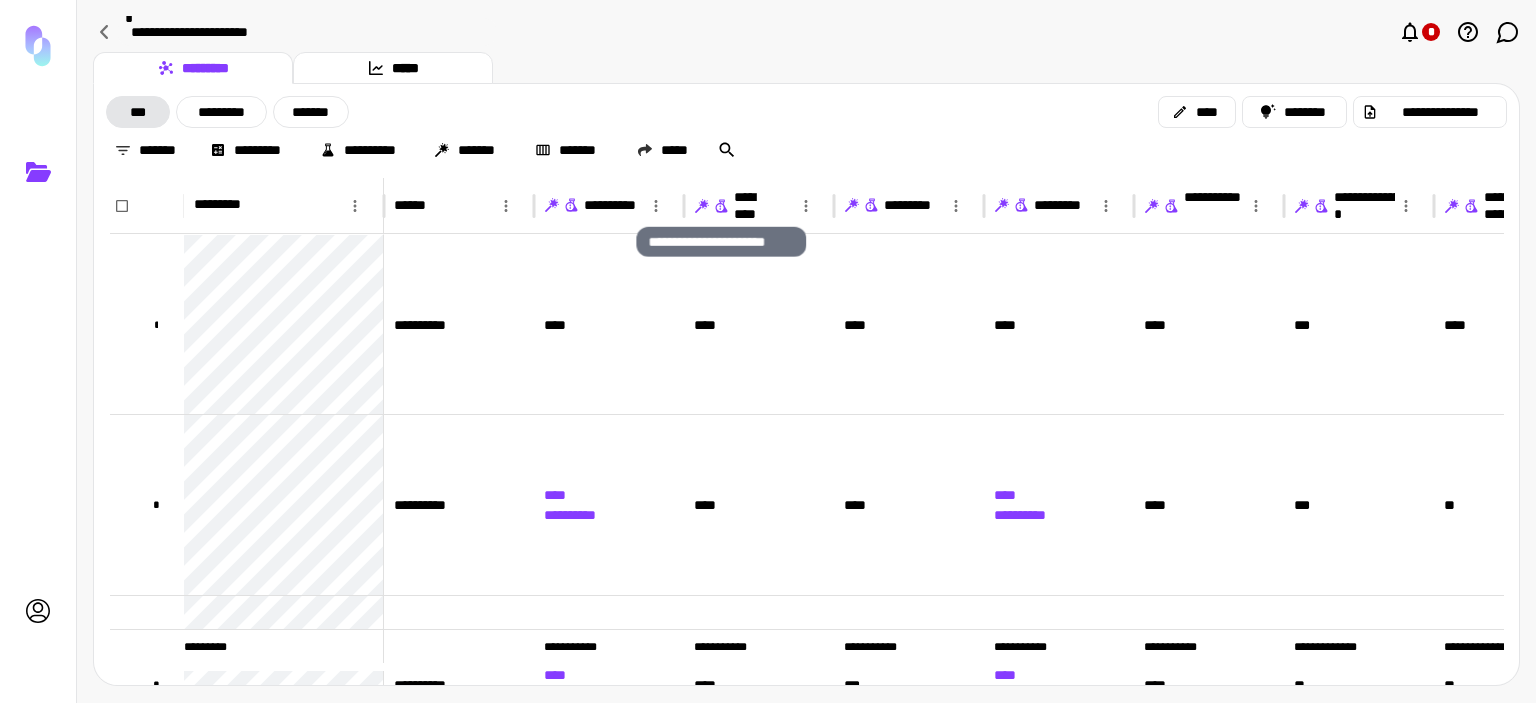 click 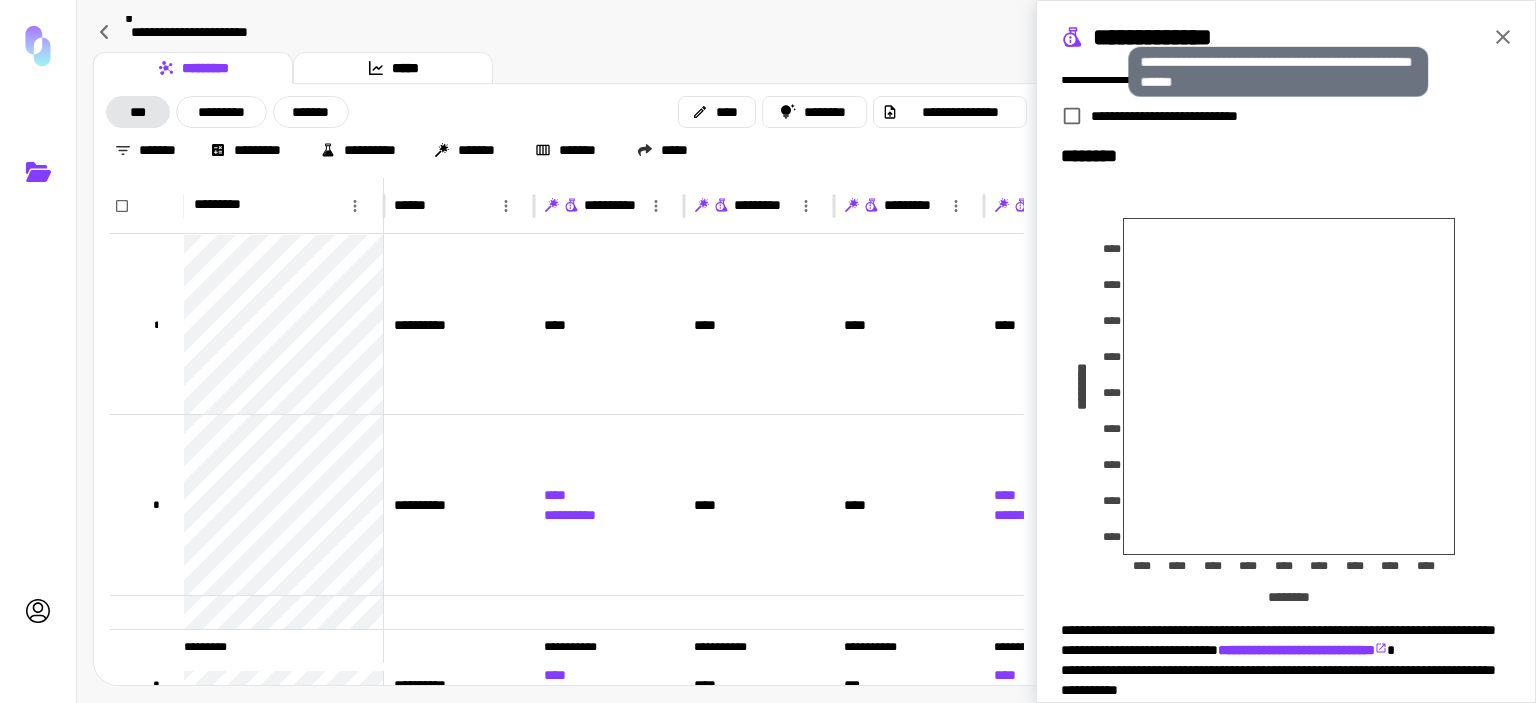 scroll, scrollTop: 355, scrollLeft: 0, axis: vertical 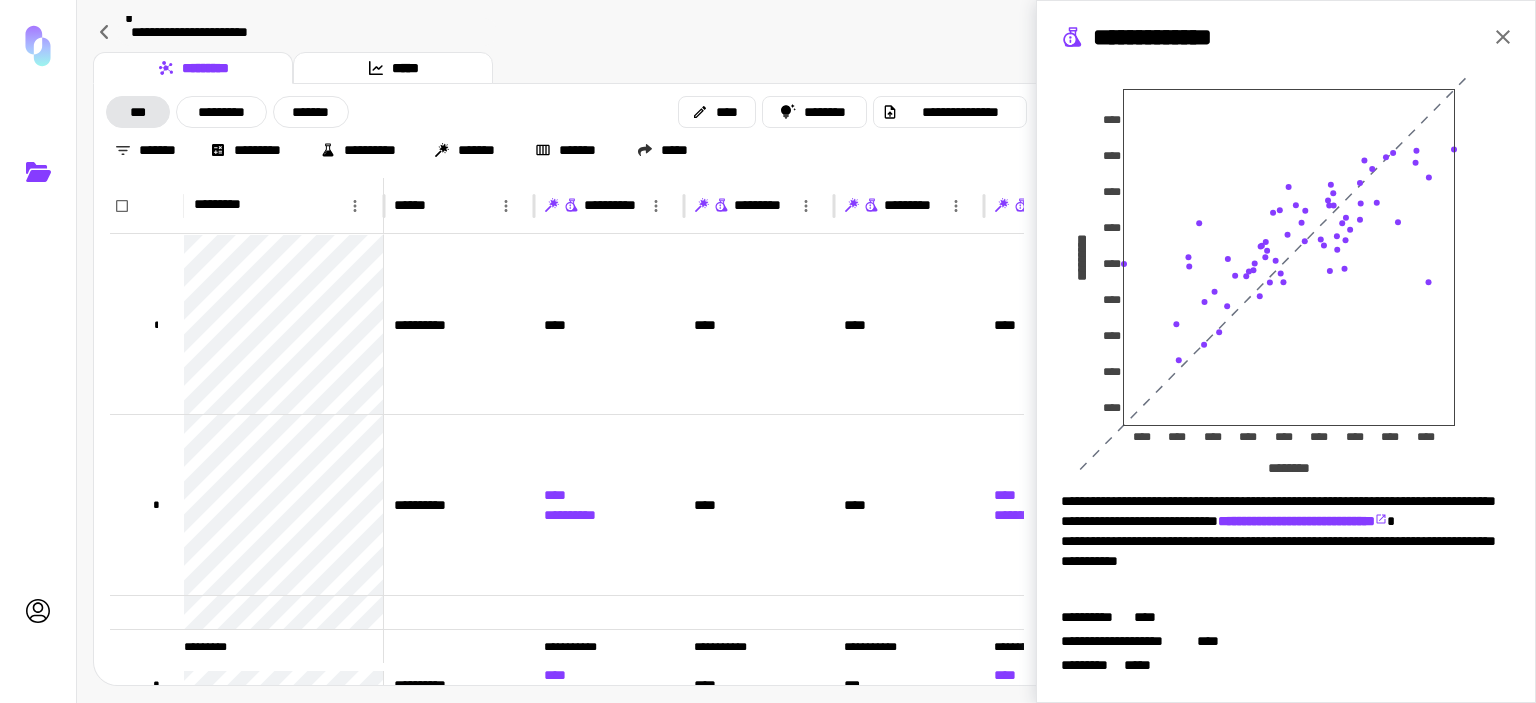 type 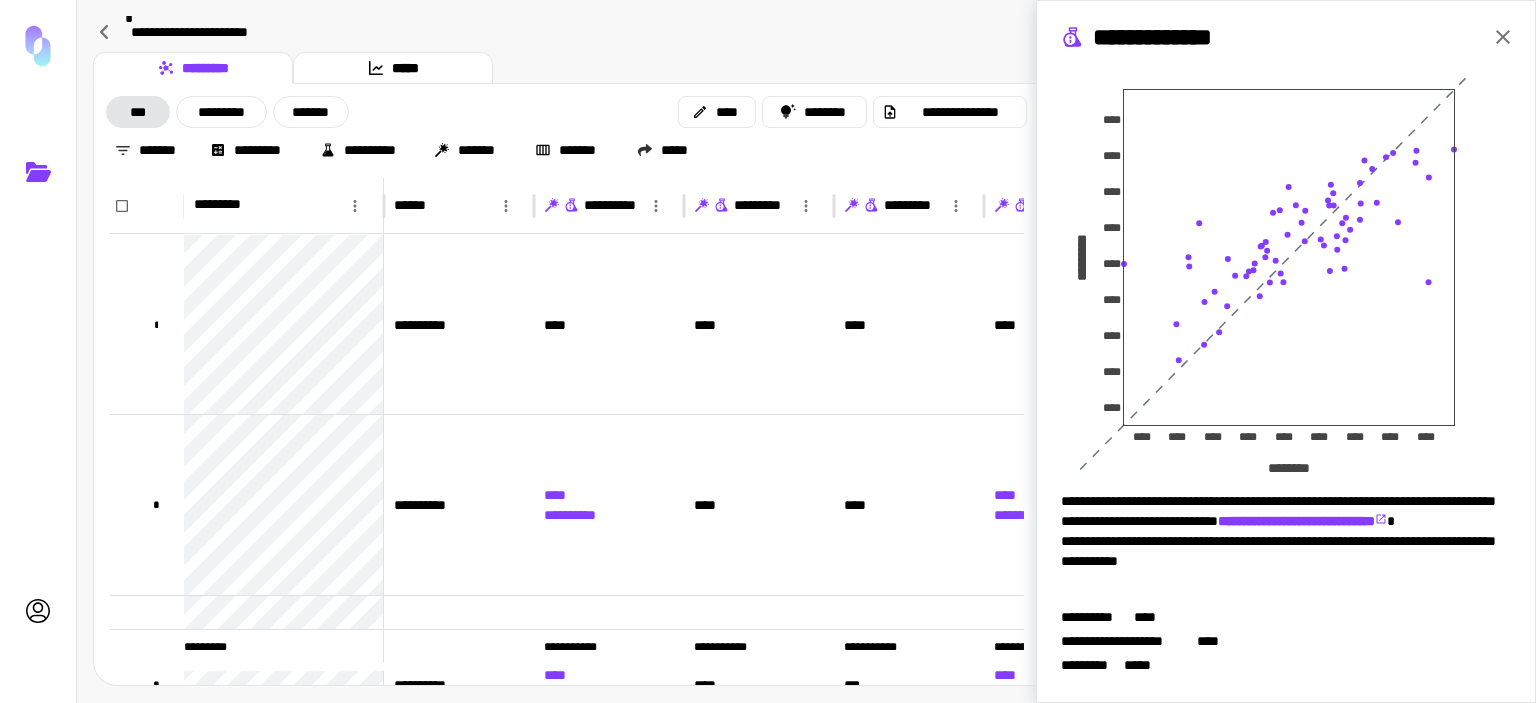 click 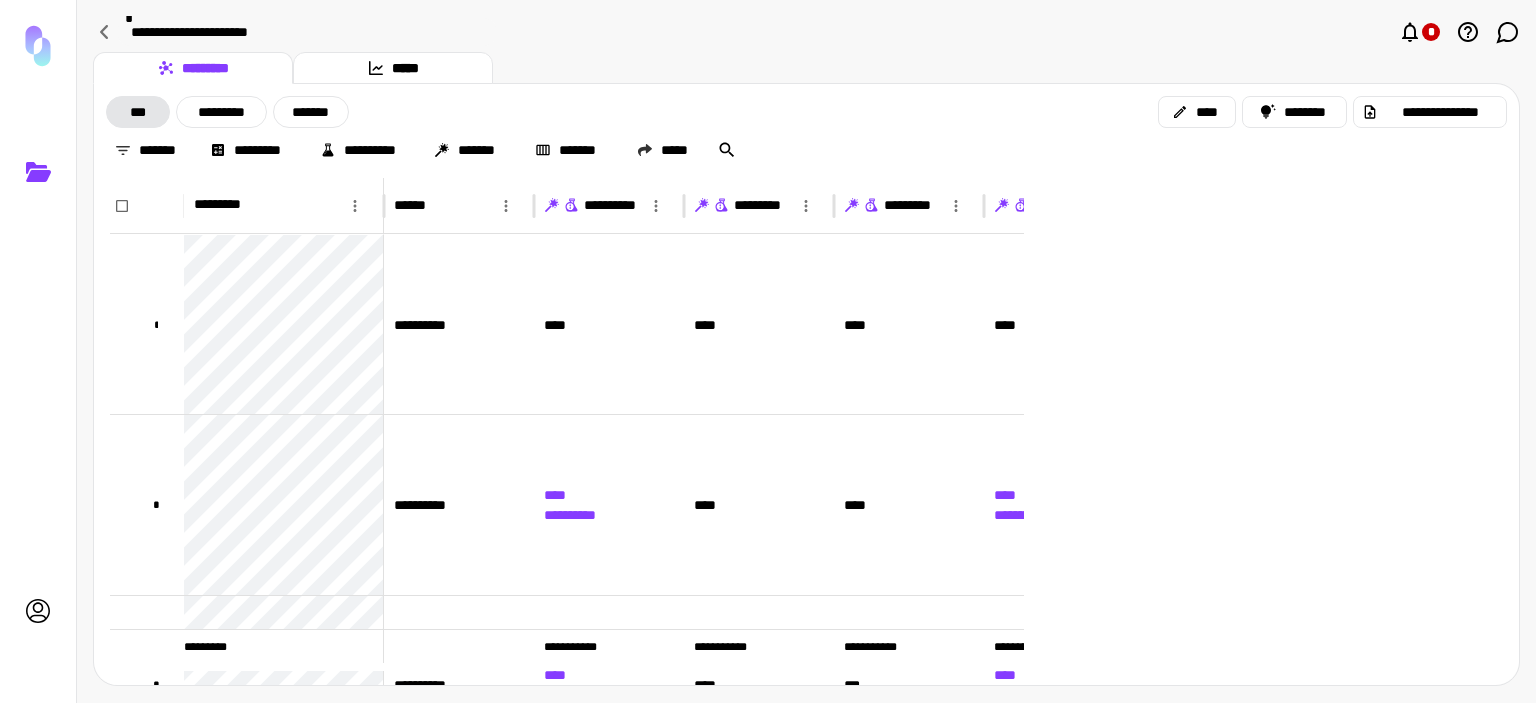 scroll, scrollTop: 0, scrollLeft: 0, axis: both 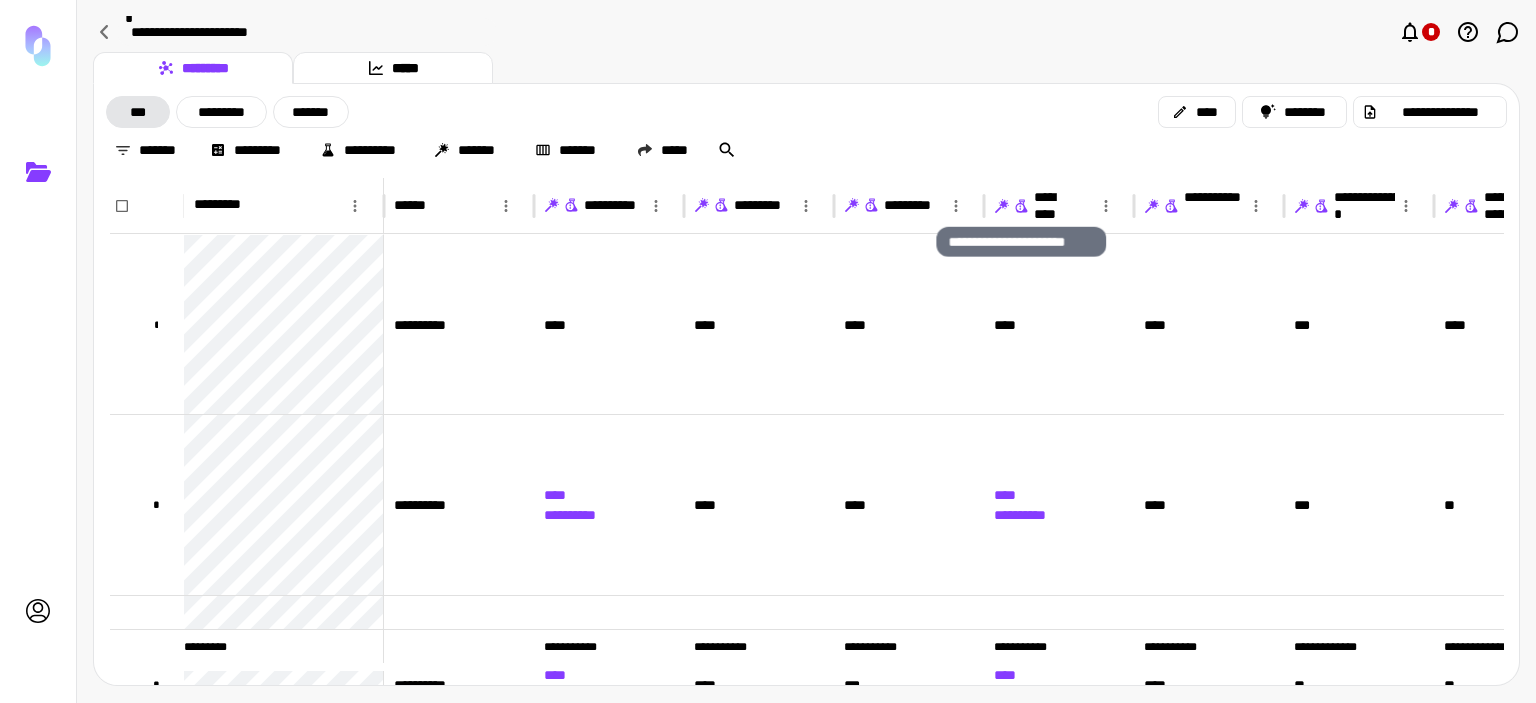 click 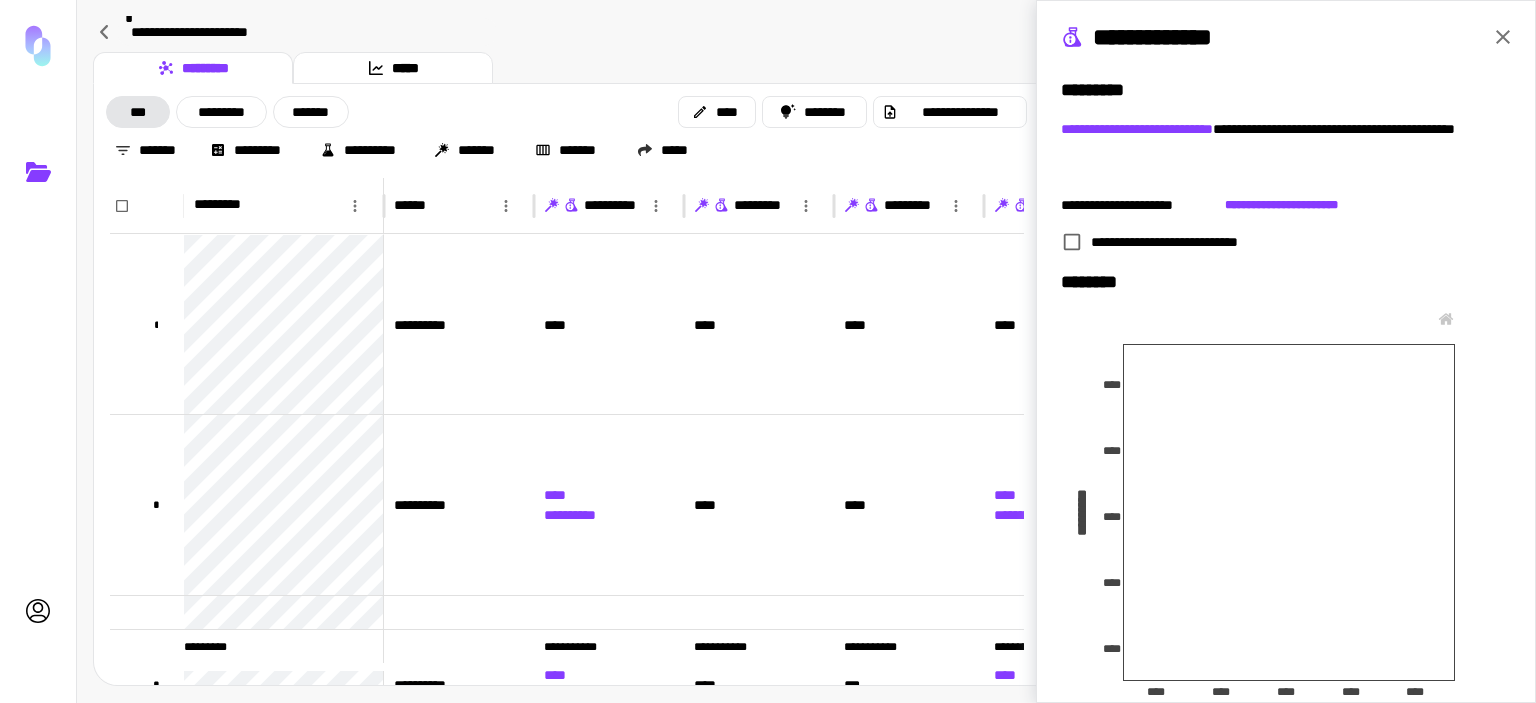 scroll, scrollTop: 255, scrollLeft: 0, axis: vertical 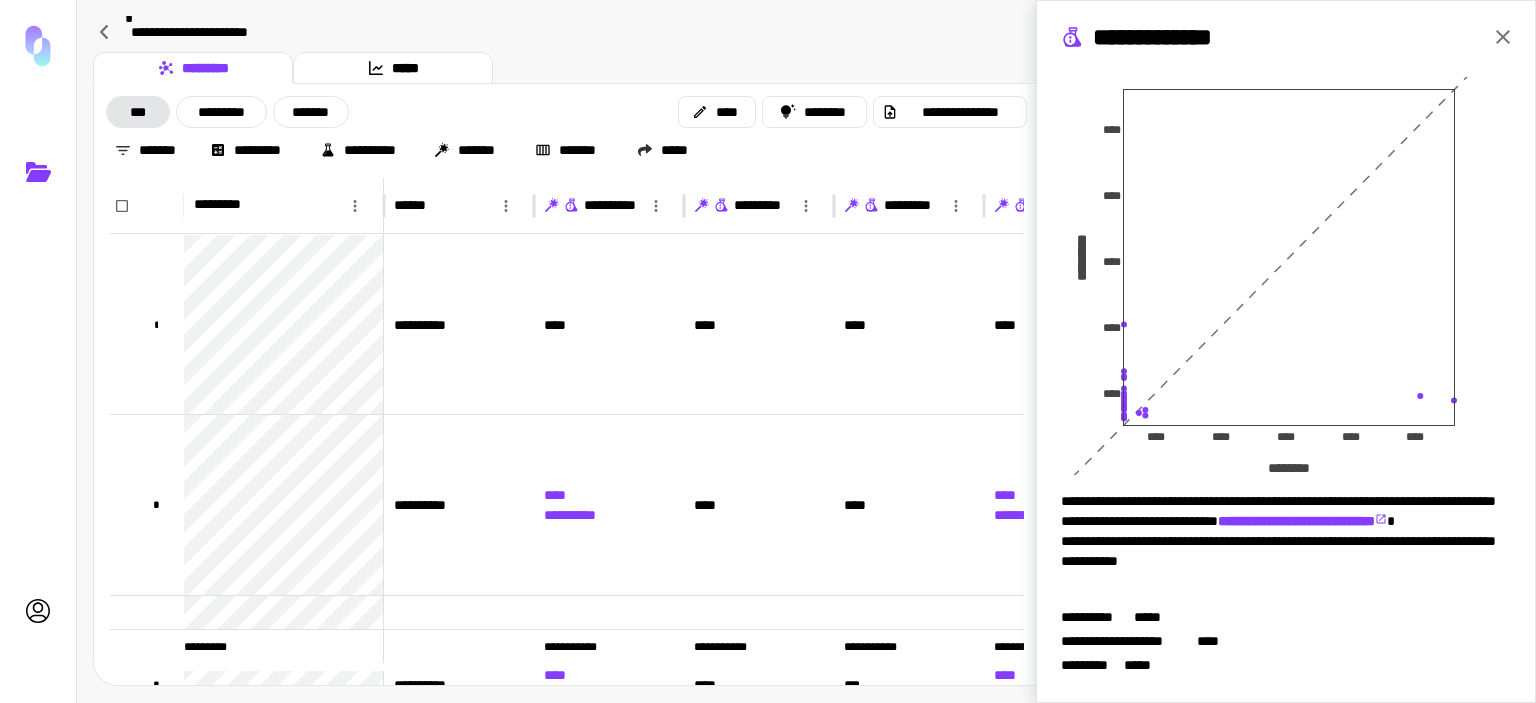 click 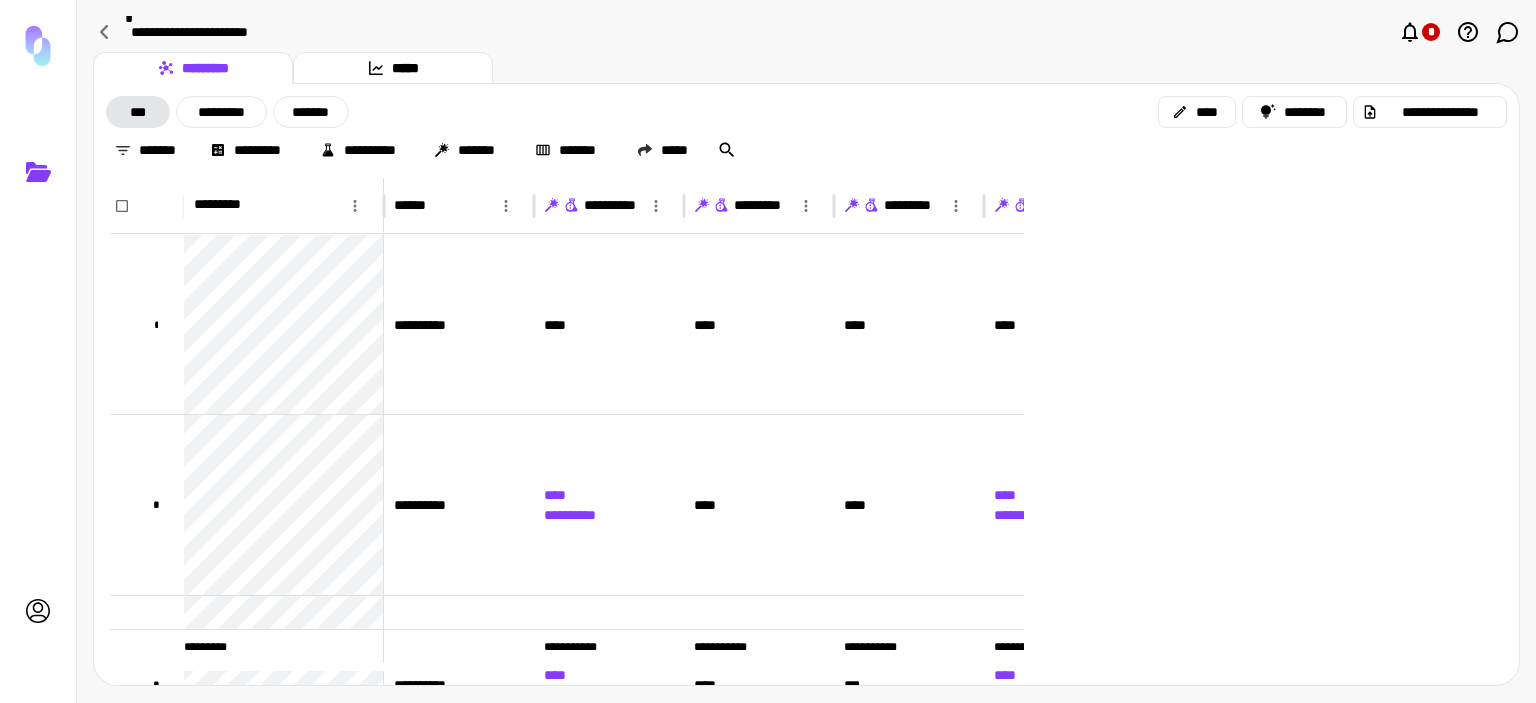 scroll, scrollTop: 0, scrollLeft: 0, axis: both 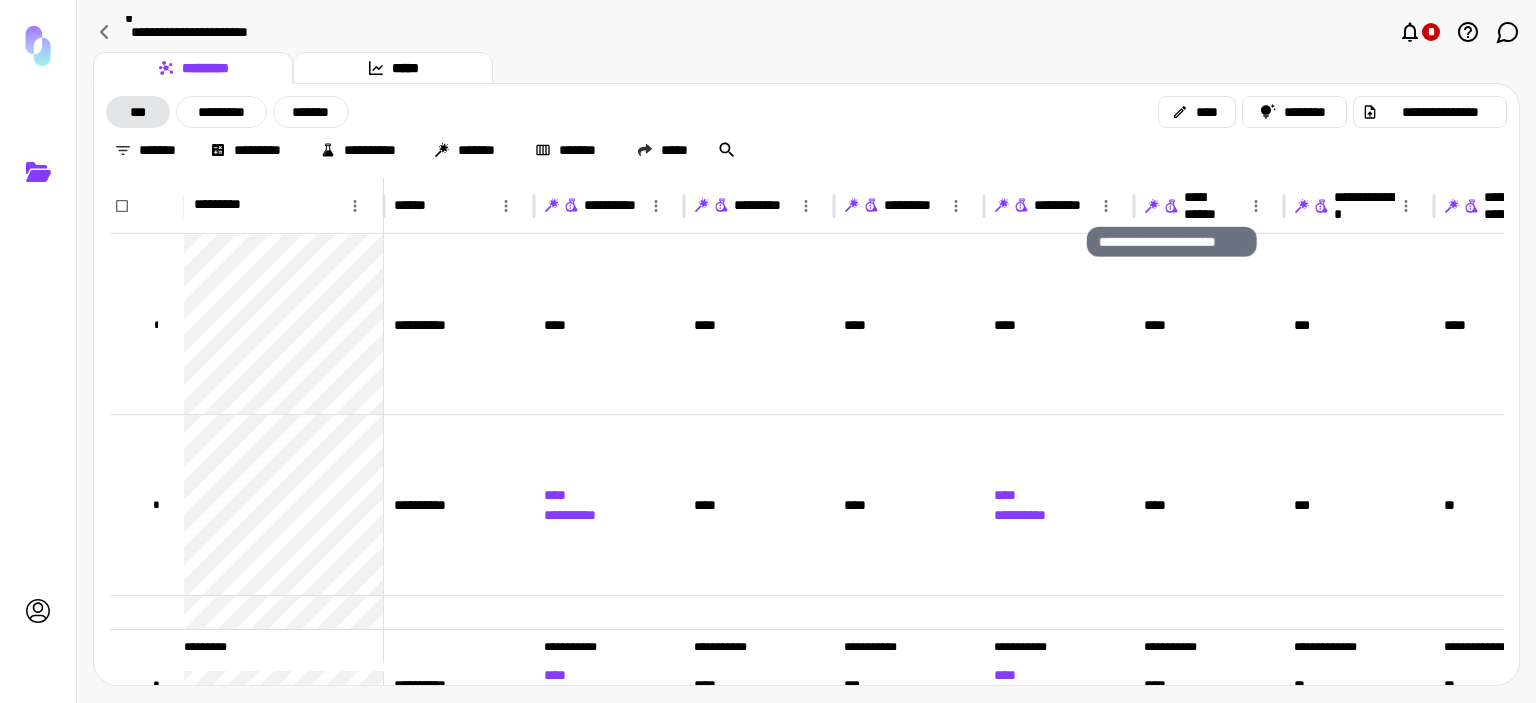 click 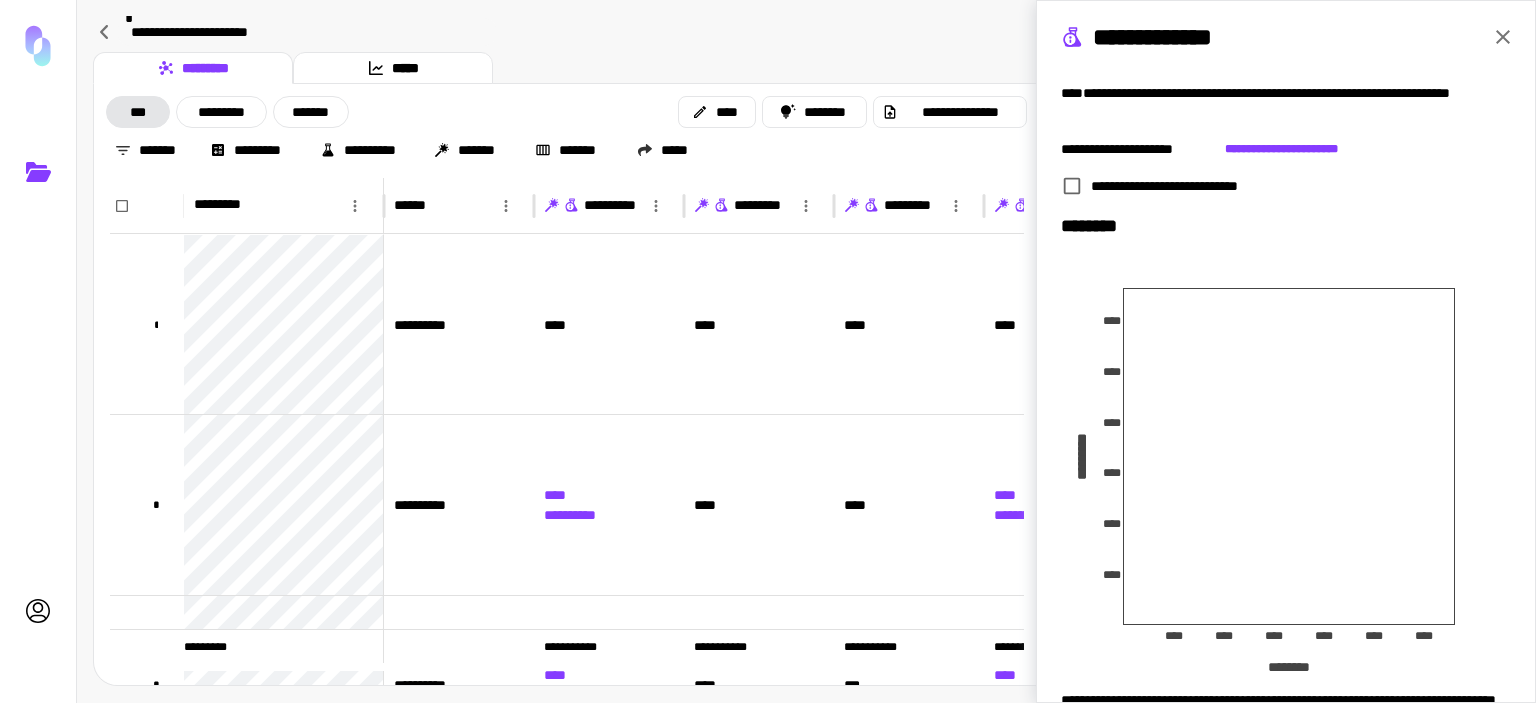 scroll, scrollTop: 355, scrollLeft: 0, axis: vertical 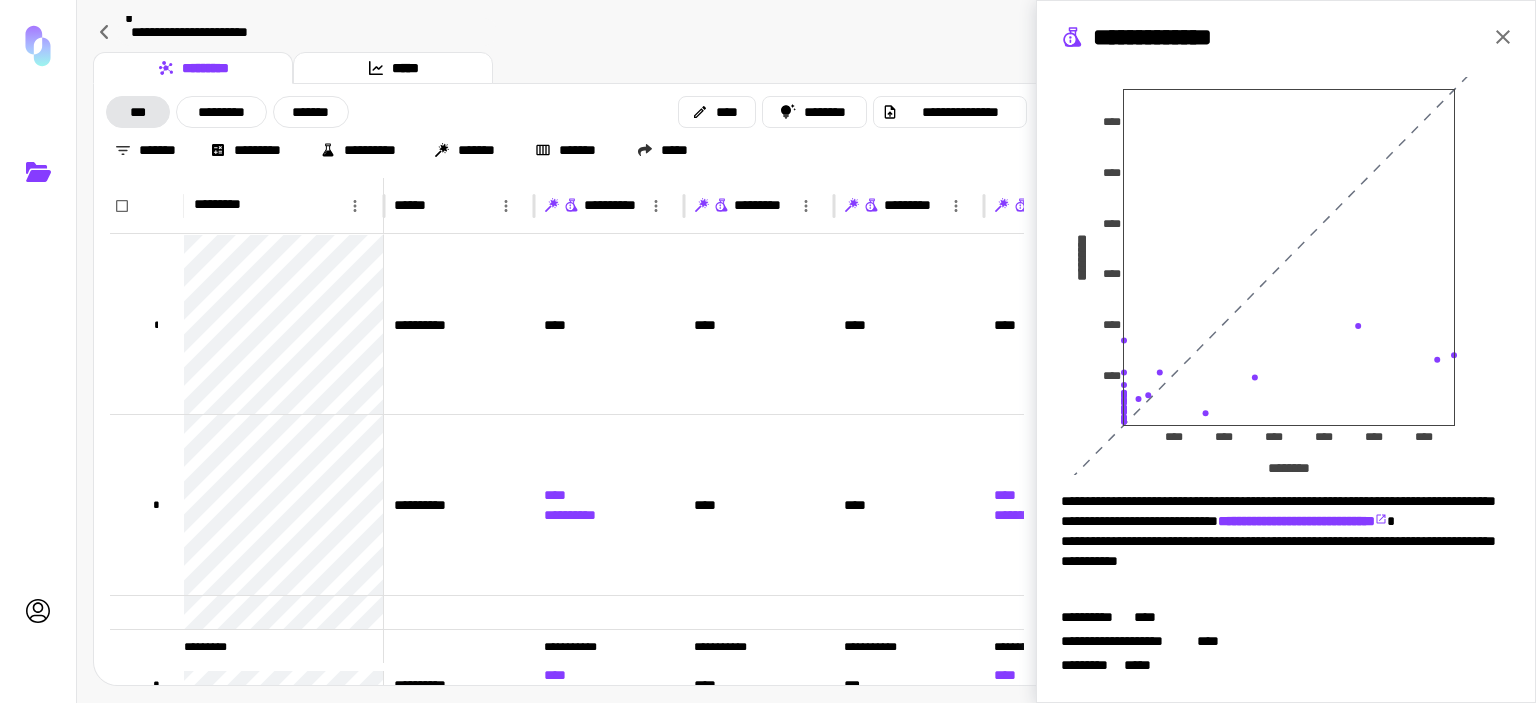 drag, startPoint x: 1495, startPoint y: 31, endPoint x: 1421, endPoint y: 324, distance: 302.20026 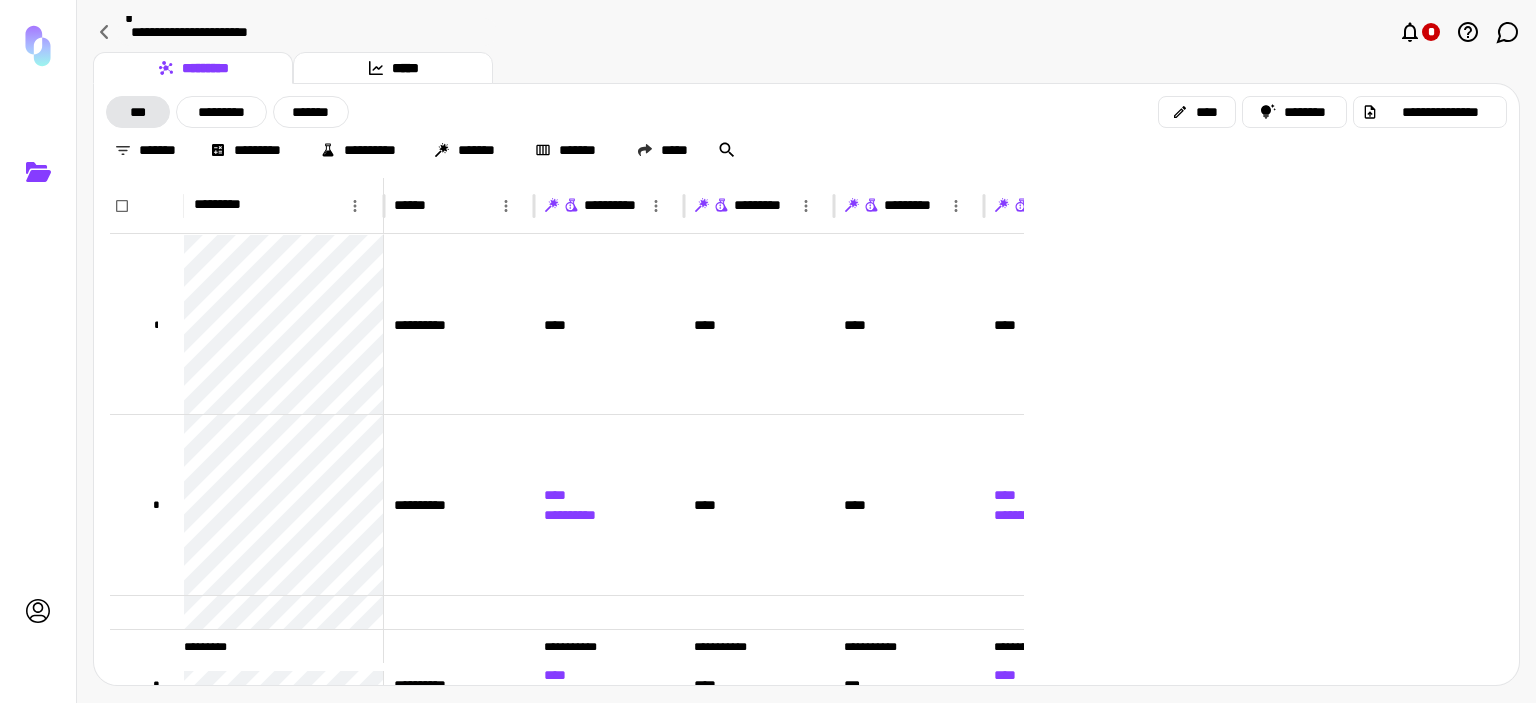 scroll, scrollTop: 0, scrollLeft: 0, axis: both 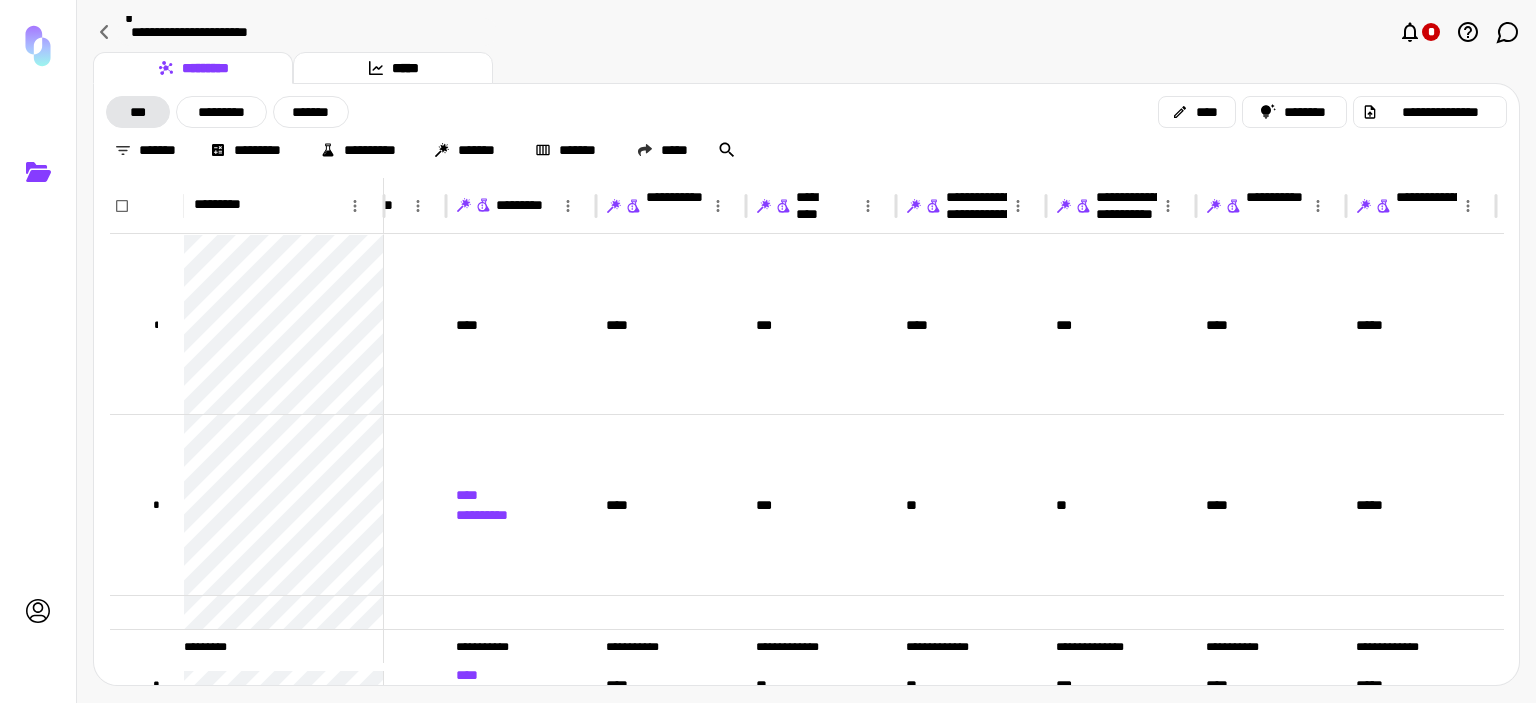 click 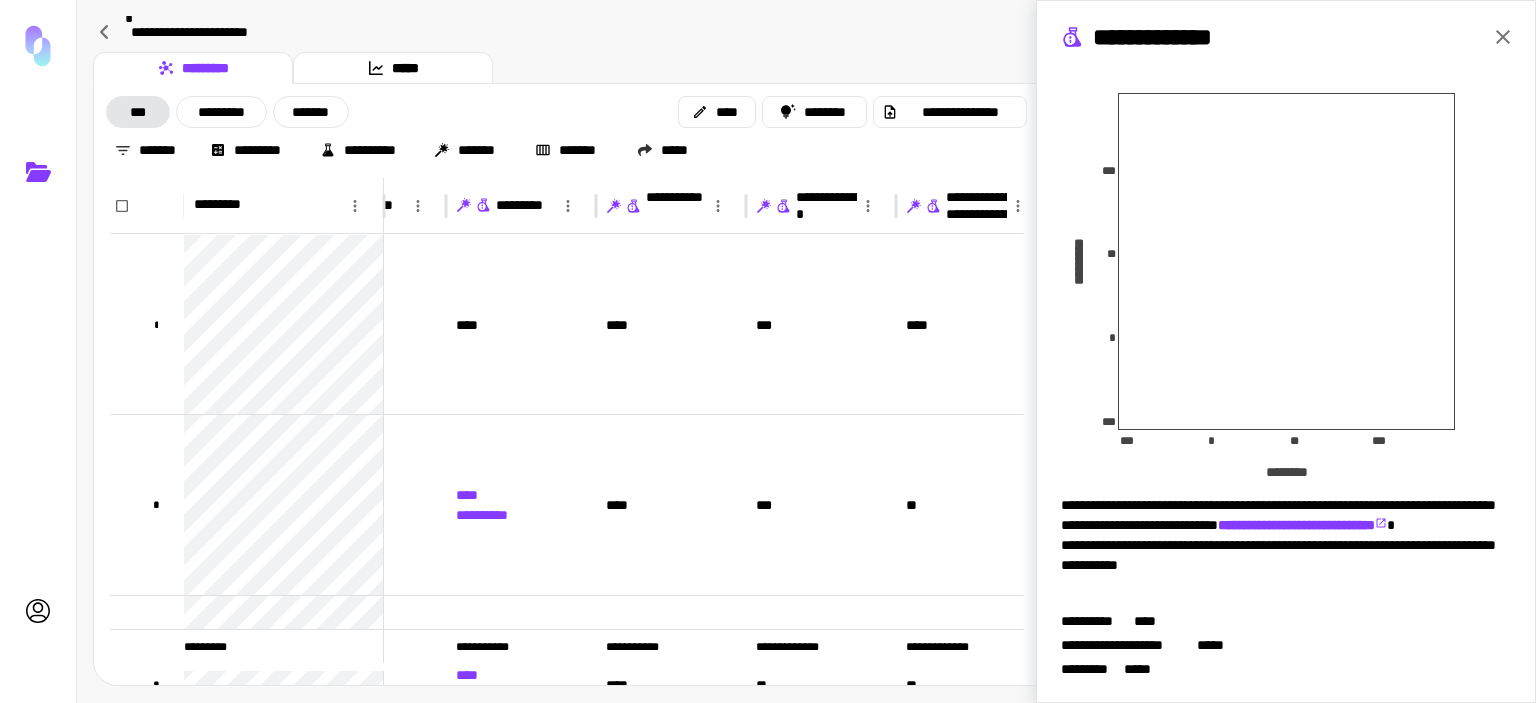 scroll, scrollTop: 355, scrollLeft: 0, axis: vertical 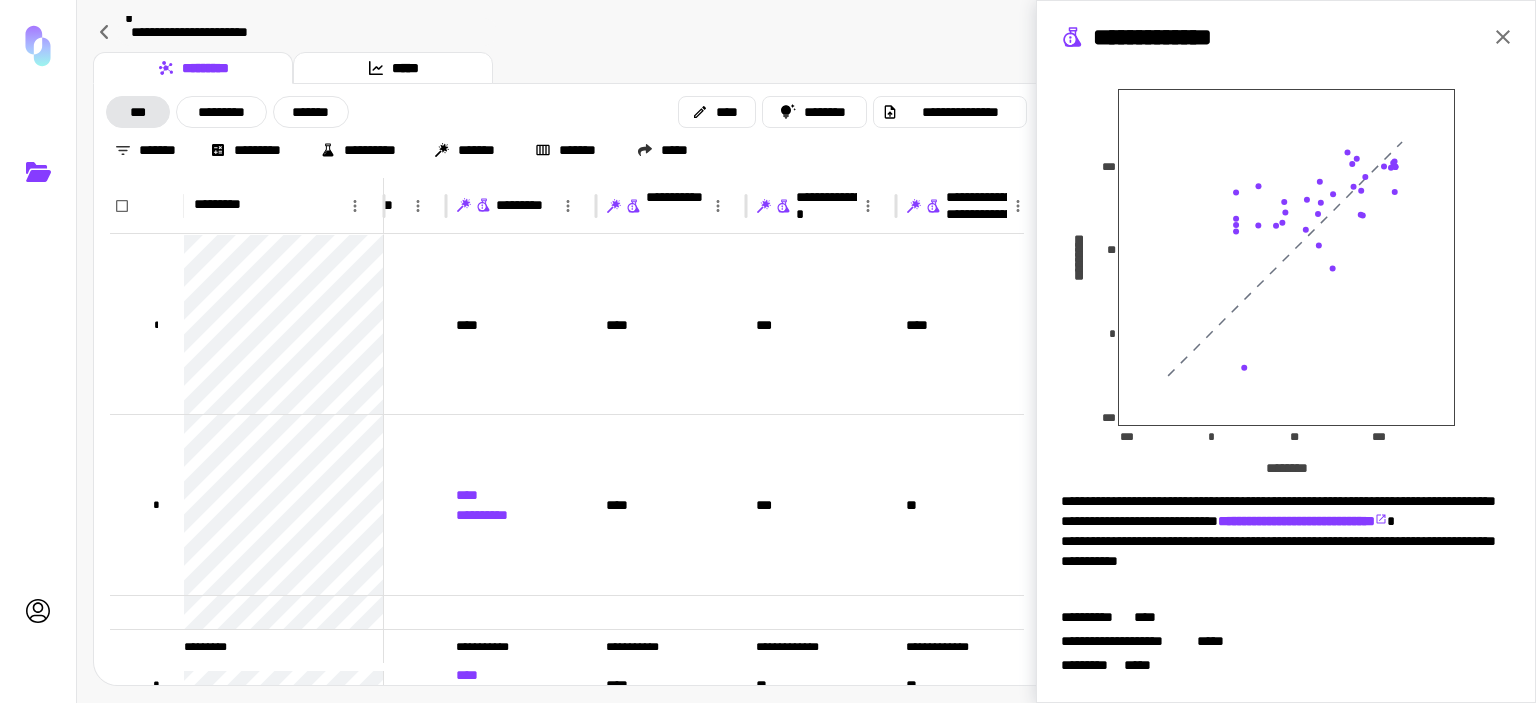 type 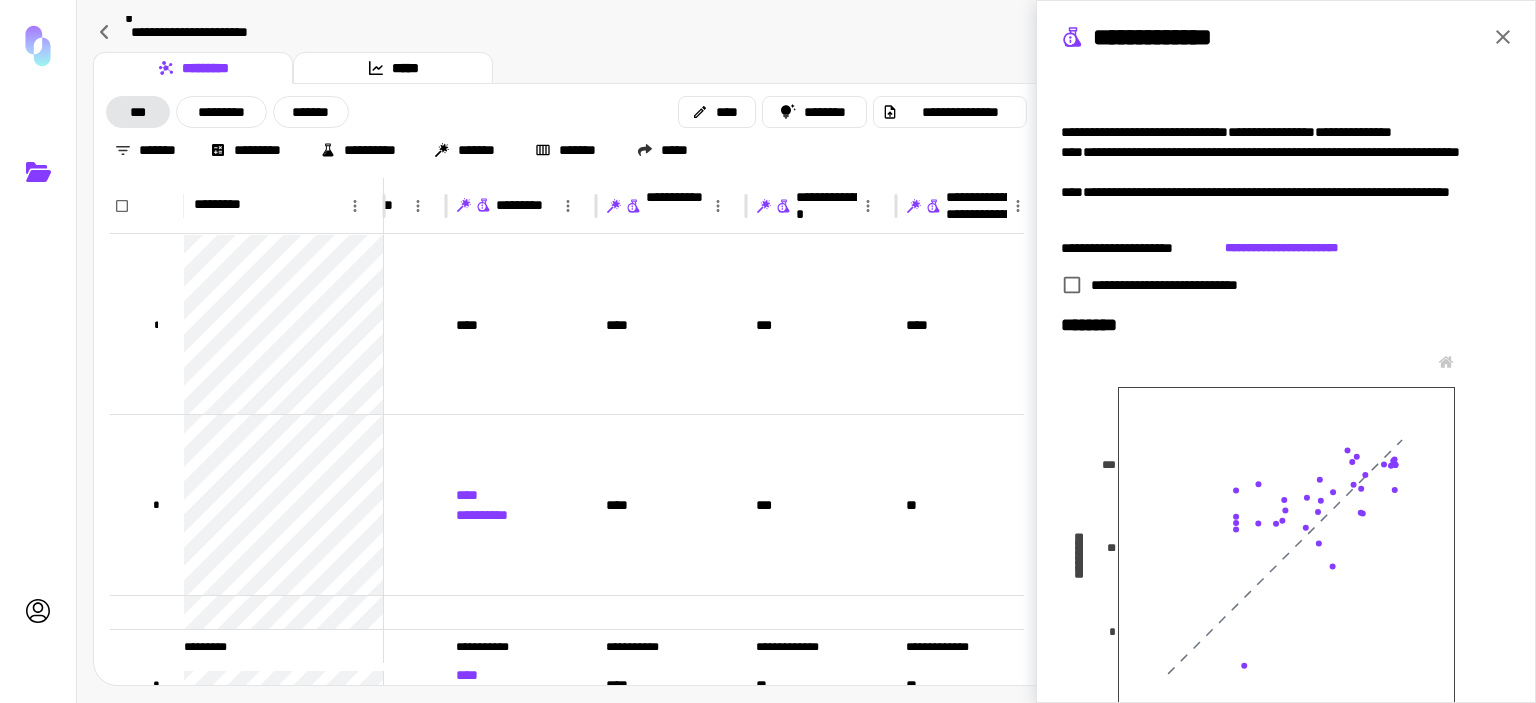 scroll, scrollTop: 55, scrollLeft: 0, axis: vertical 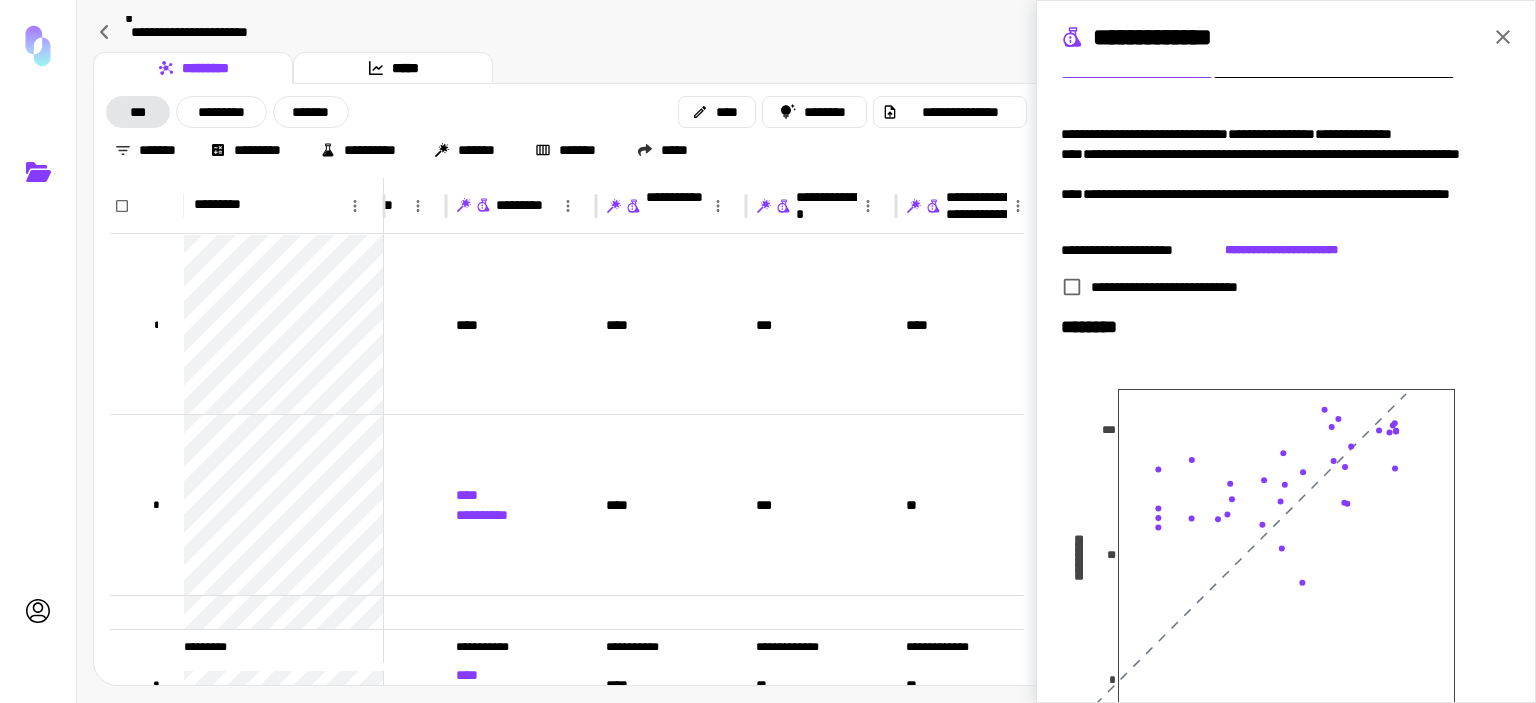 click 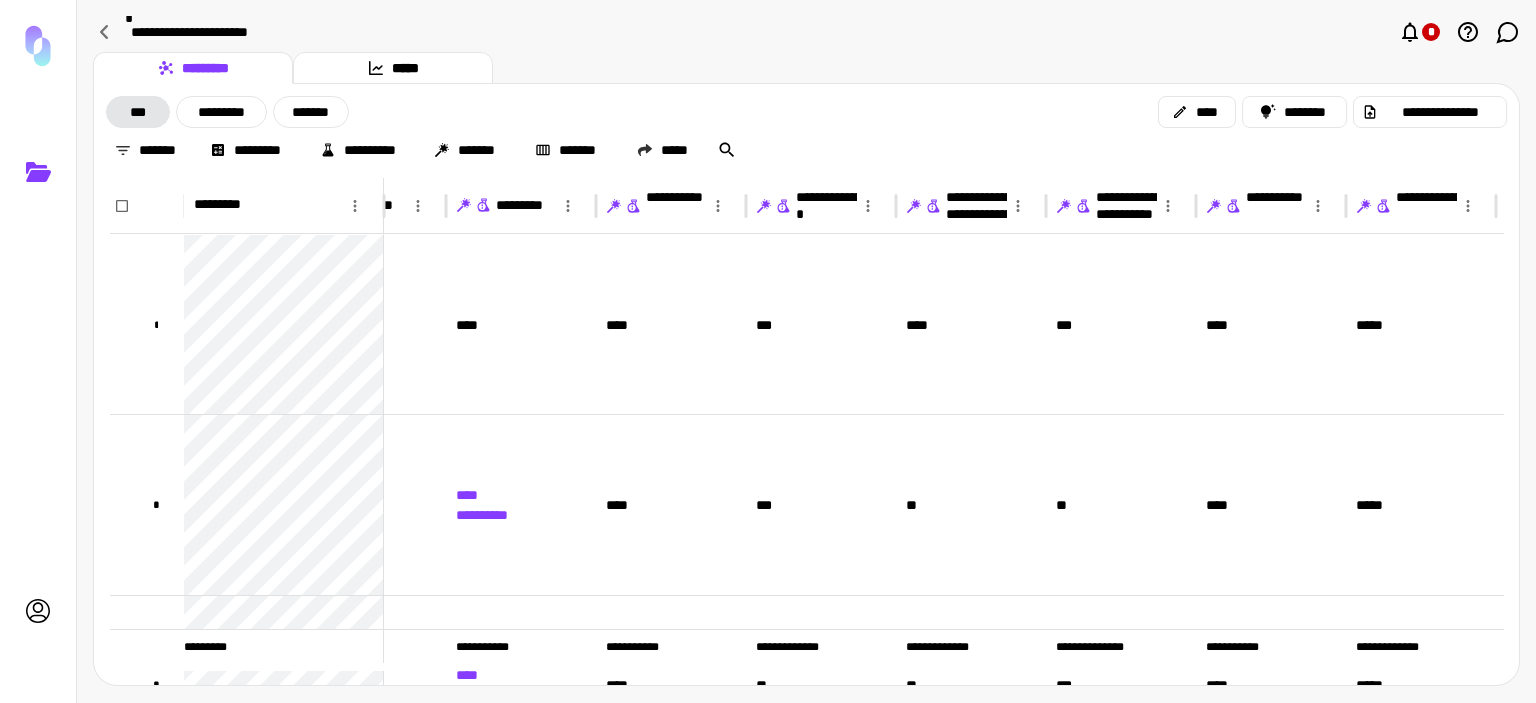 scroll, scrollTop: 0, scrollLeft: 0, axis: both 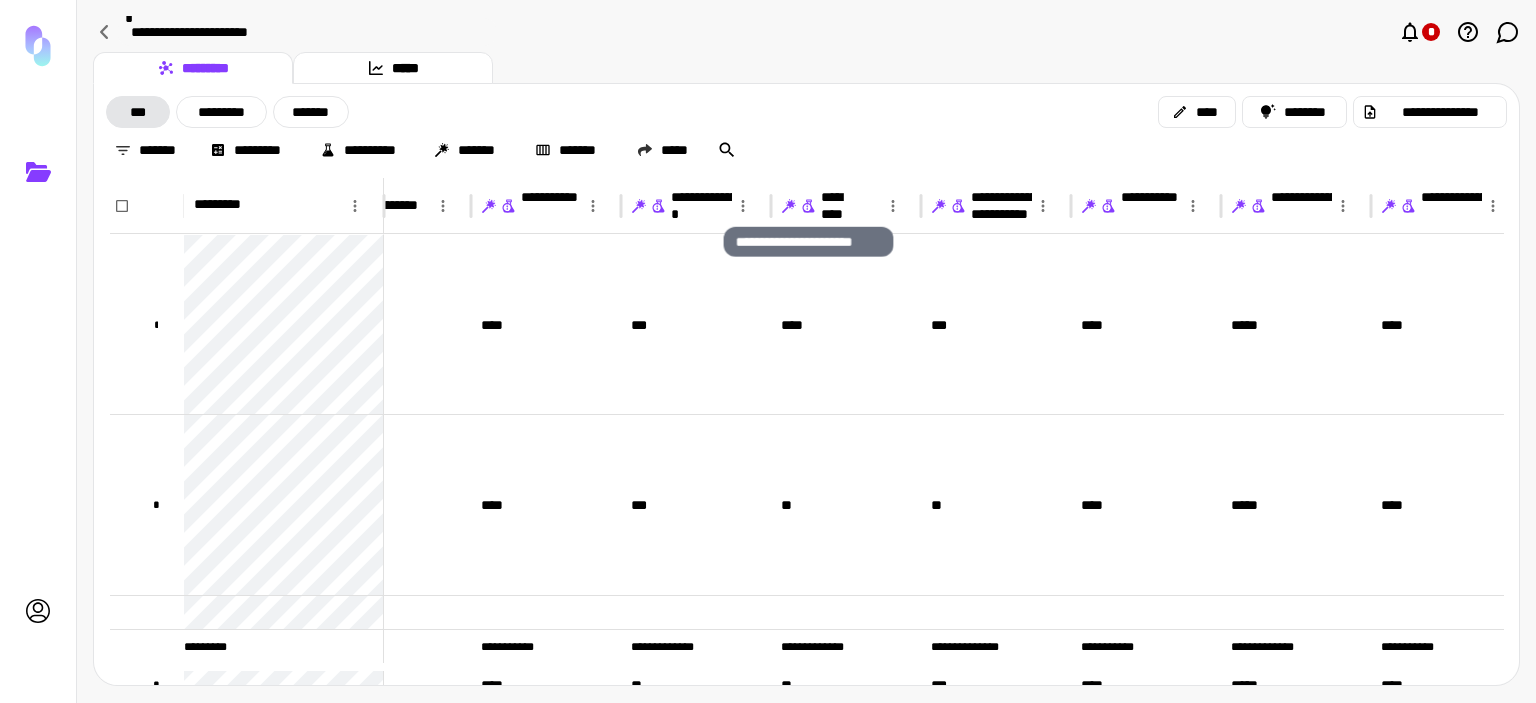 click 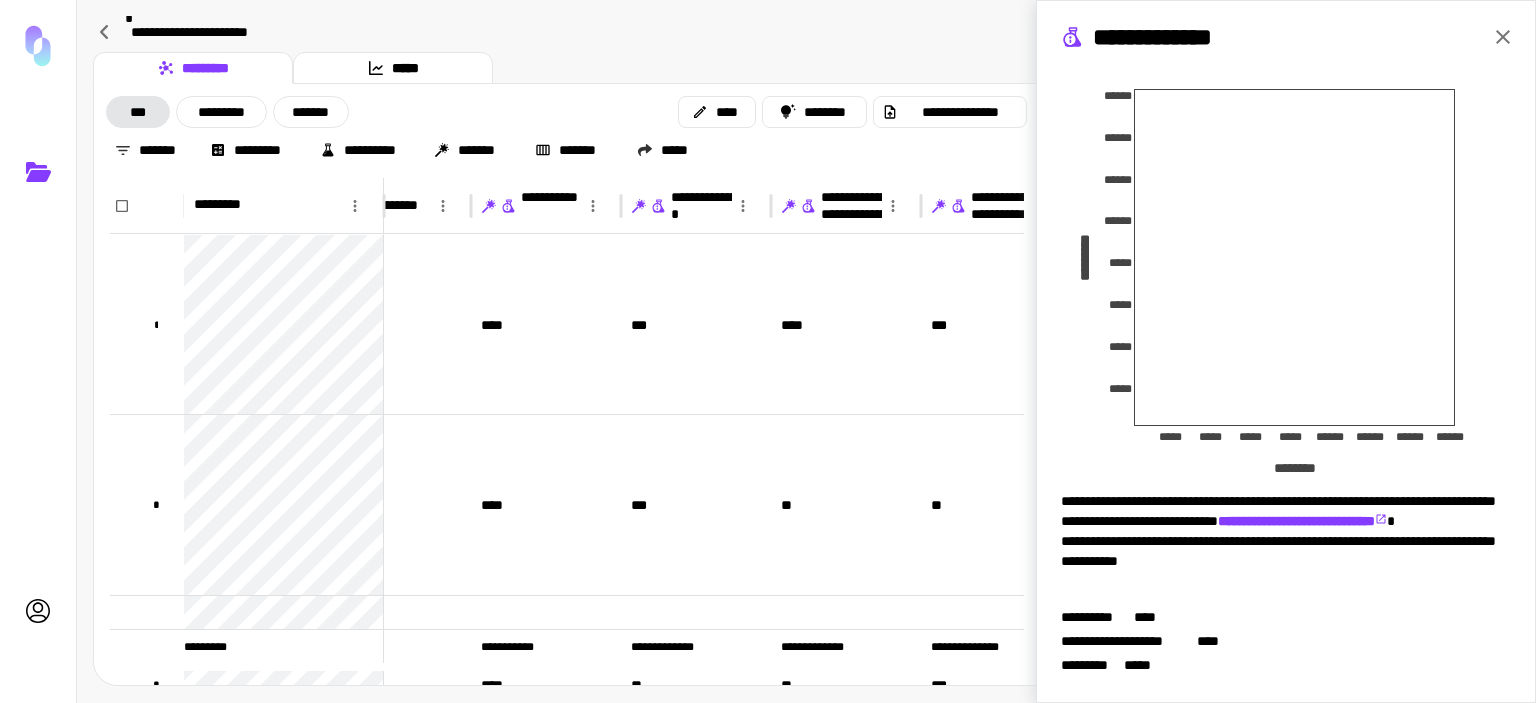 type 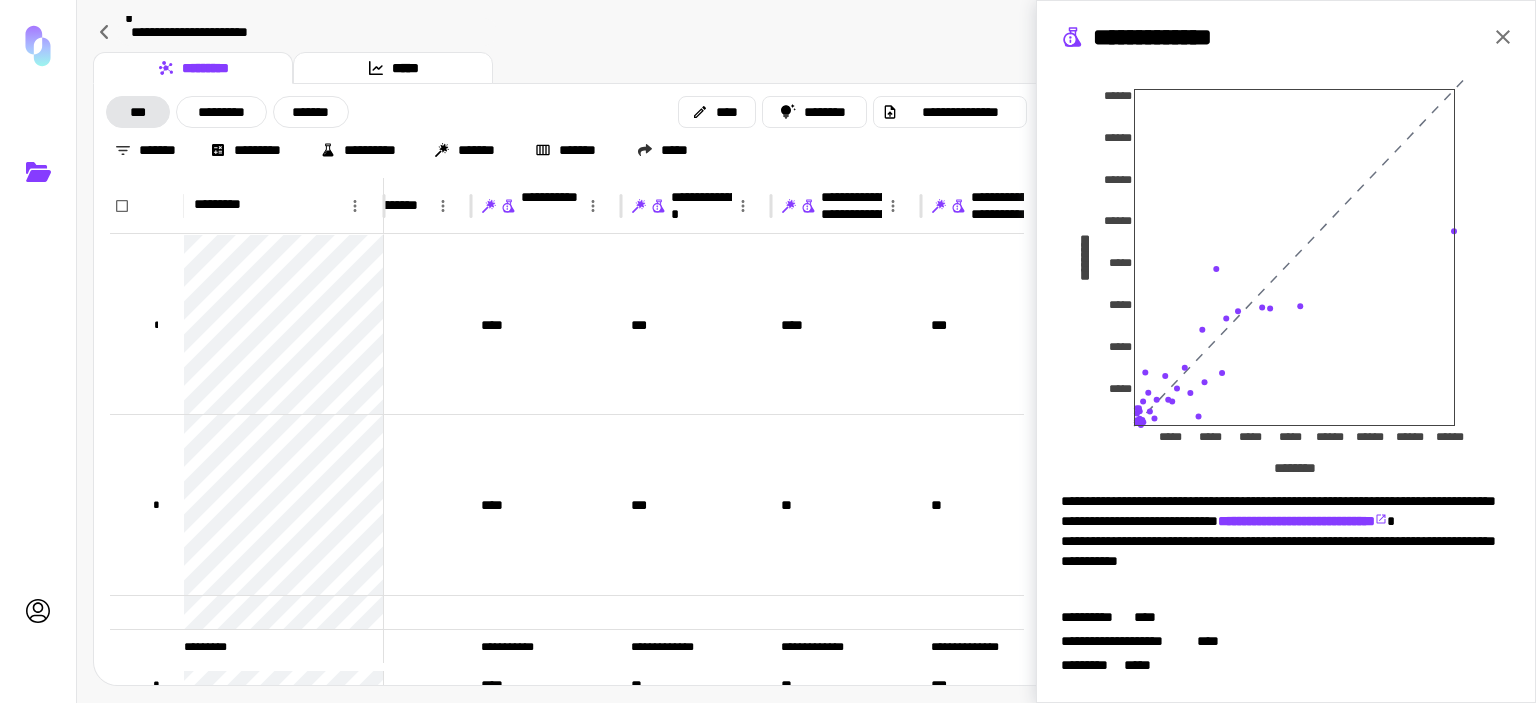 drag, startPoint x: 1489, startPoint y: 27, endPoint x: 1240, endPoint y: 178, distance: 291.20782 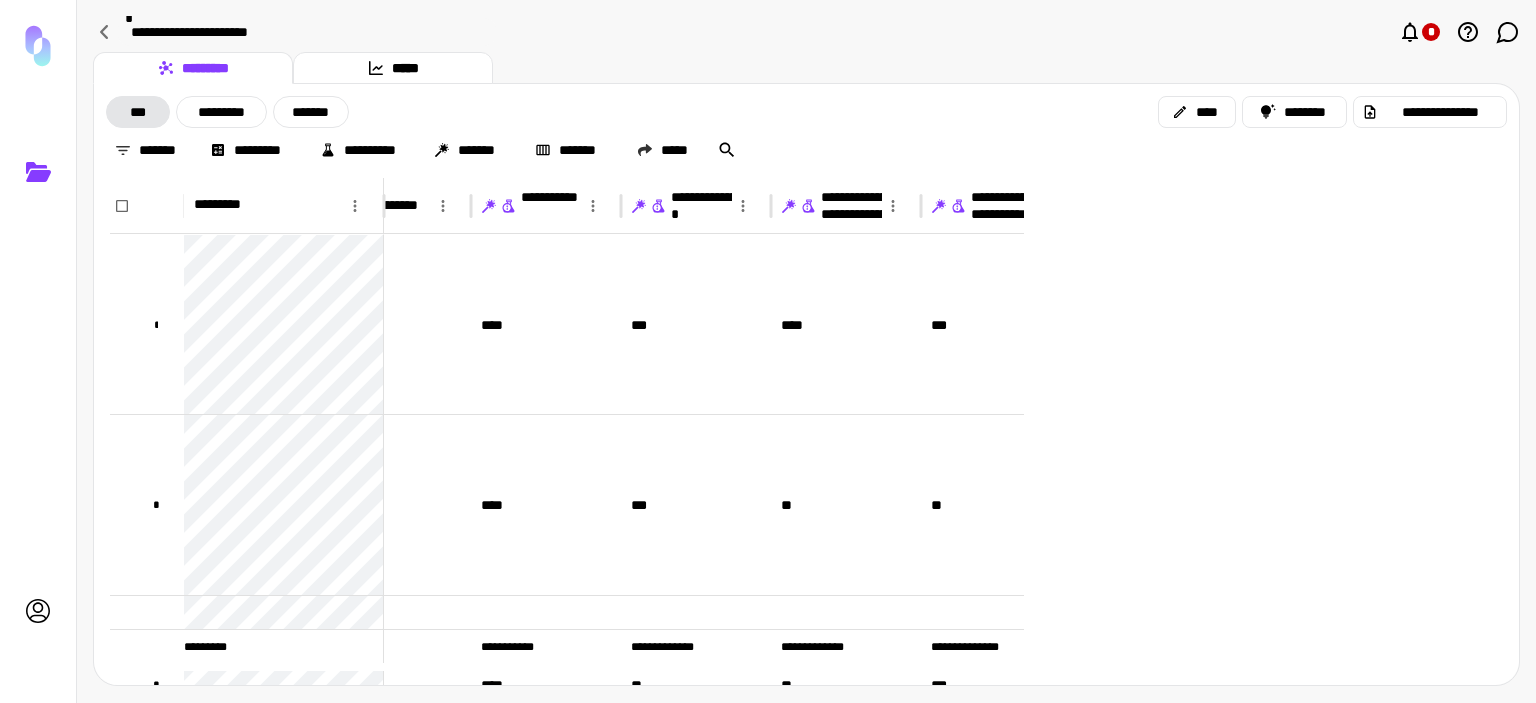 scroll, scrollTop: 0, scrollLeft: 0, axis: both 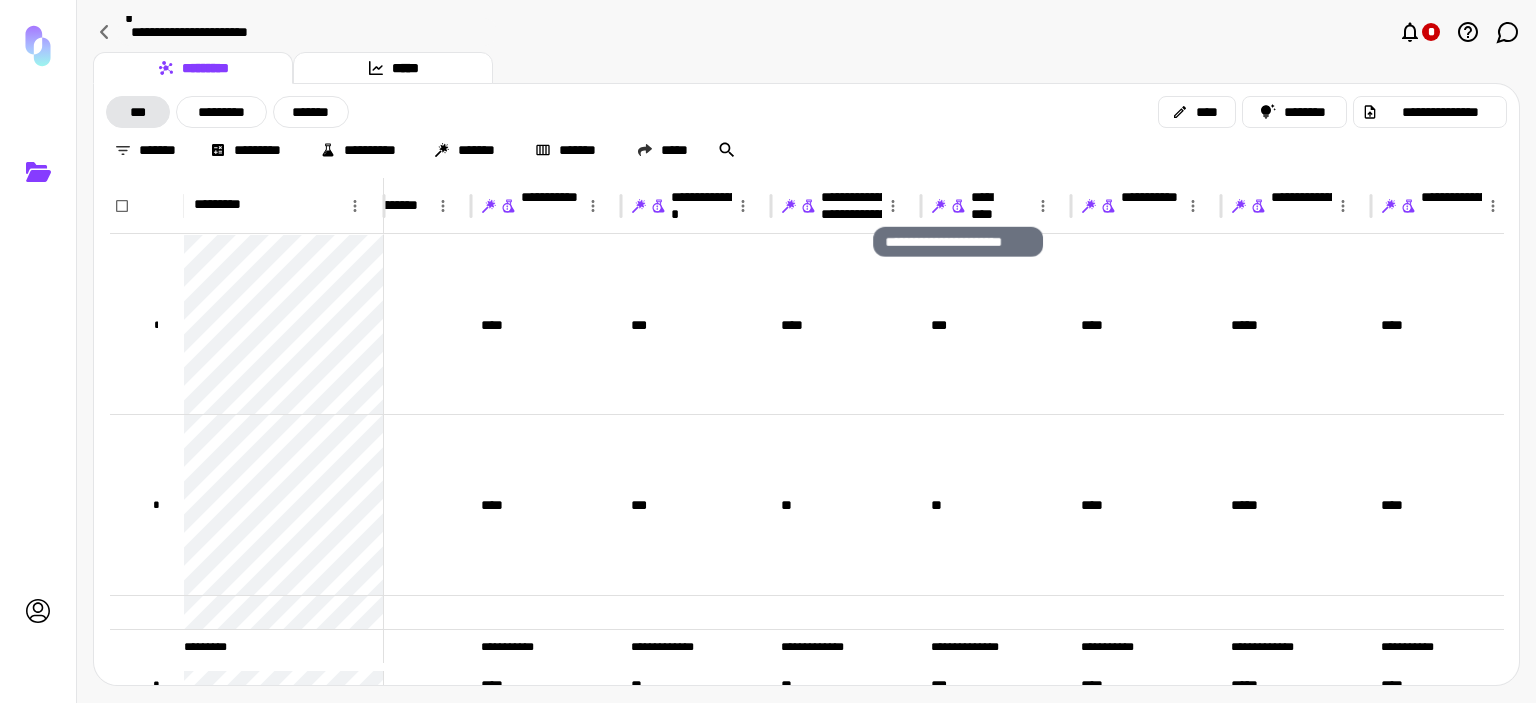 click 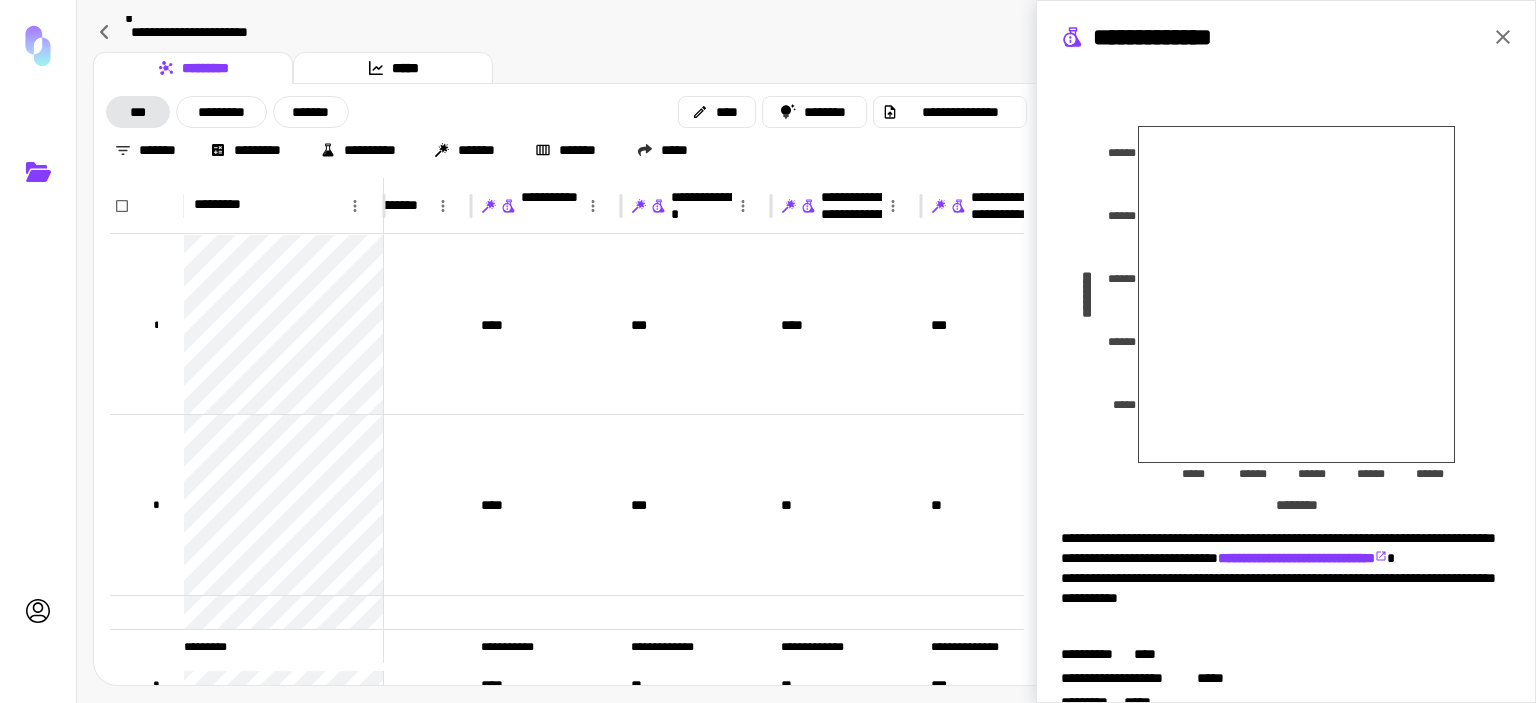 scroll, scrollTop: 375, scrollLeft: 0, axis: vertical 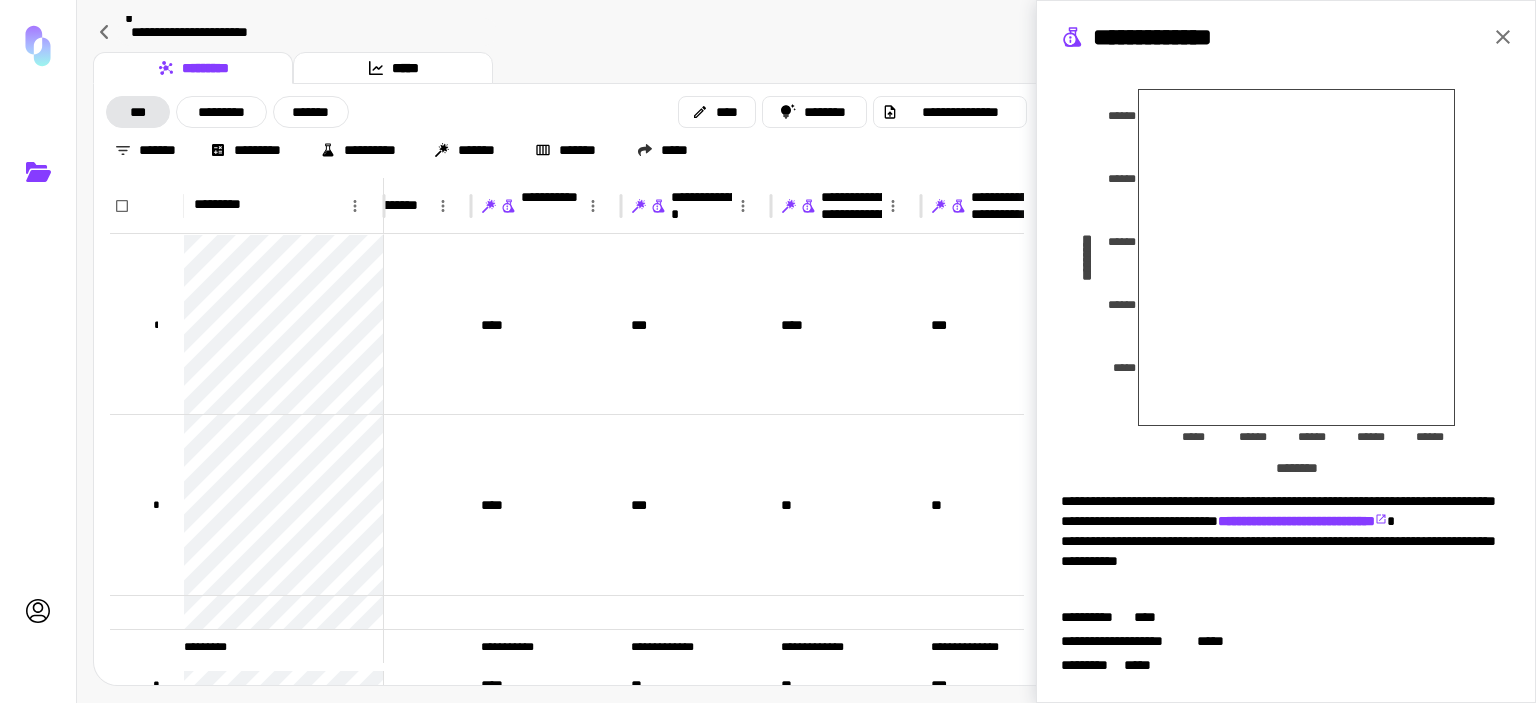 type 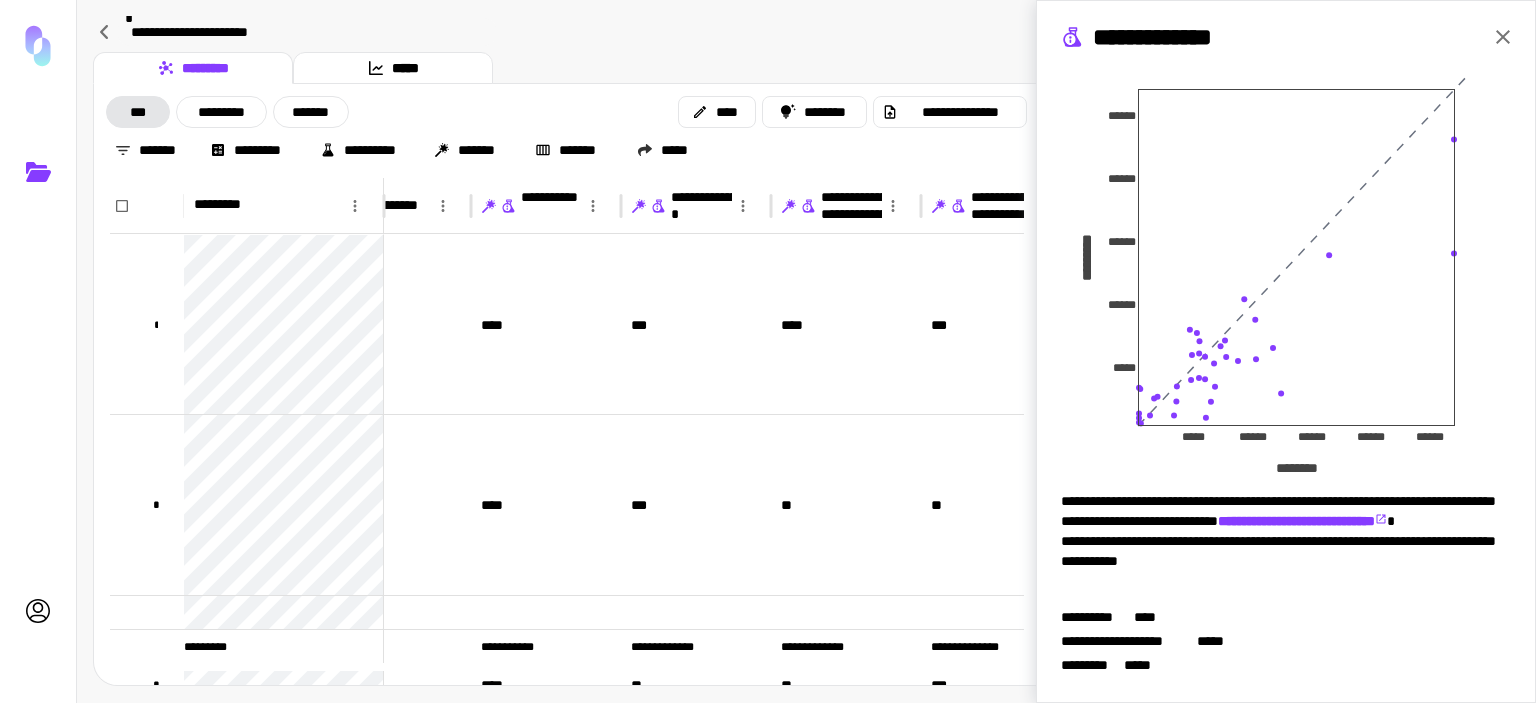 click 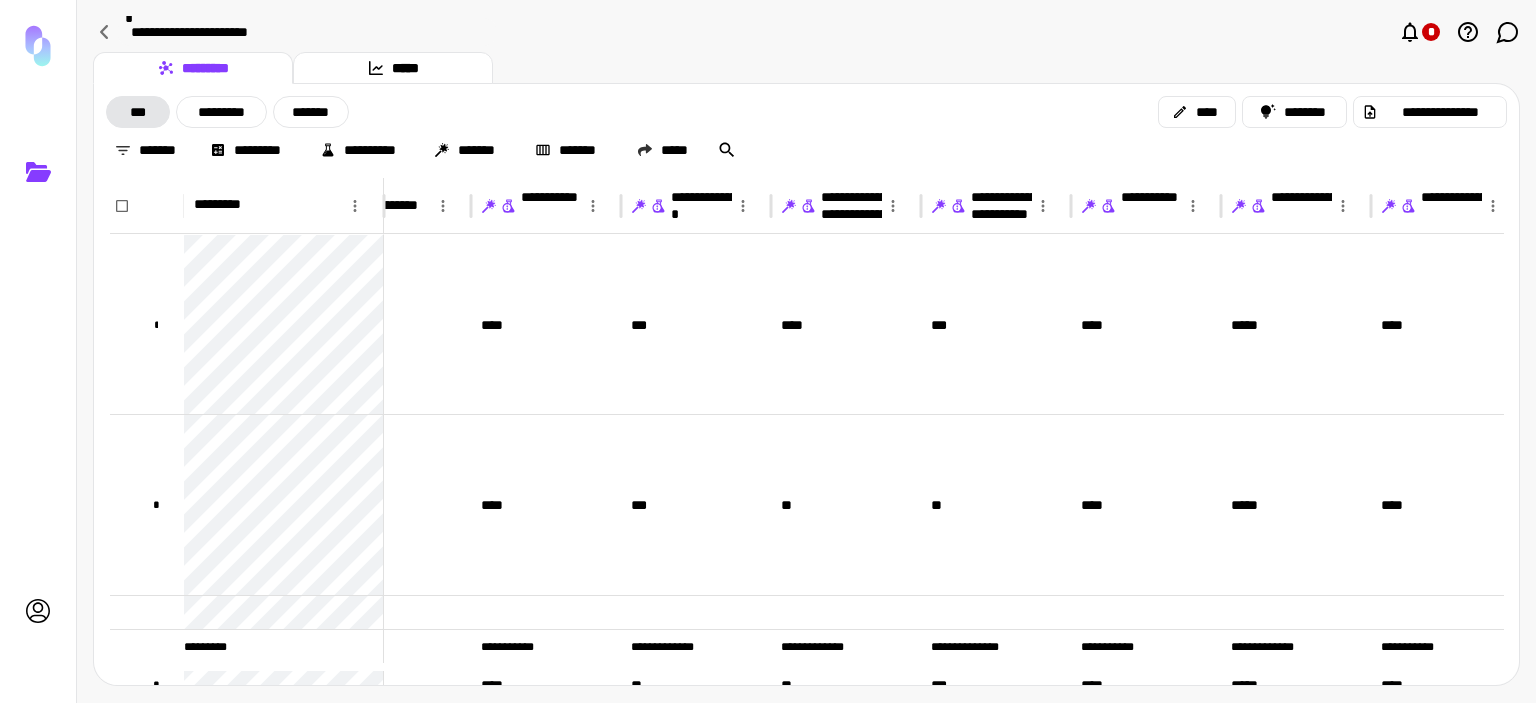 scroll, scrollTop: 0, scrollLeft: 0, axis: both 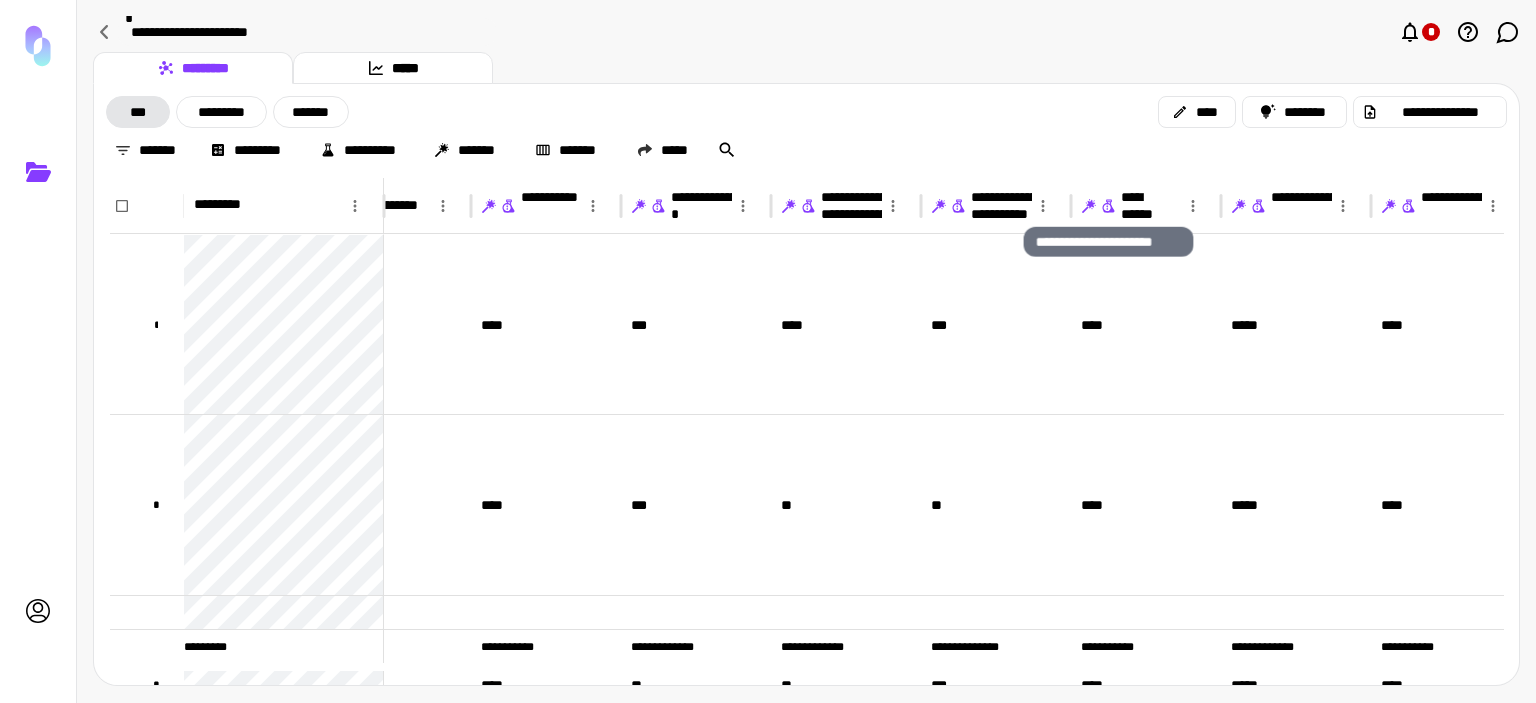 click 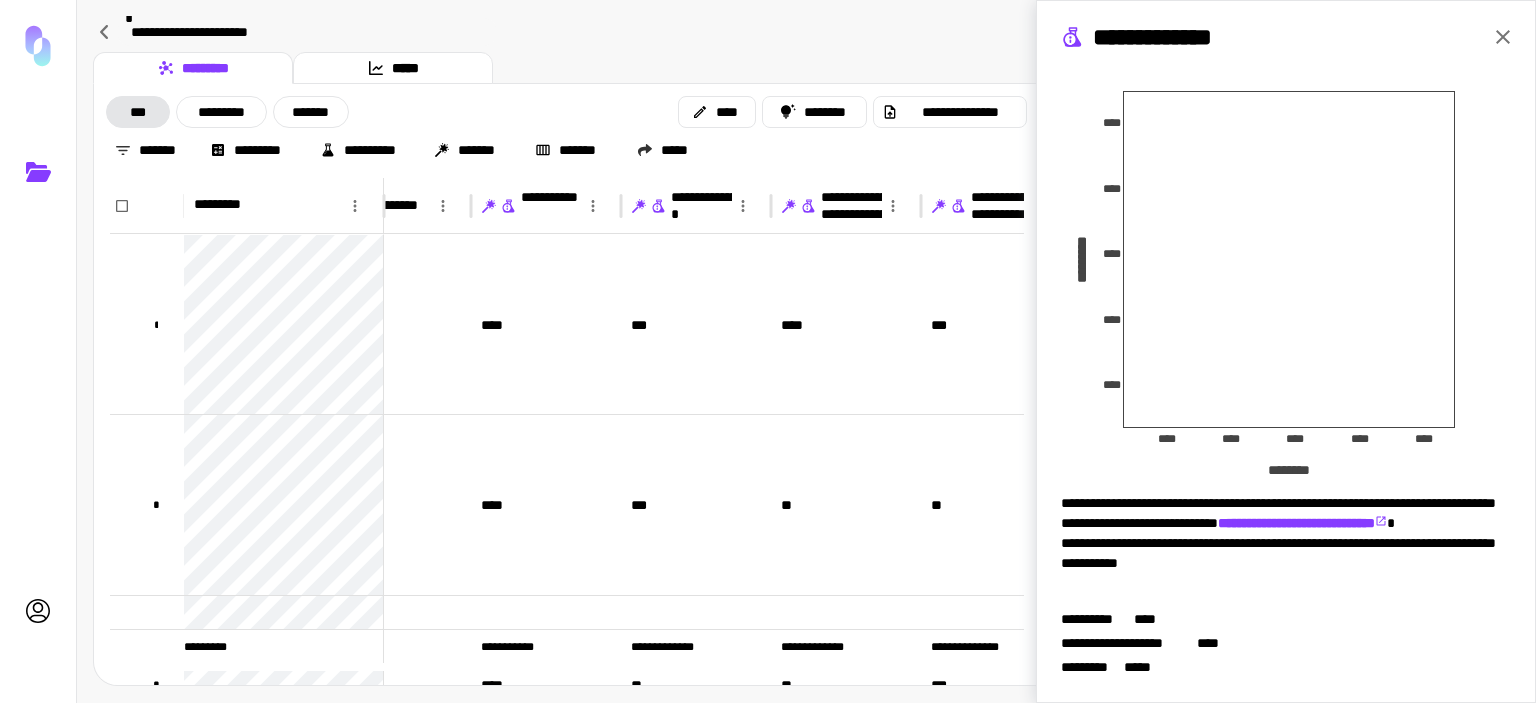 scroll, scrollTop: 355, scrollLeft: 0, axis: vertical 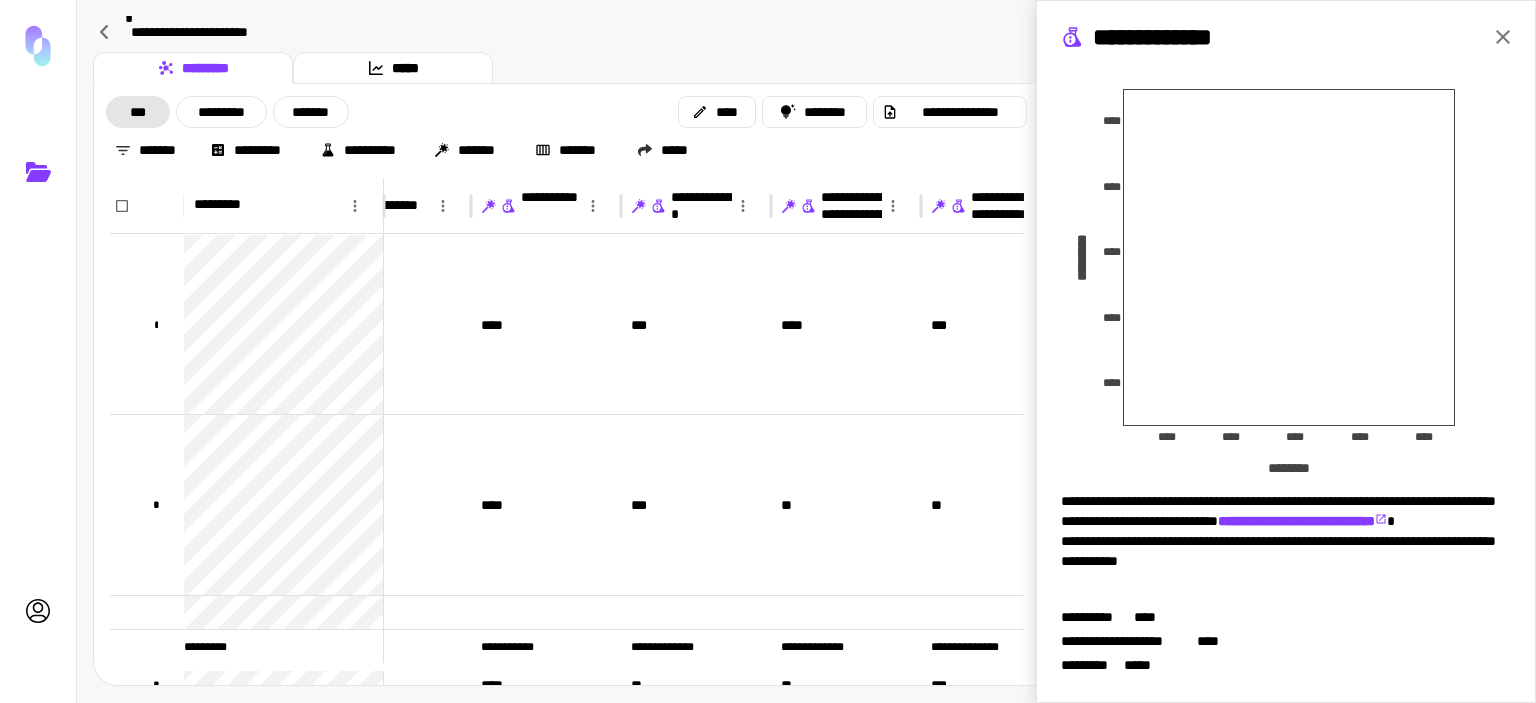 type 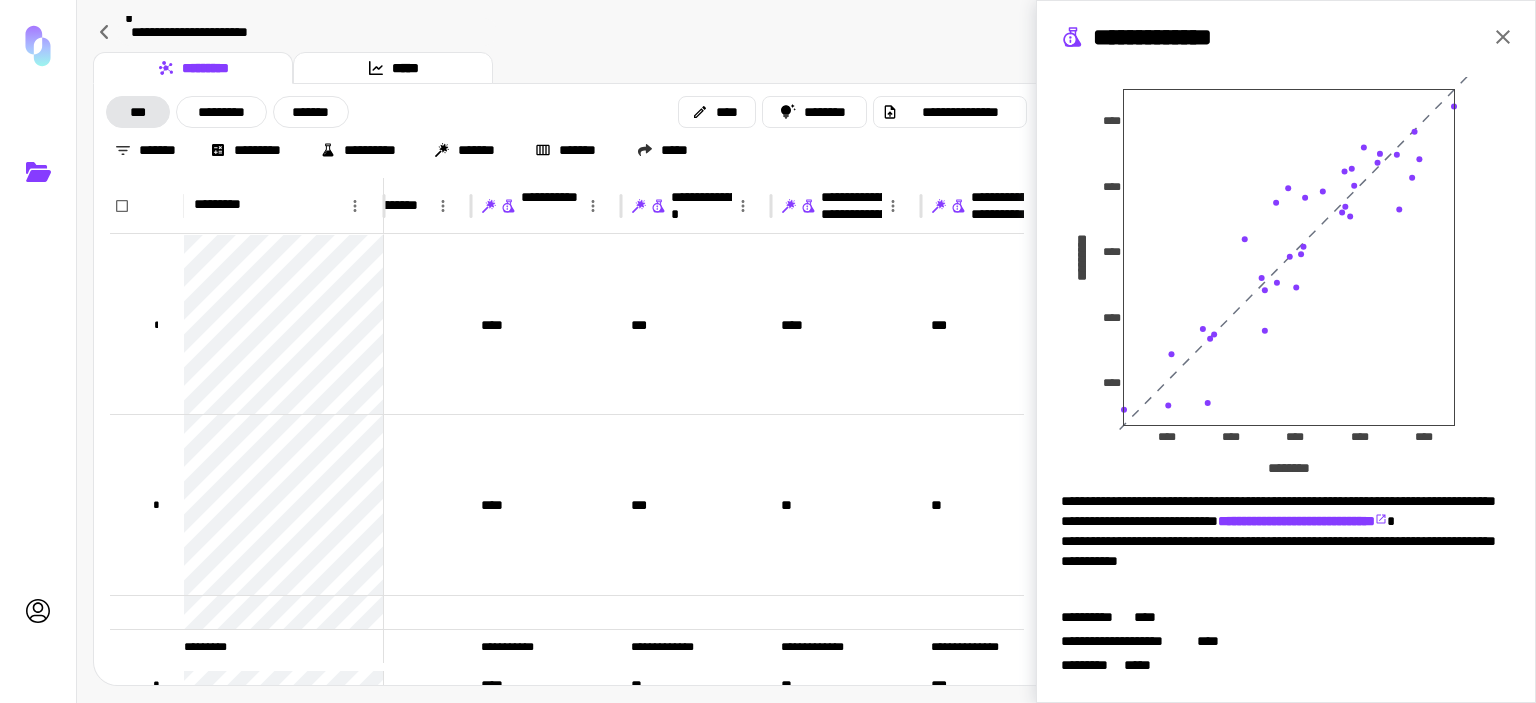 click 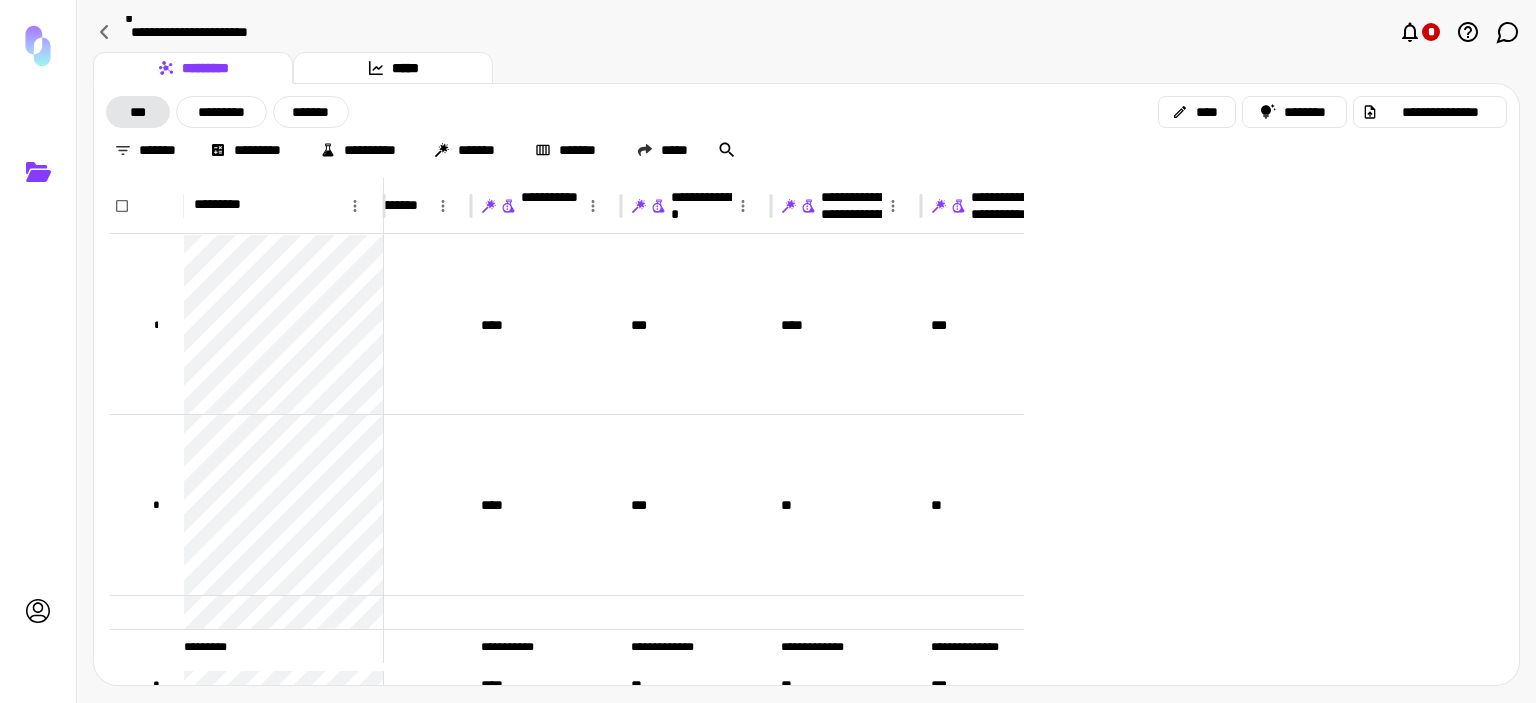 scroll, scrollTop: 0, scrollLeft: 0, axis: both 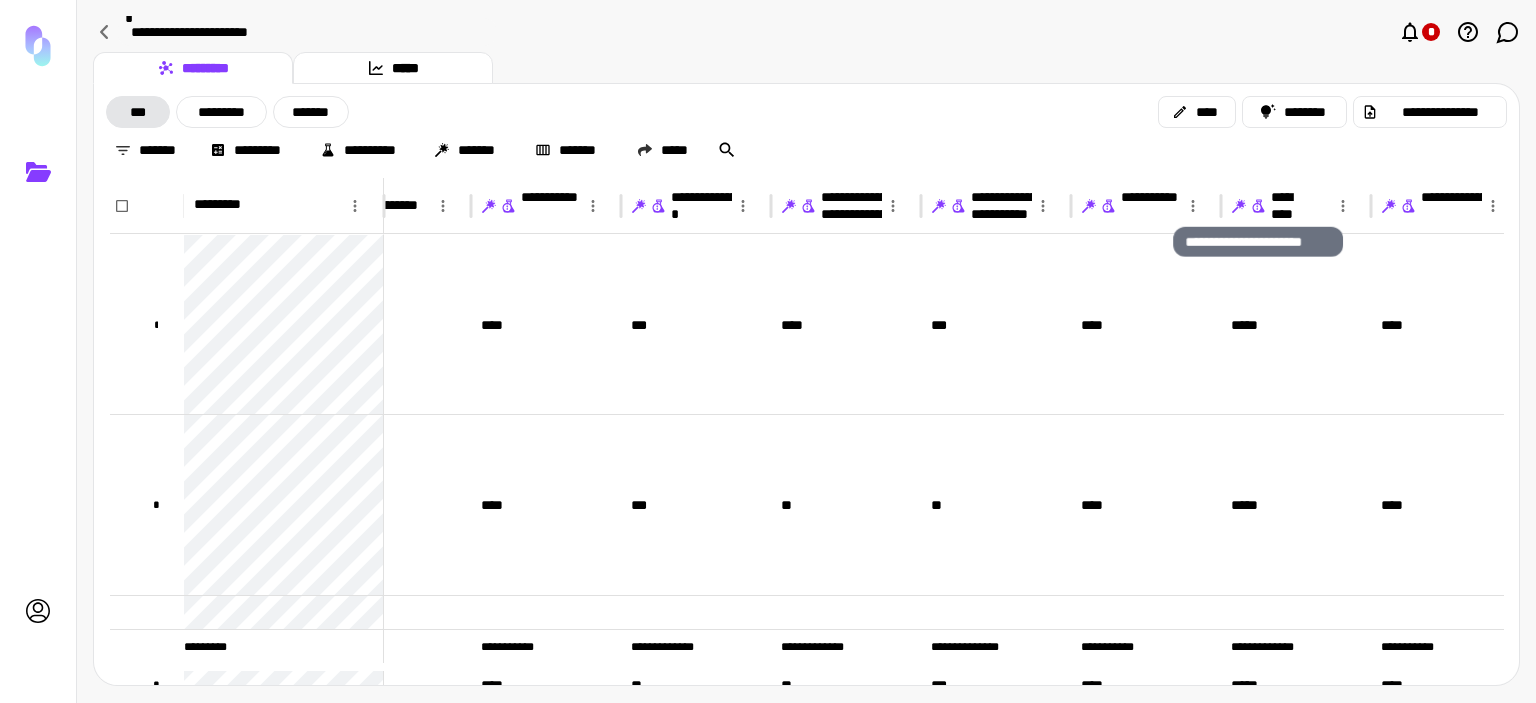 click 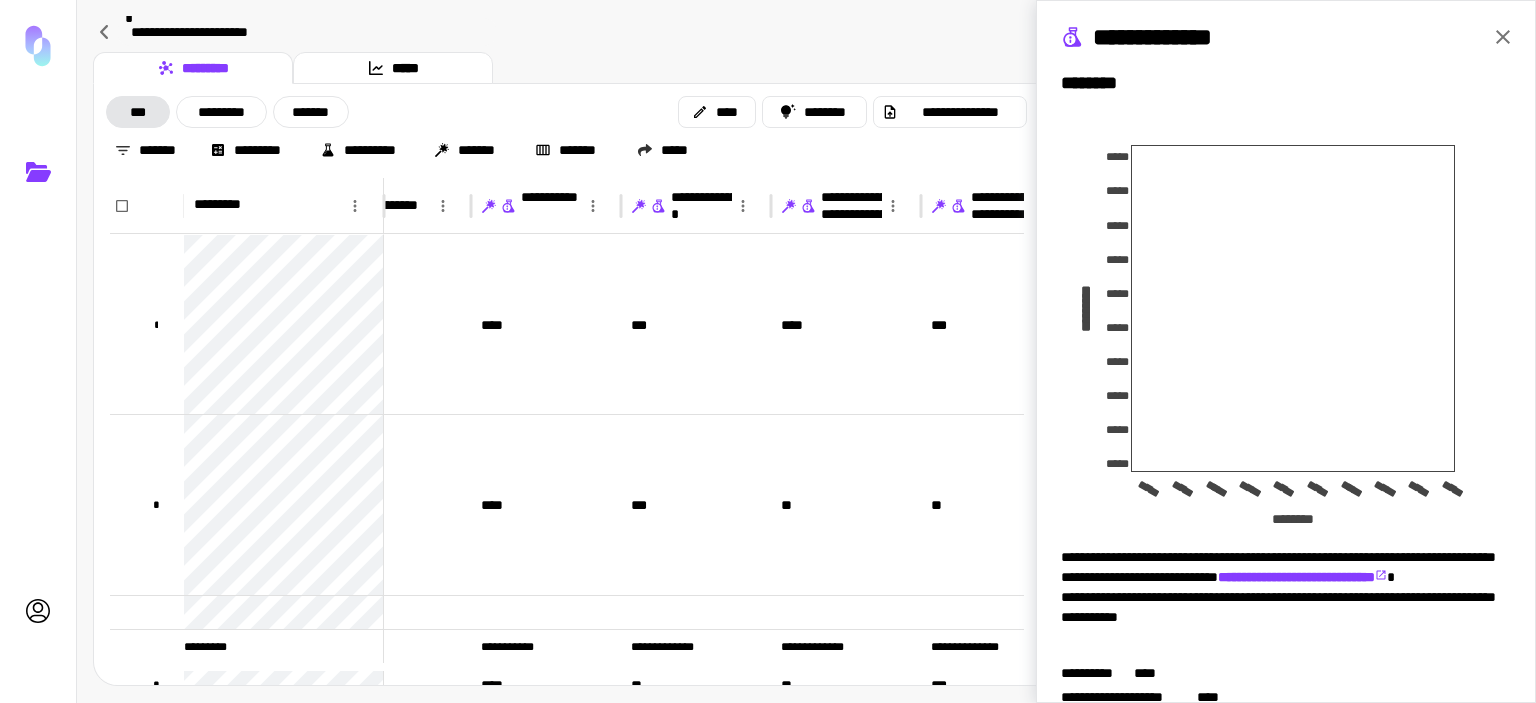 scroll, scrollTop: 300, scrollLeft: 0, axis: vertical 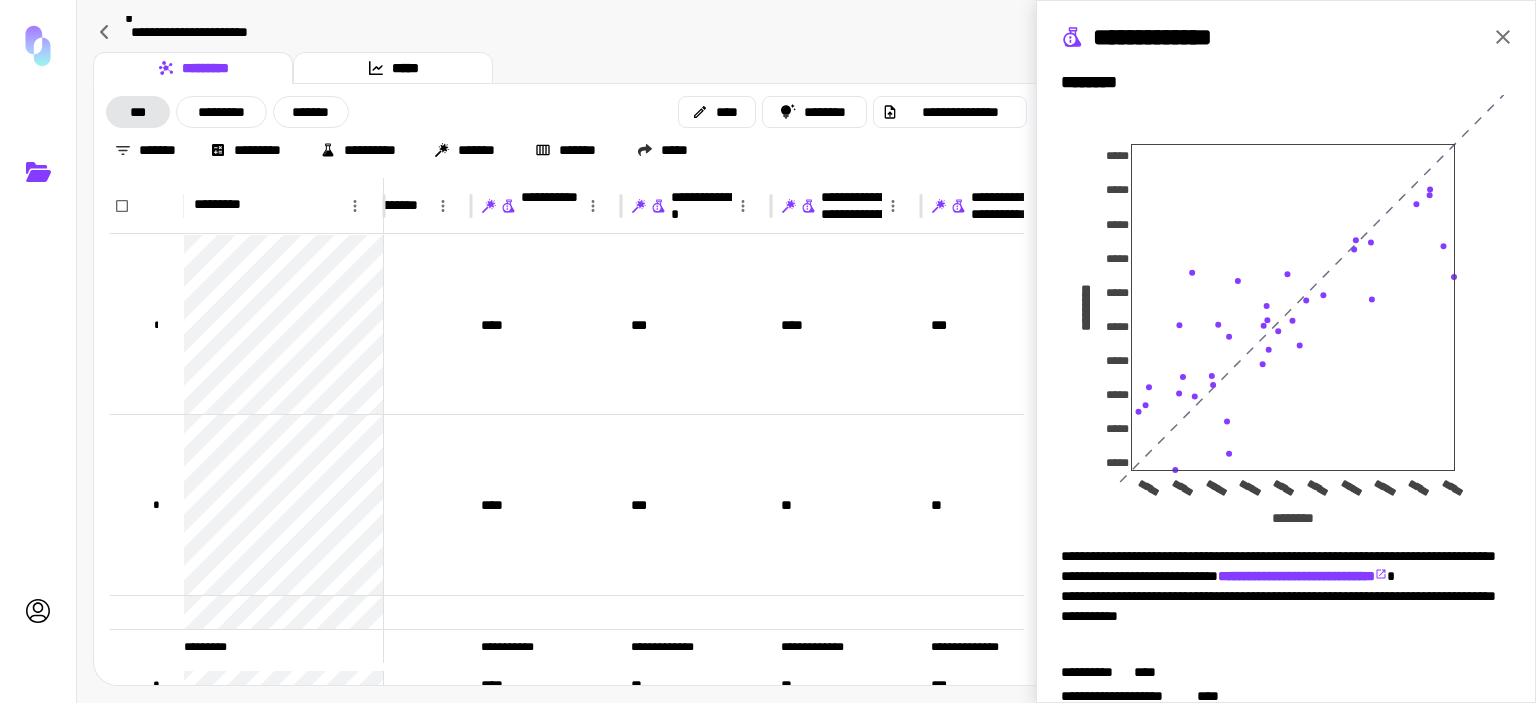type 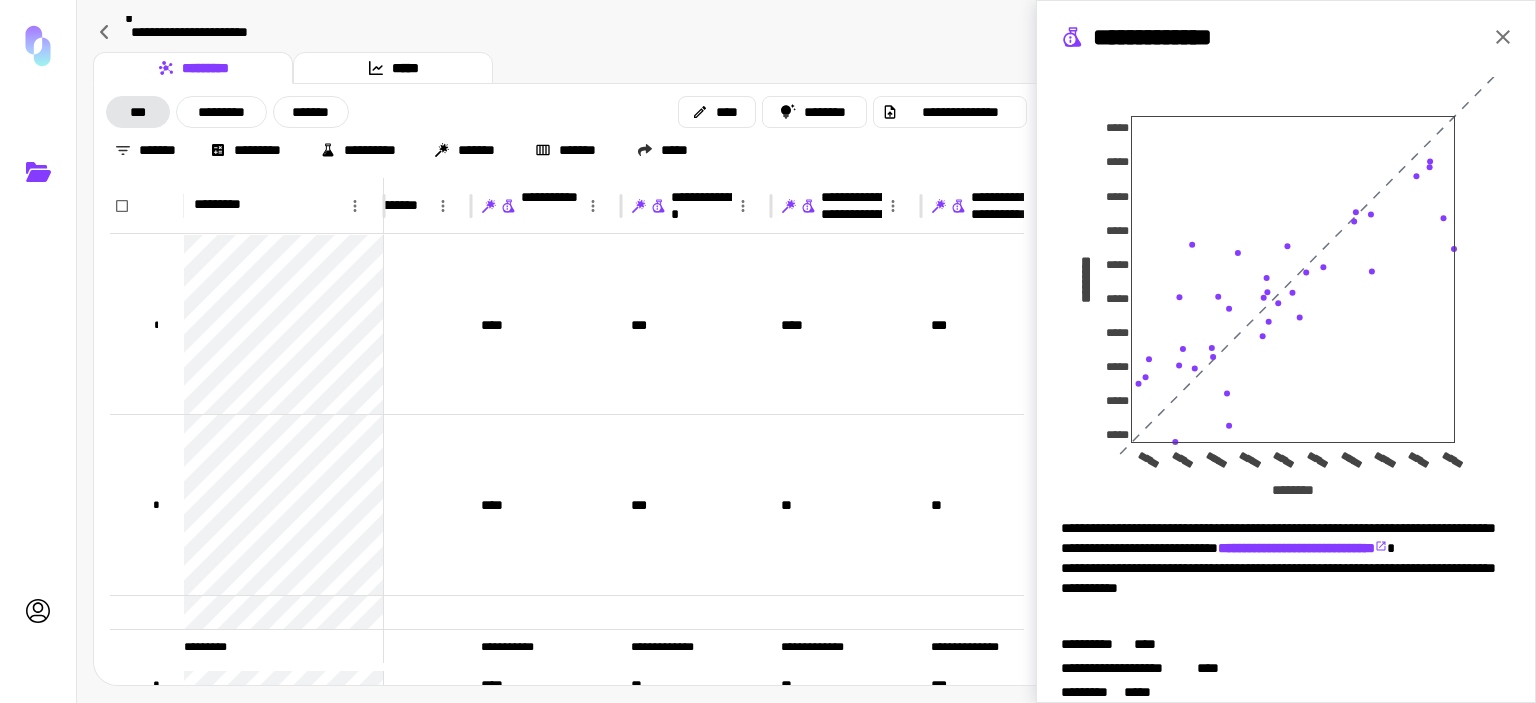 scroll, scrollTop: 355, scrollLeft: 0, axis: vertical 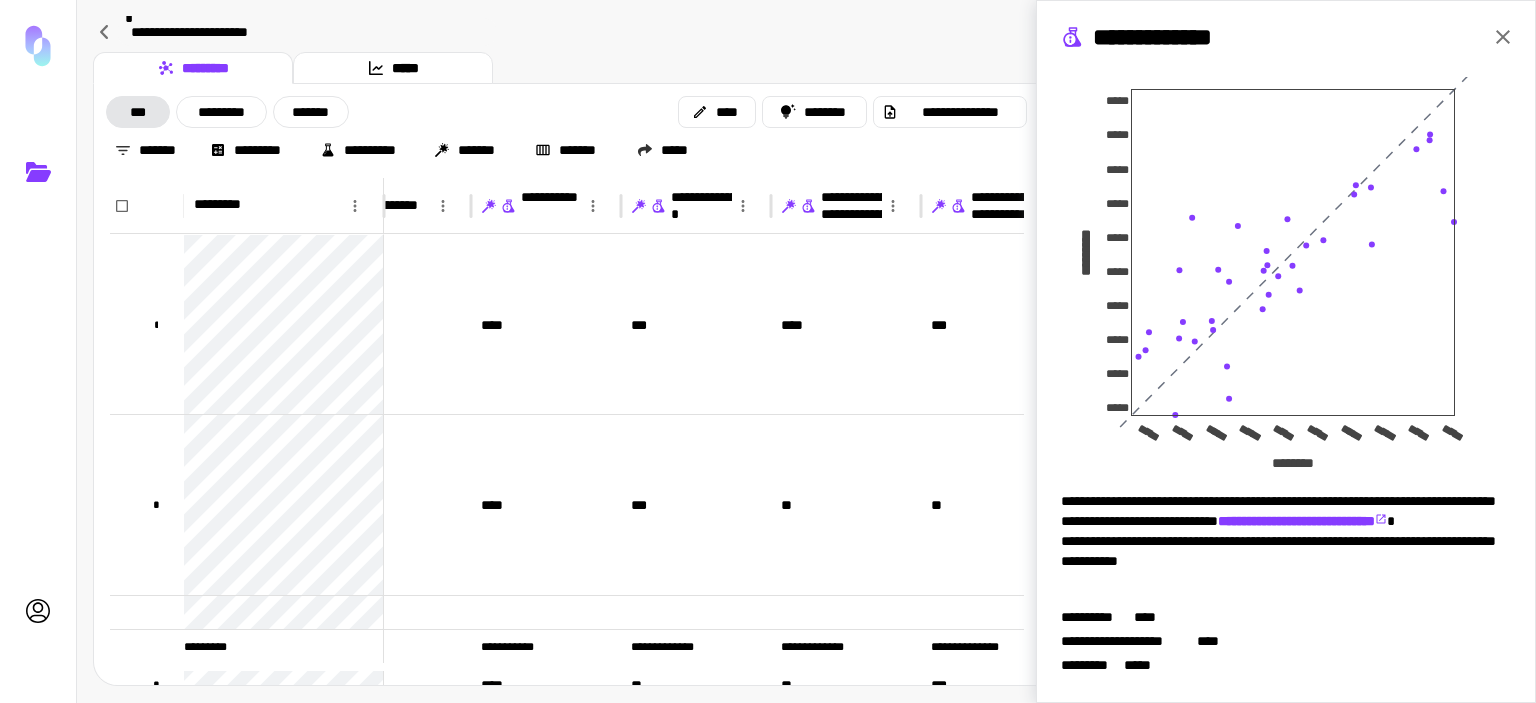 click 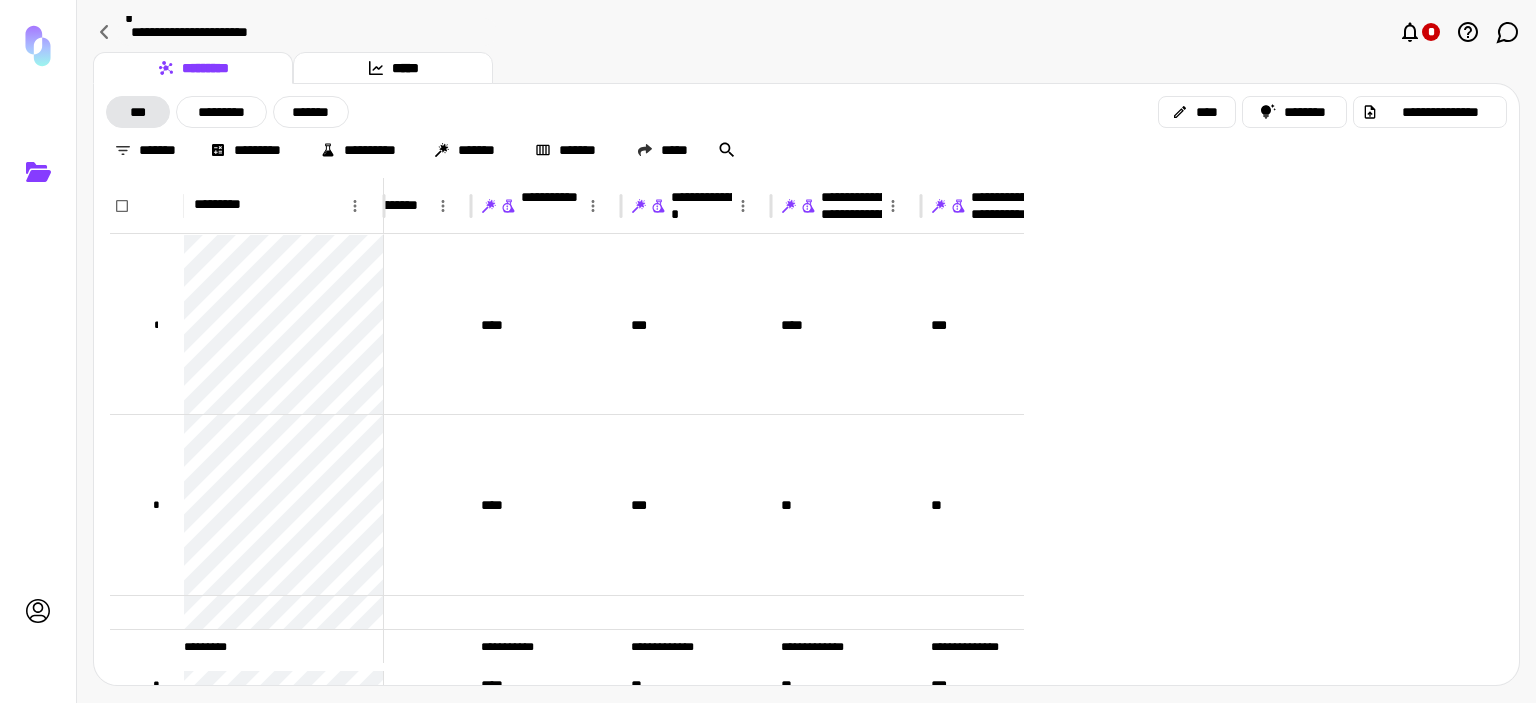 scroll, scrollTop: 0, scrollLeft: 0, axis: both 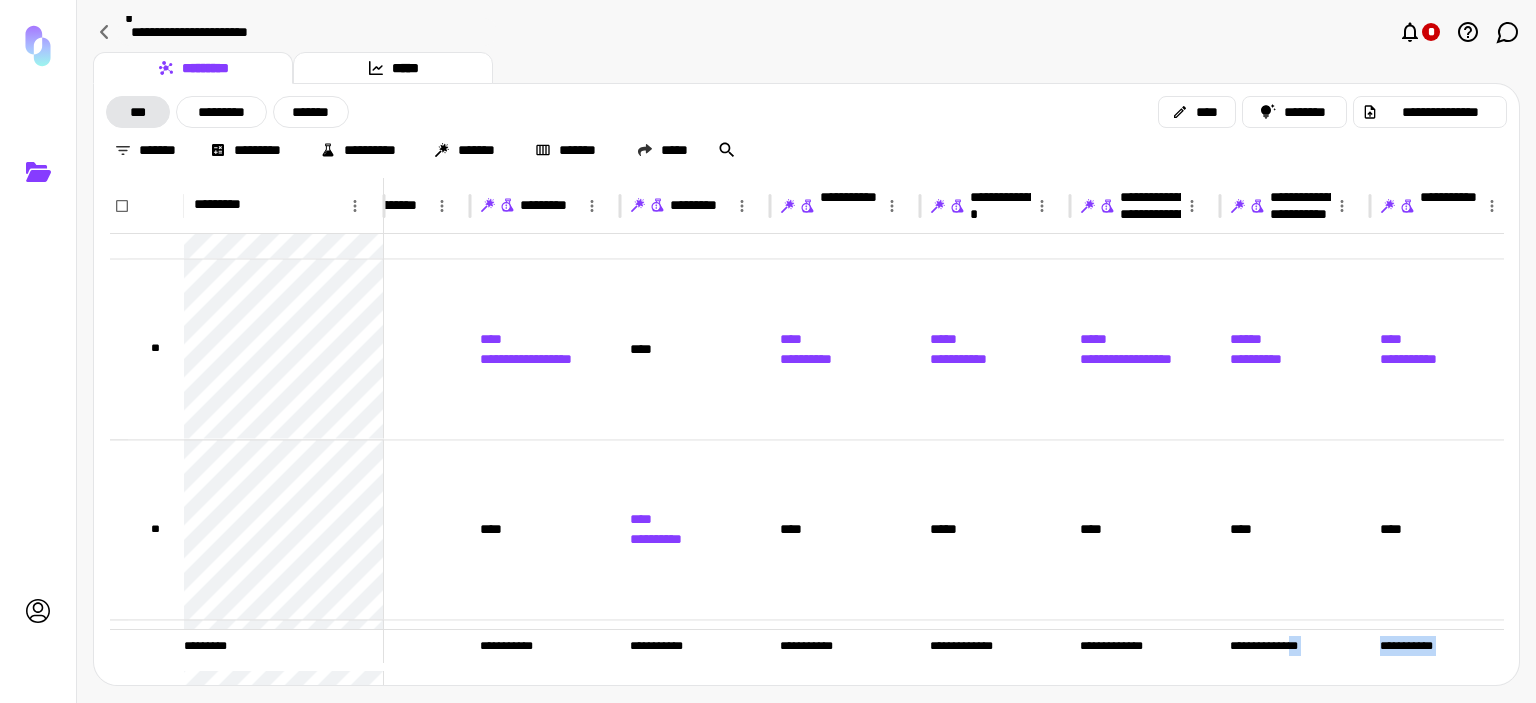 drag, startPoint x: 1289, startPoint y: 668, endPoint x: 1428, endPoint y: 675, distance: 139.17615 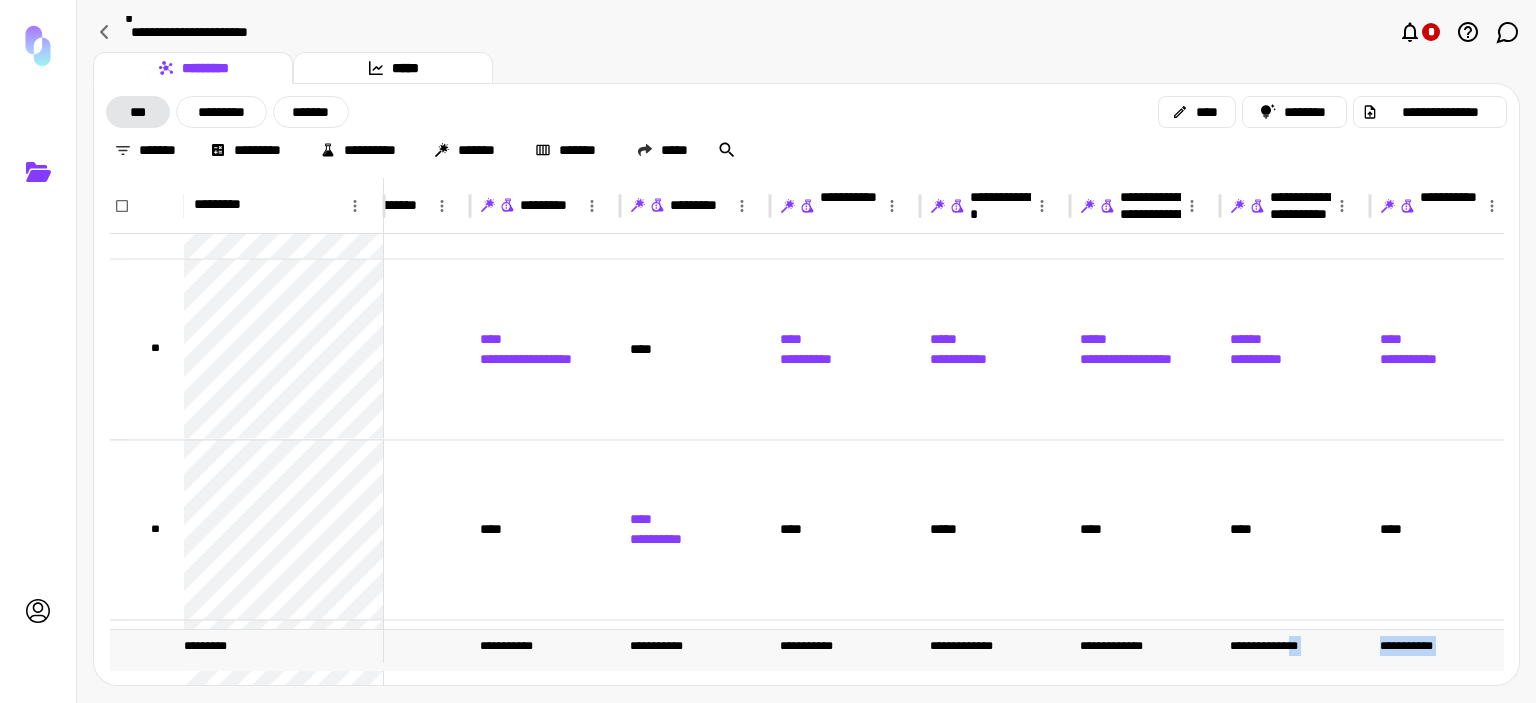 scroll, scrollTop: 10065, scrollLeft: 364, axis: both 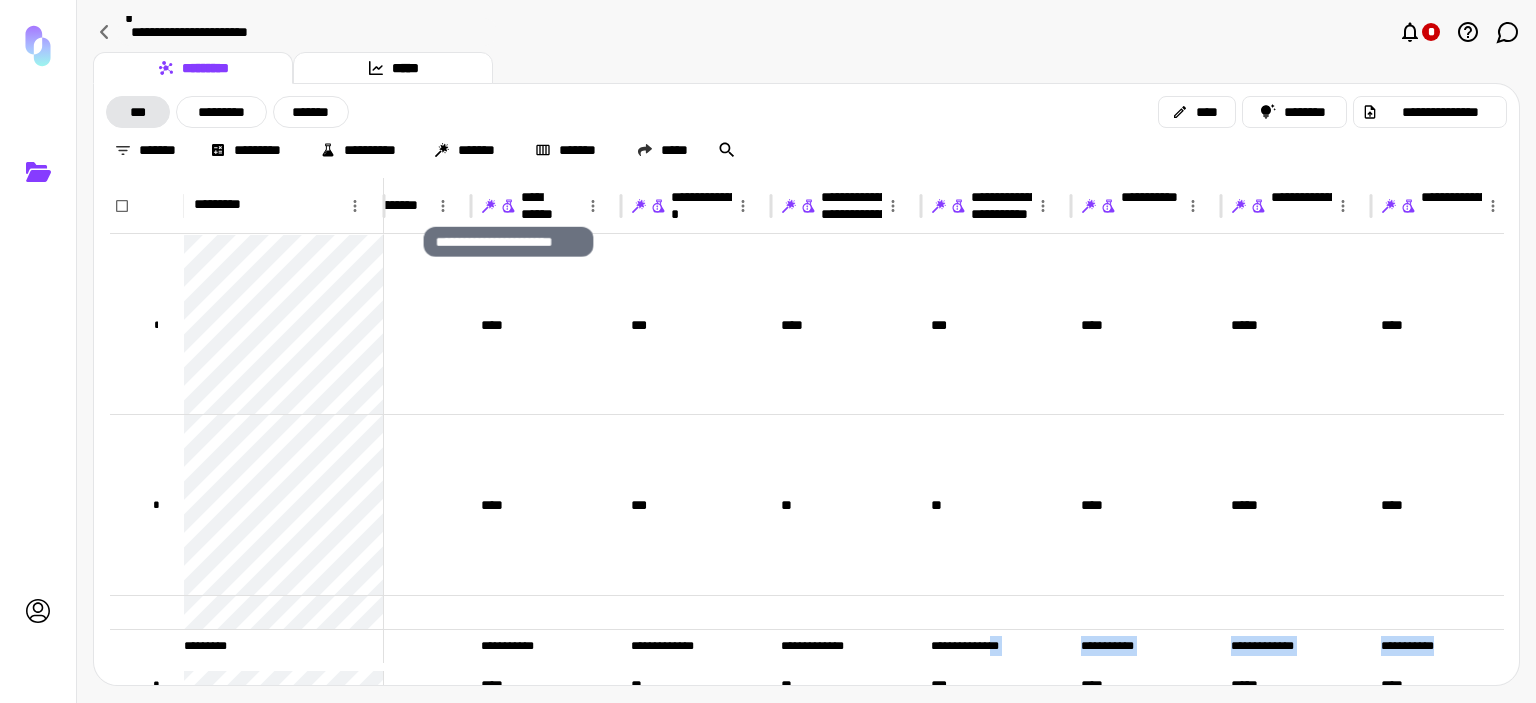 click 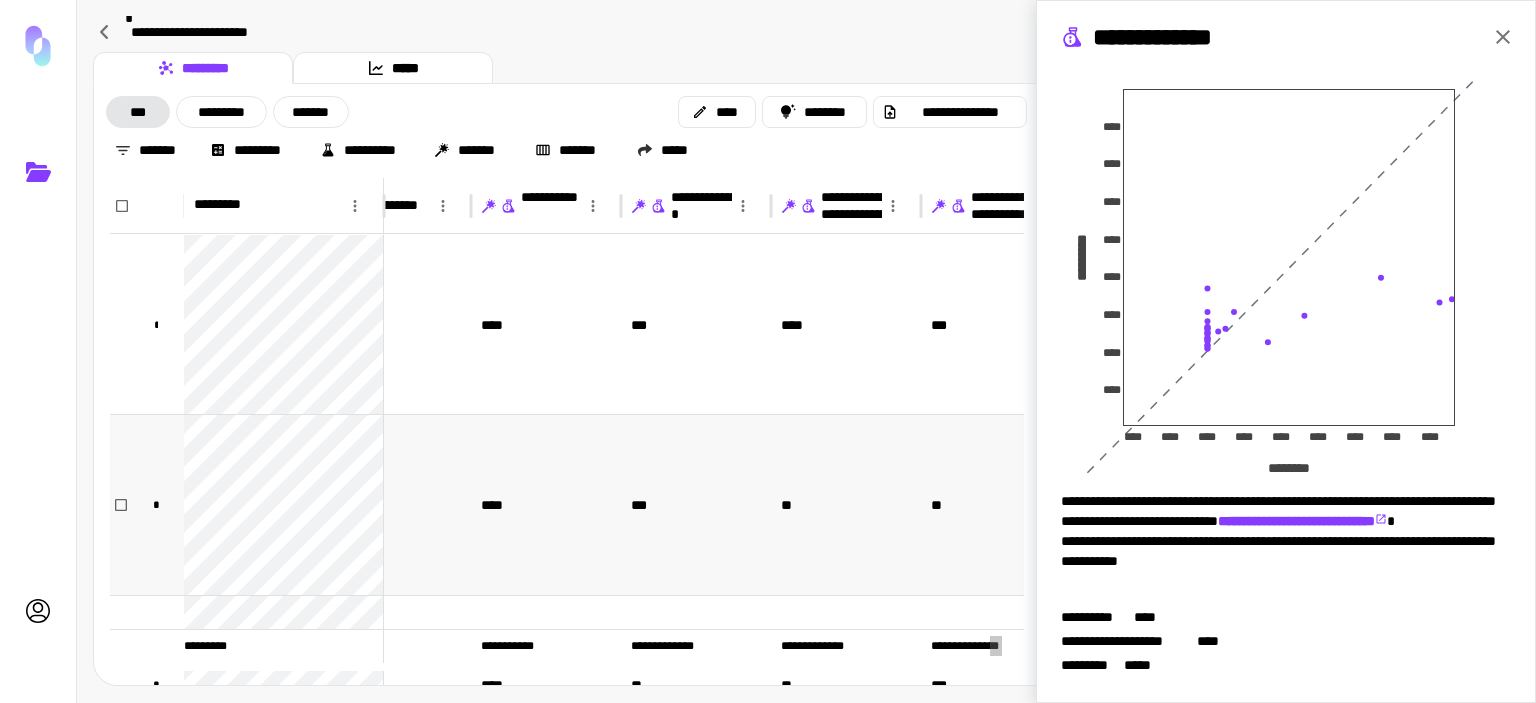 drag, startPoint x: 1494, startPoint y: 30, endPoint x: 993, endPoint y: 571, distance: 737.34796 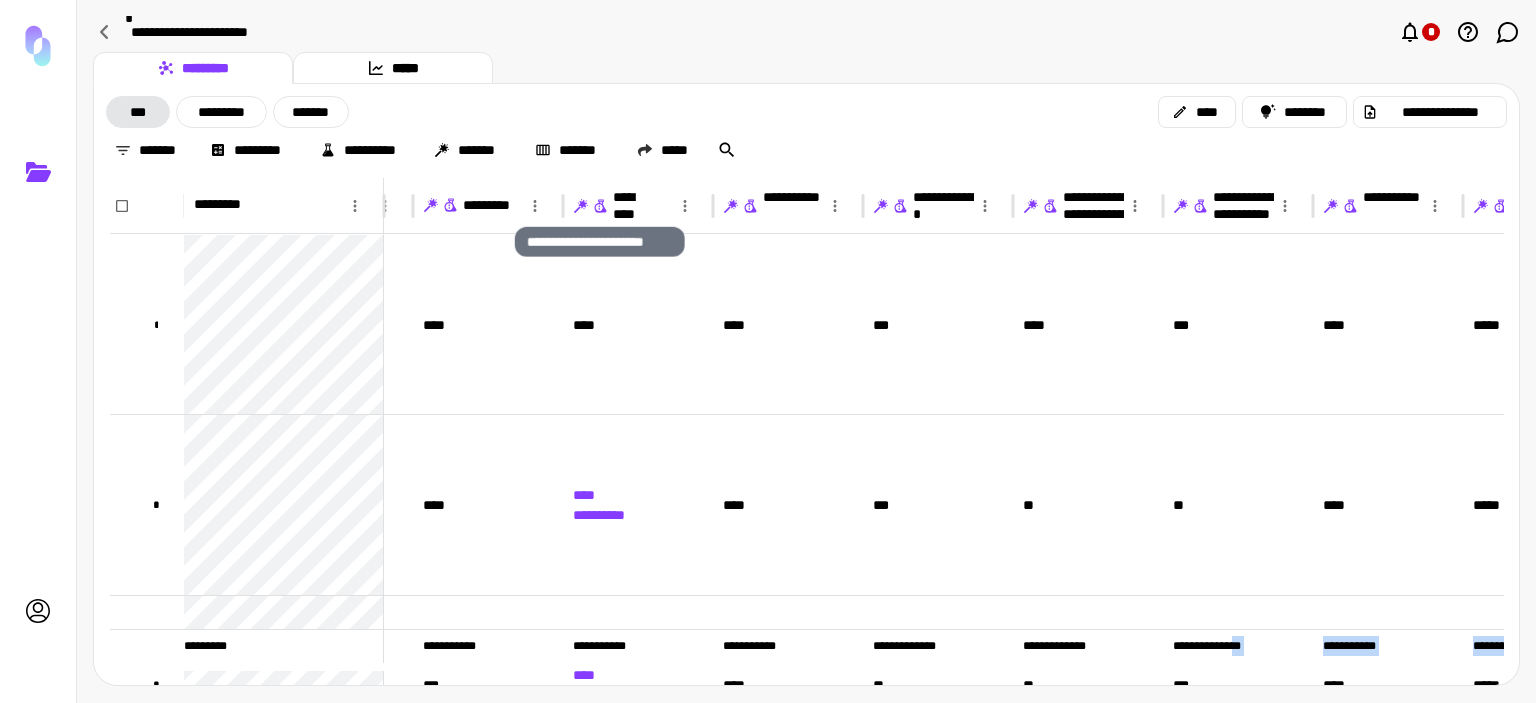 click 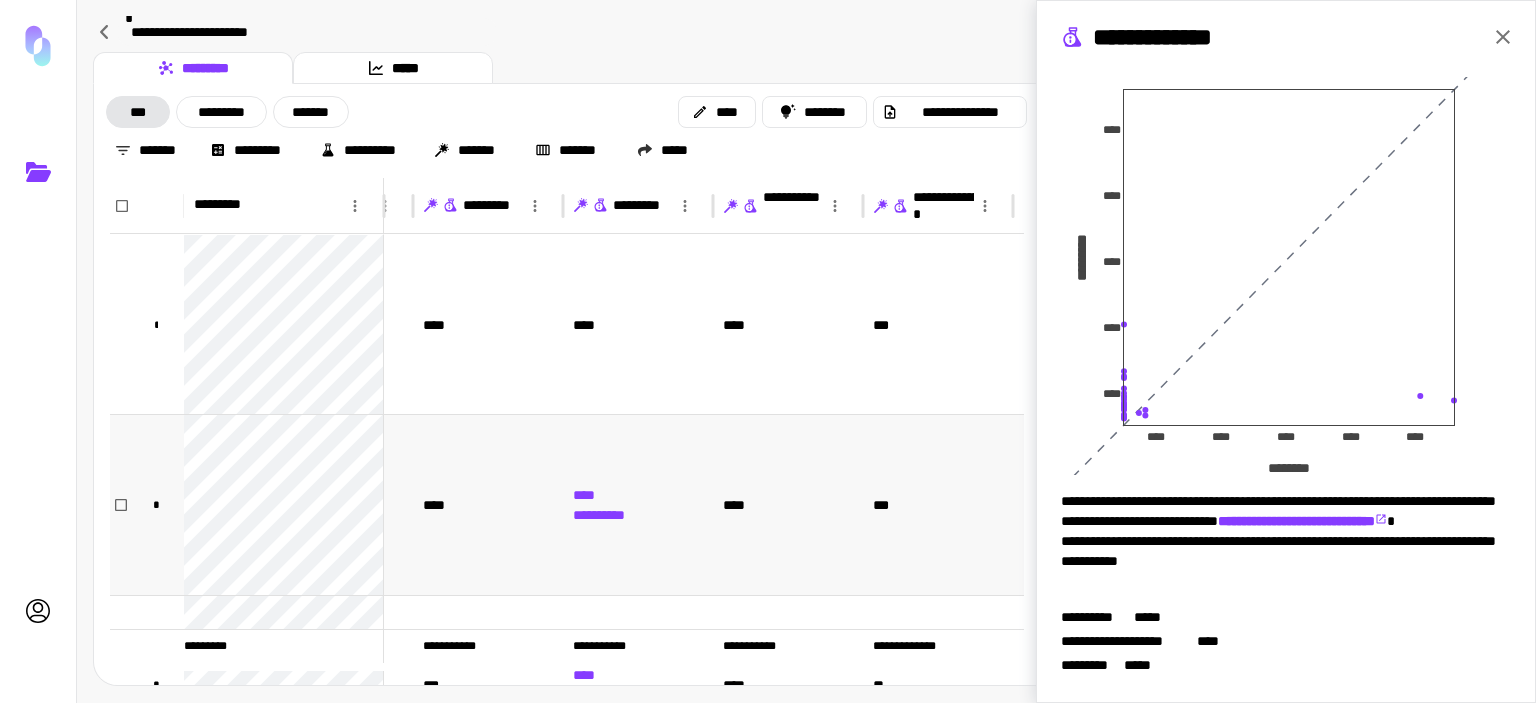 scroll, scrollTop: 400, scrollLeft: 421, axis: both 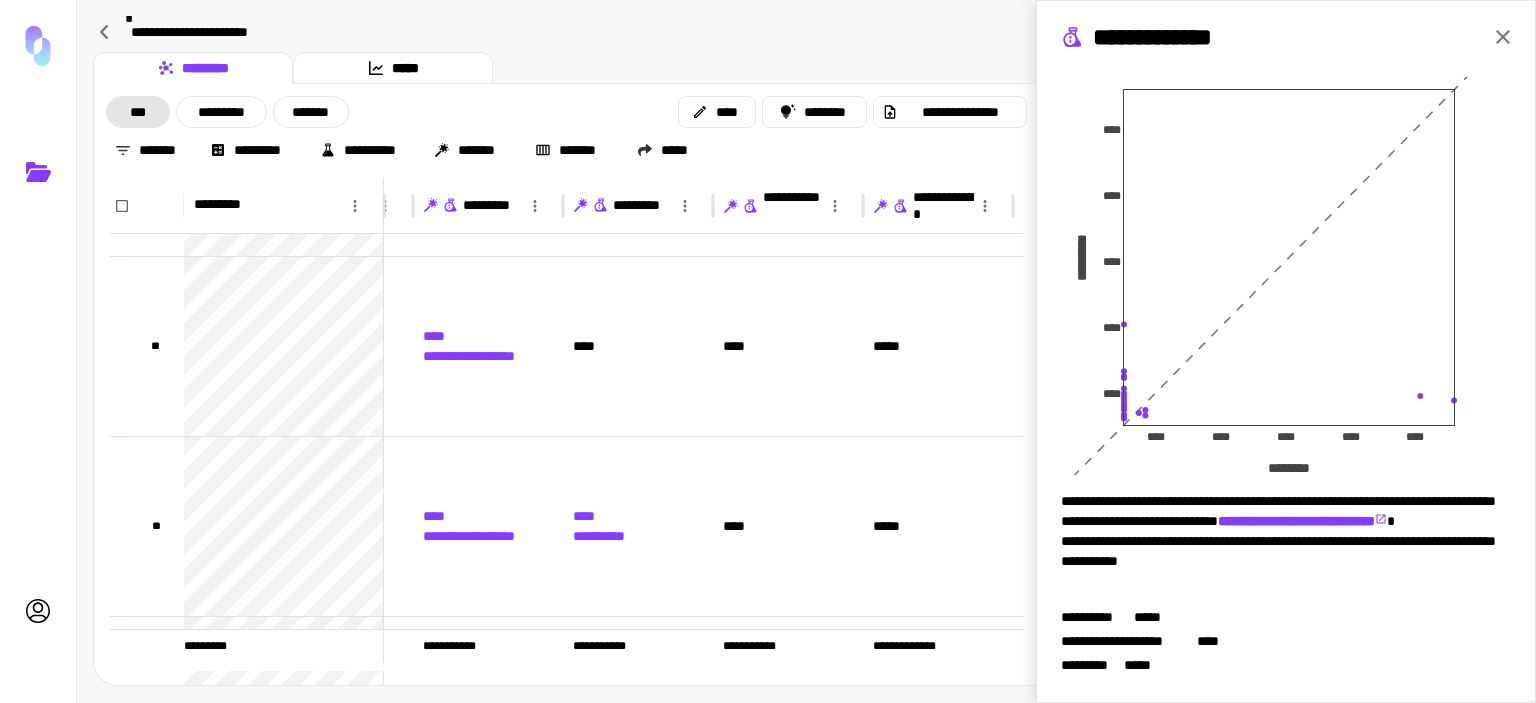 click 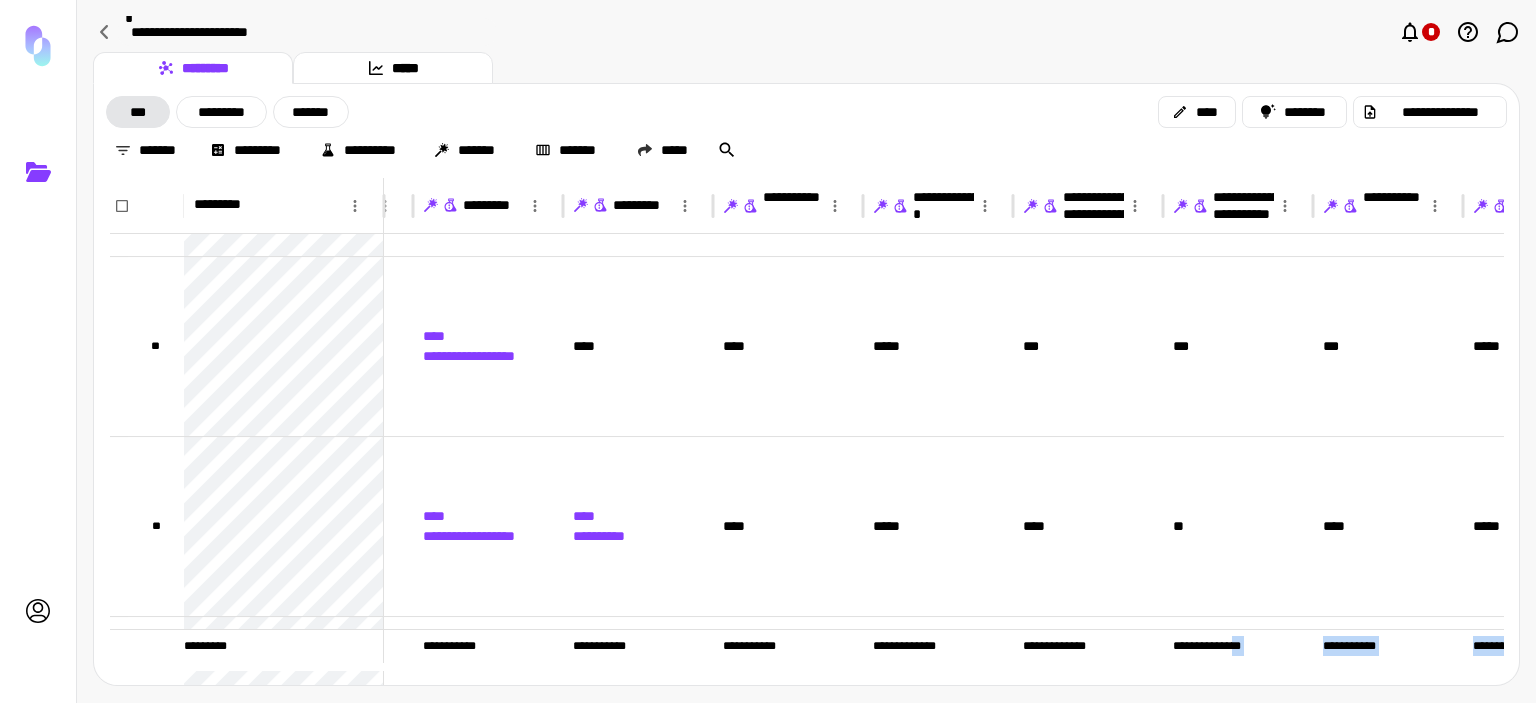 scroll, scrollTop: 0, scrollLeft: 0, axis: both 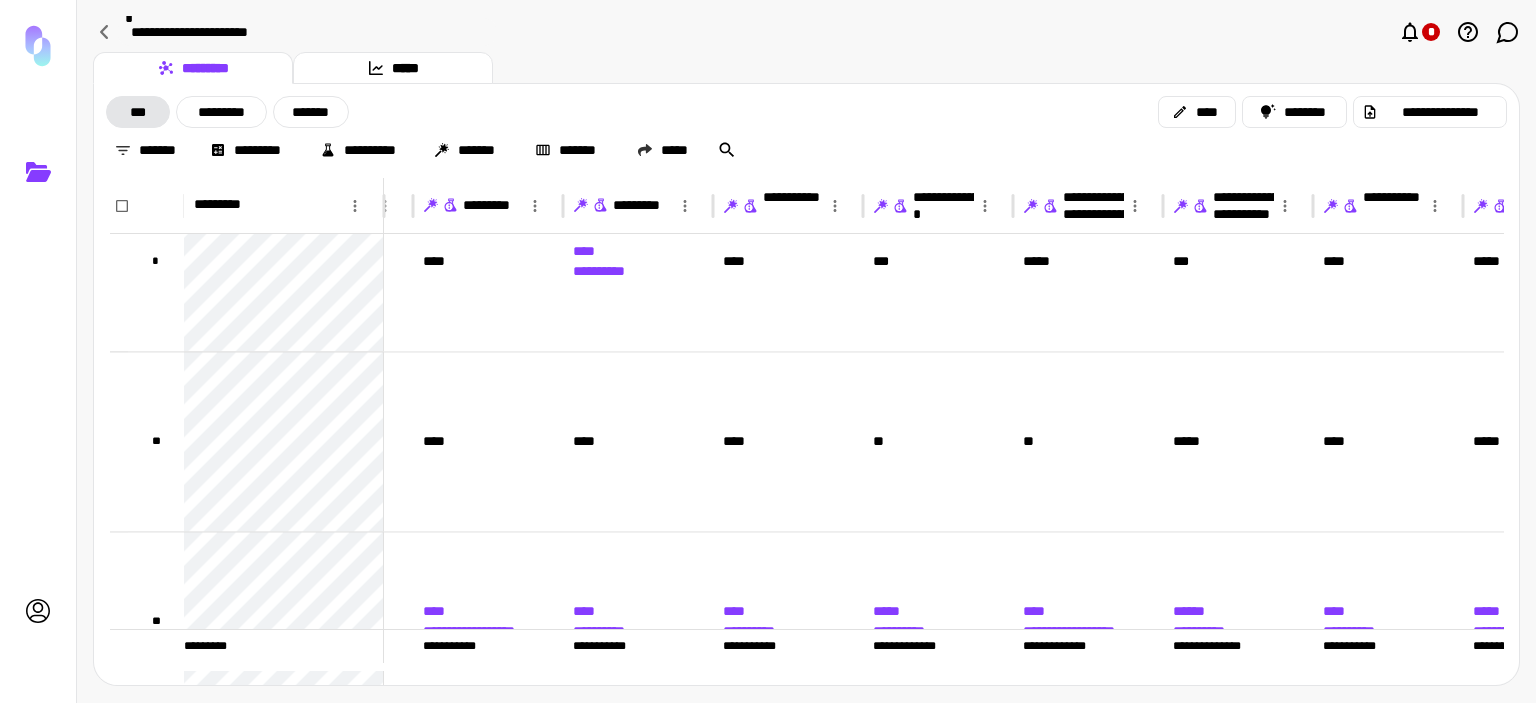 click on "**********" at bounding box center (806, 150) 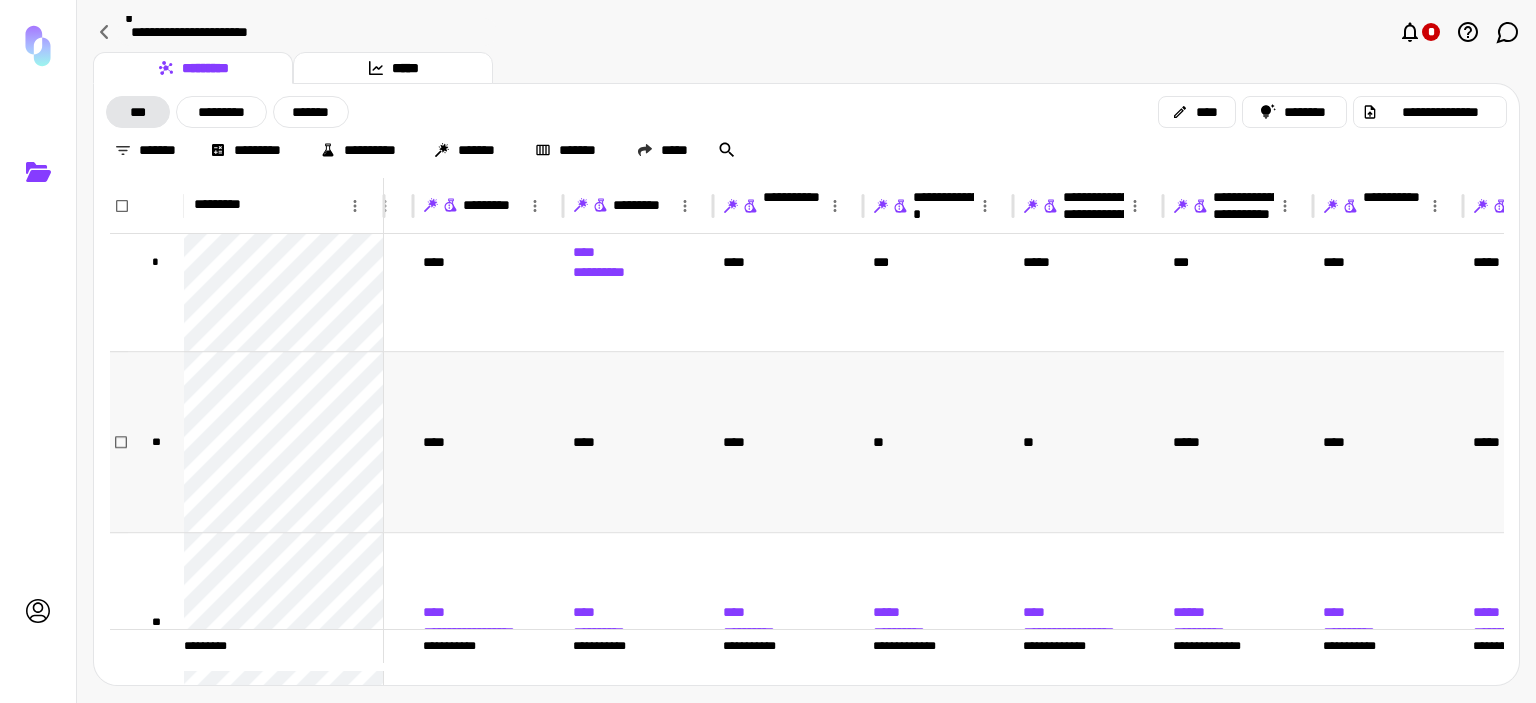 scroll, scrollTop: 398, scrollLeft: 421, axis: both 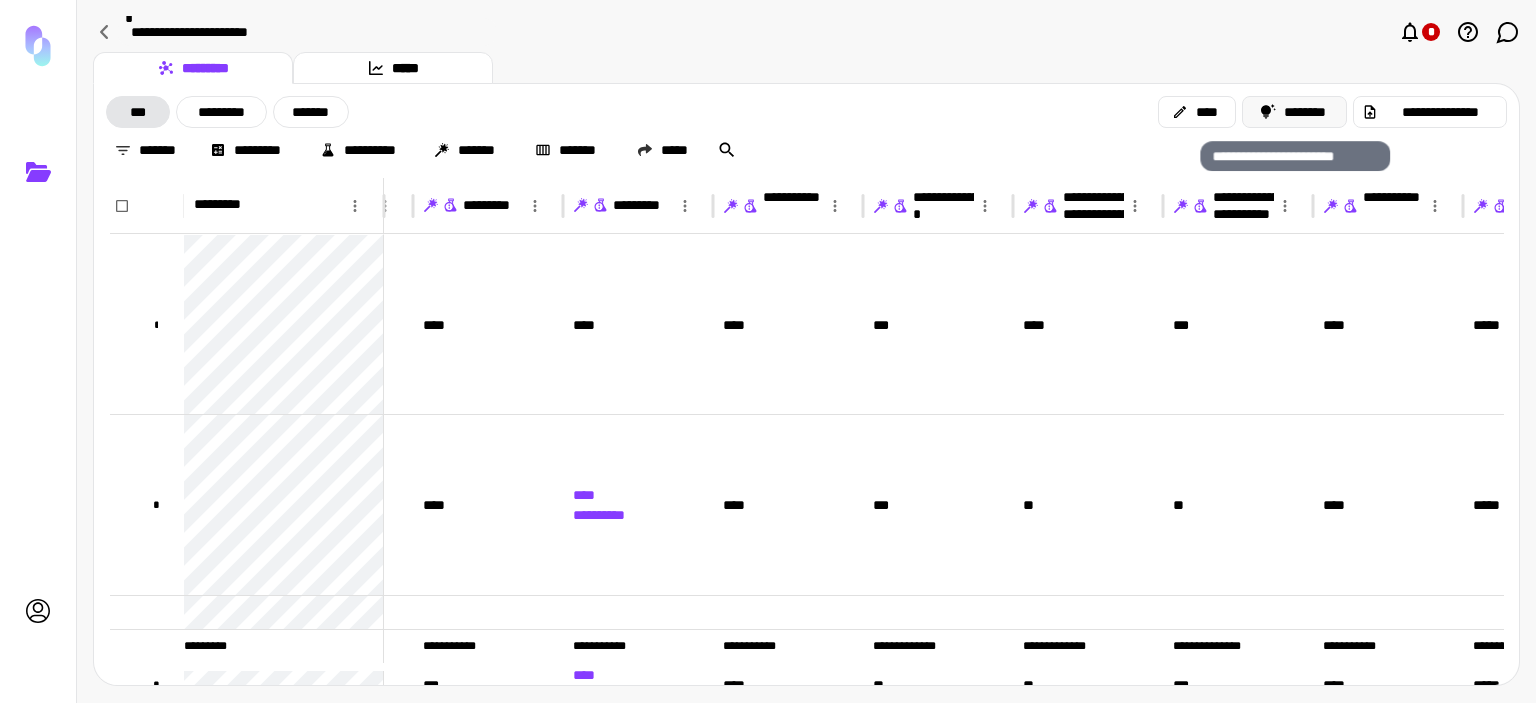 click on "********" at bounding box center [1294, 112] 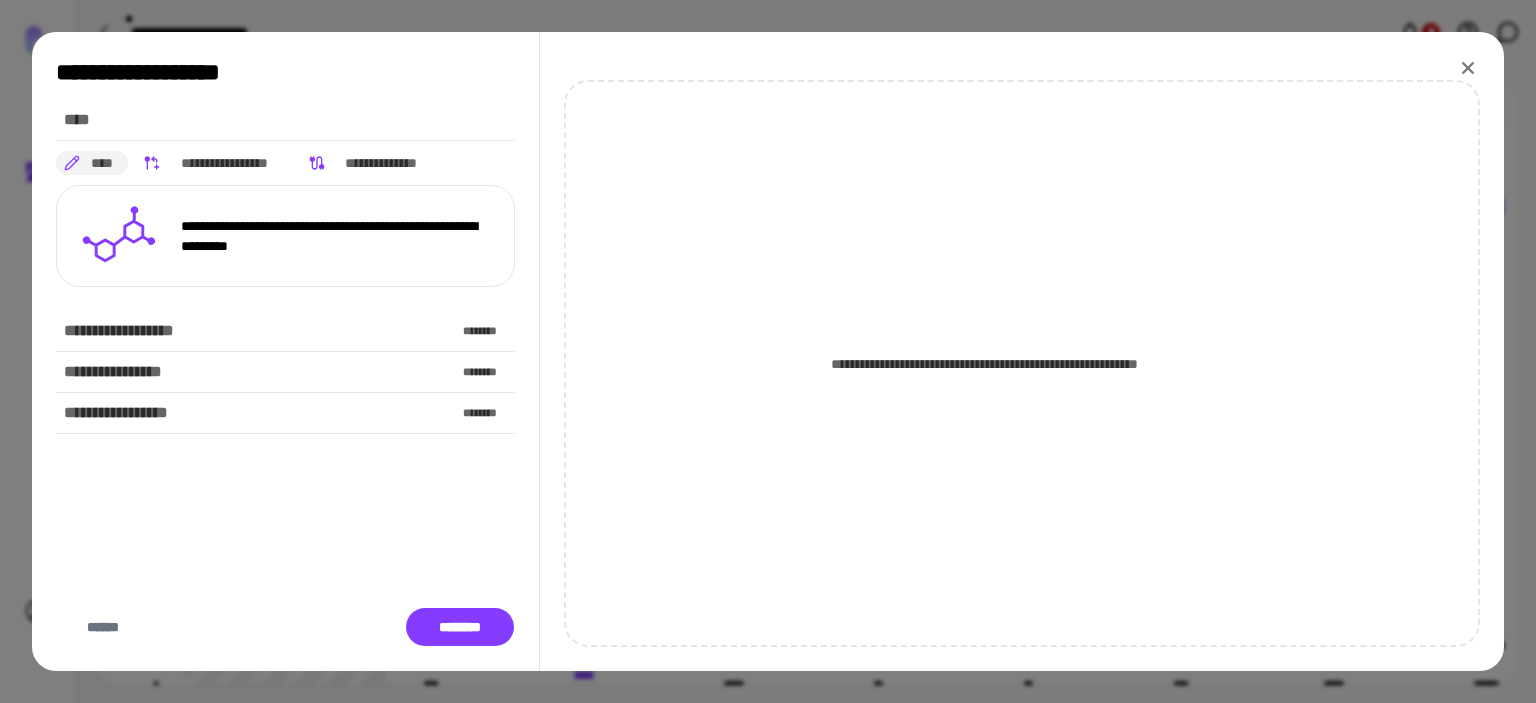 click 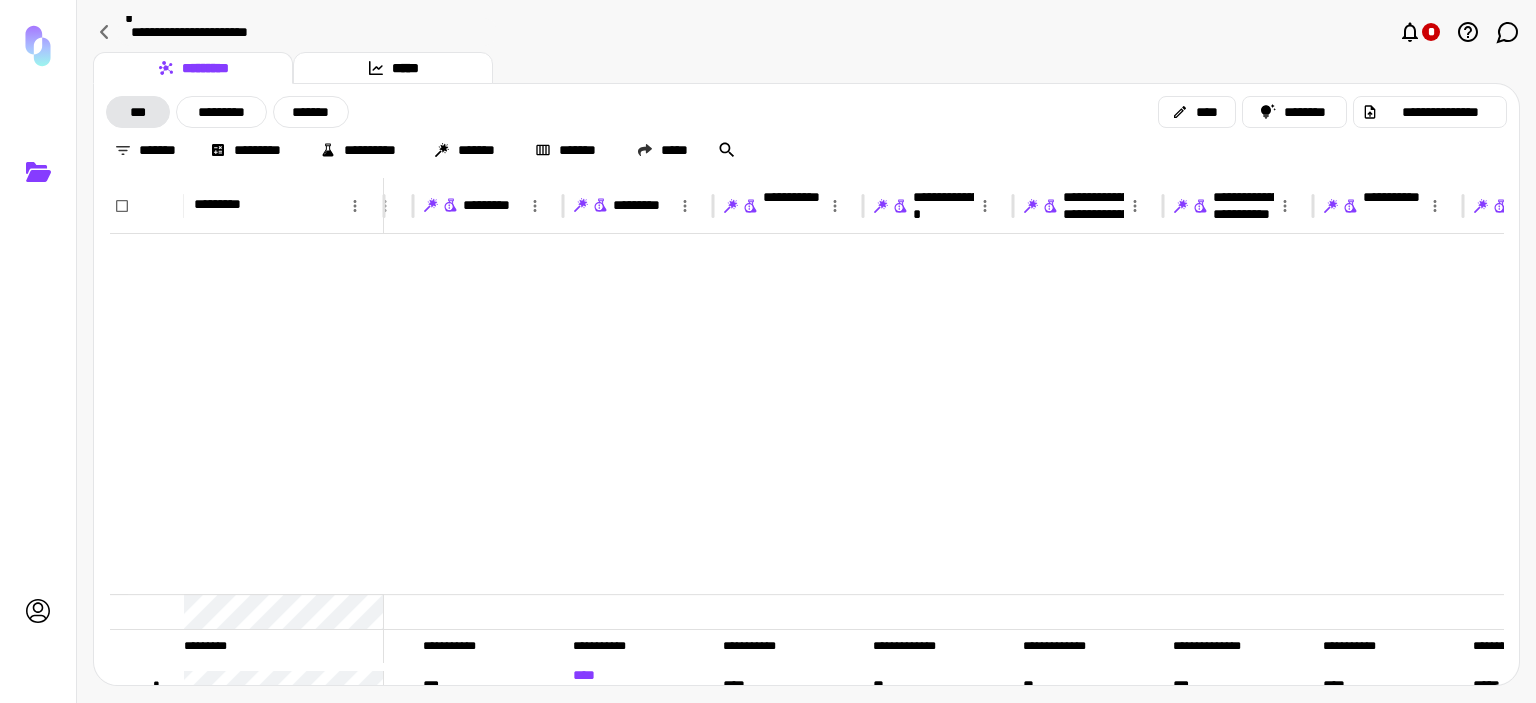 scroll, scrollTop: 660, scrollLeft: 421, axis: both 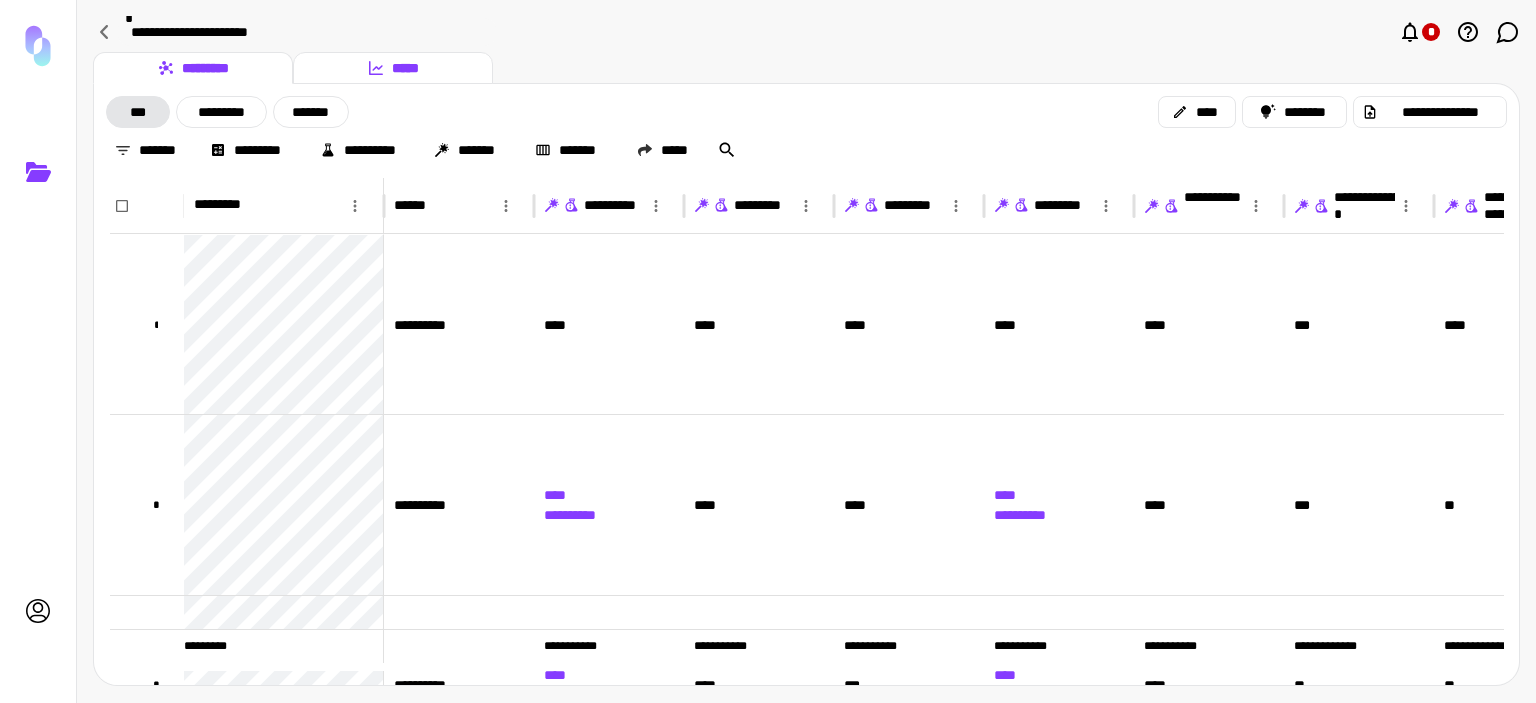 click on "*****" at bounding box center [393, 68] 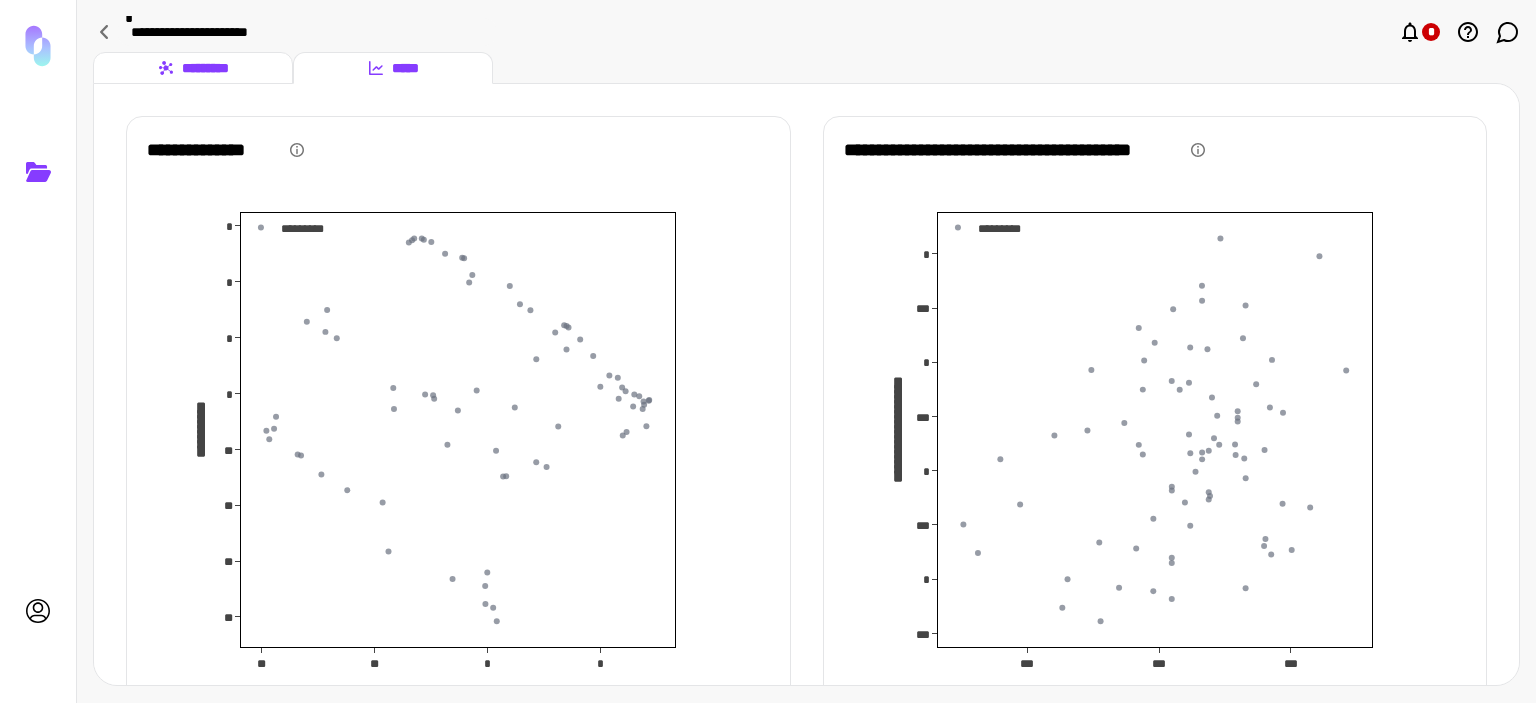 click 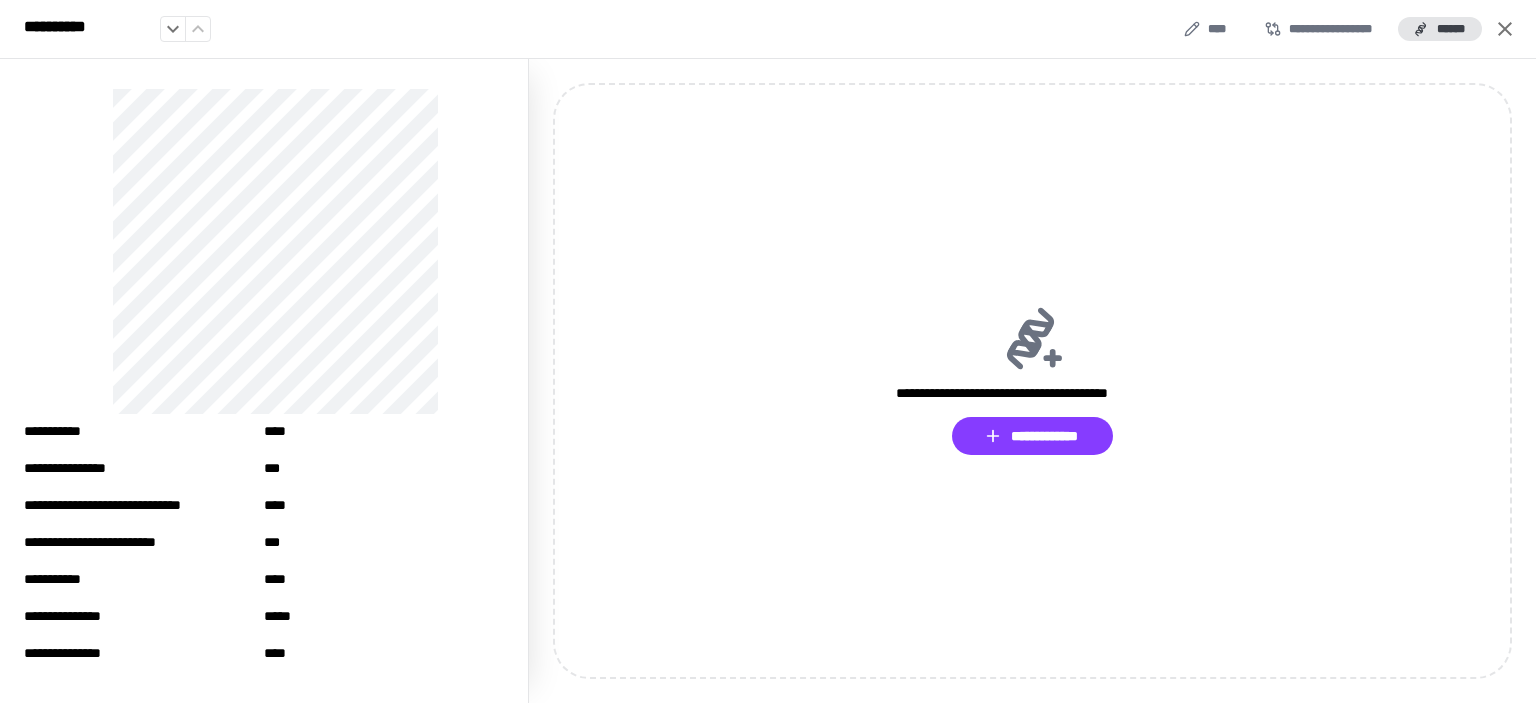 scroll, scrollTop: 0, scrollLeft: 0, axis: both 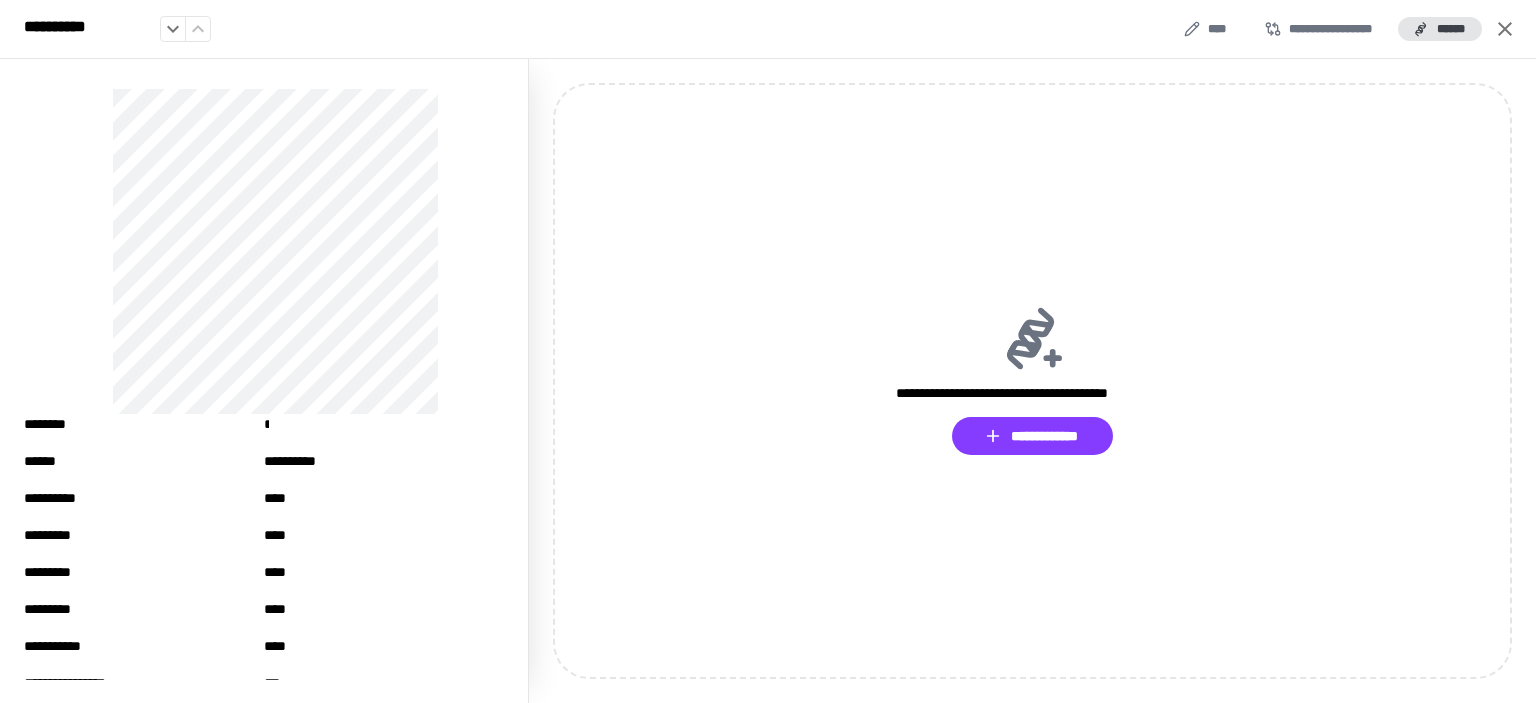 click 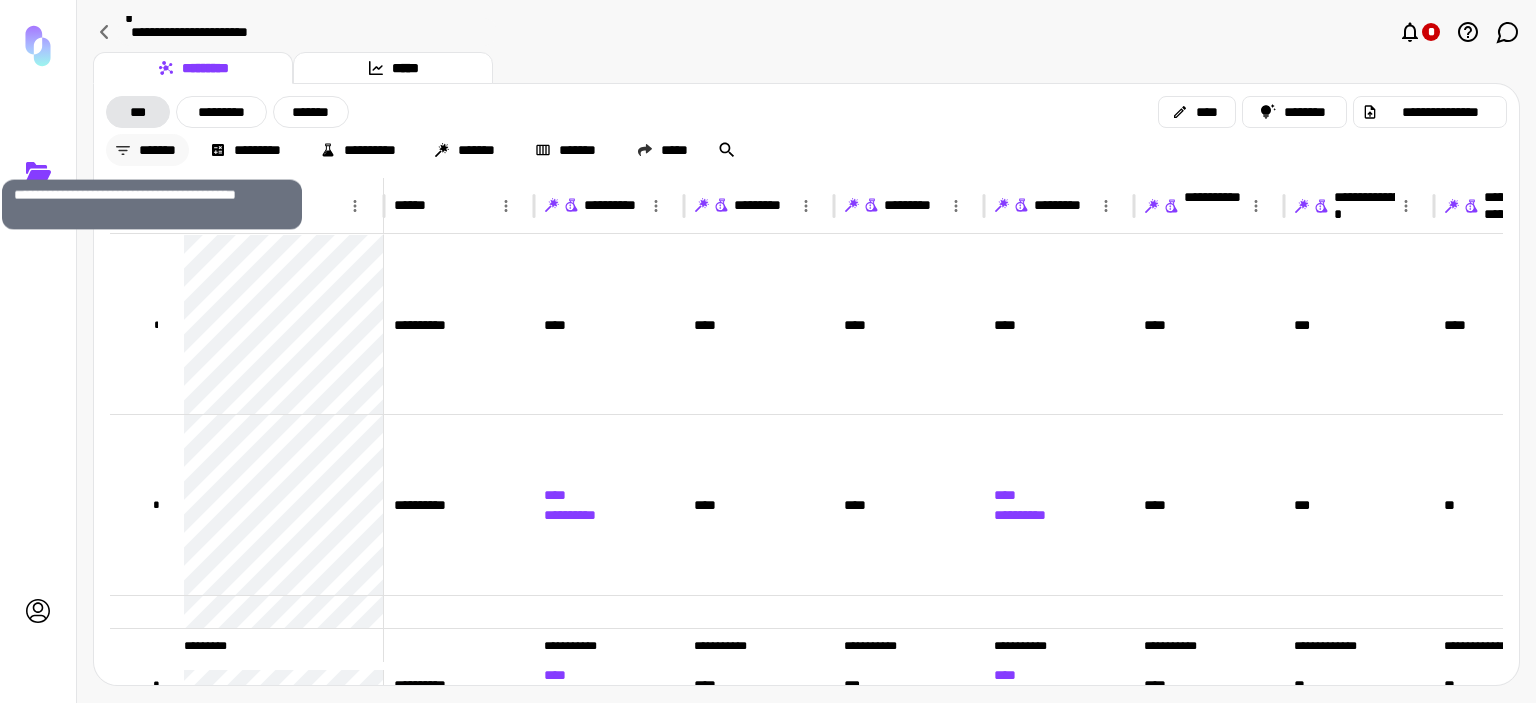 click on "*******" at bounding box center [147, 150] 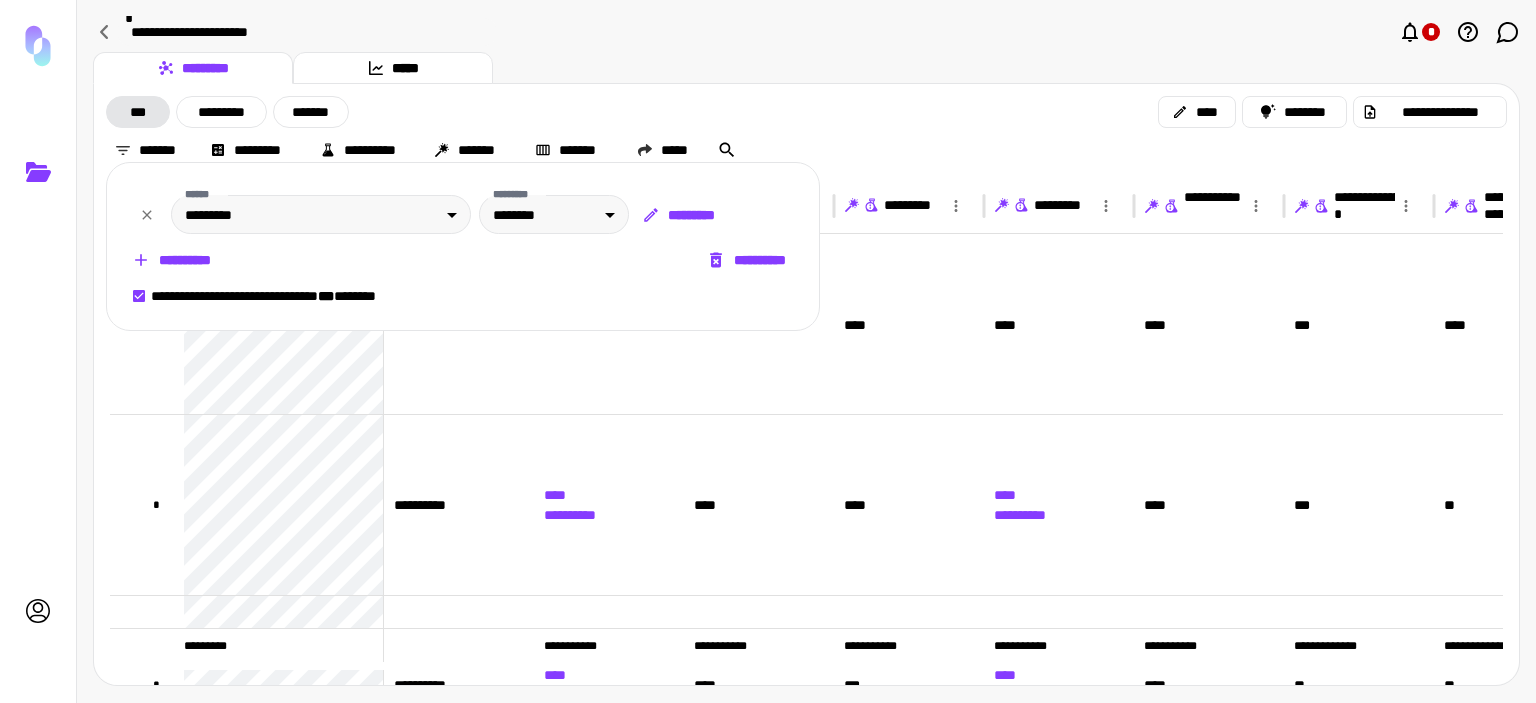 click at bounding box center [768, 351] 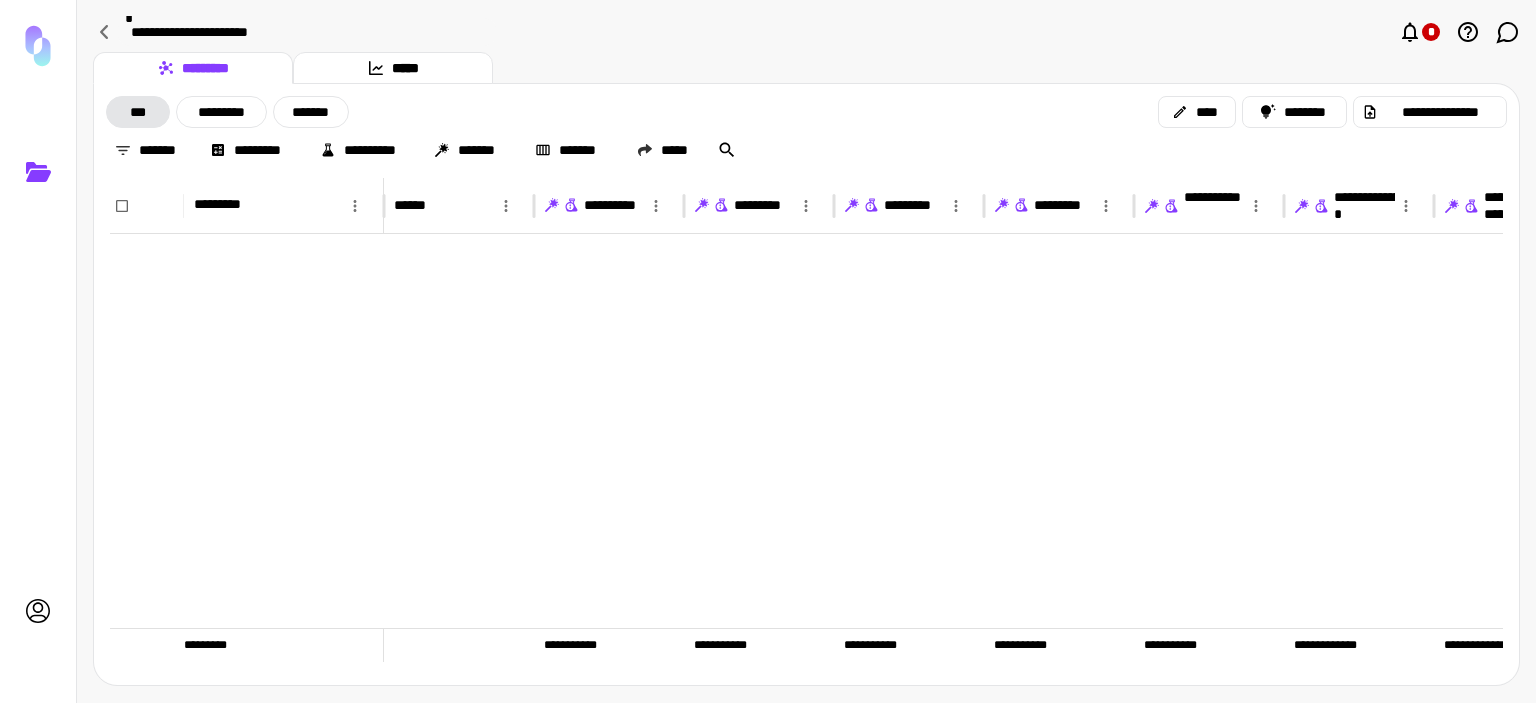 scroll, scrollTop: 944, scrollLeft: 0, axis: vertical 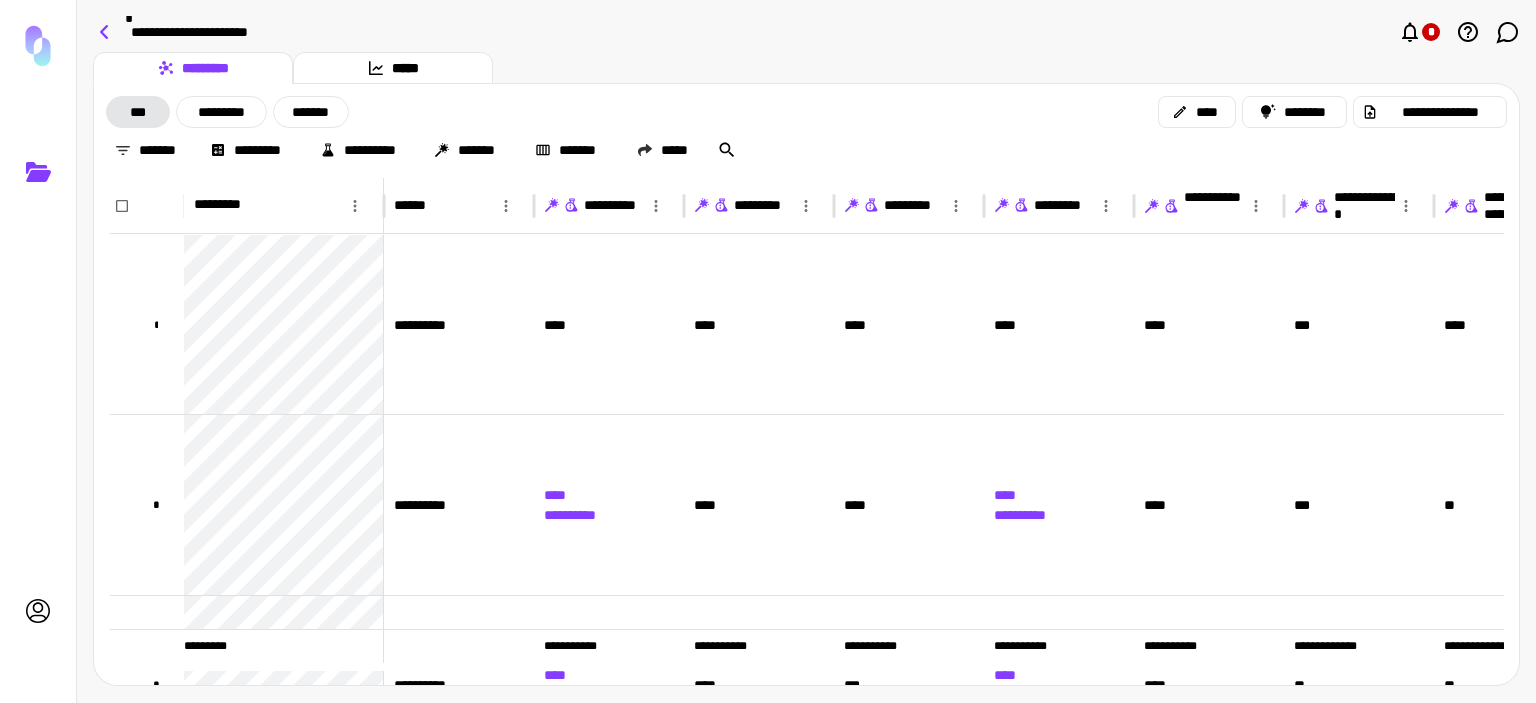 click 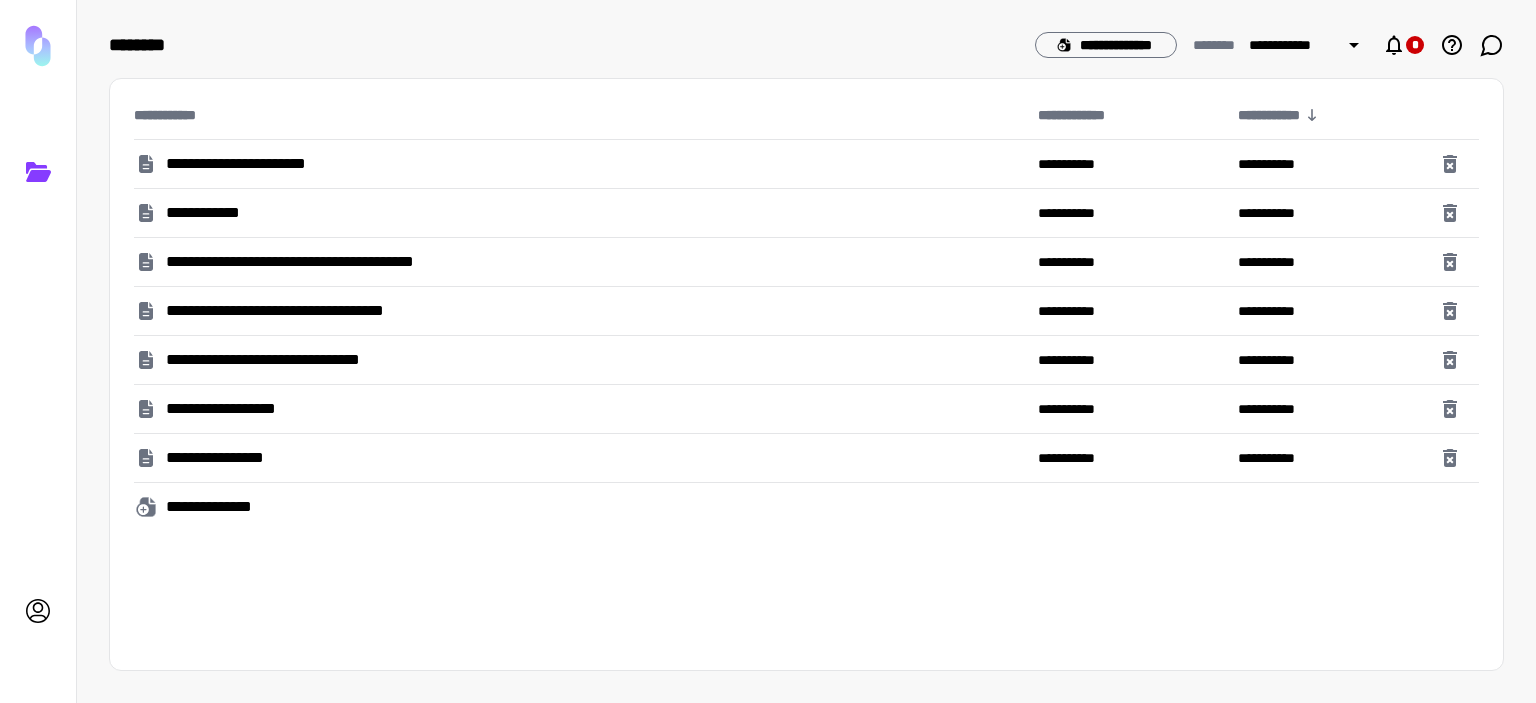 click on "**********" at bounding box center (213, 213) 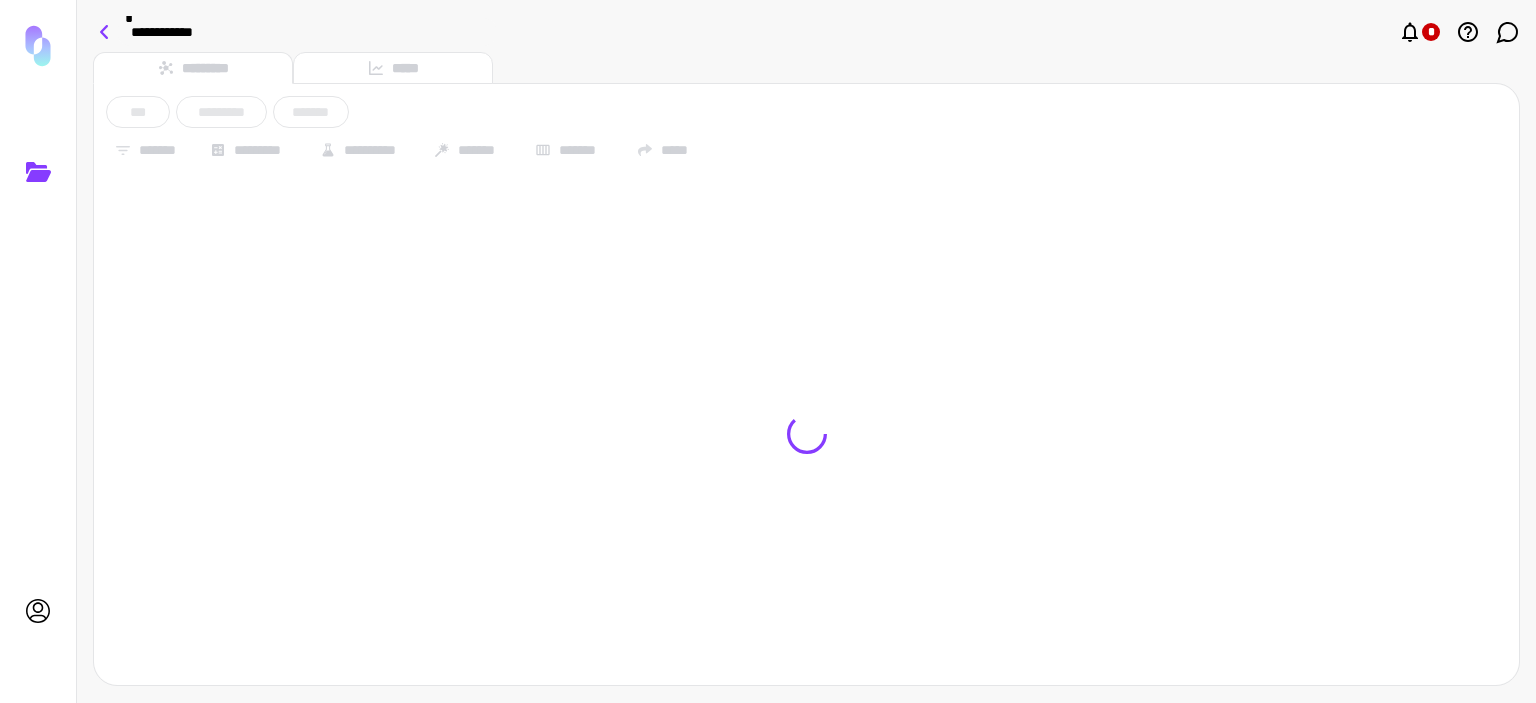click 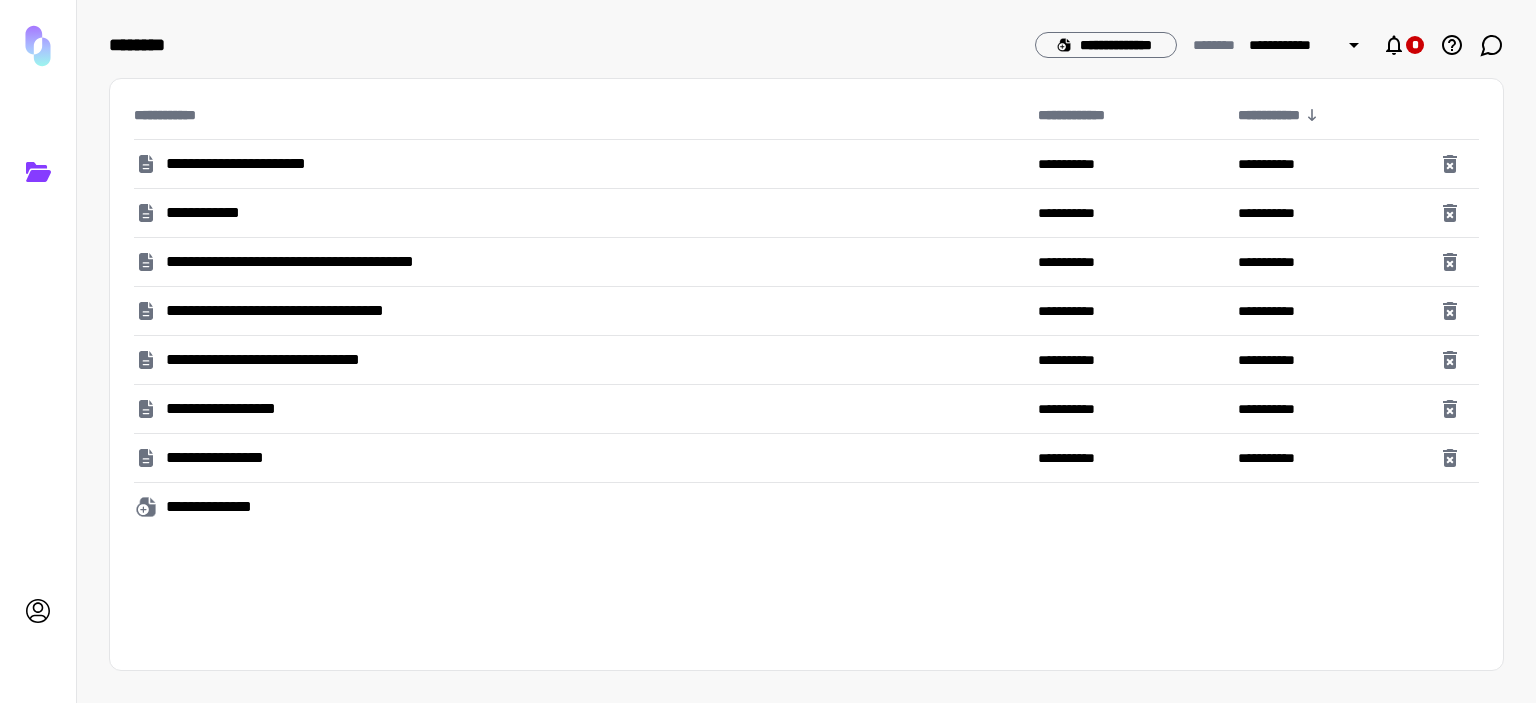 click on "**********" at bounding box center (334, 262) 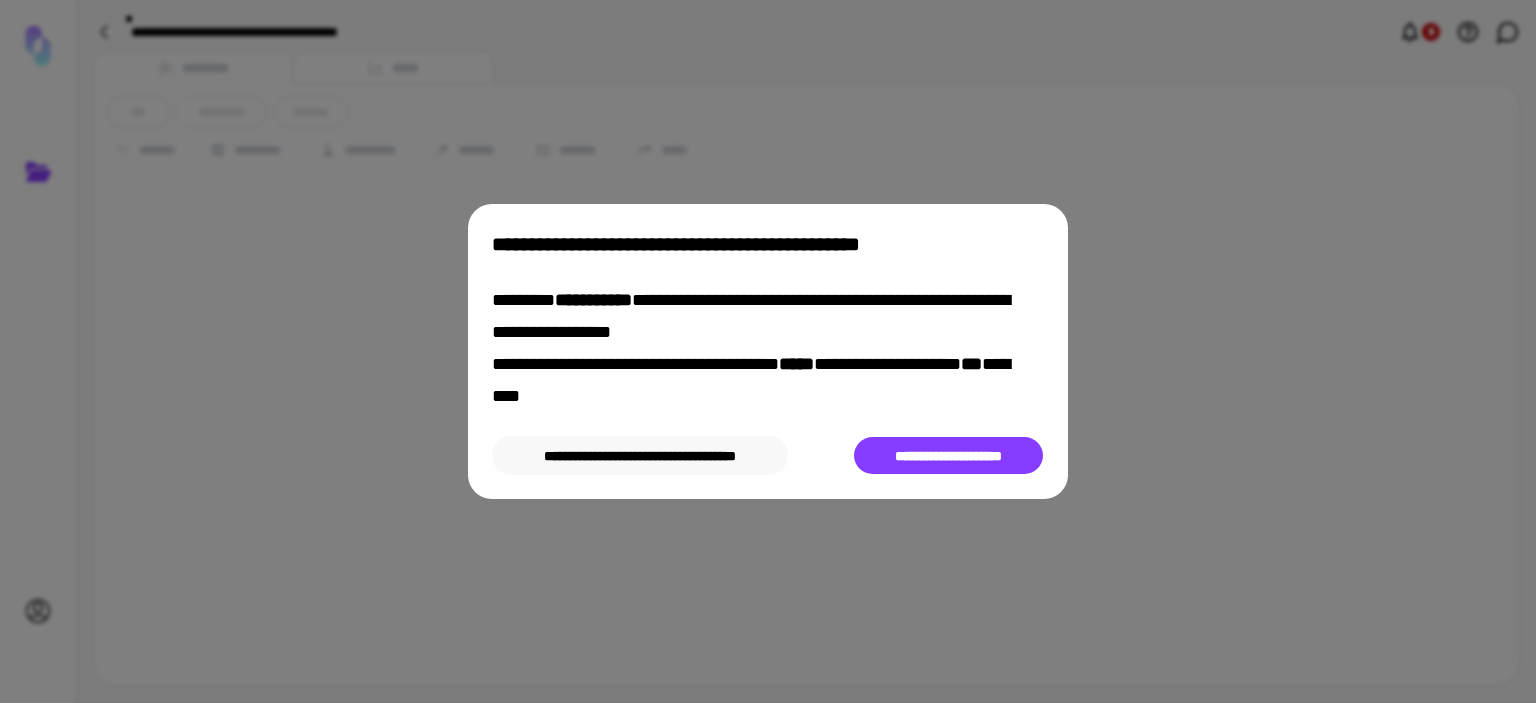 click on "**********" at bounding box center [640, 456] 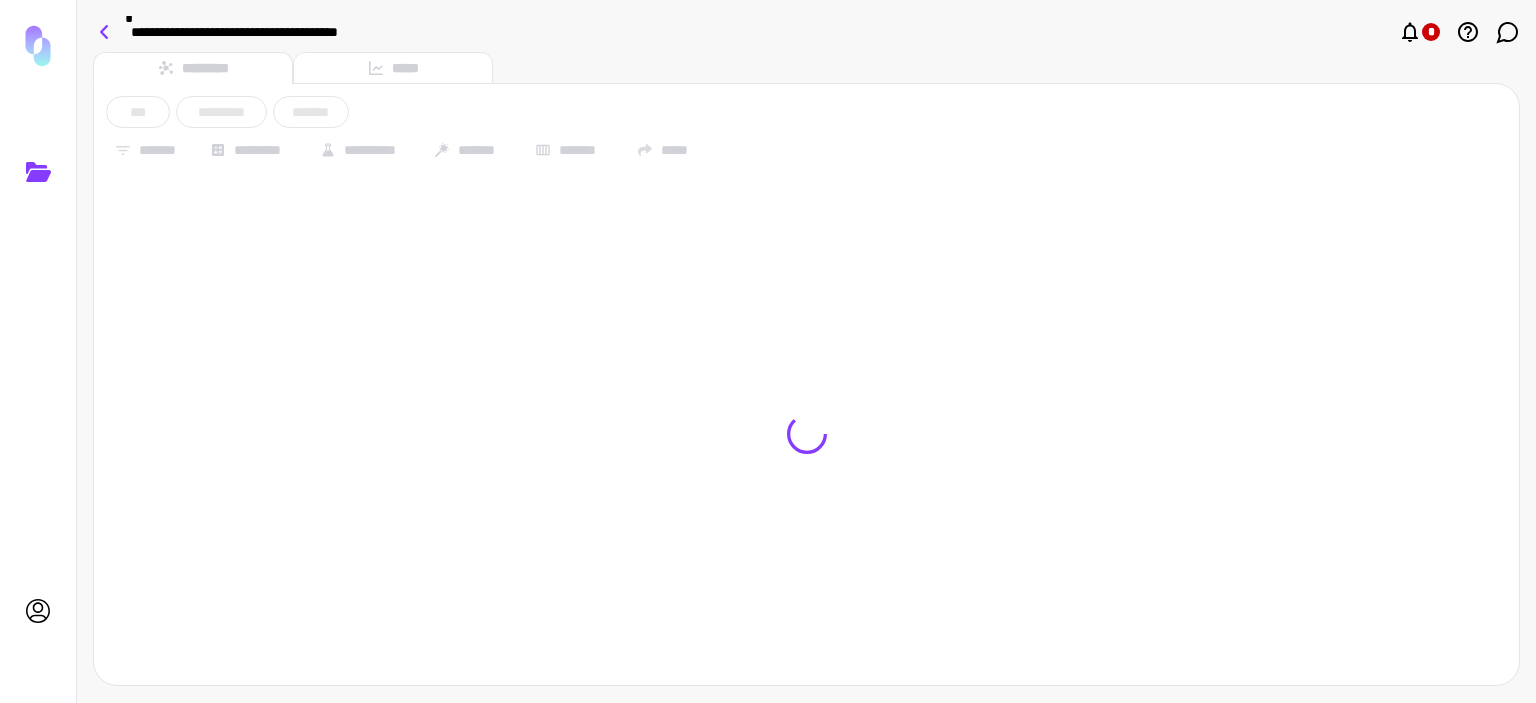 click 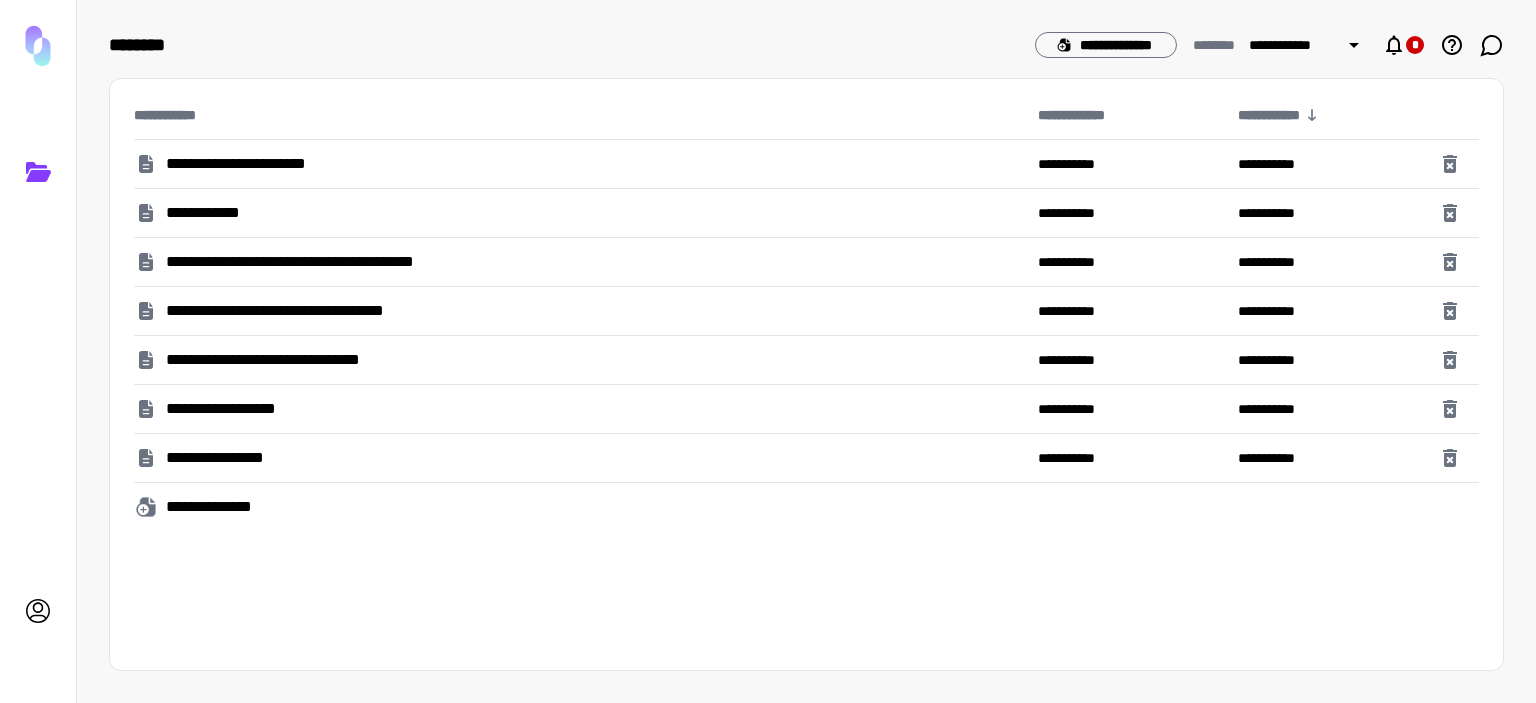 click on "**********" at bounding box center (334, 262) 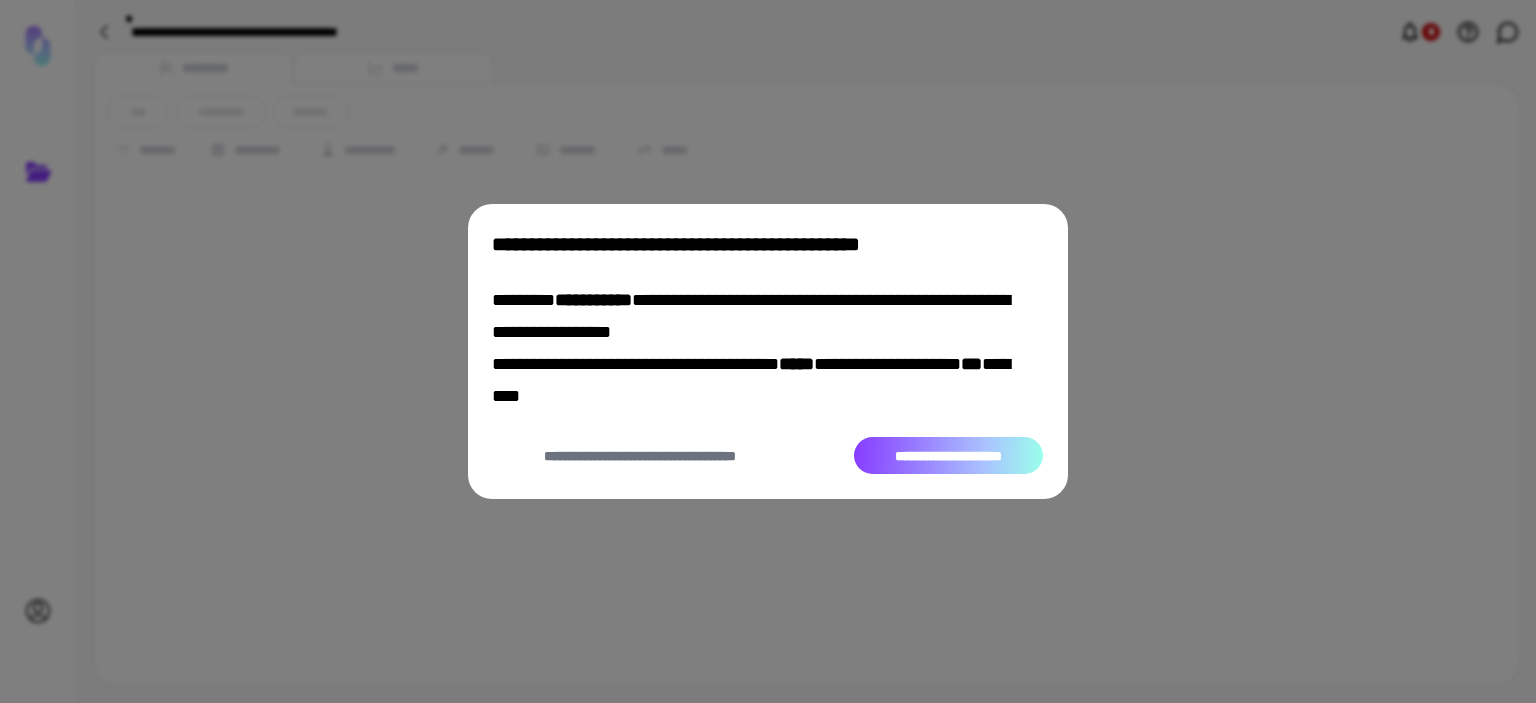 click on "**********" at bounding box center [948, 456] 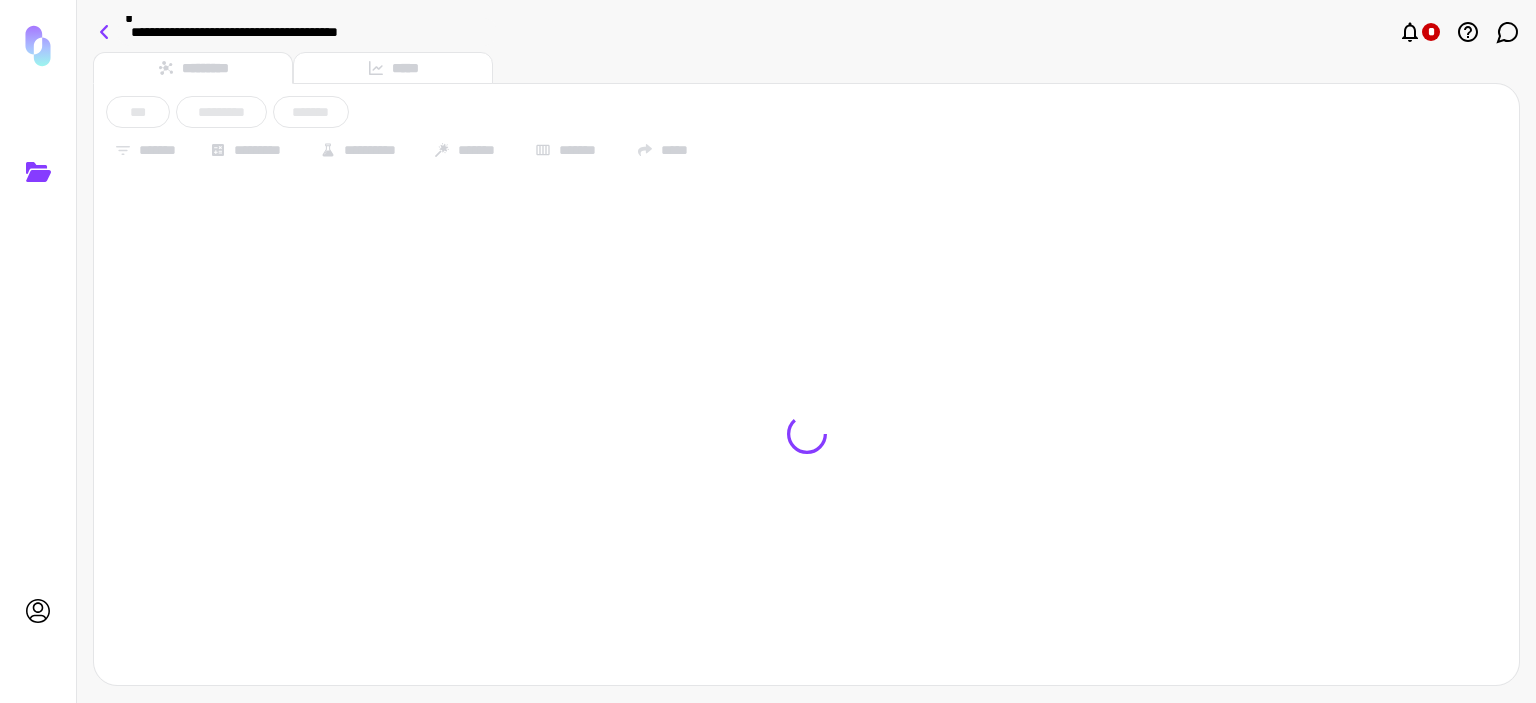 click 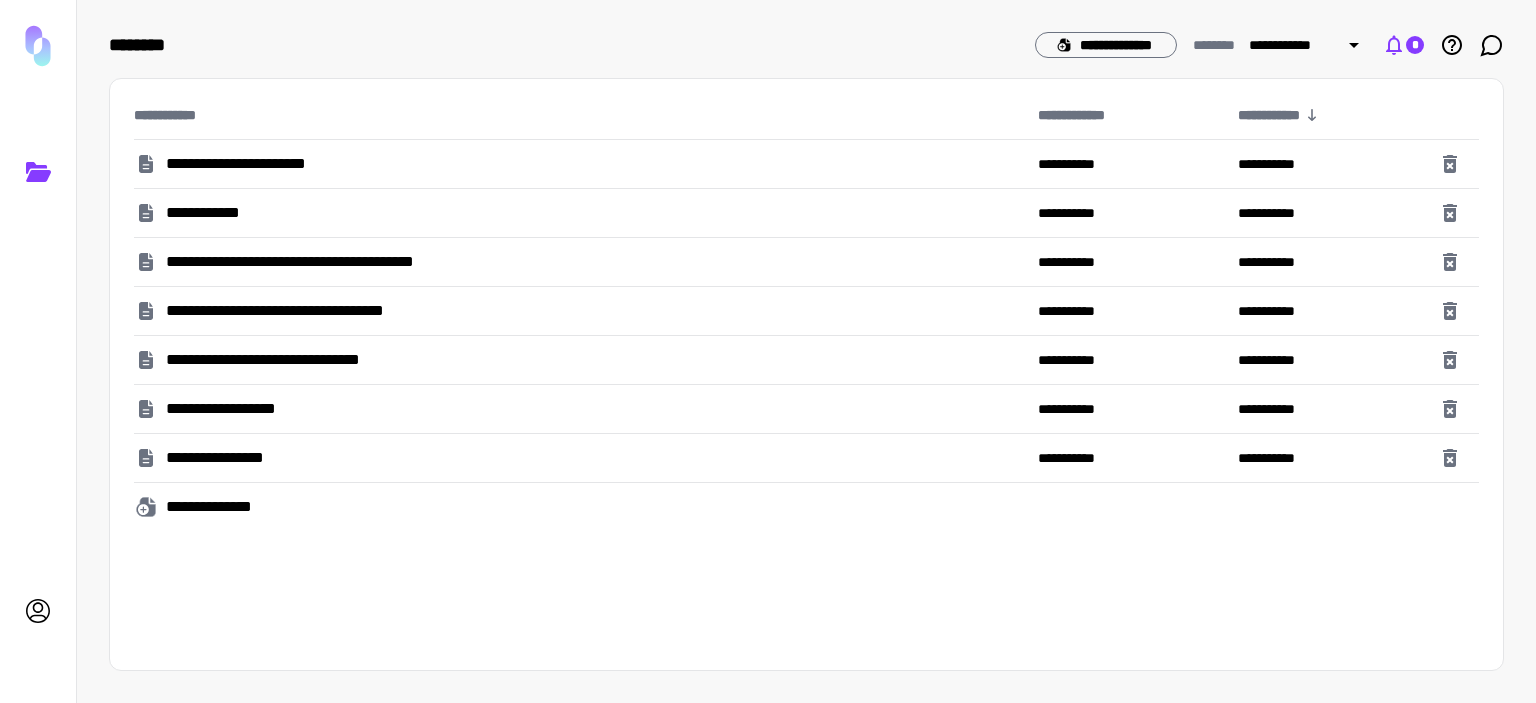 click 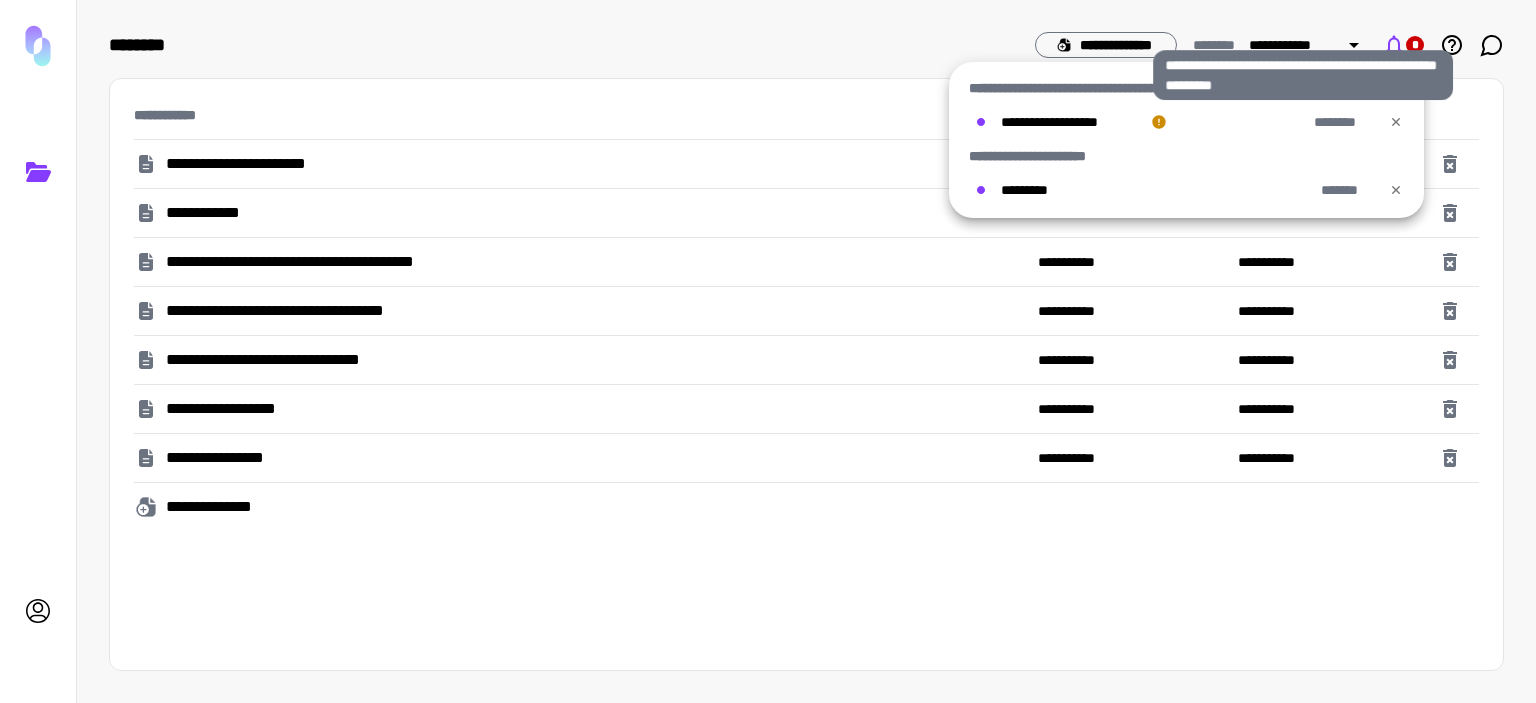 click 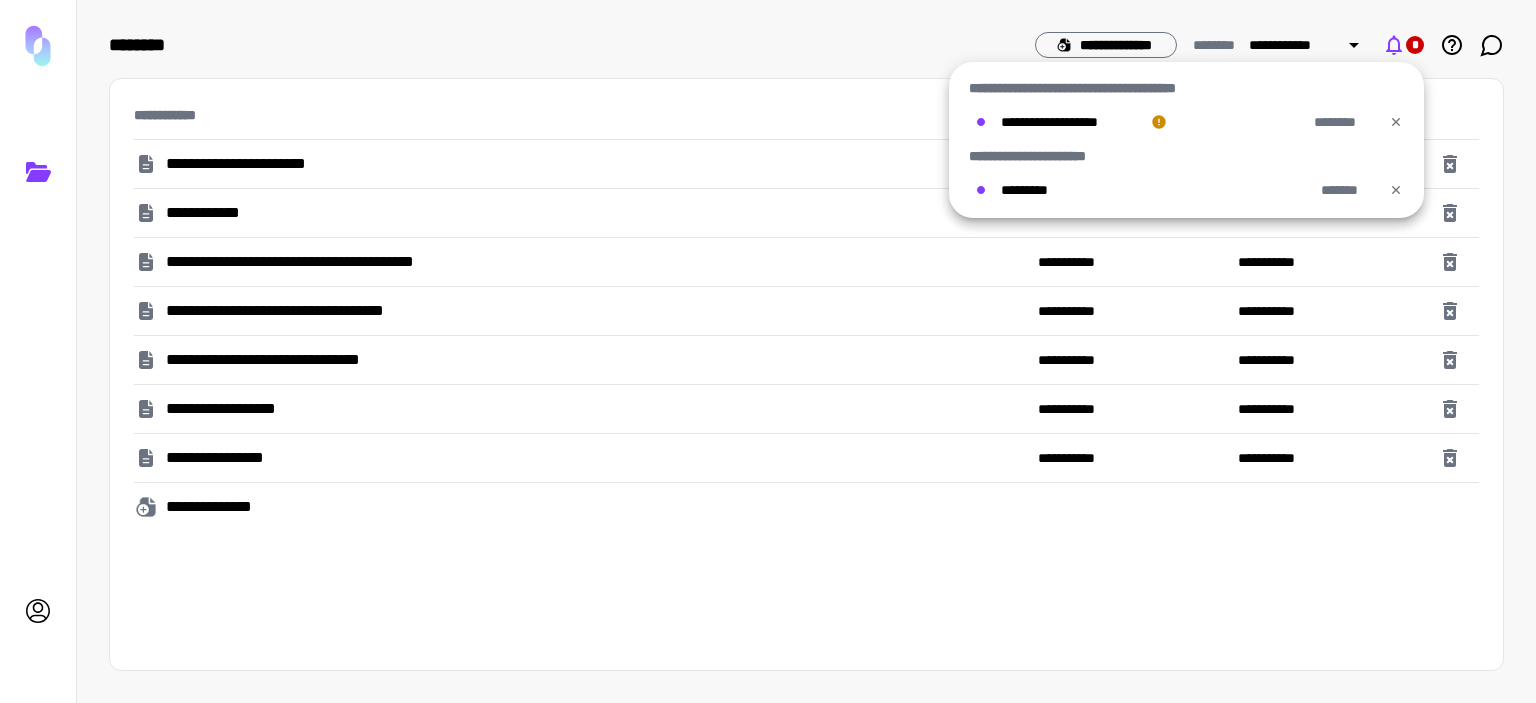 click at bounding box center [768, 351] 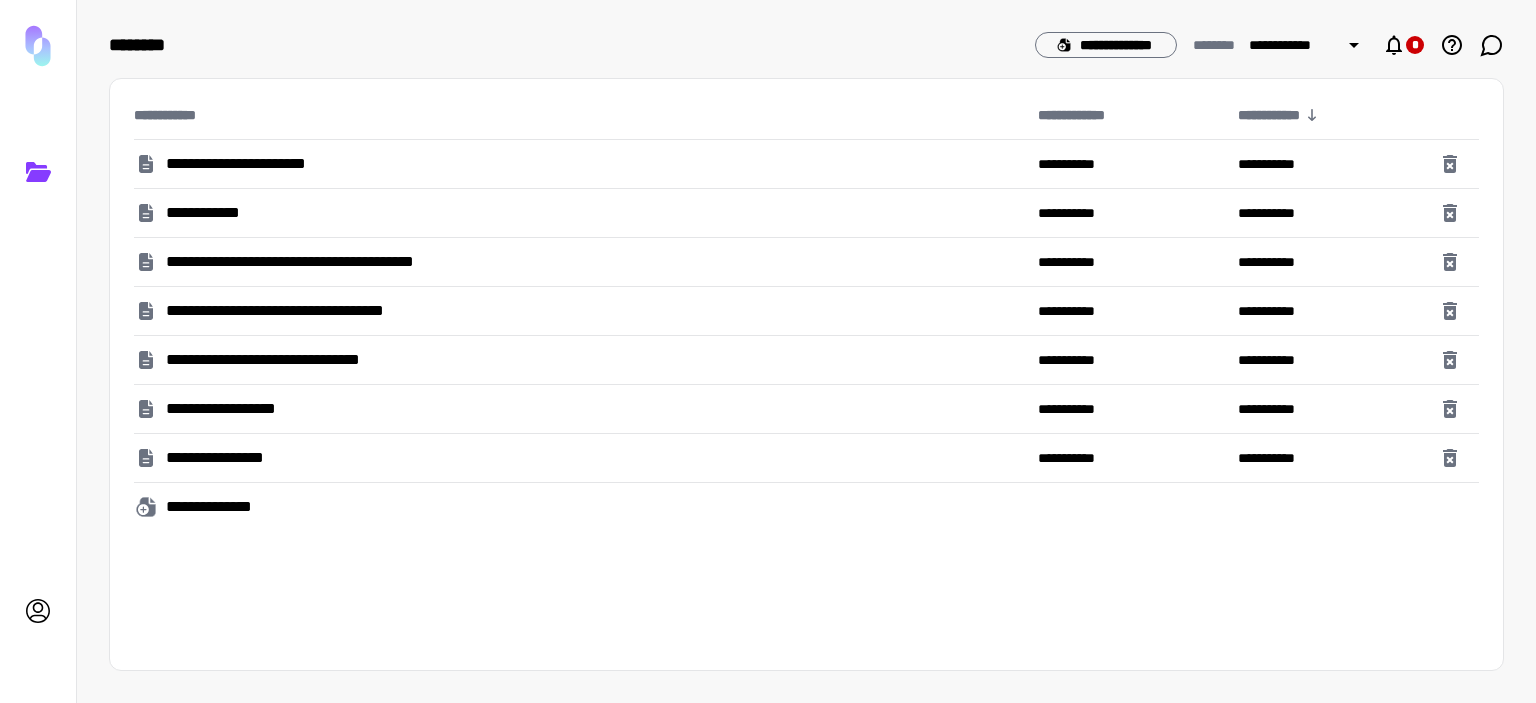 click 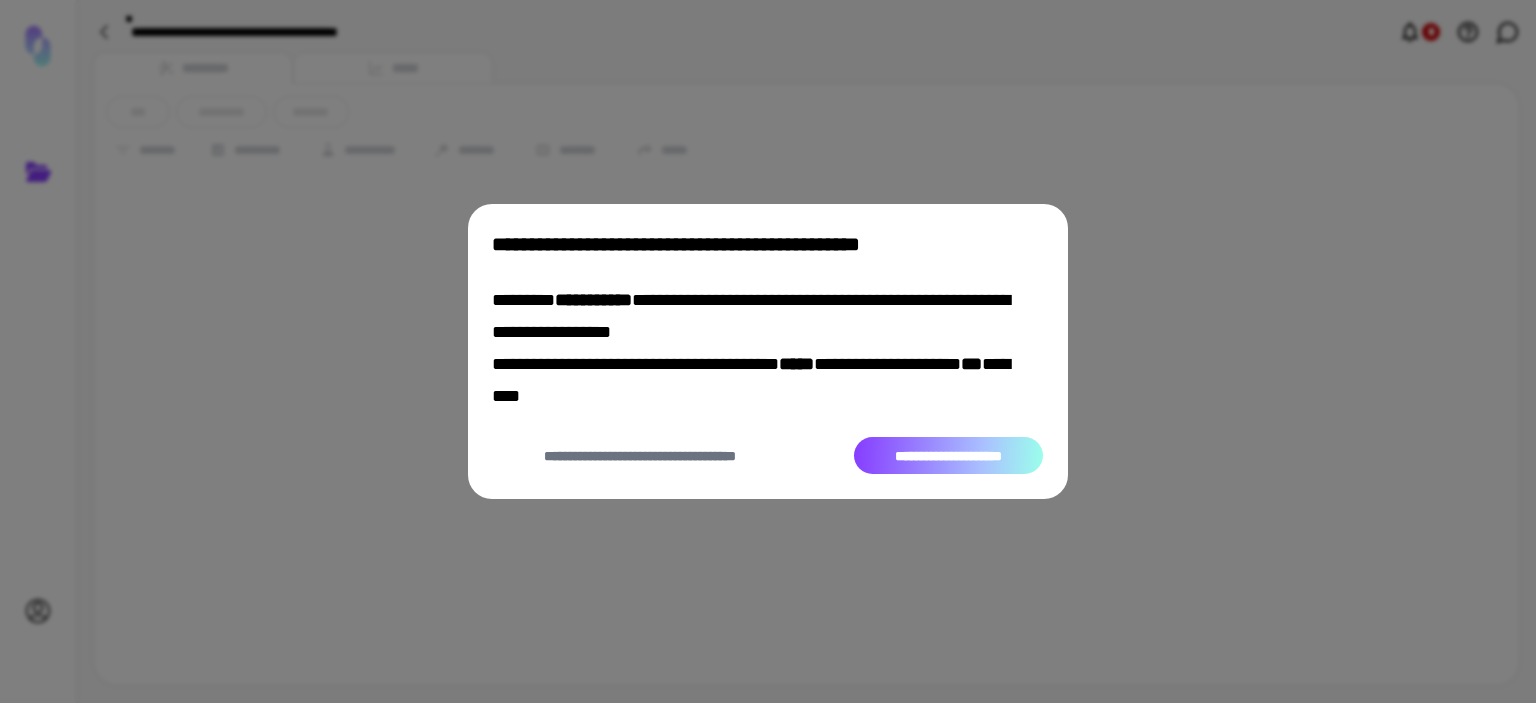click on "**********" at bounding box center [948, 456] 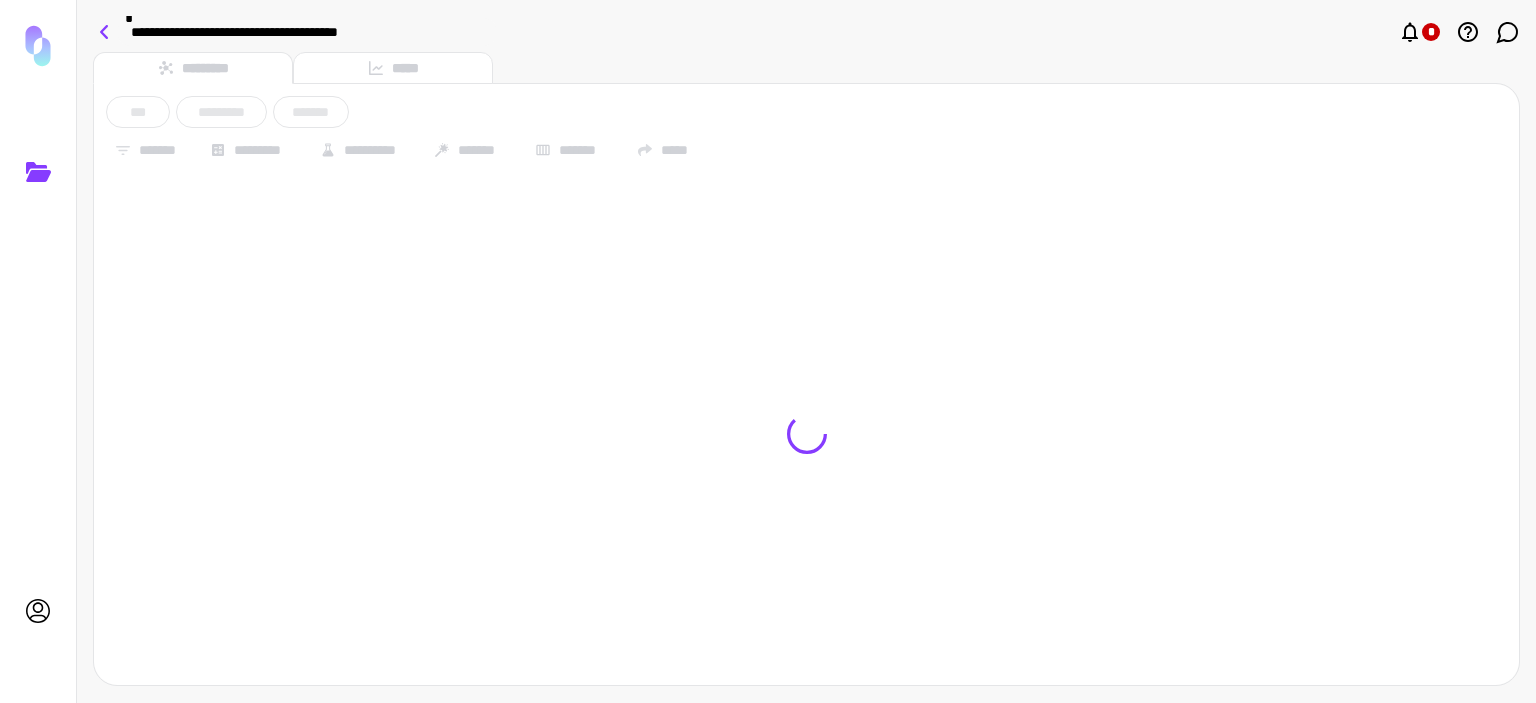 click 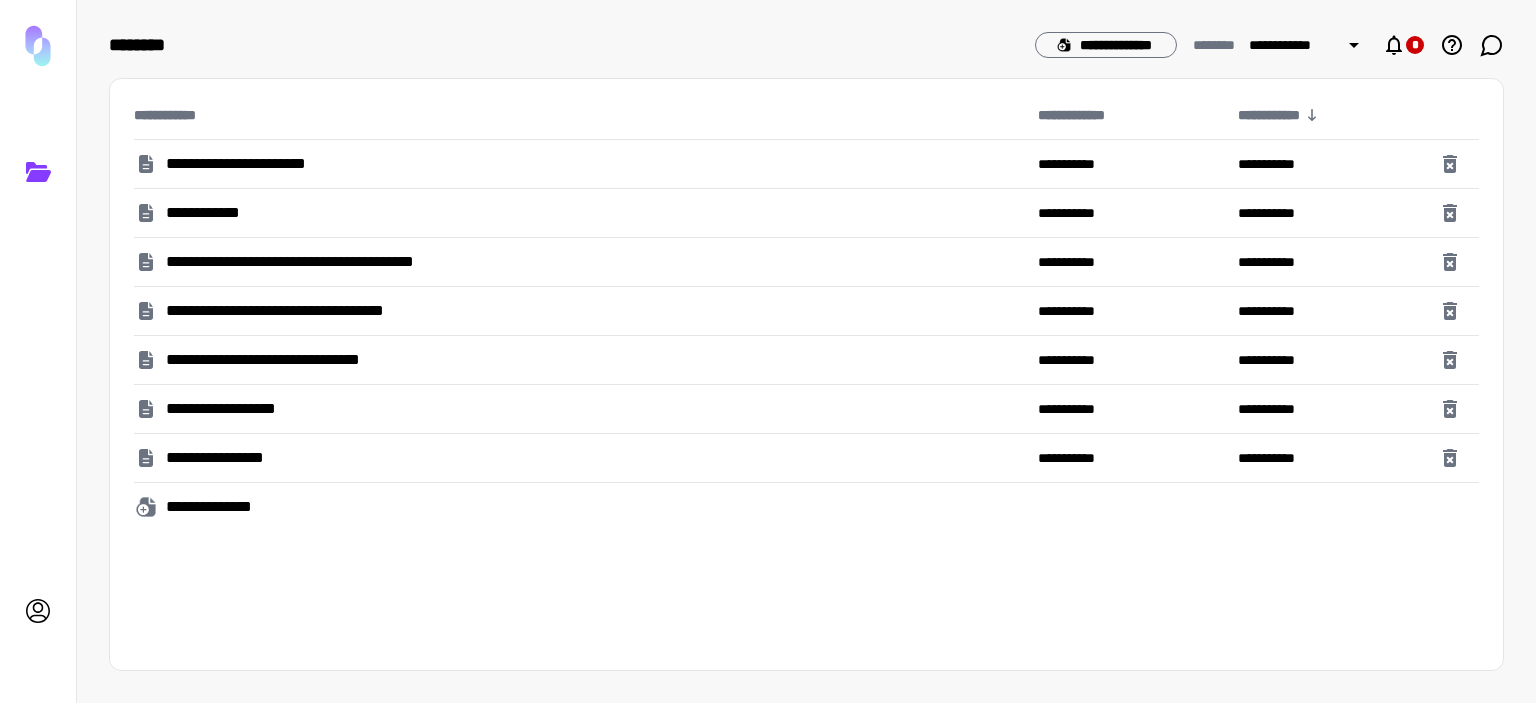 click on "**********" at bounding box center (264, 164) 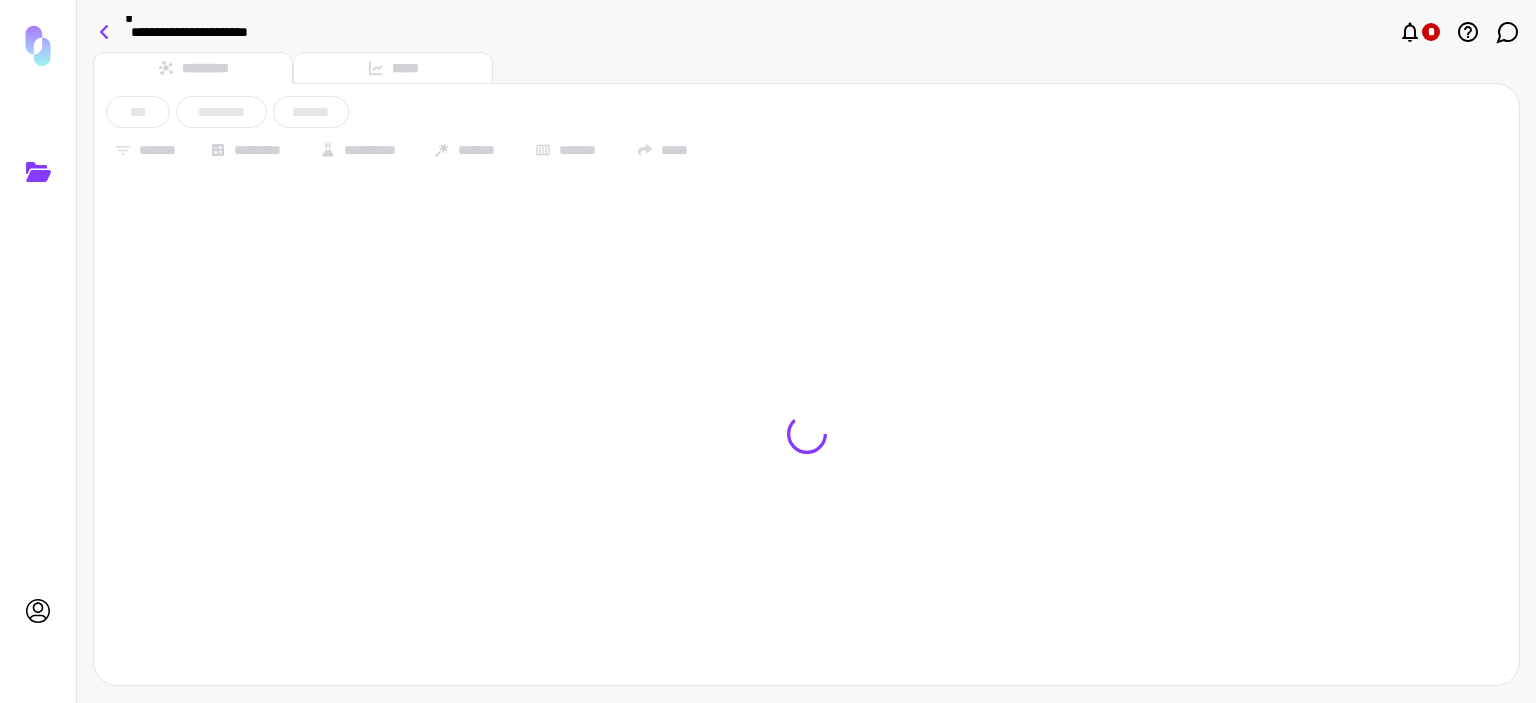 click 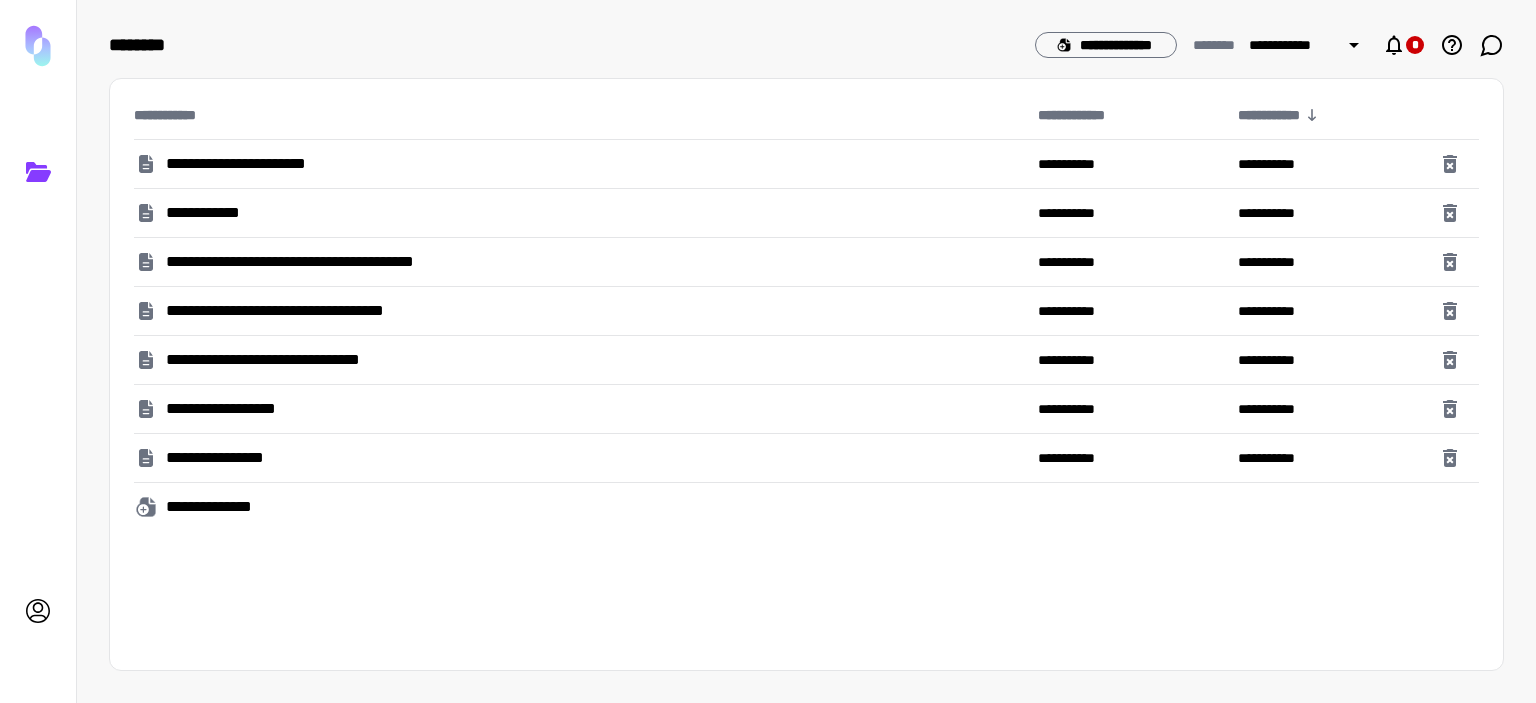 click on "**********" at bounding box center [578, 262] 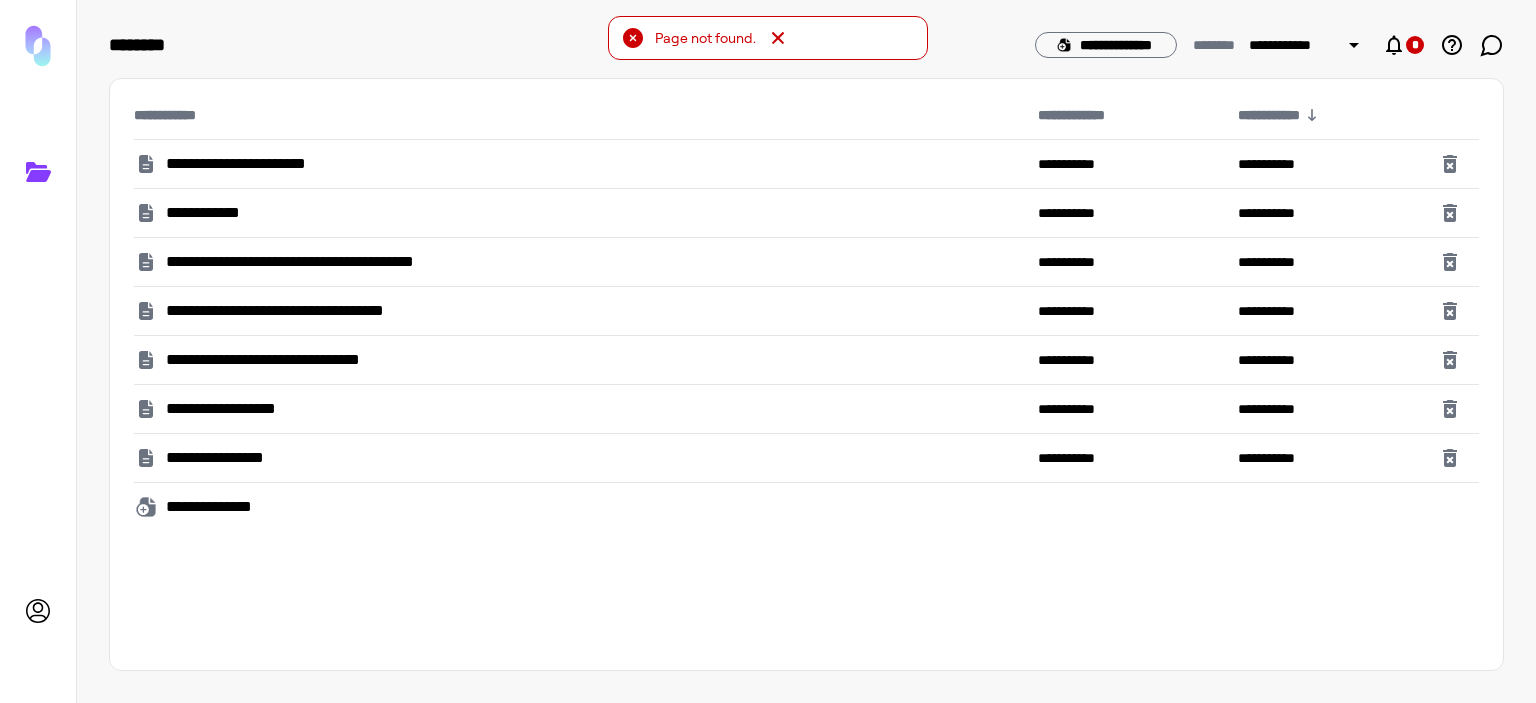click on "**********" at bounding box center [334, 262] 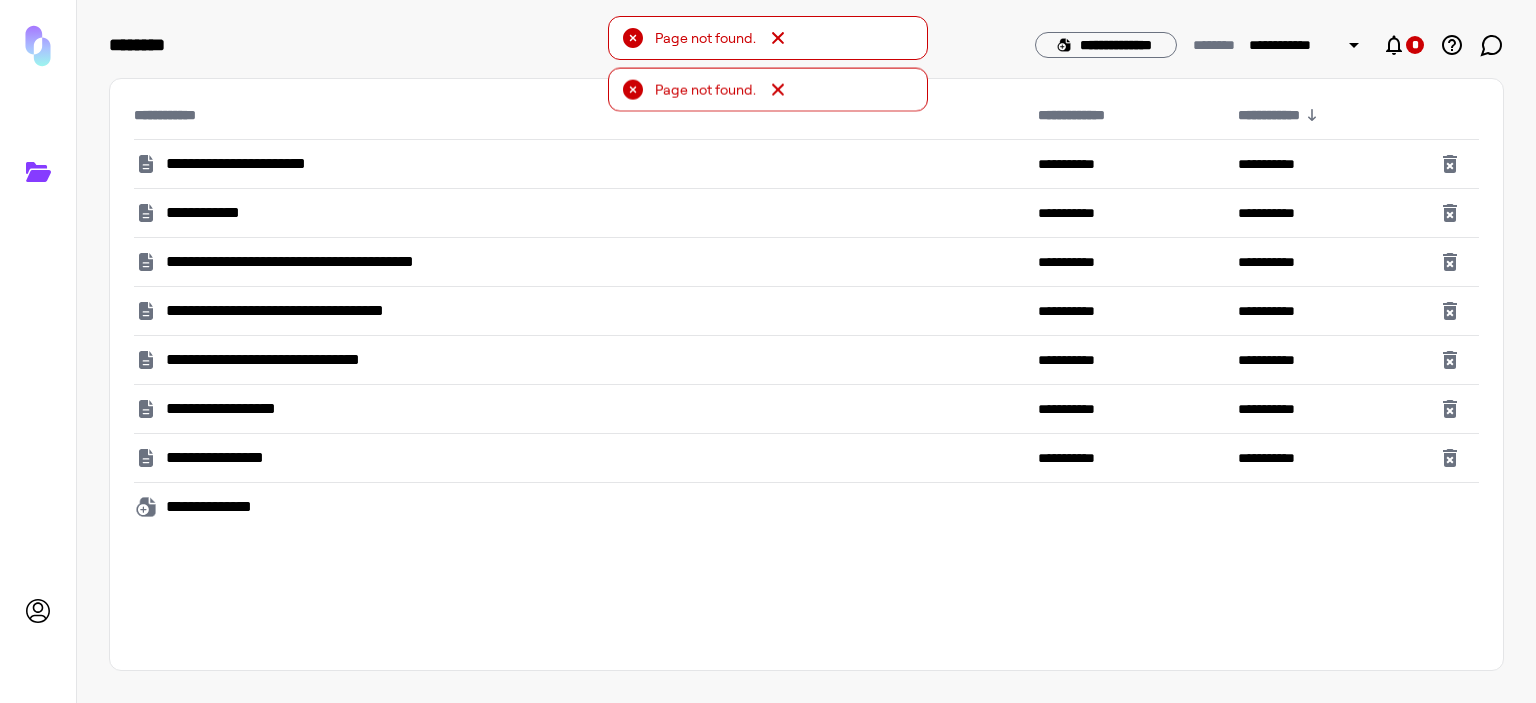 click 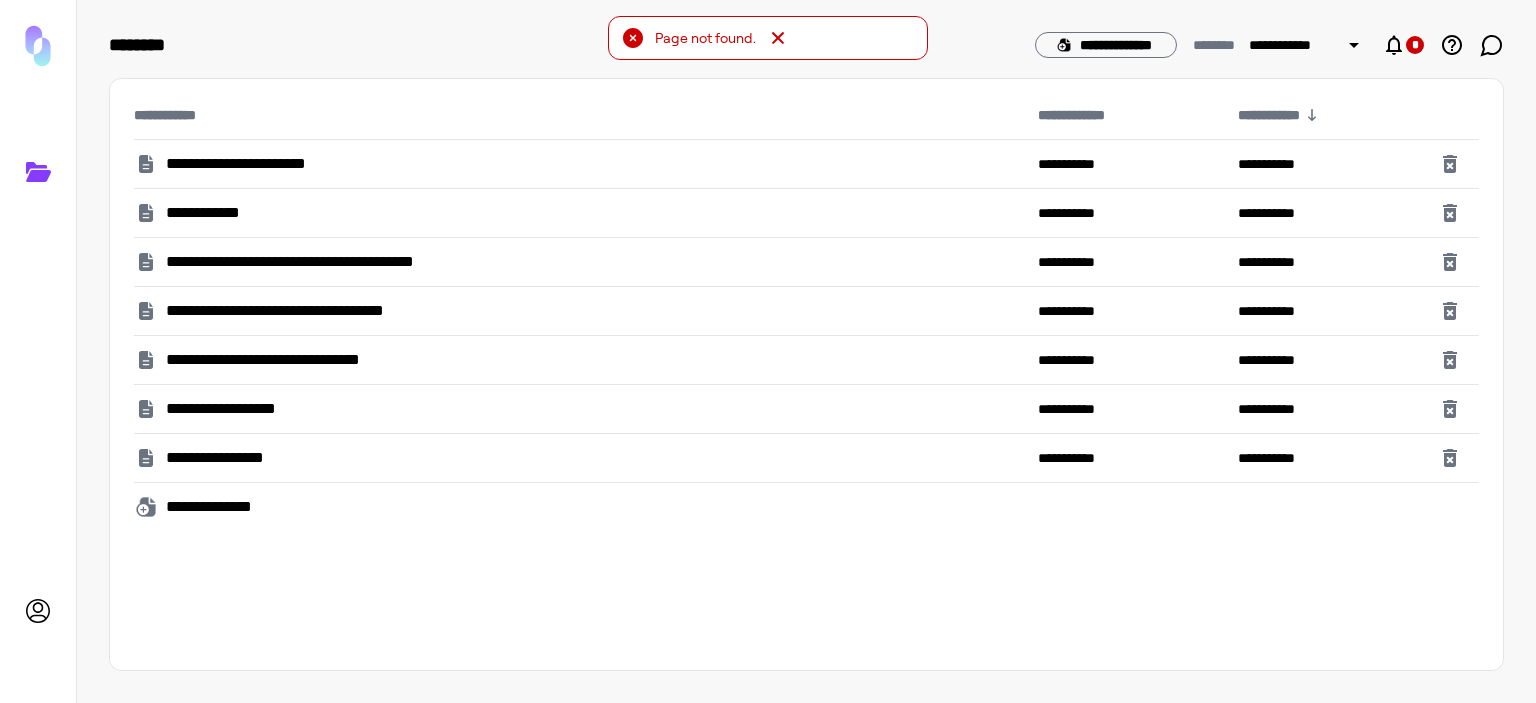 click 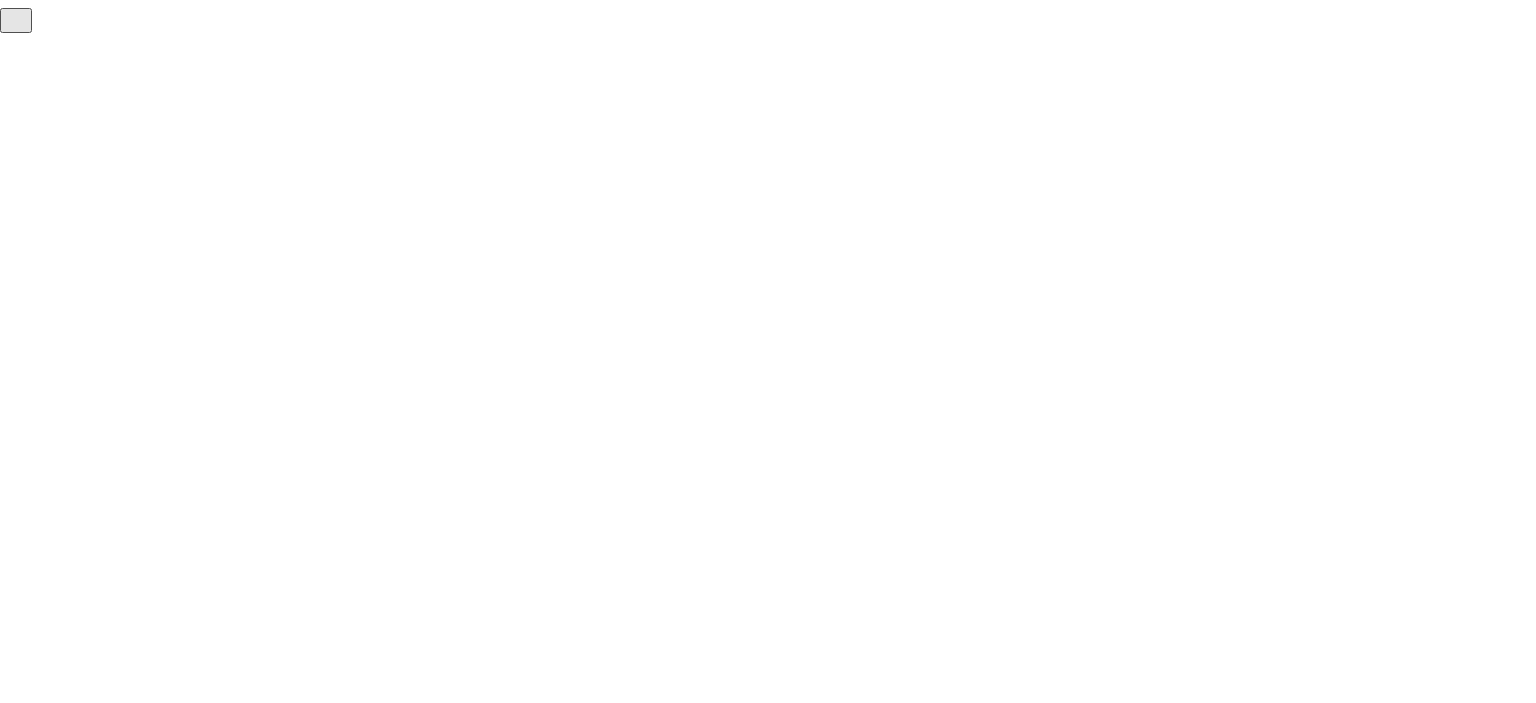 scroll, scrollTop: 0, scrollLeft: 0, axis: both 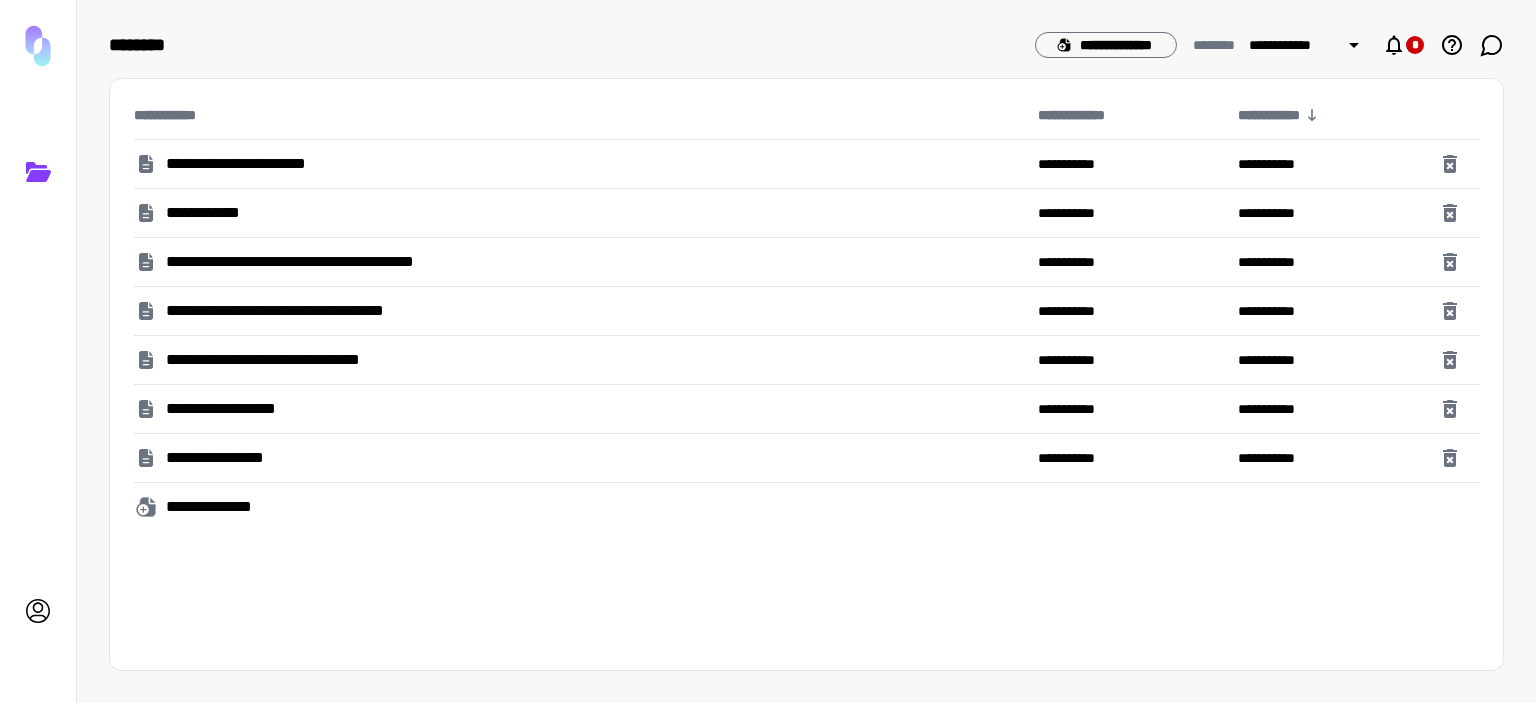 click on "**********" at bounding box center [334, 262] 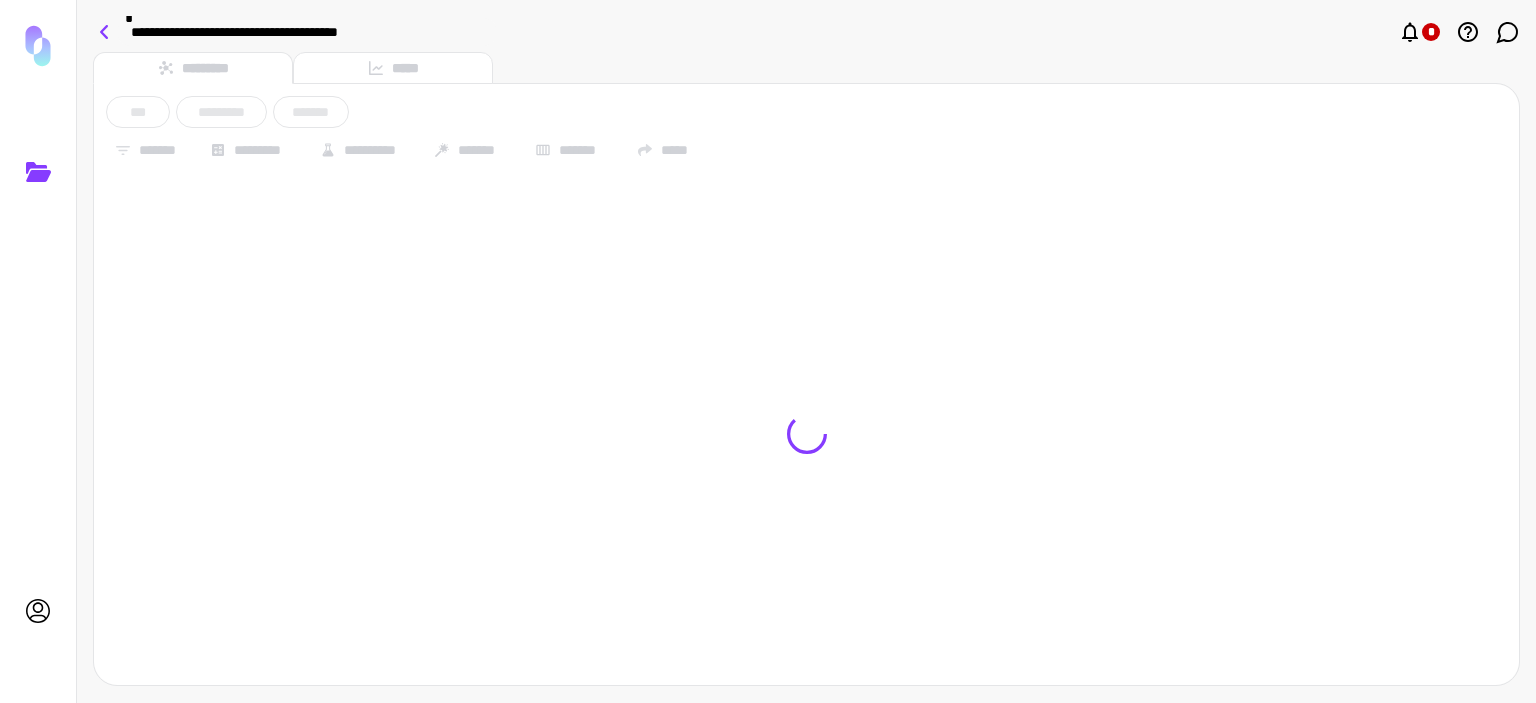 click 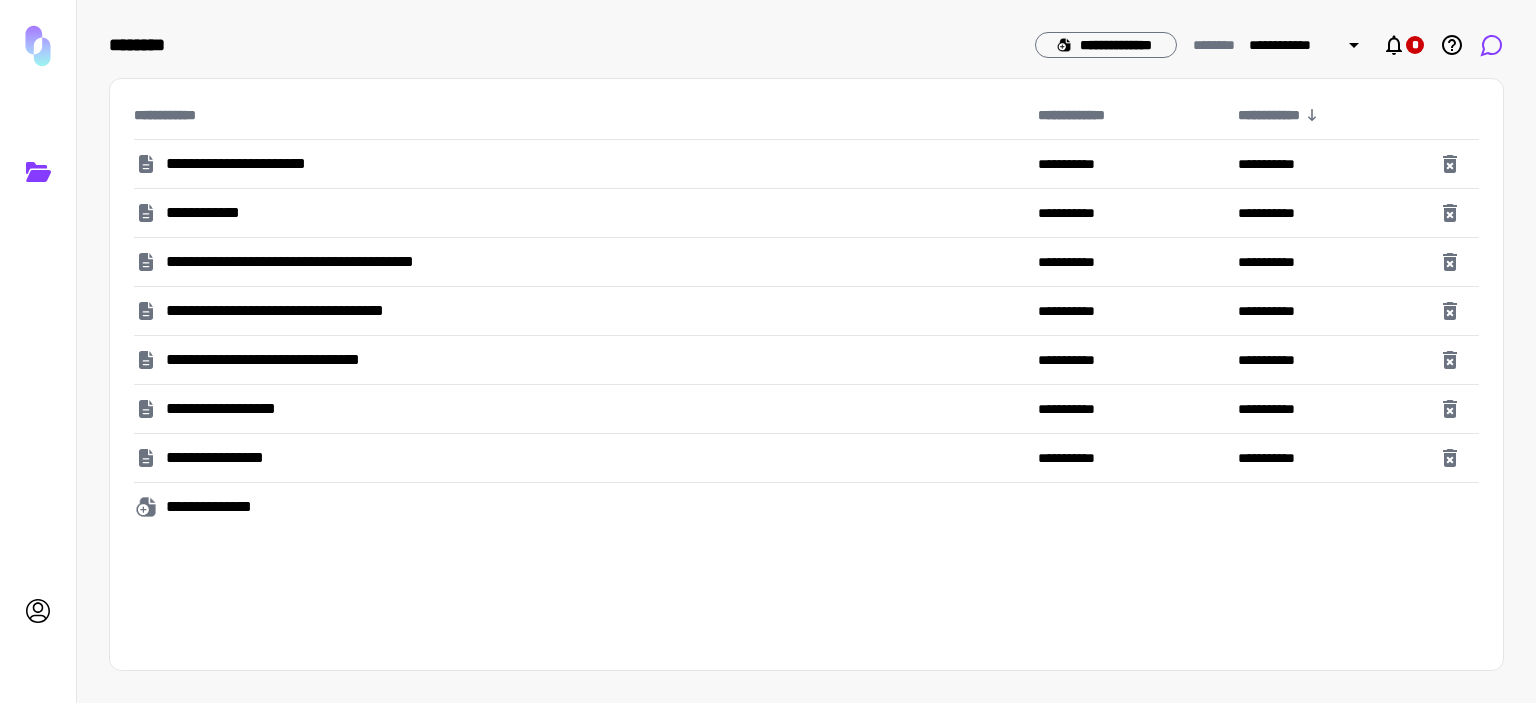 click 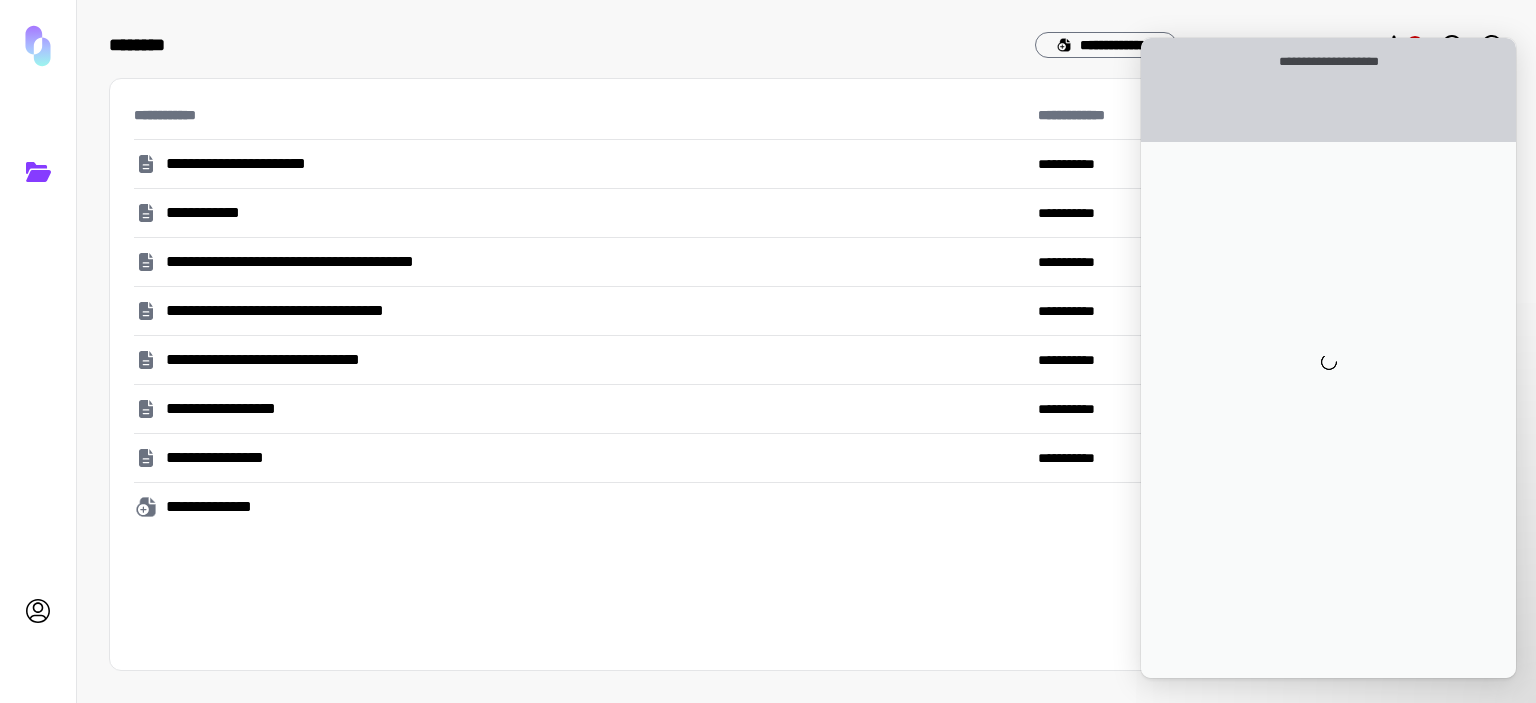 scroll, scrollTop: 0, scrollLeft: 0, axis: both 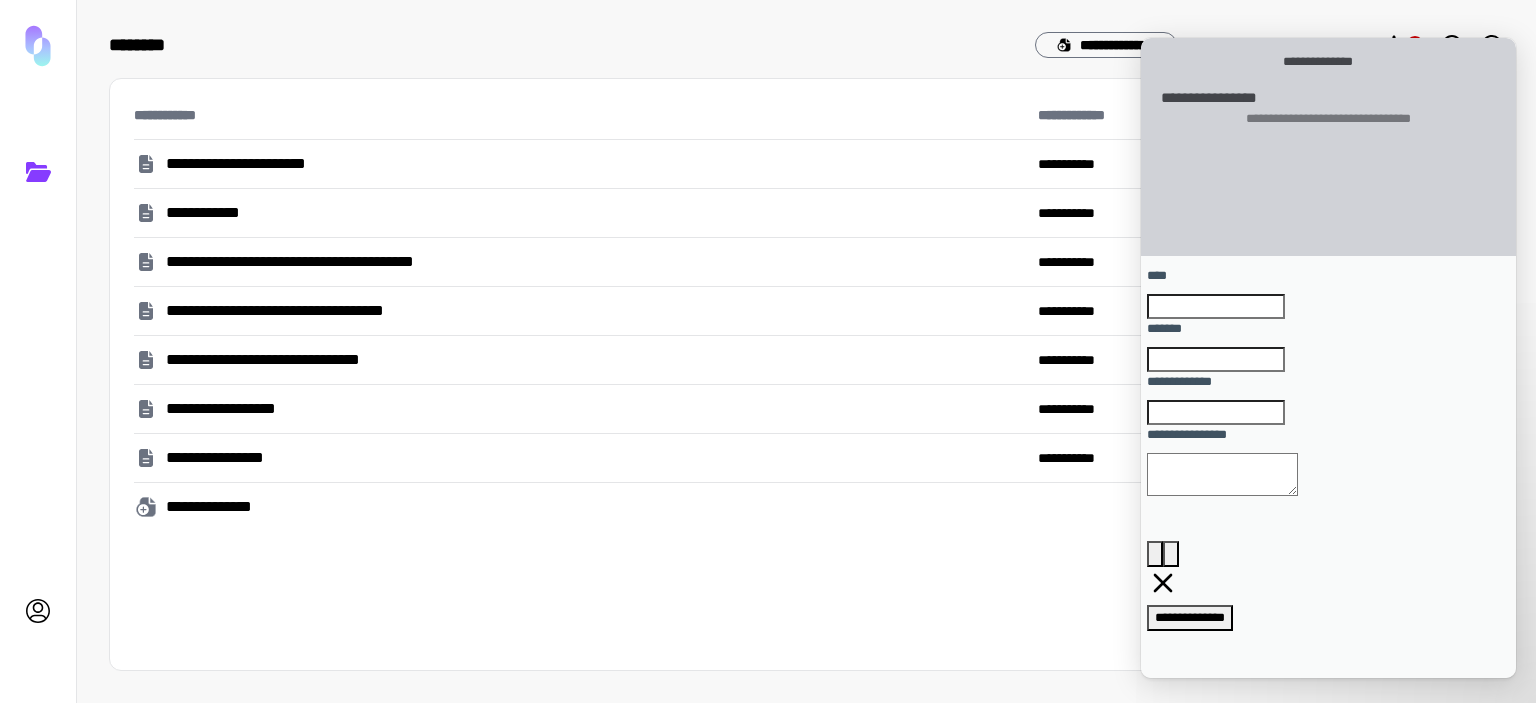 click on "********" at bounding box center (564, 45) 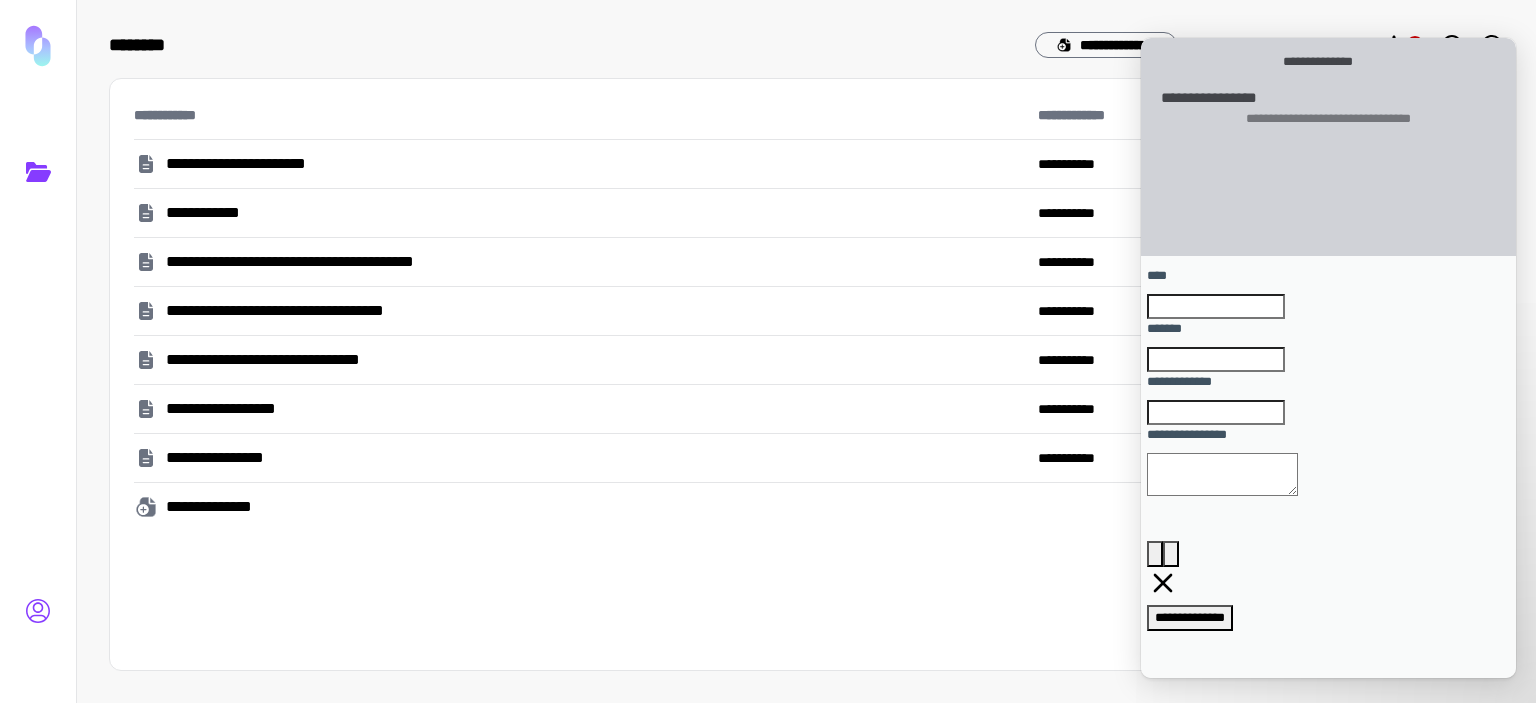 click 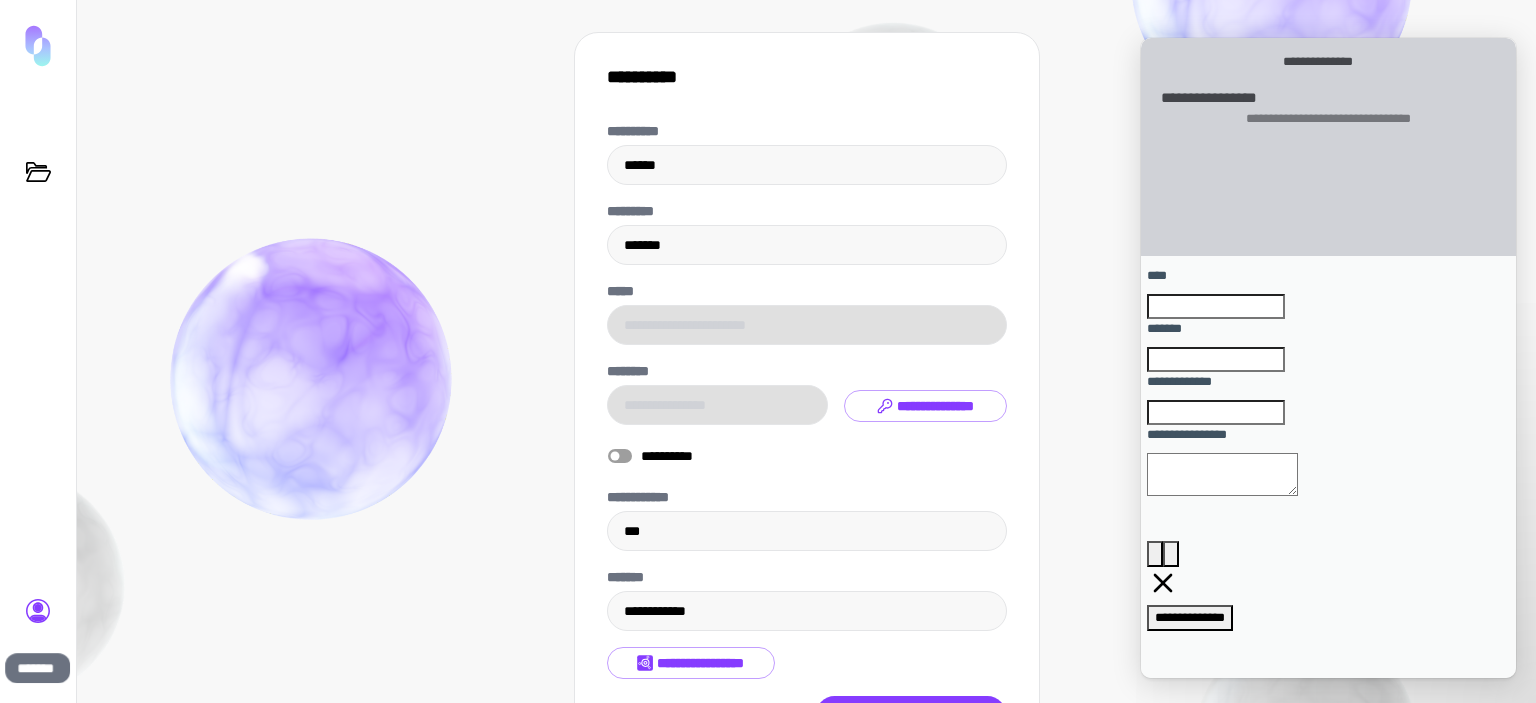 click 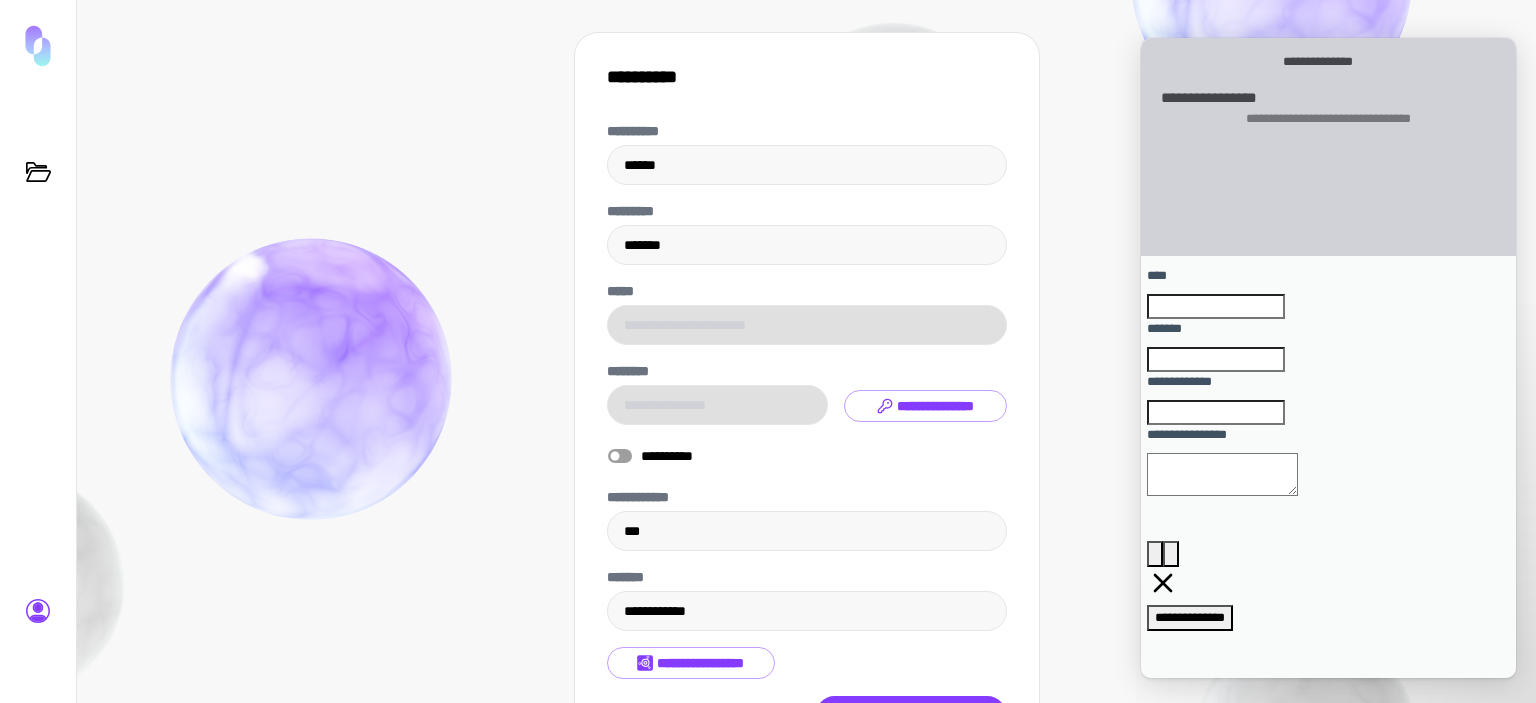 click on "**********" at bounding box center [806, 351] 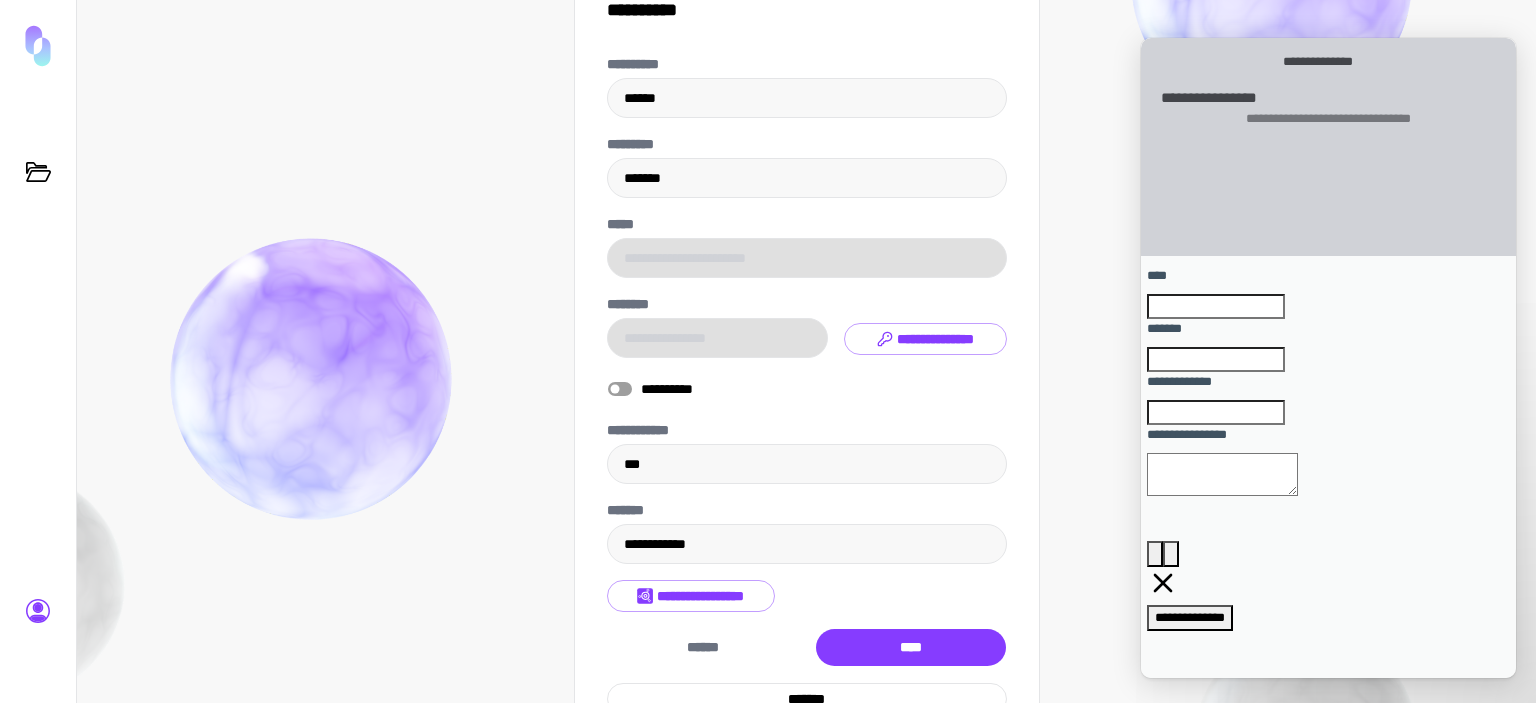 scroll, scrollTop: 141, scrollLeft: 0, axis: vertical 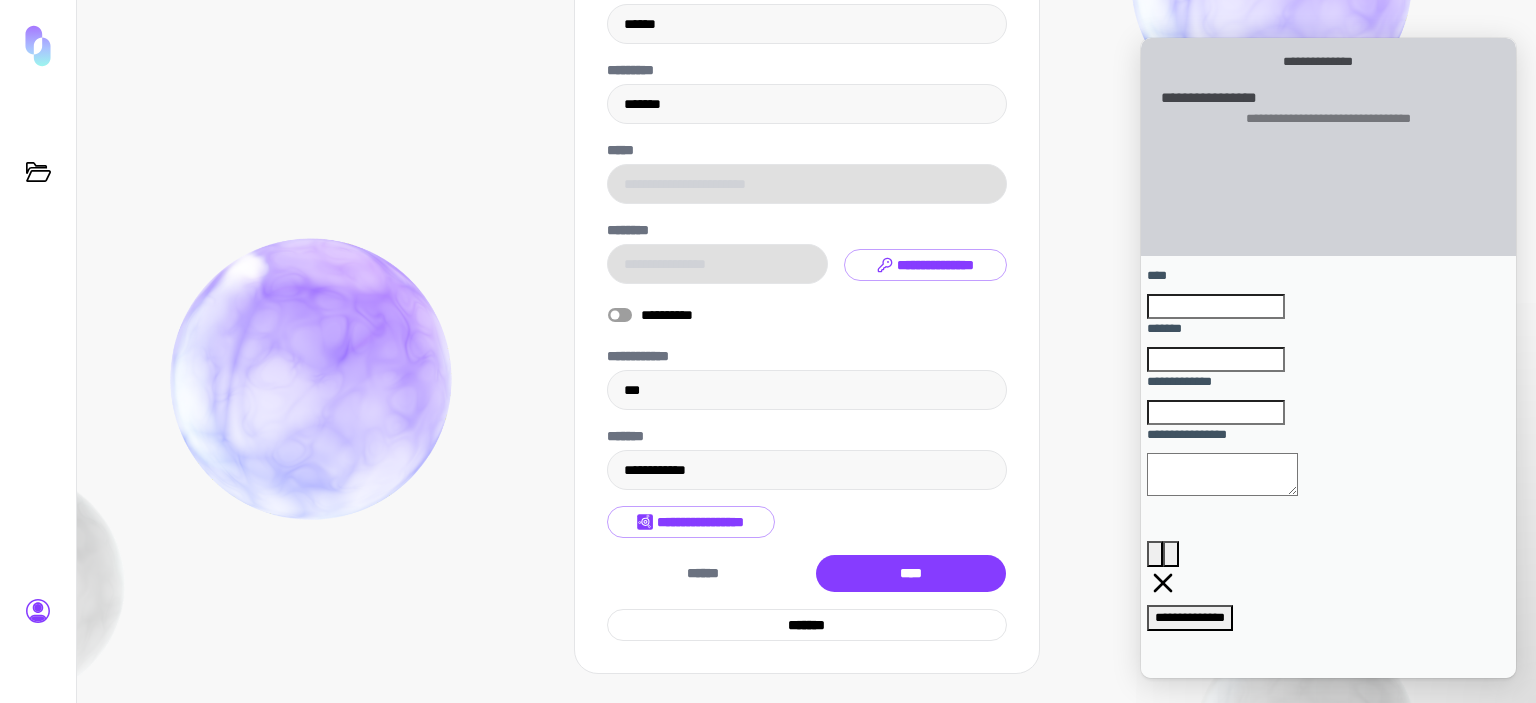 click on "**********" at bounding box center (691, 522) 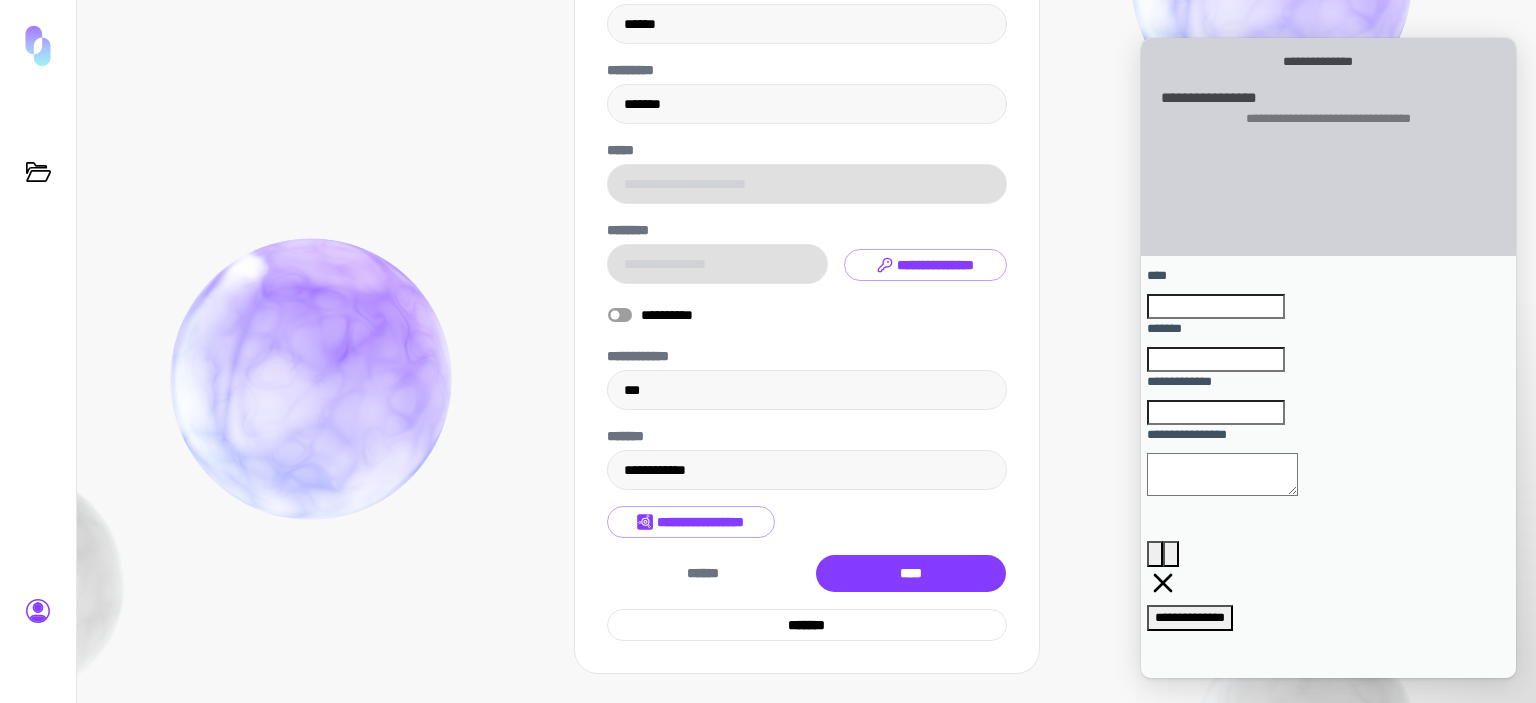 scroll, scrollTop: 0, scrollLeft: 0, axis: both 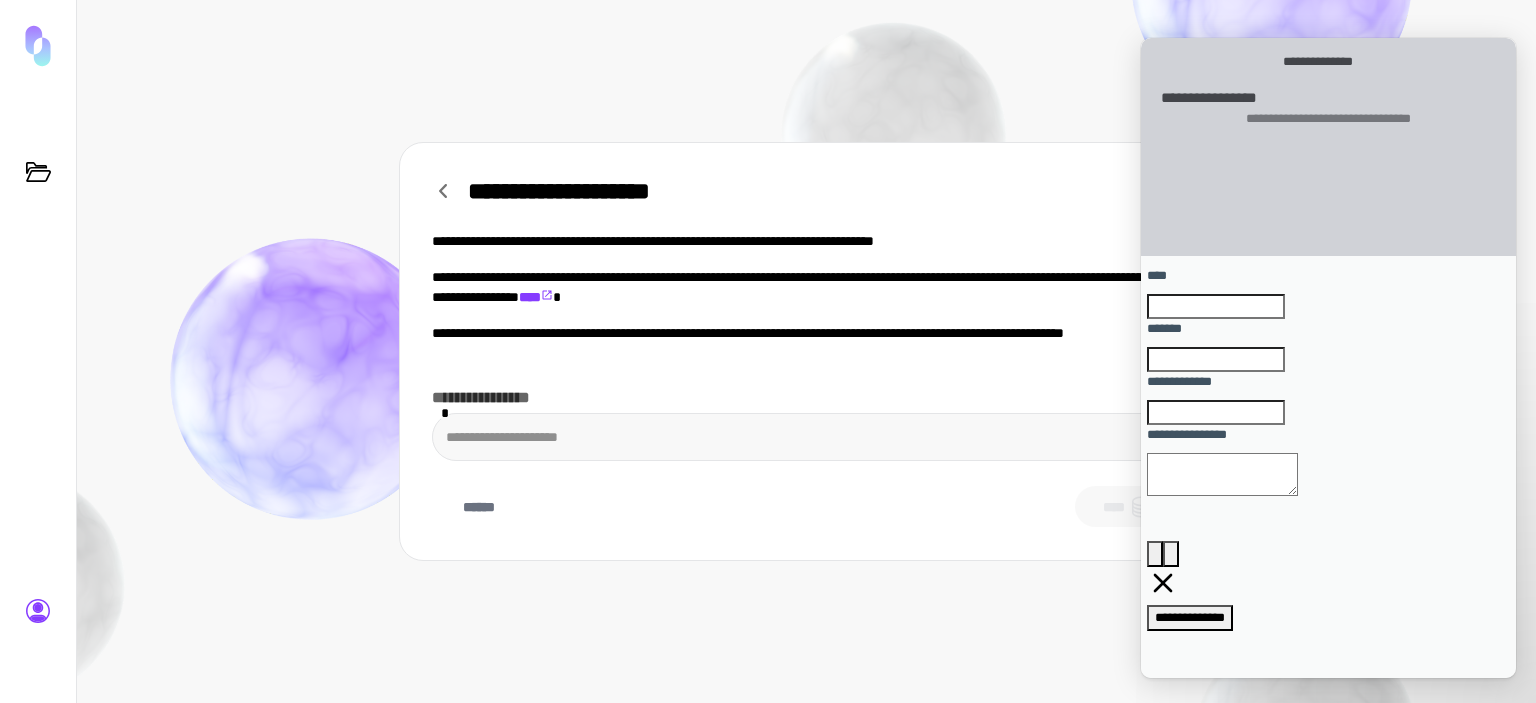 click on "**********" at bounding box center [807, 297] 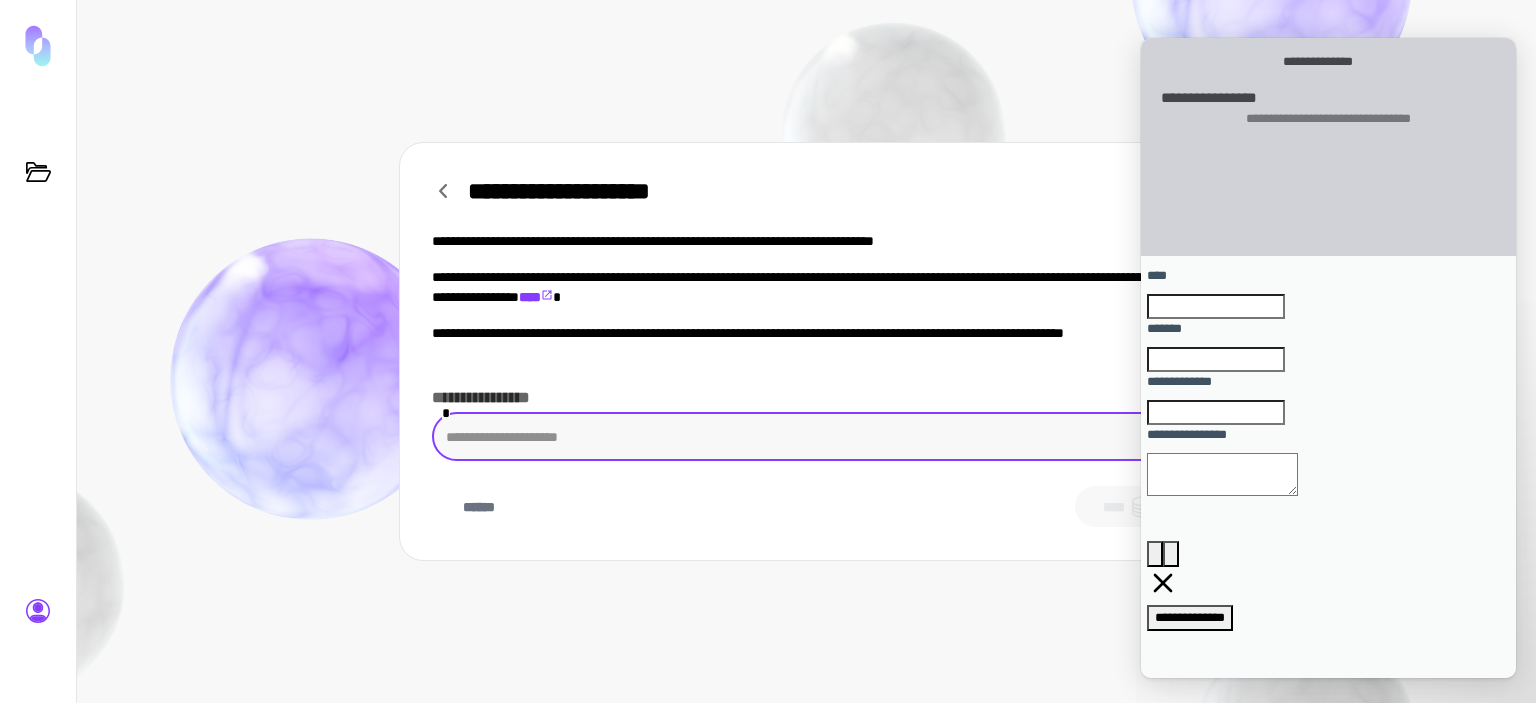 click at bounding box center (807, 437) 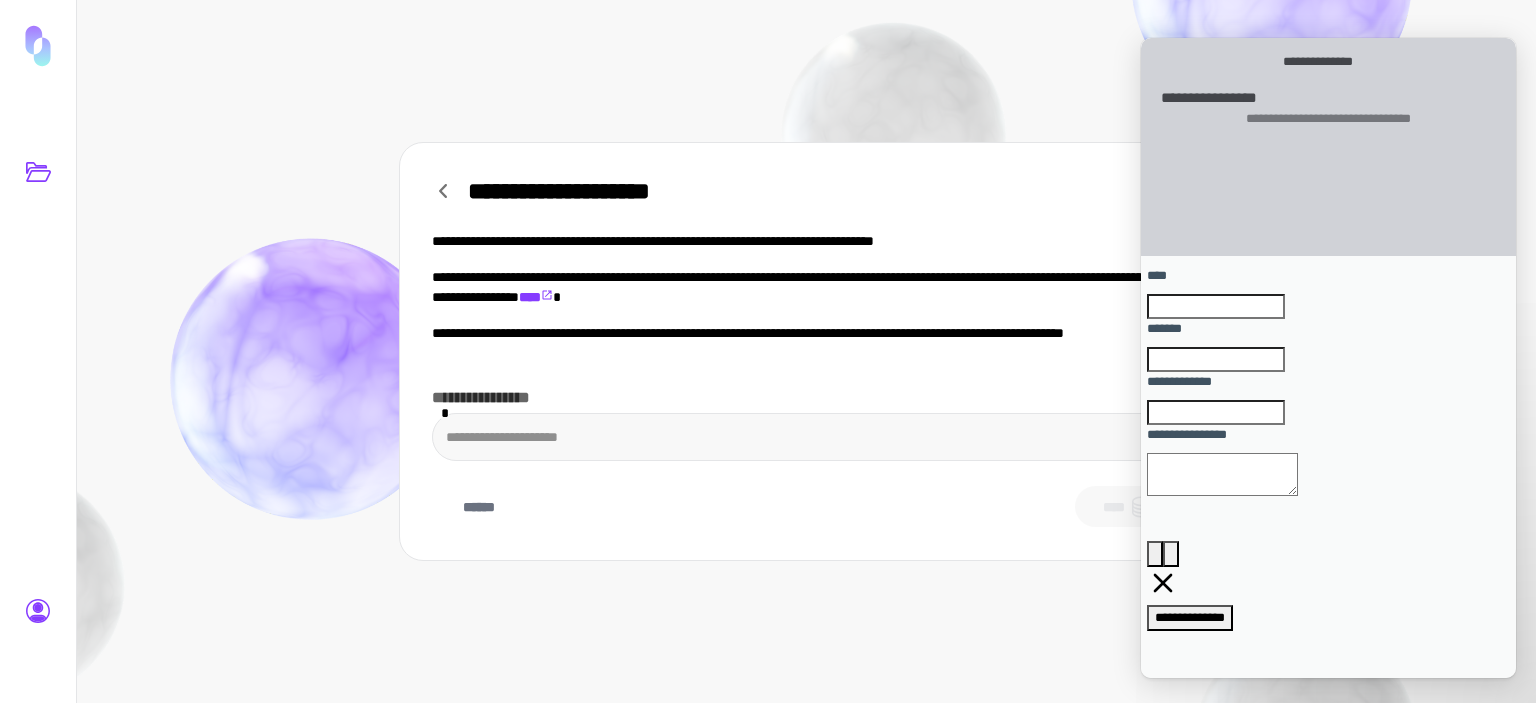 click 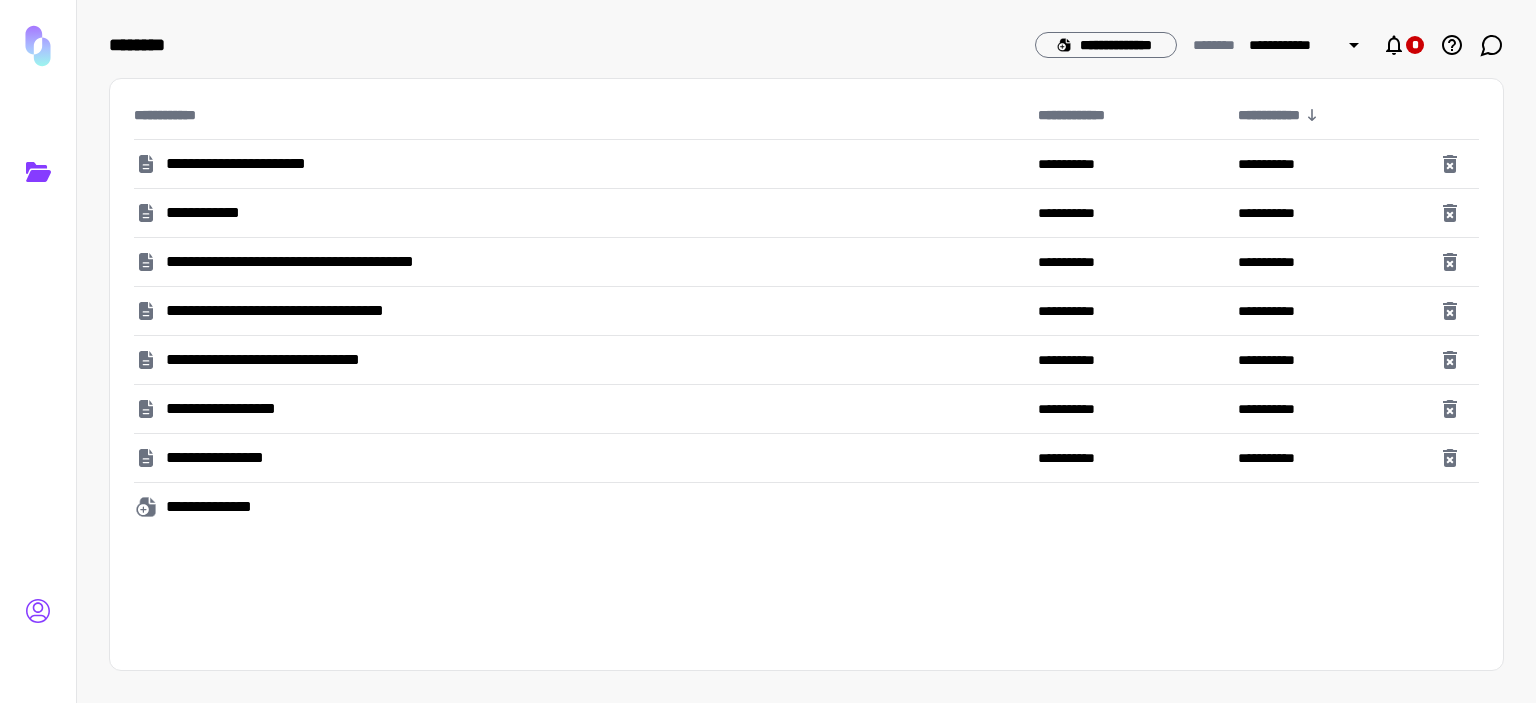 click 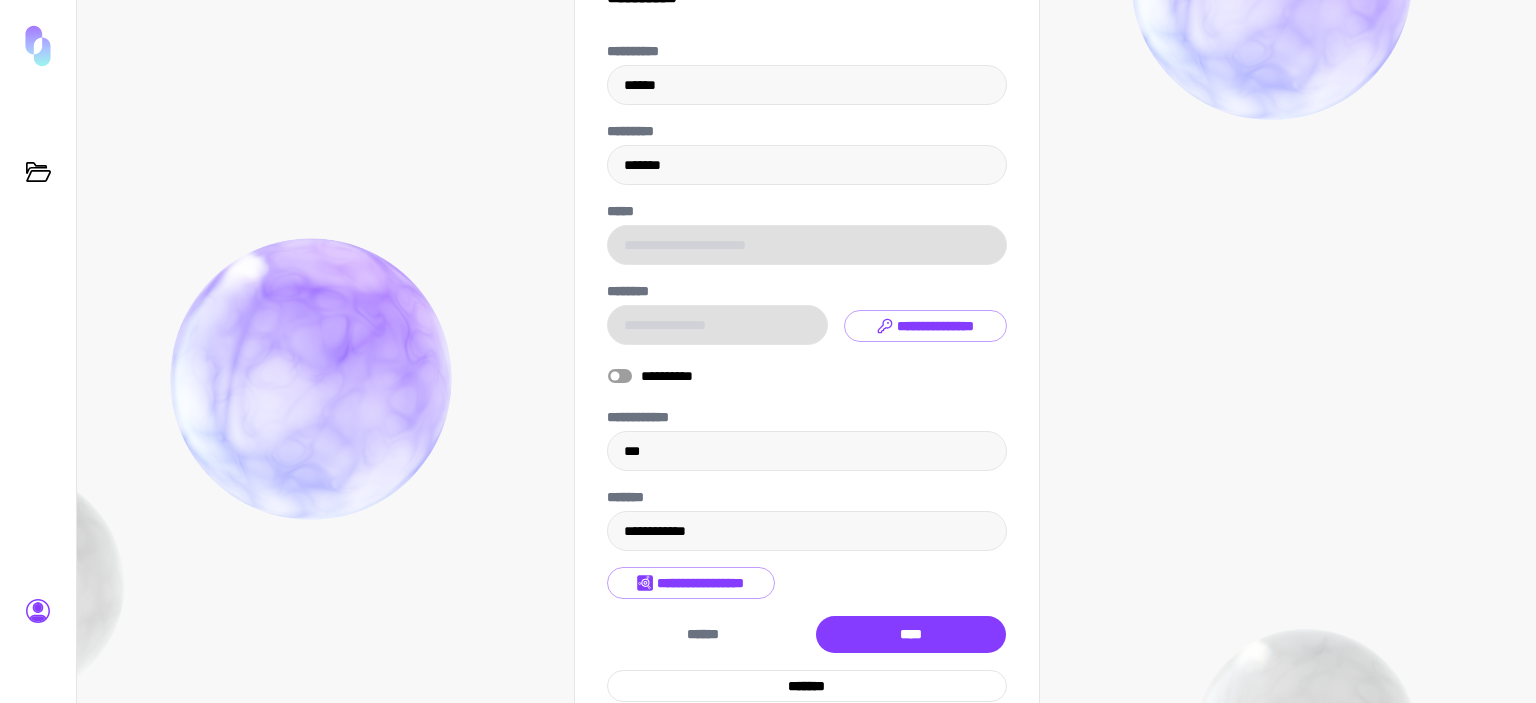 scroll, scrollTop: 141, scrollLeft: 0, axis: vertical 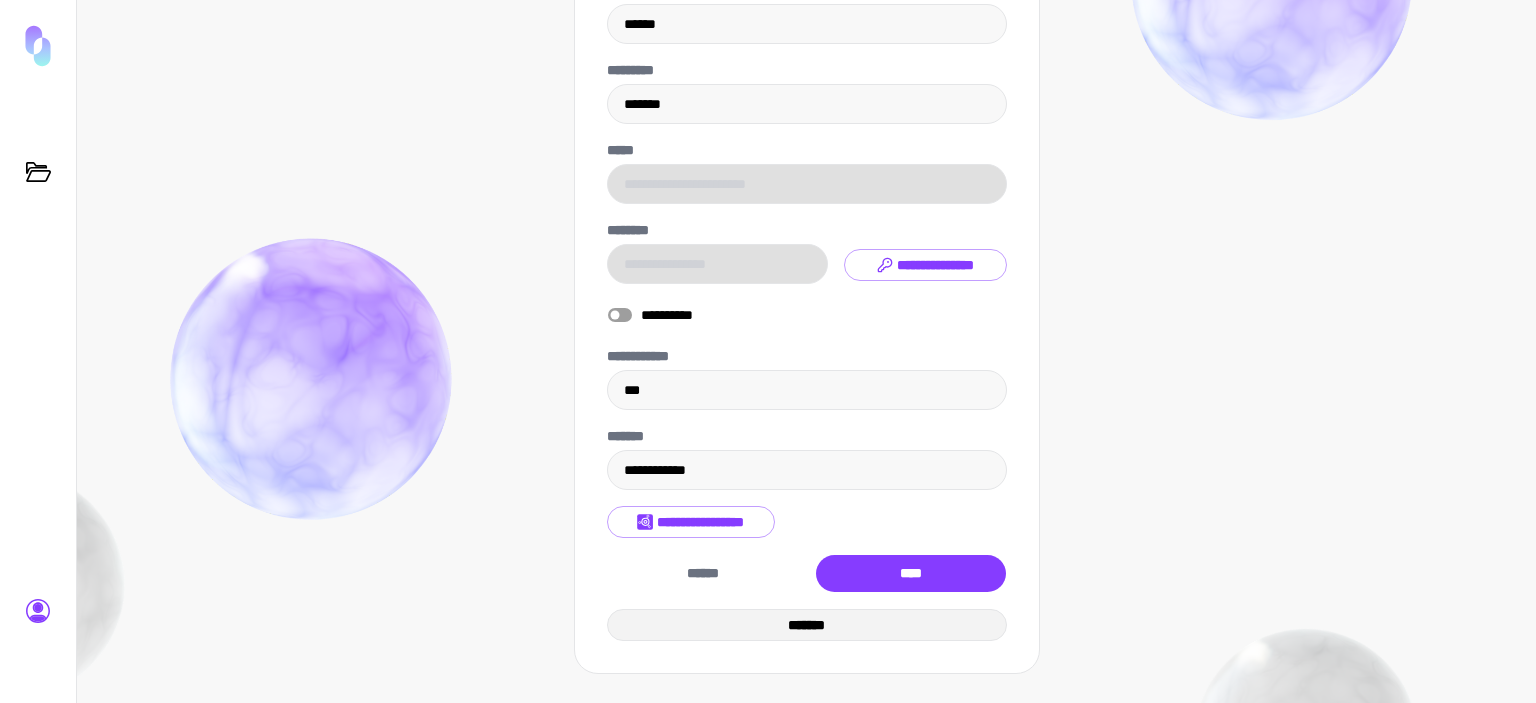 click on "*******" at bounding box center [807, 625] 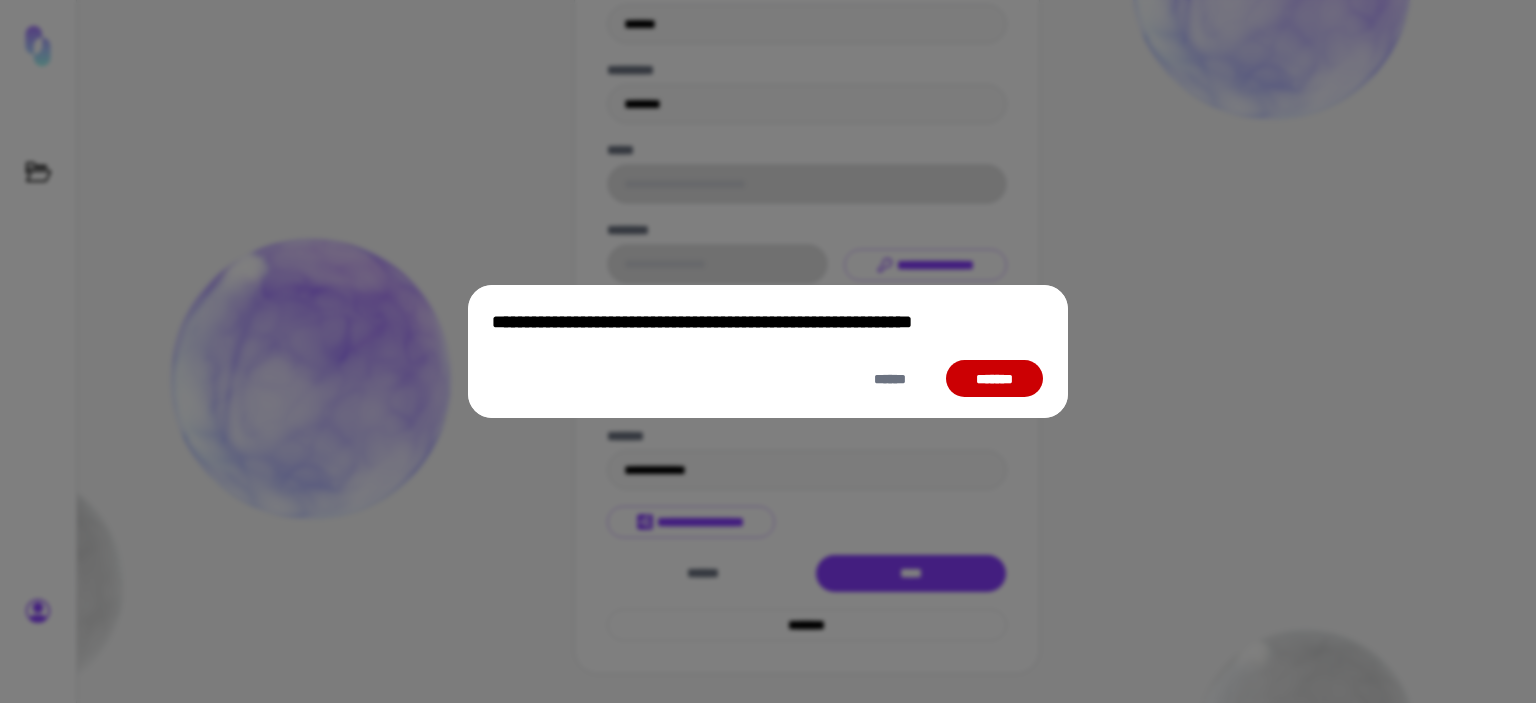 click on "*******" at bounding box center [994, 379] 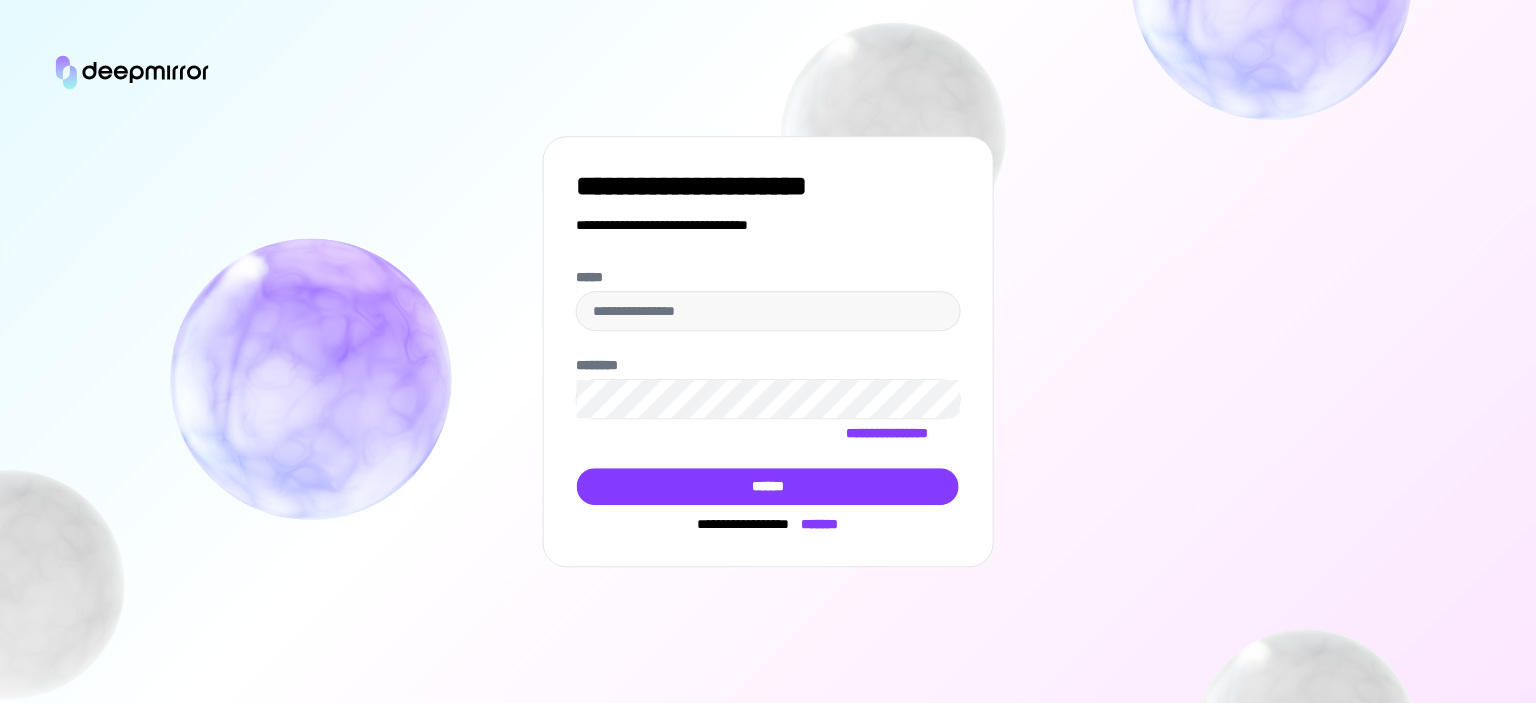 type on "**********" 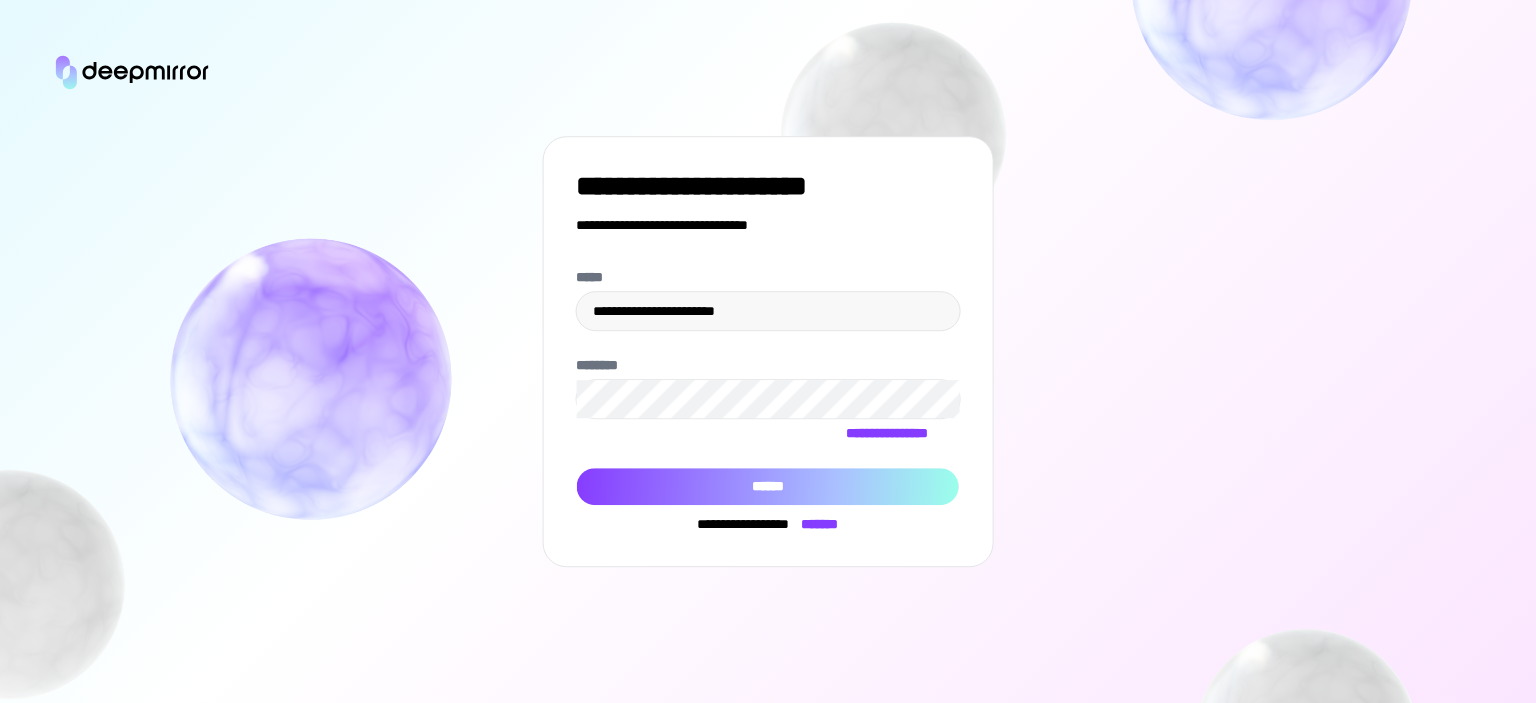 click on "******" at bounding box center (768, 487) 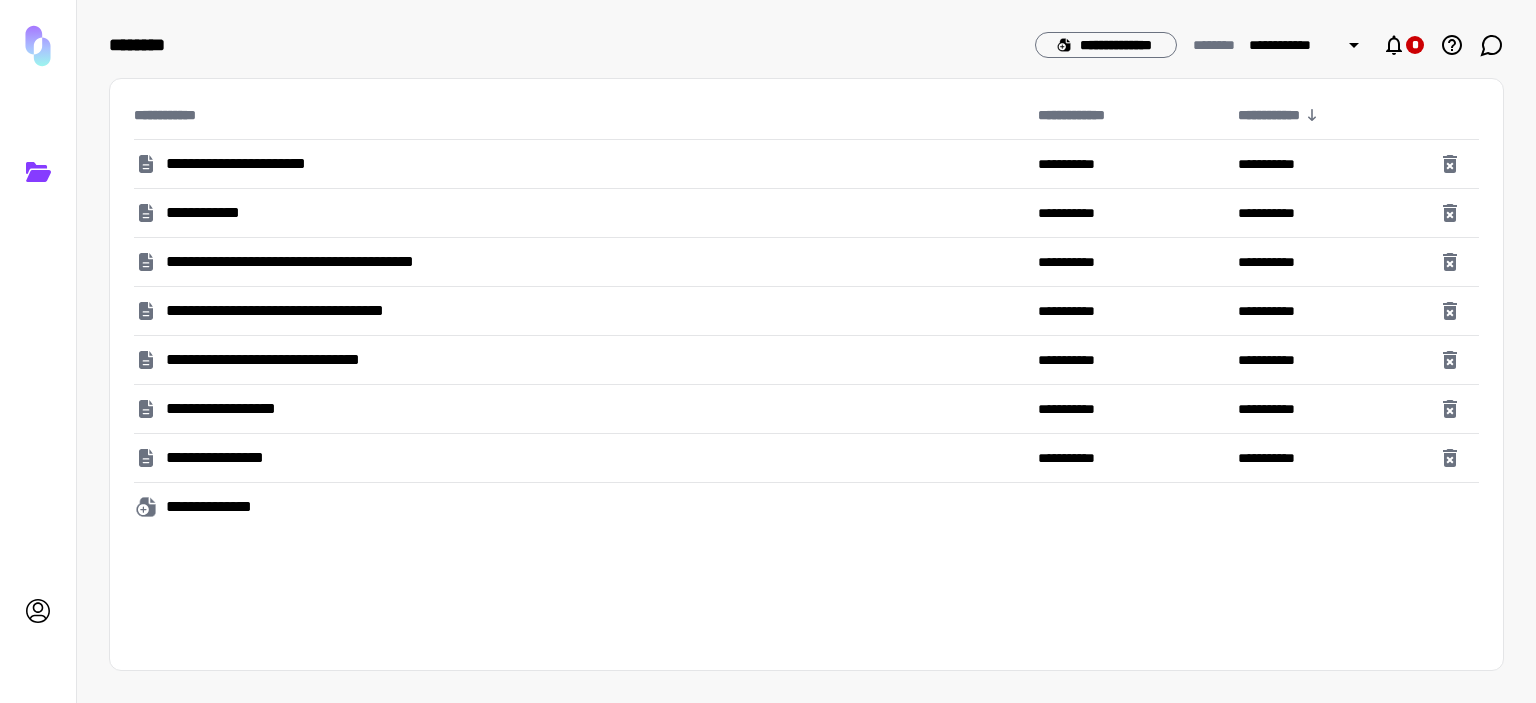 click on "**********" at bounding box center (334, 262) 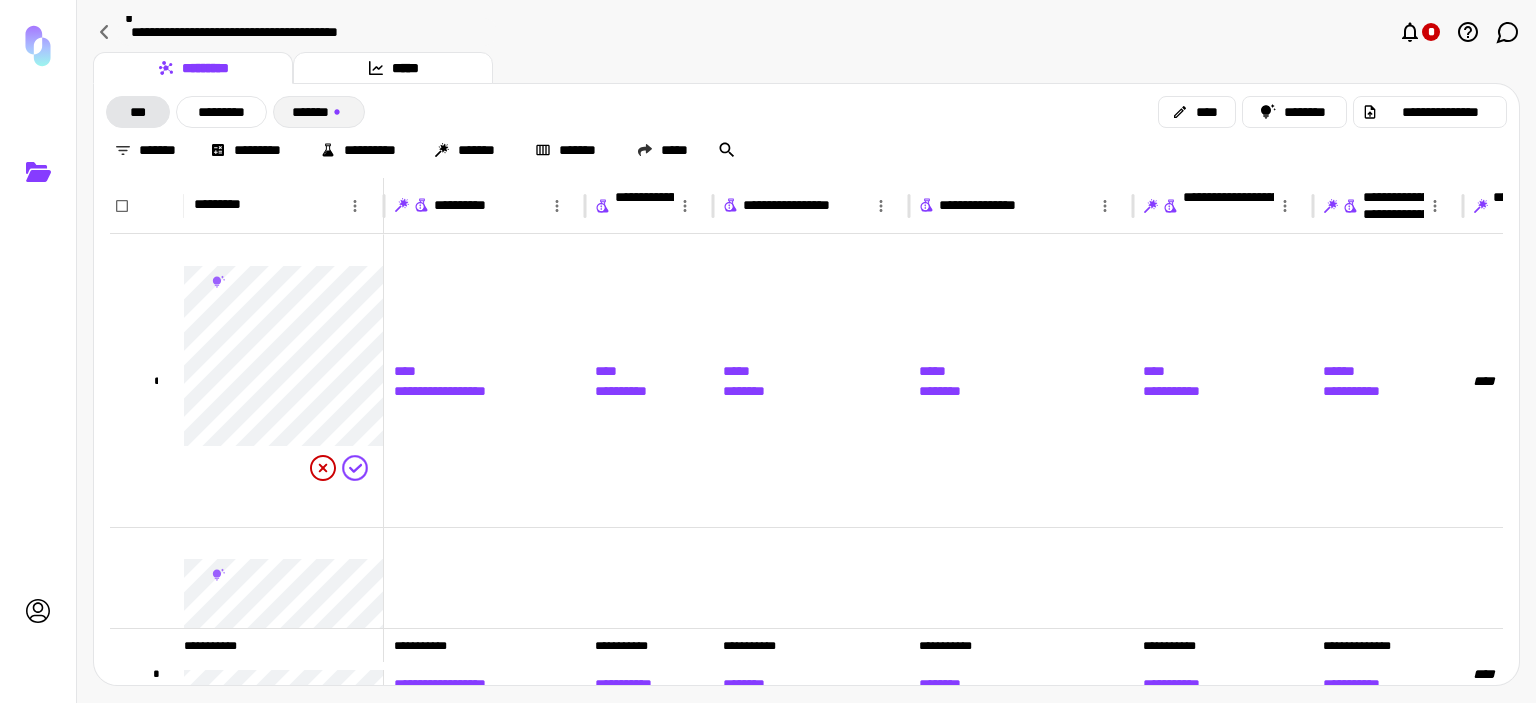 click on "*******" at bounding box center [319, 112] 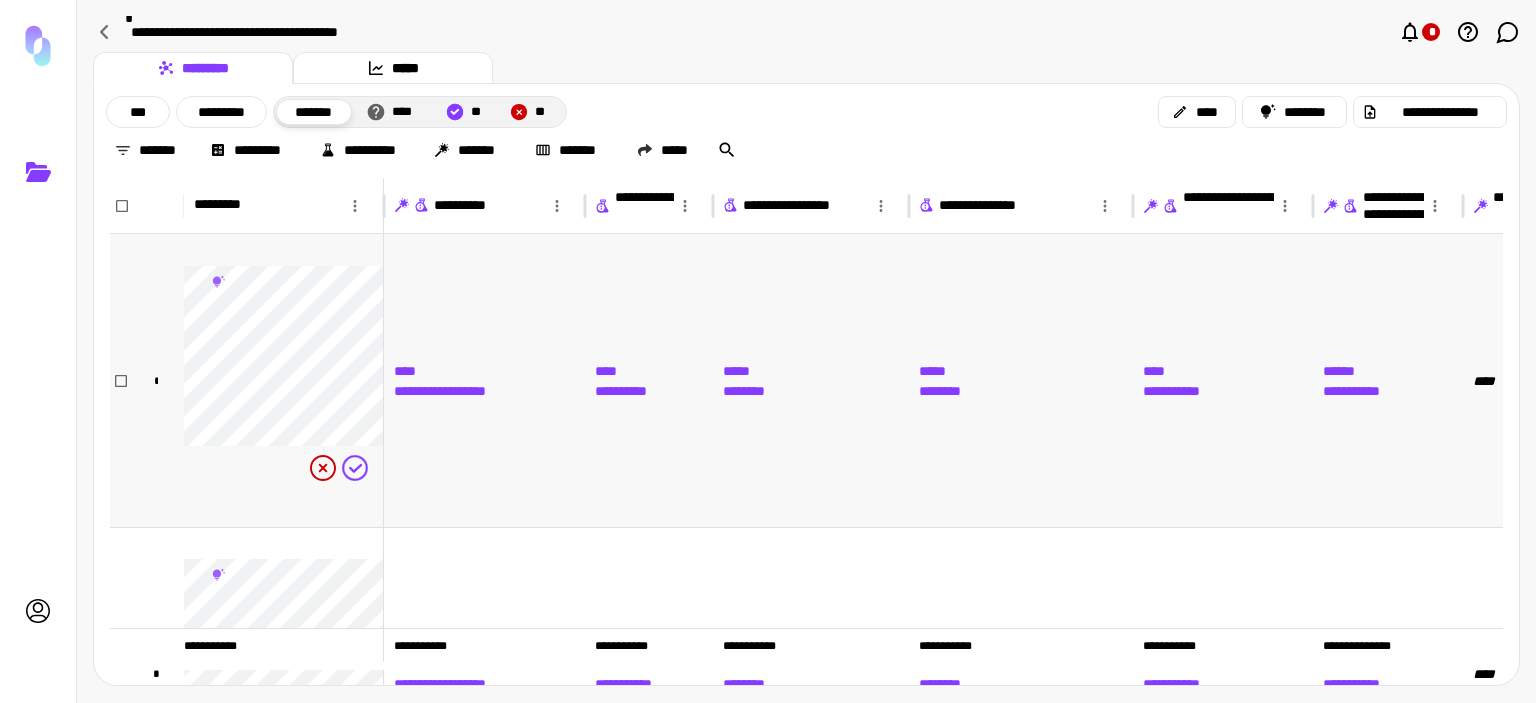scroll, scrollTop: 194, scrollLeft: 0, axis: vertical 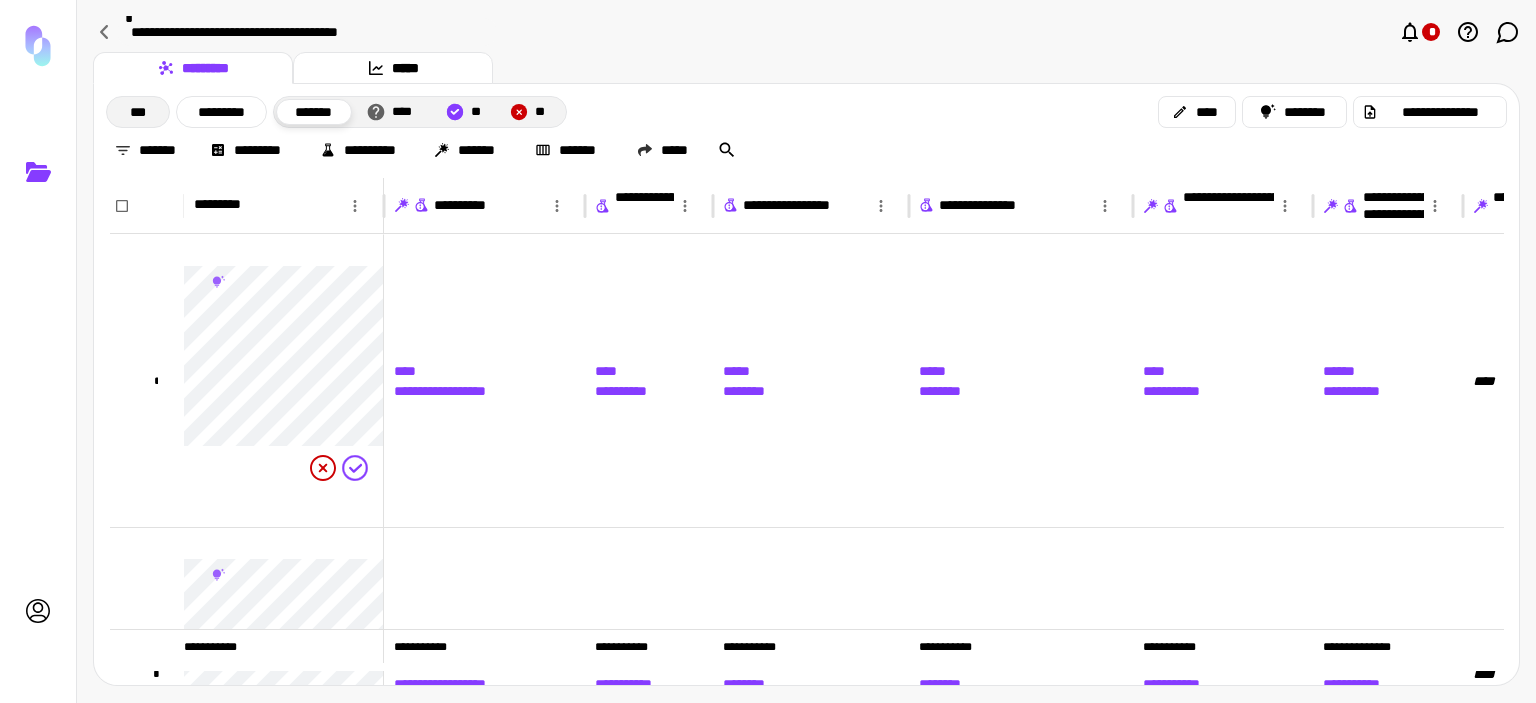 click on "***" at bounding box center (138, 112) 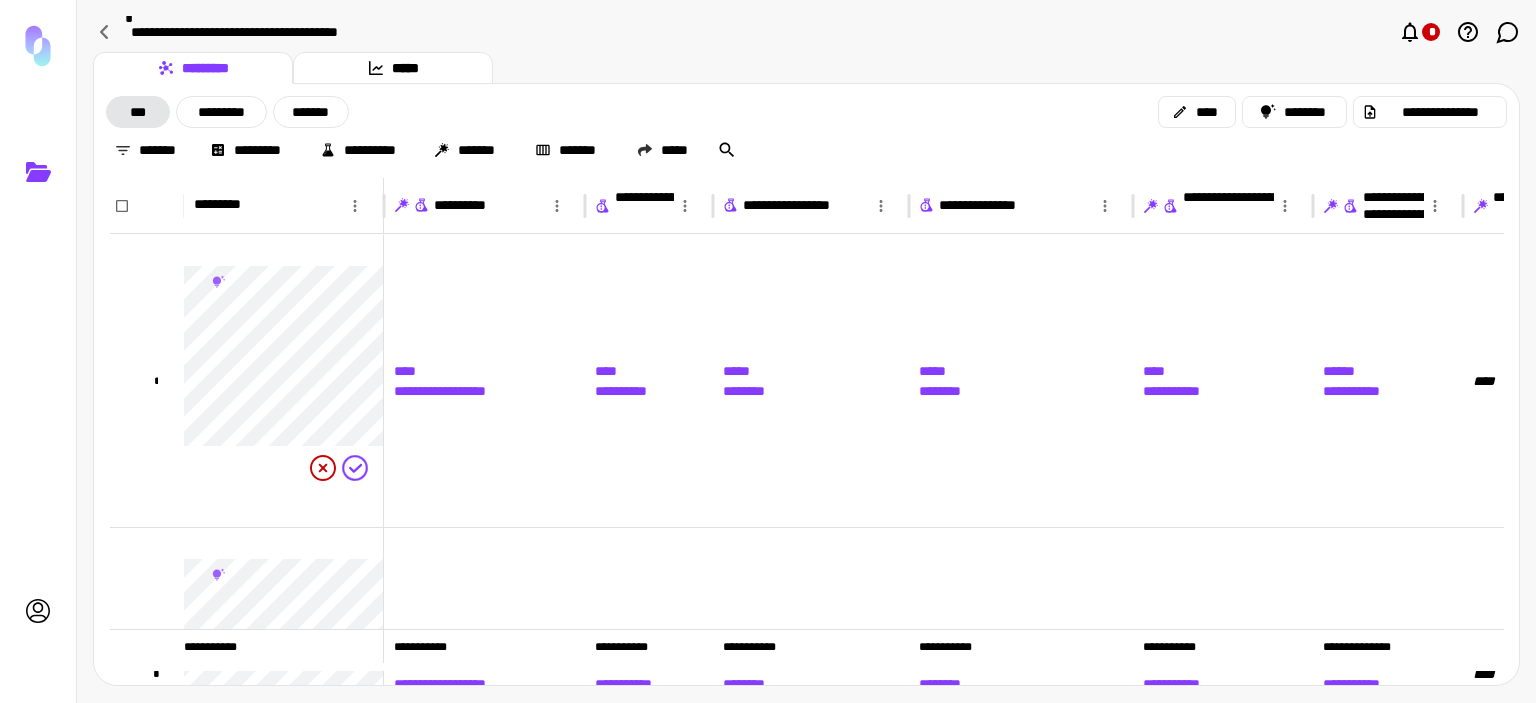 scroll, scrollTop: 0, scrollLeft: 428, axis: horizontal 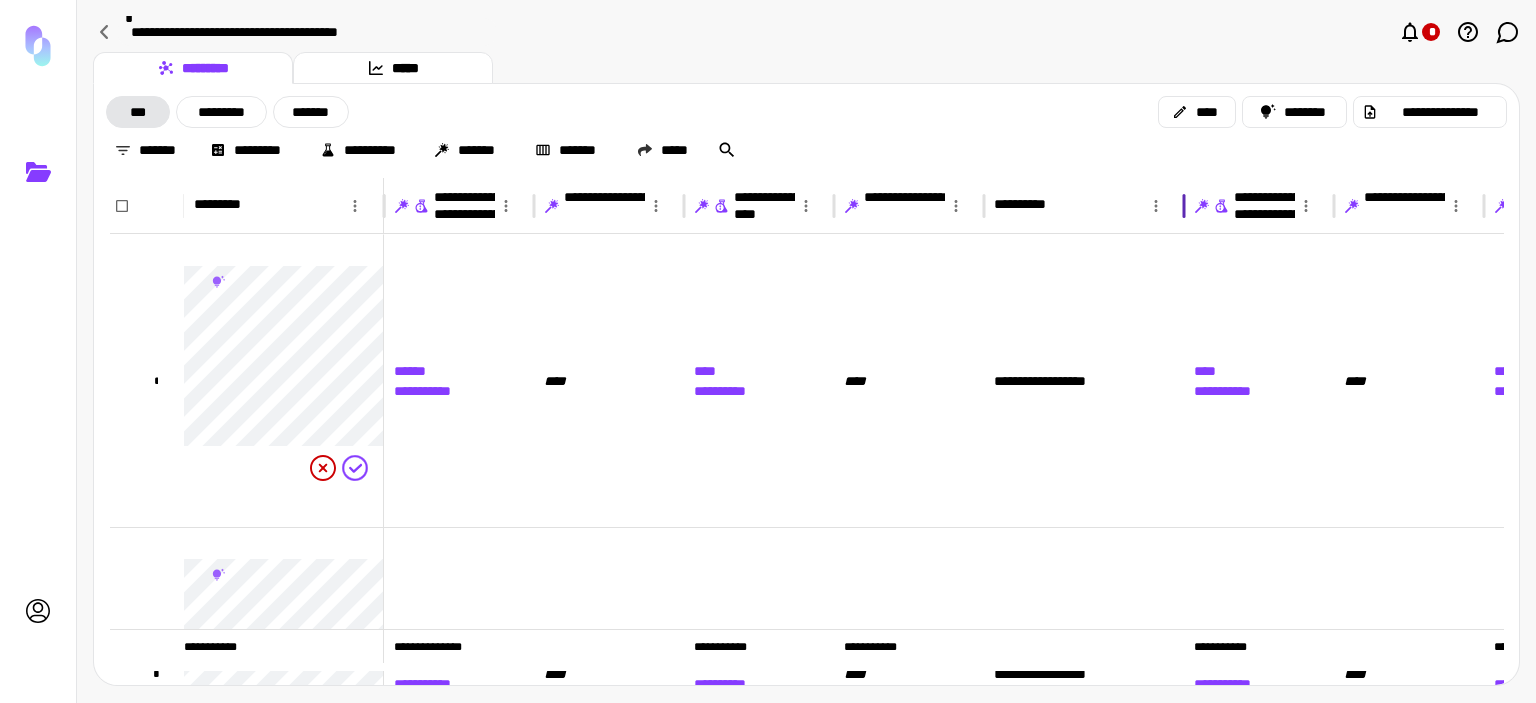 click on "**********" at bounding box center (1060, 206) 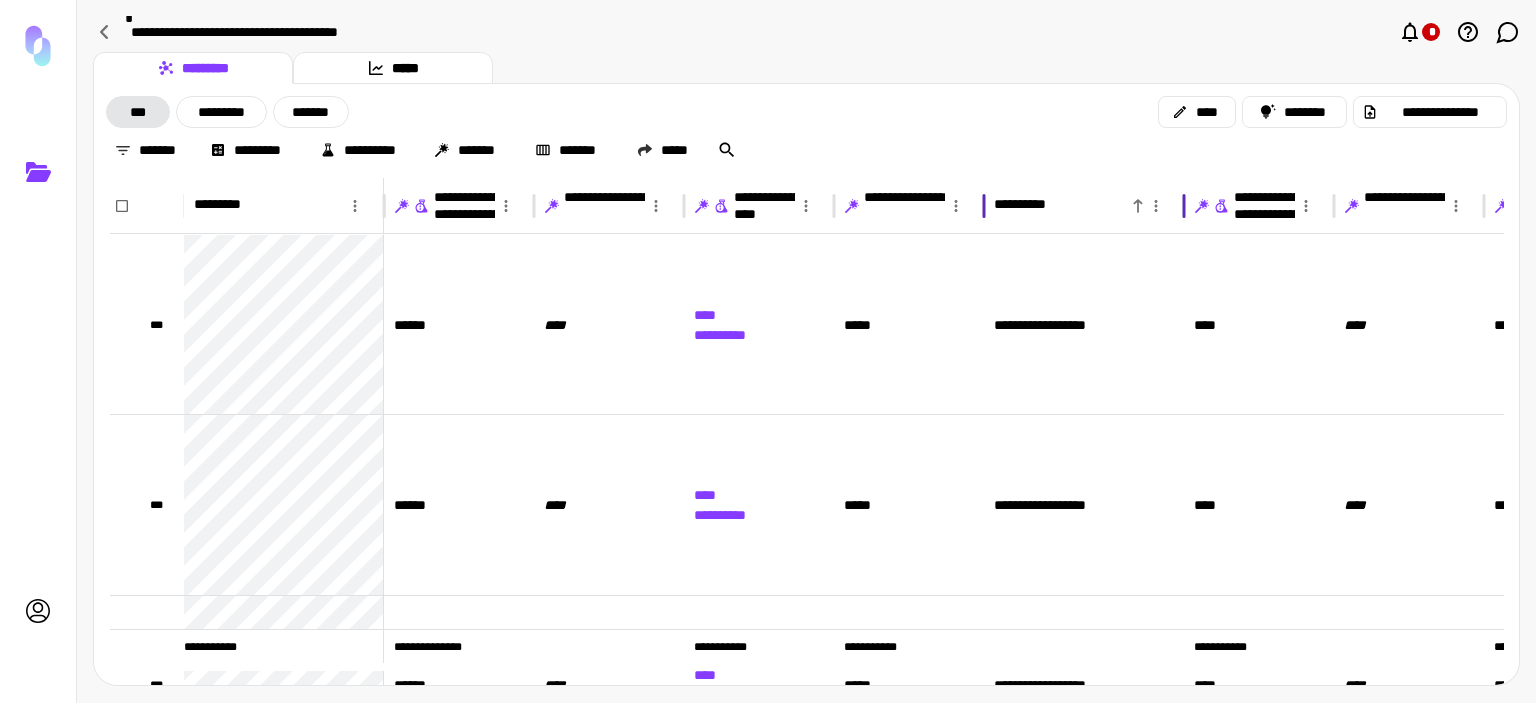click on "**********" at bounding box center (1070, 205) 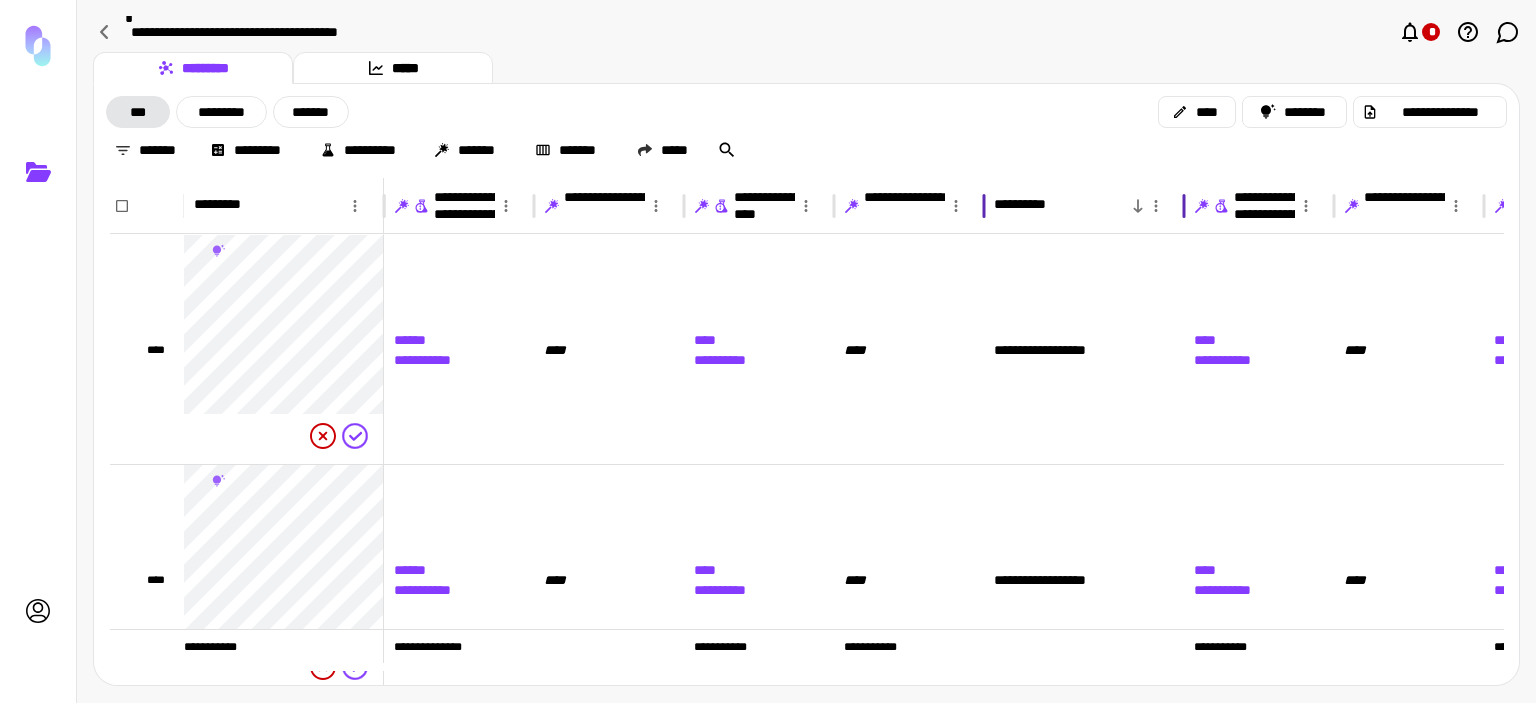 scroll, scrollTop: 77, scrollLeft: 929, axis: both 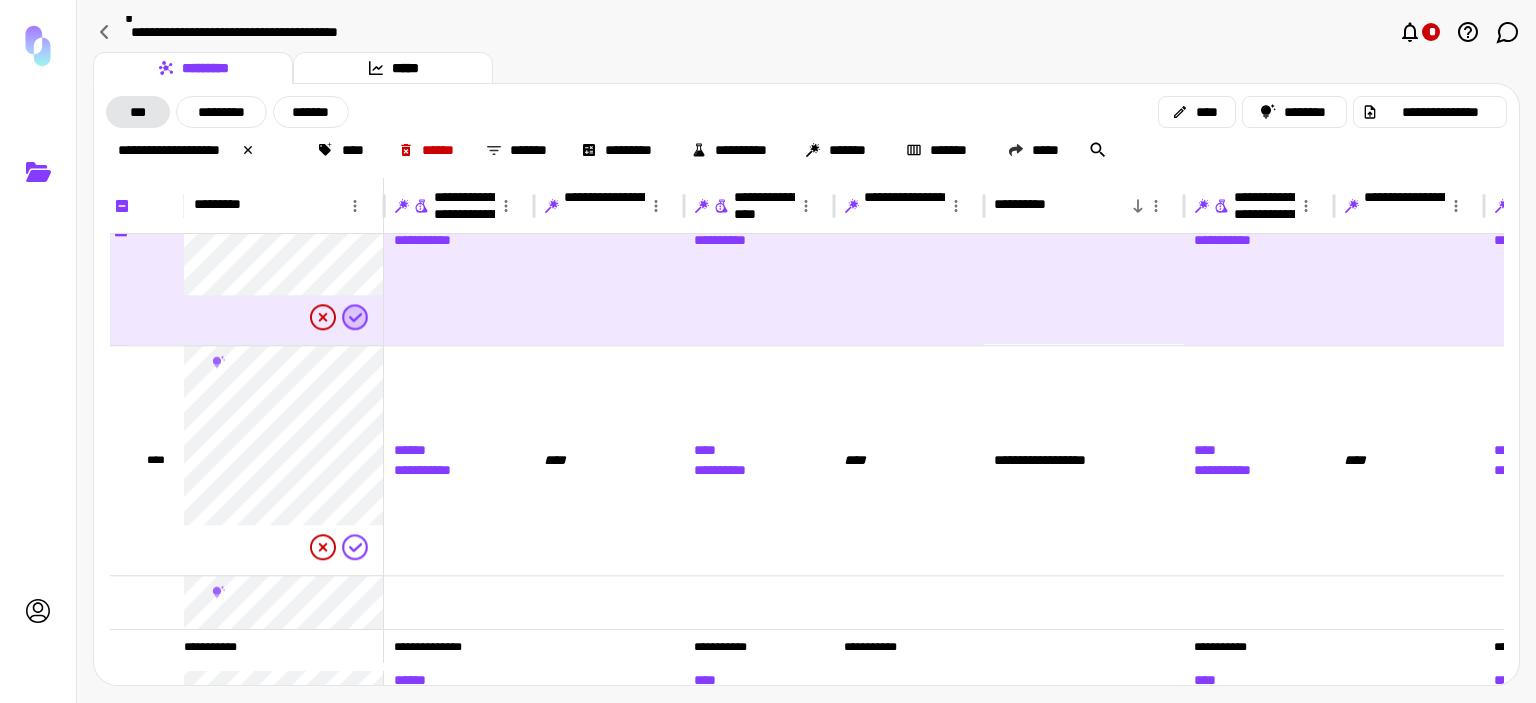 click on "********* *****" at bounding box center [806, 68] 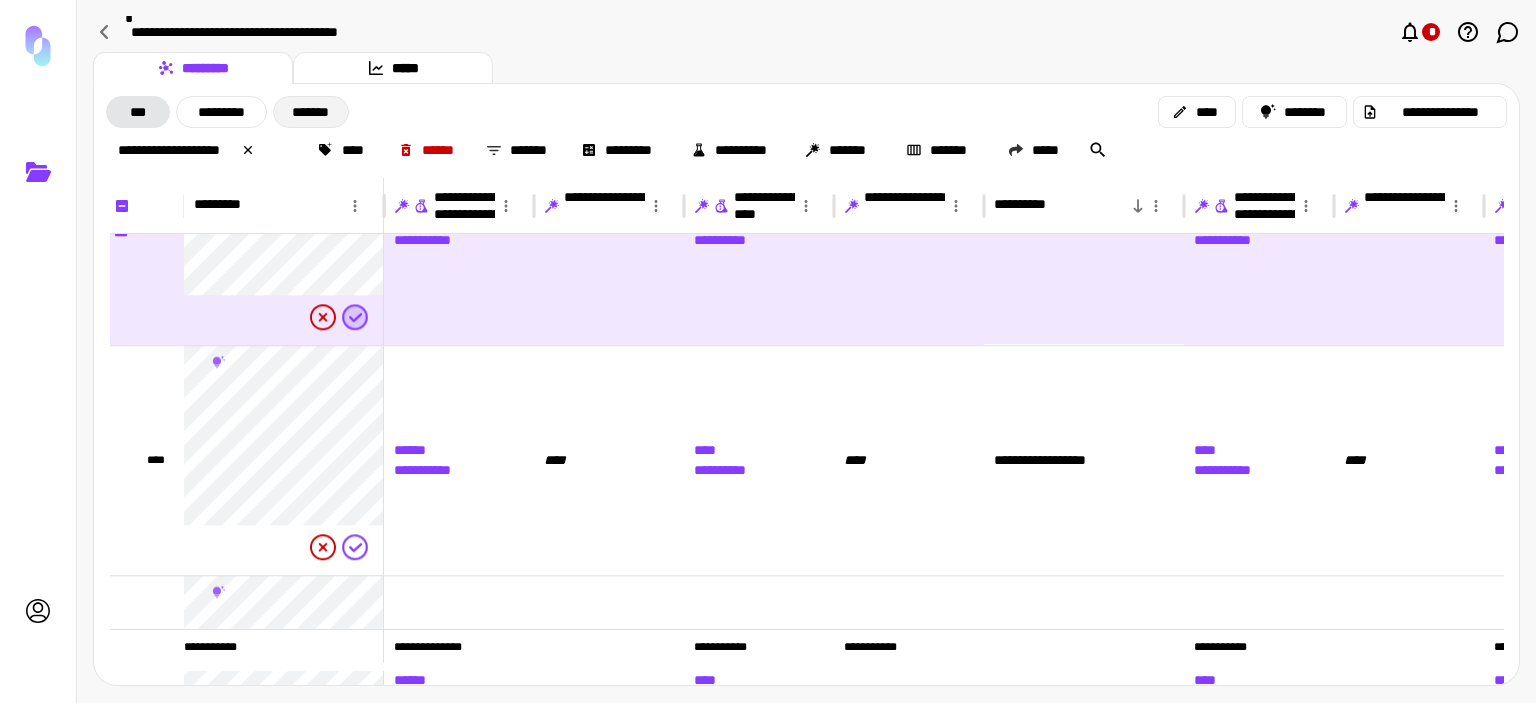 click on "*******" at bounding box center (311, 112) 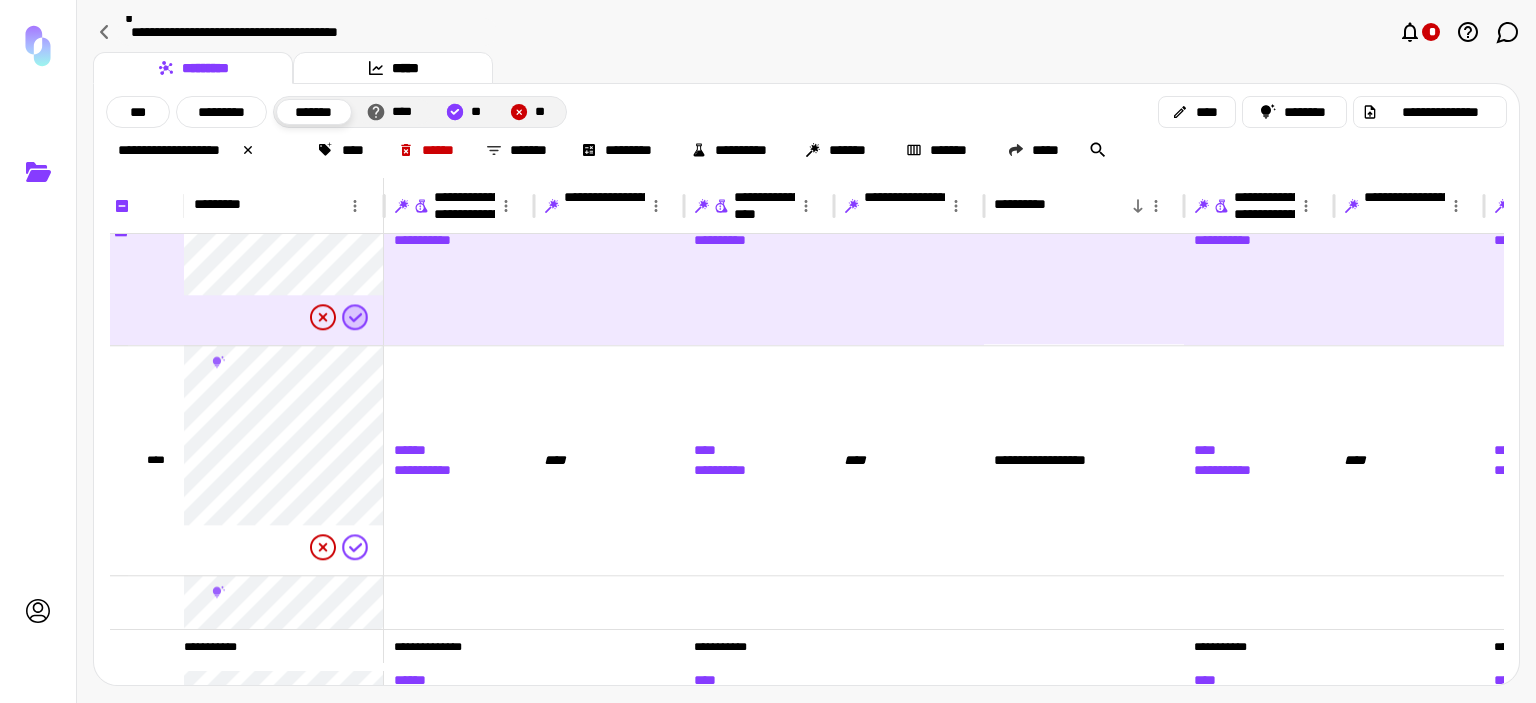 click on "****" at bounding box center [405, 112] 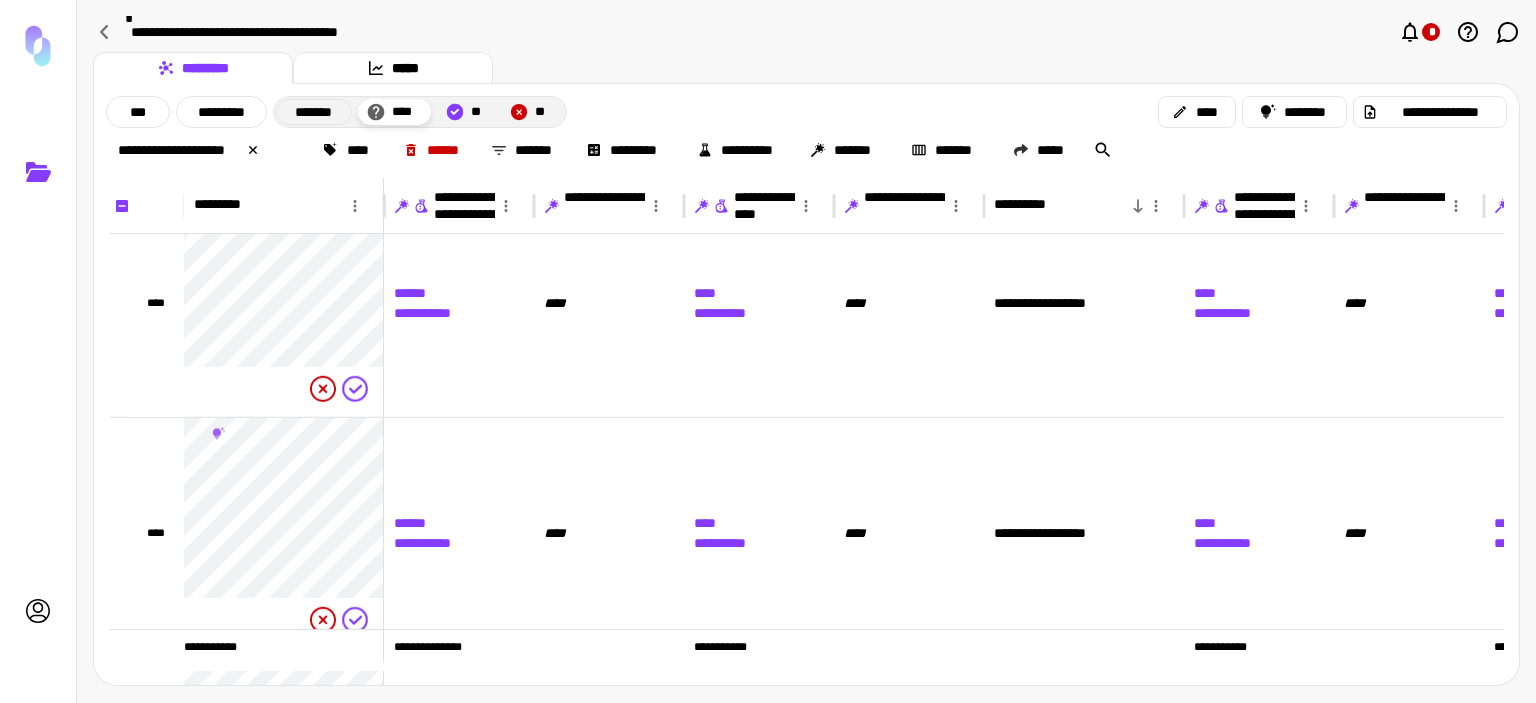 click on "********* *****" at bounding box center [806, 68] 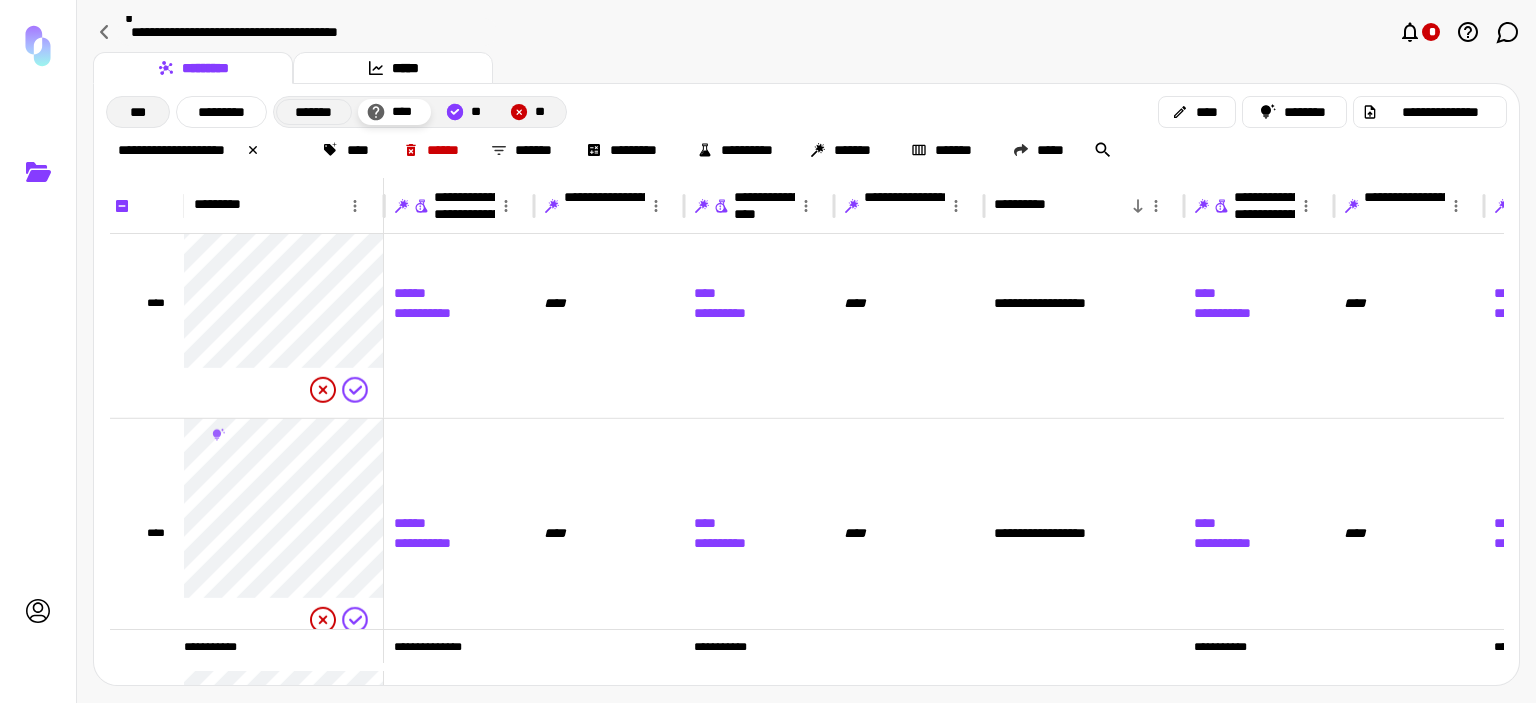 click on "***" at bounding box center (138, 112) 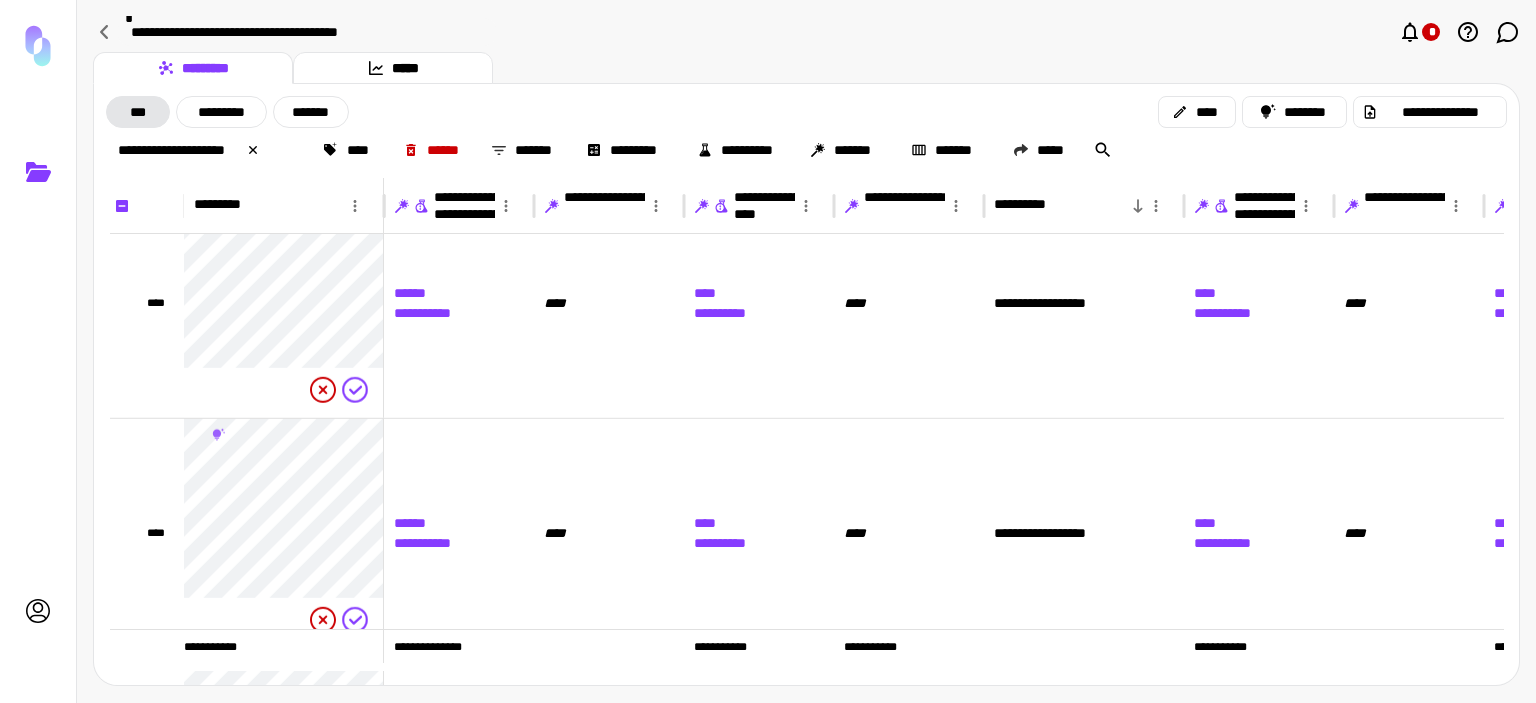 click 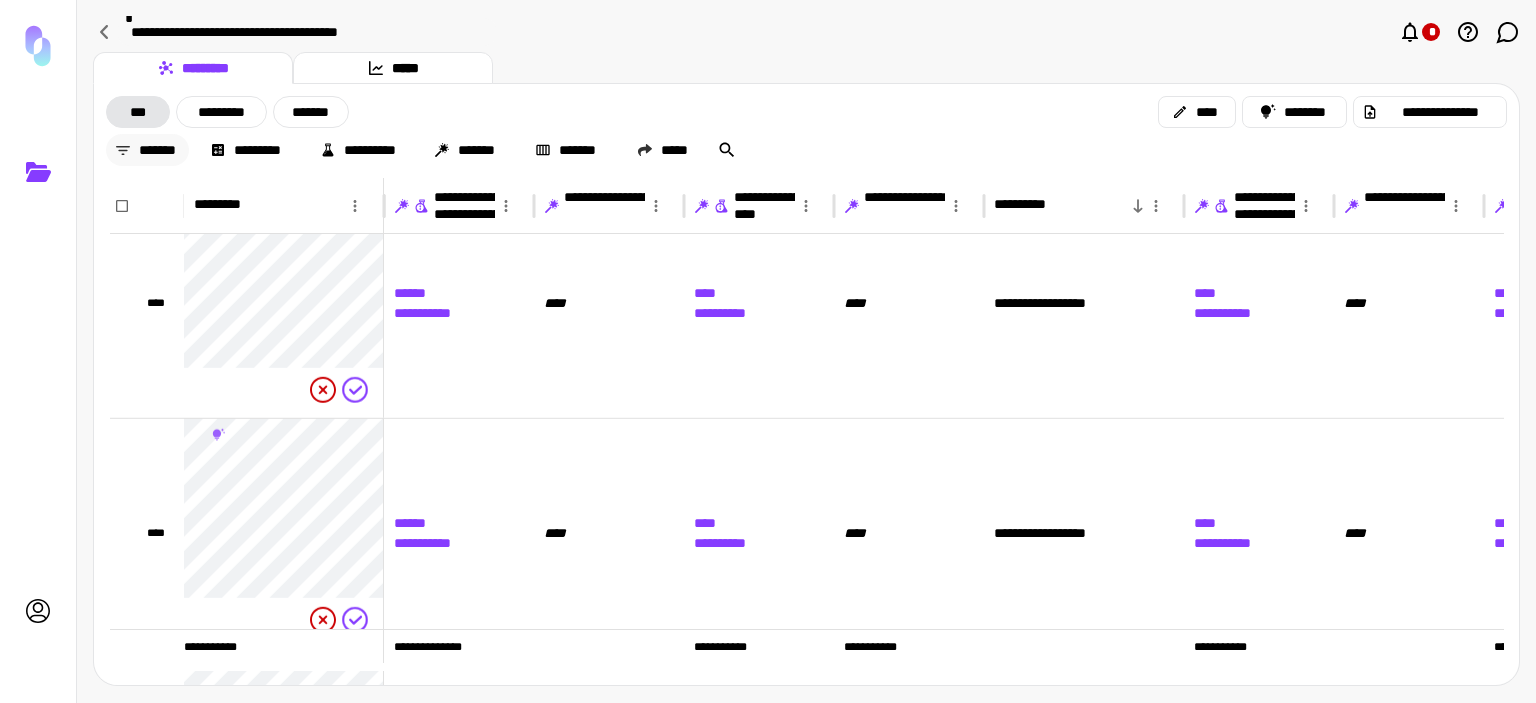 click on "*******" at bounding box center (147, 150) 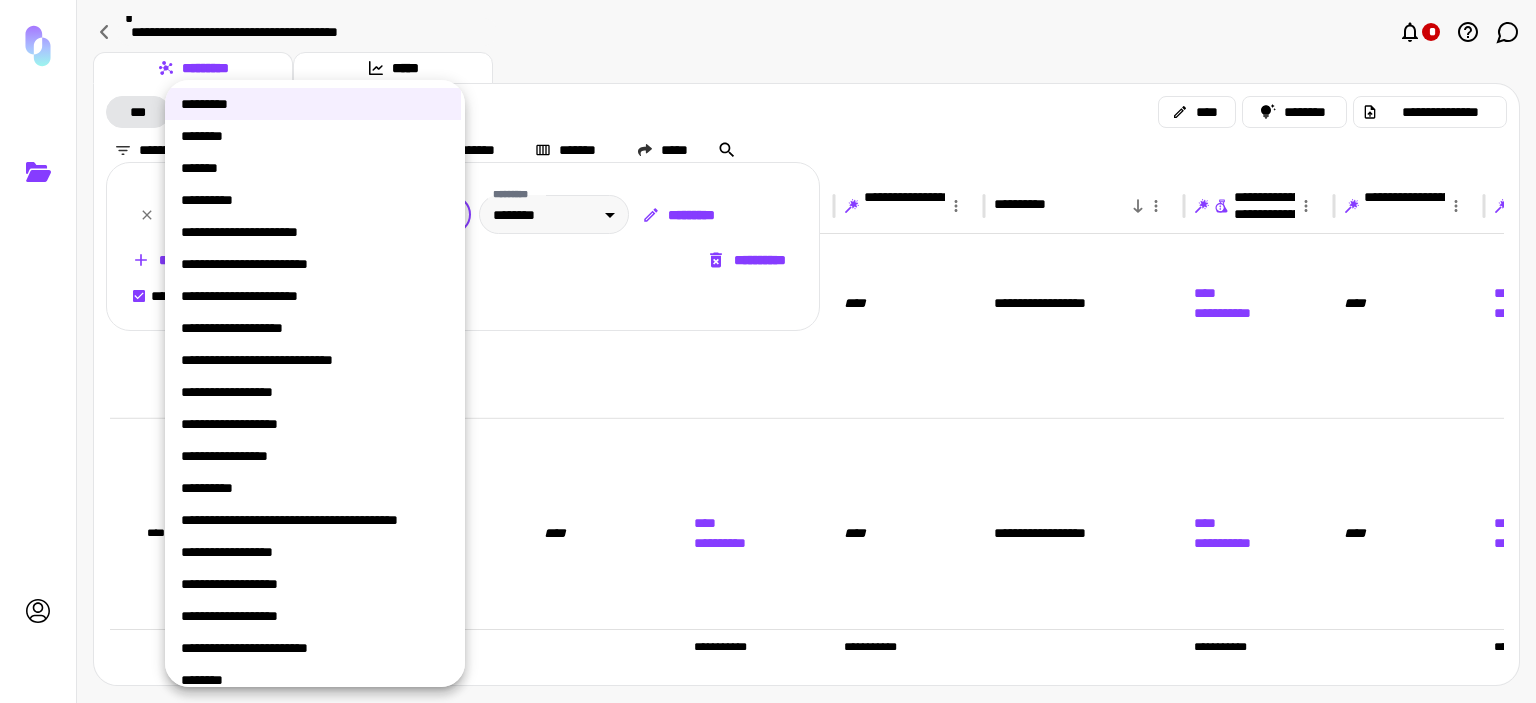 click on "**********" at bounding box center [768, 351] 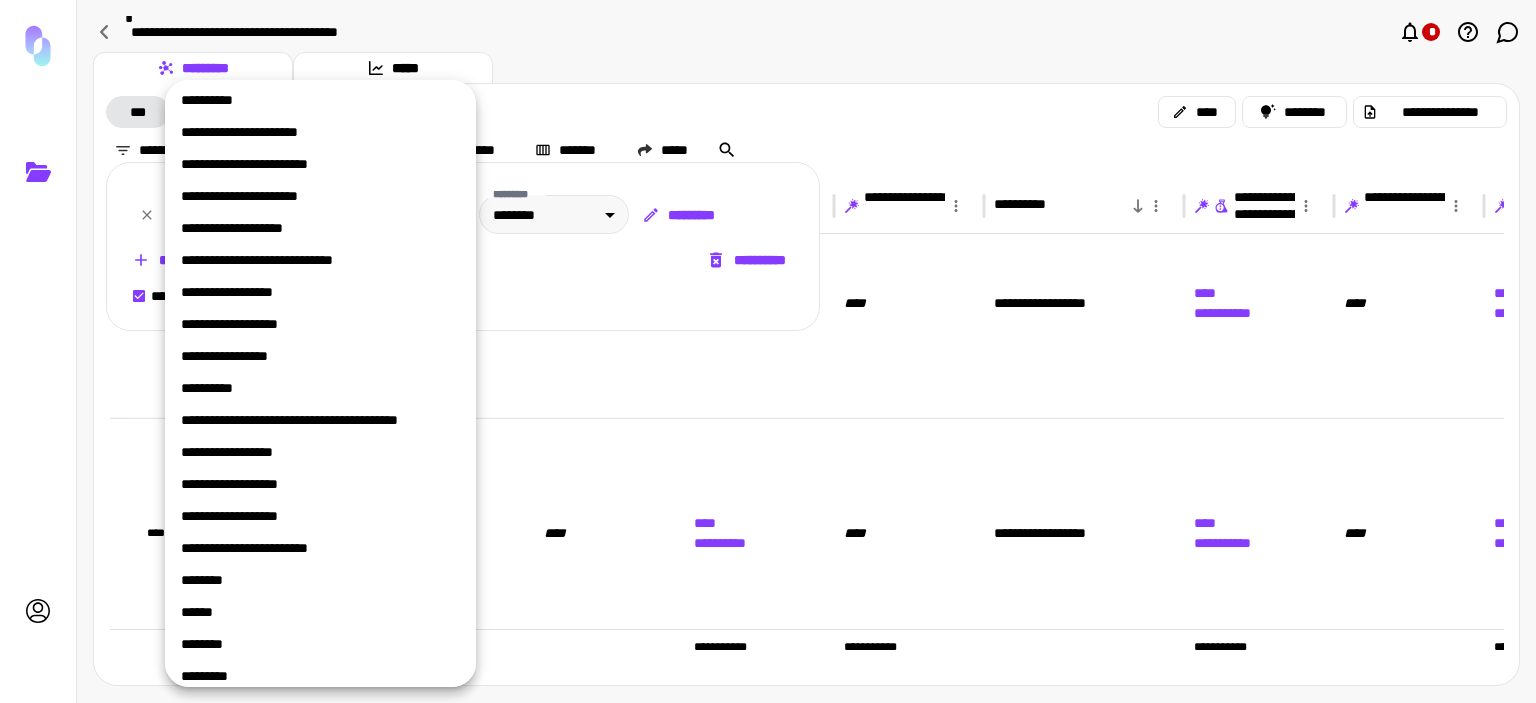 click on "**********" at bounding box center (313, 388) 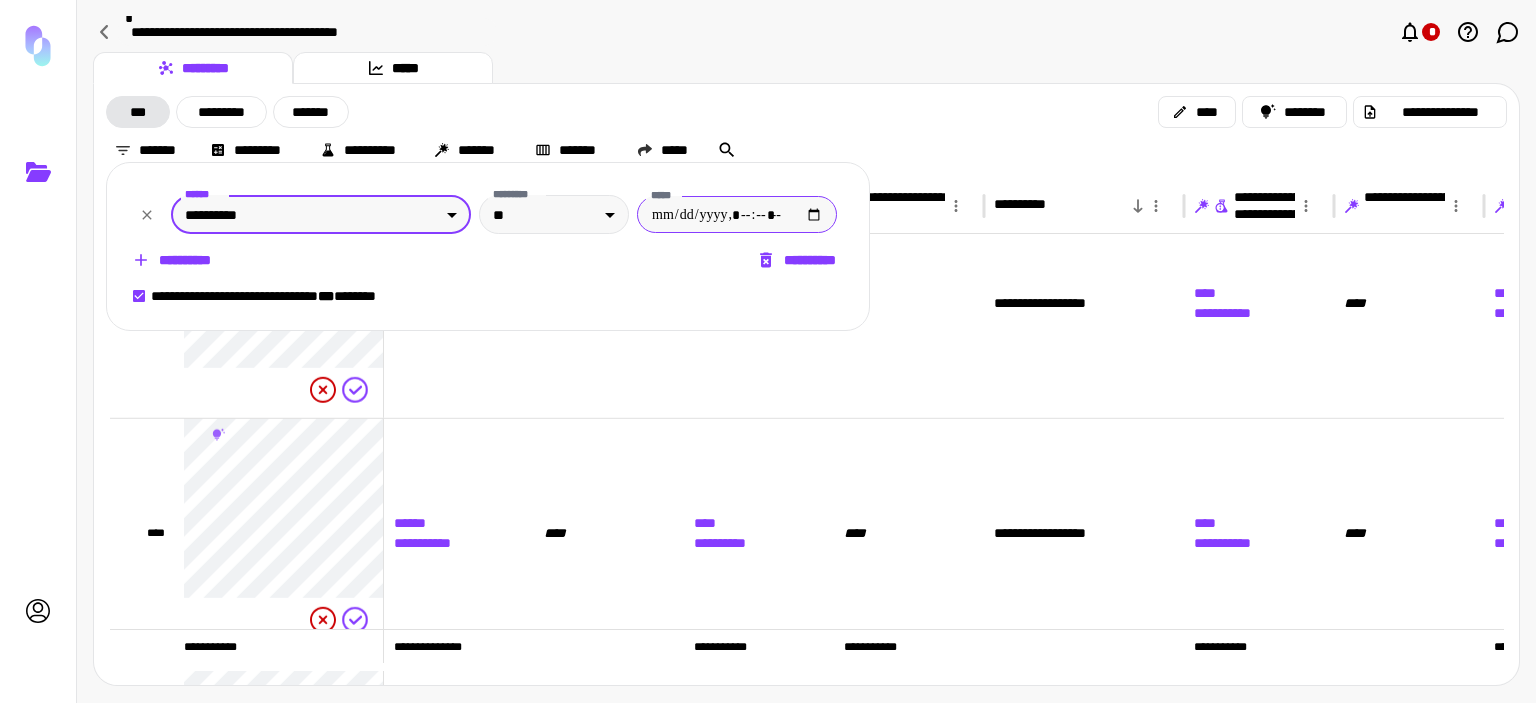 click on "*****" at bounding box center (737, 214) 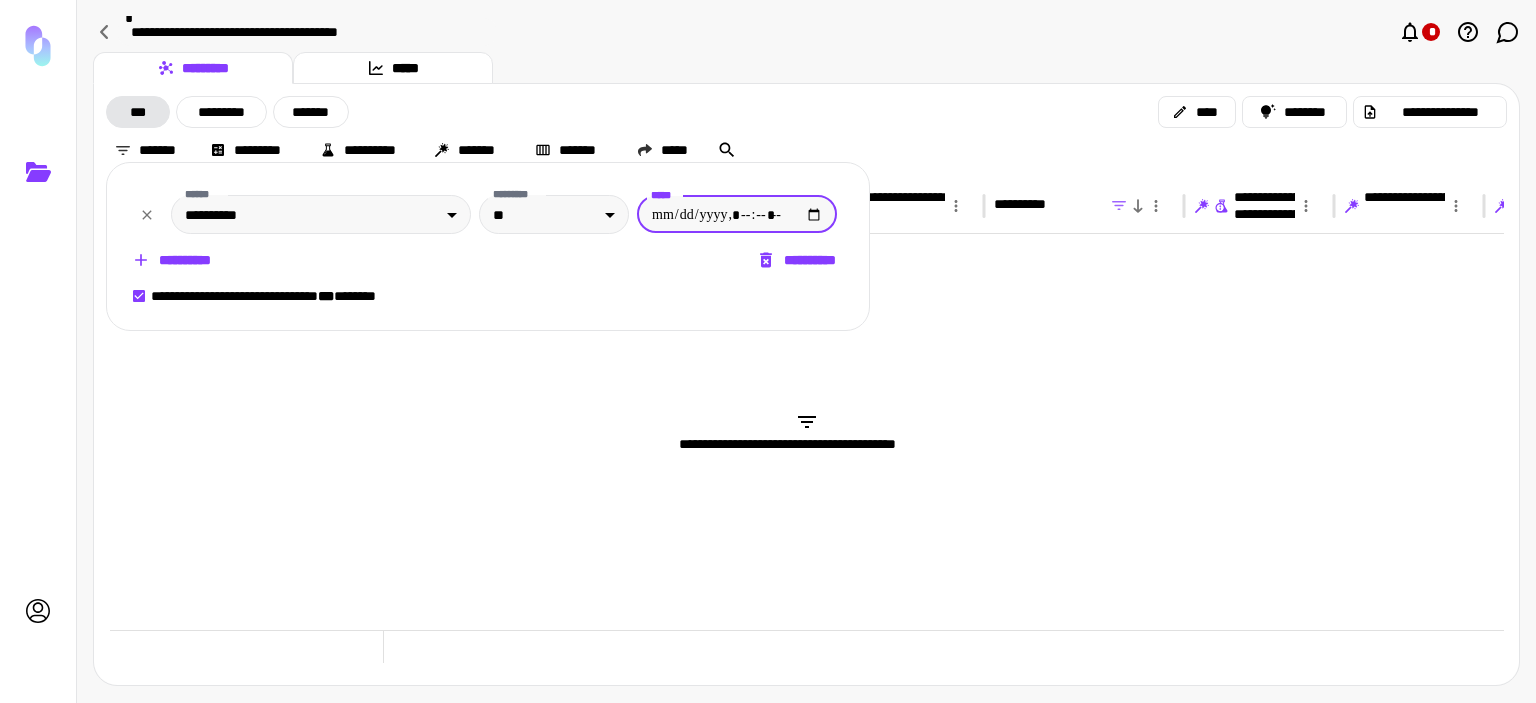 type on "**********" 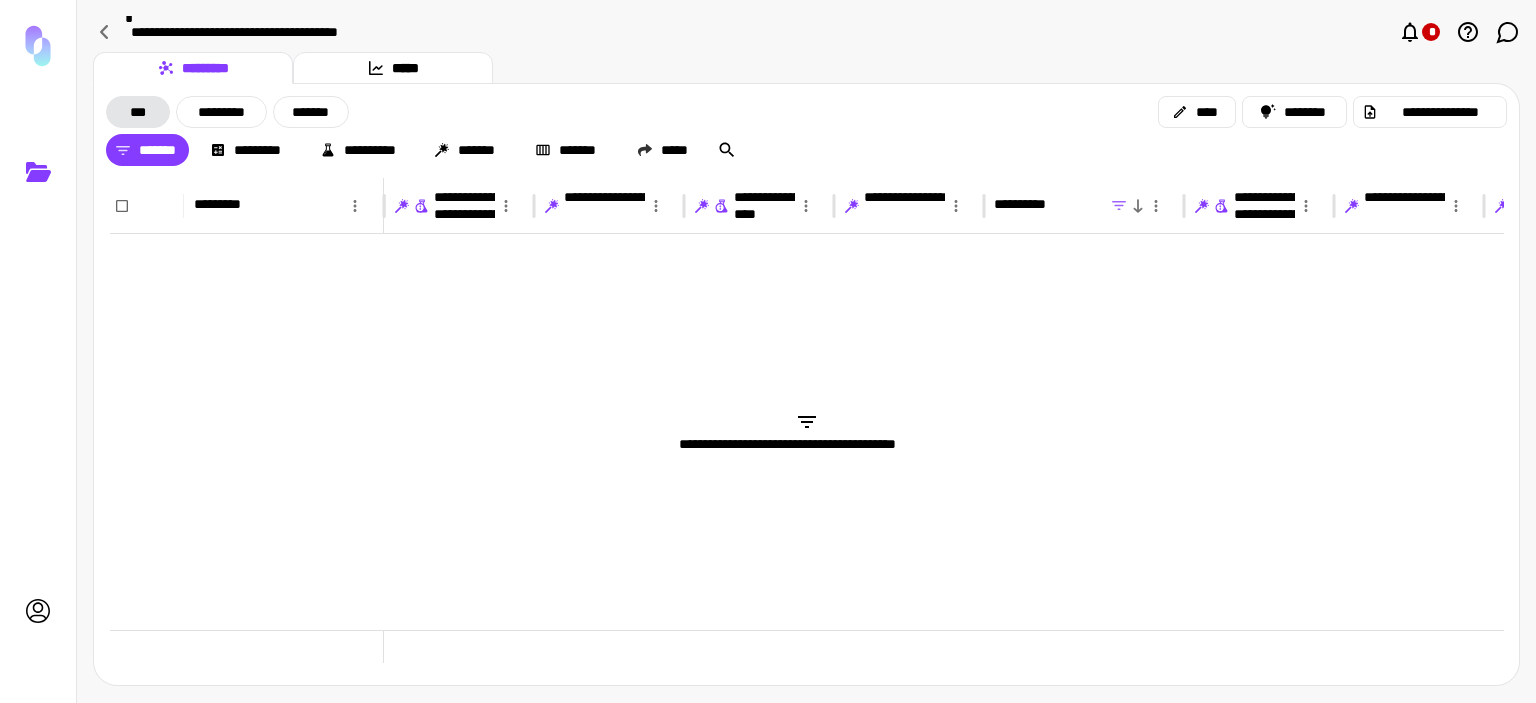 click on "***" at bounding box center (138, 112) 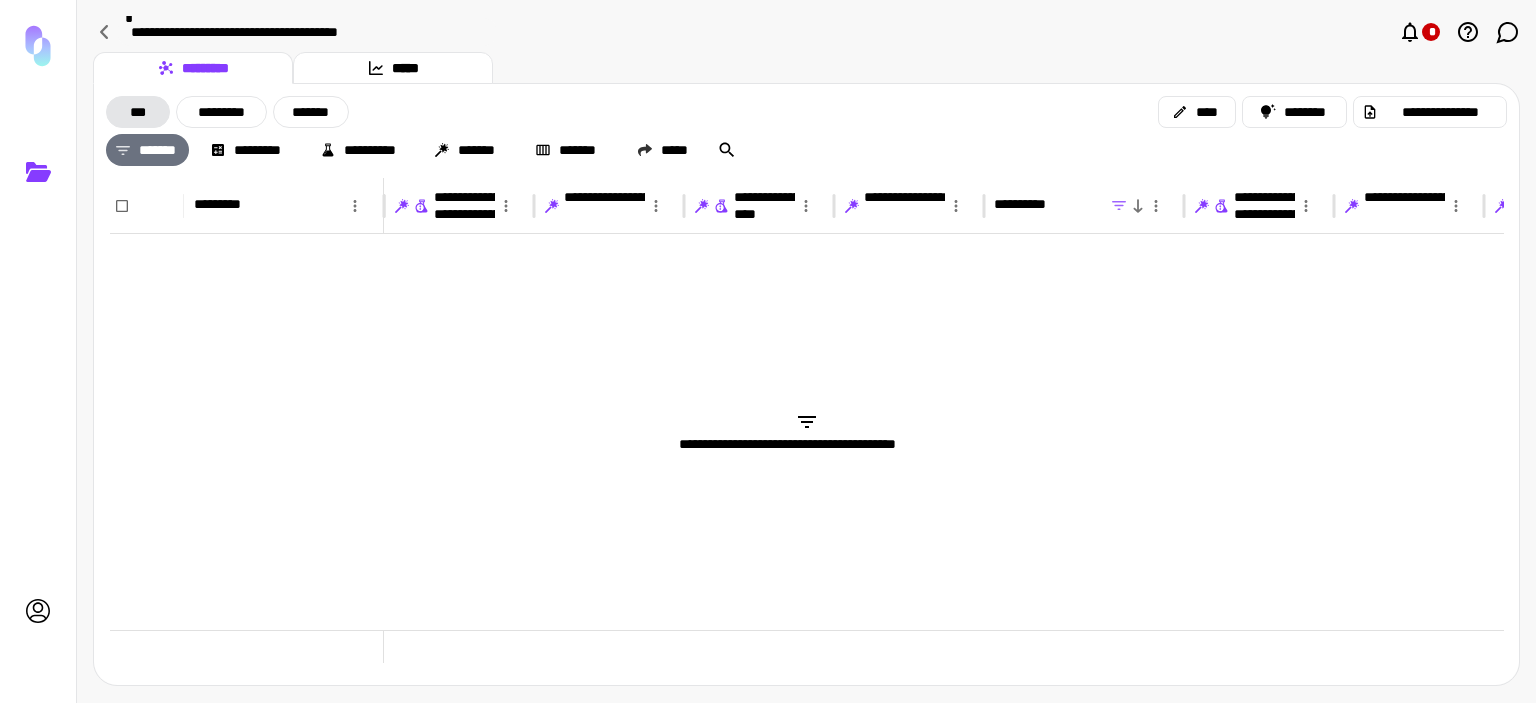 click on "*******" at bounding box center [147, 150] 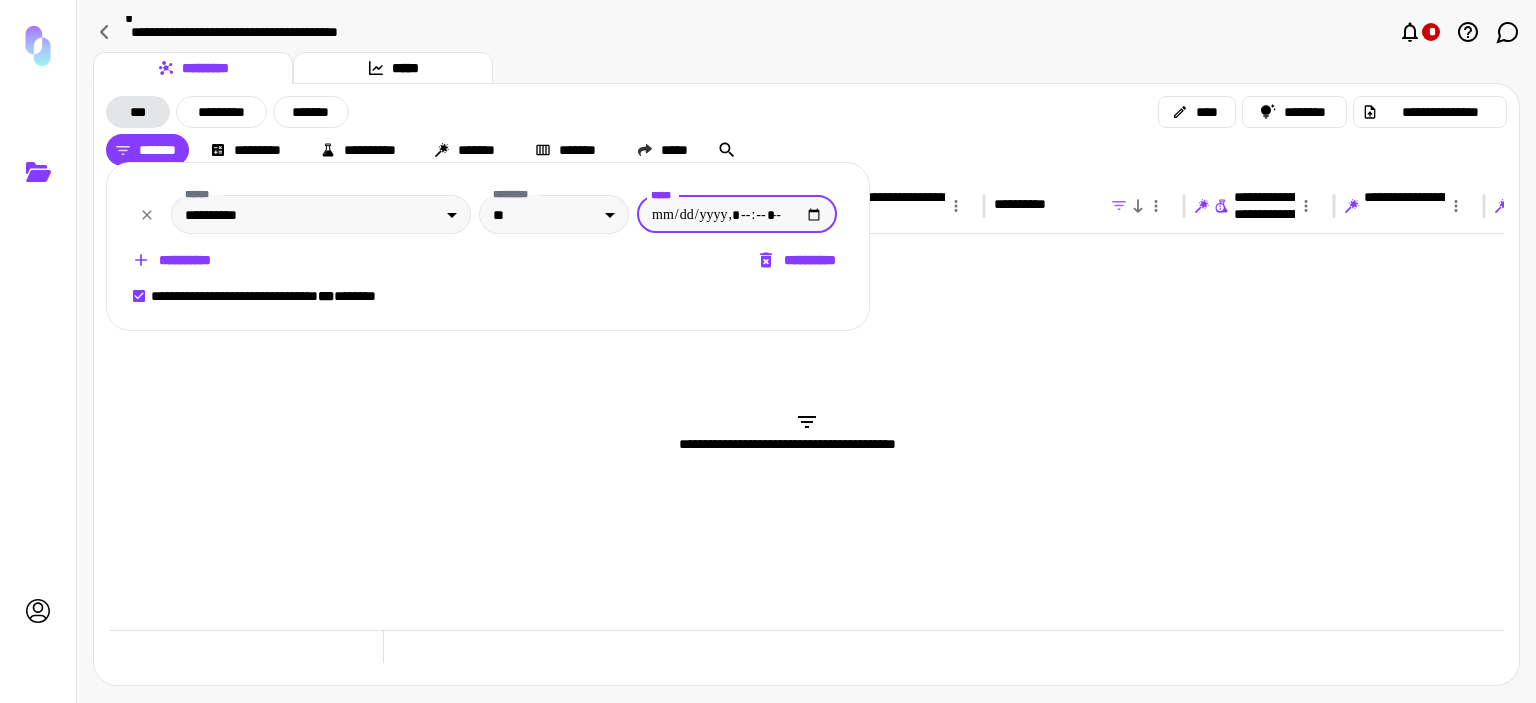 click on "*****" at bounding box center (737, 214) 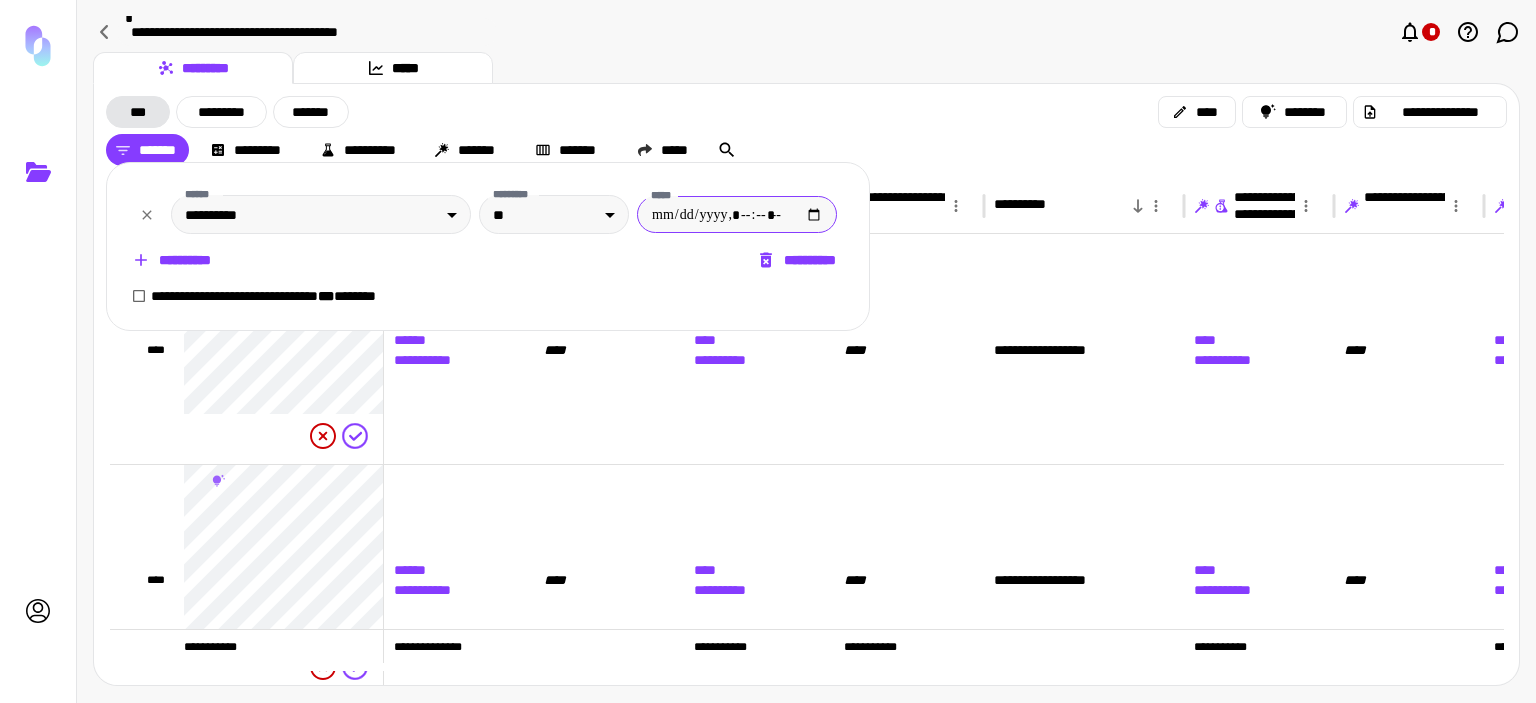 click on "*****" at bounding box center [737, 214] 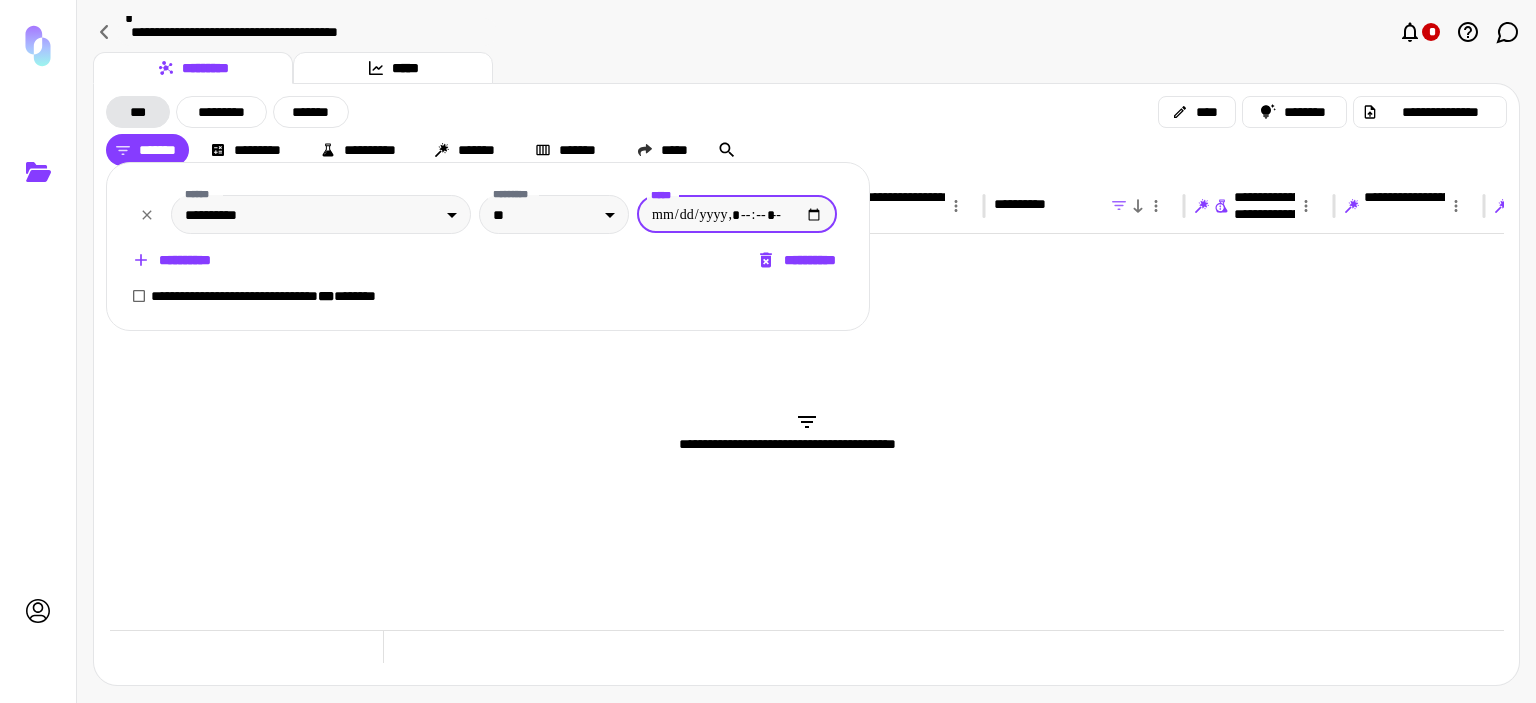 type on "**********" 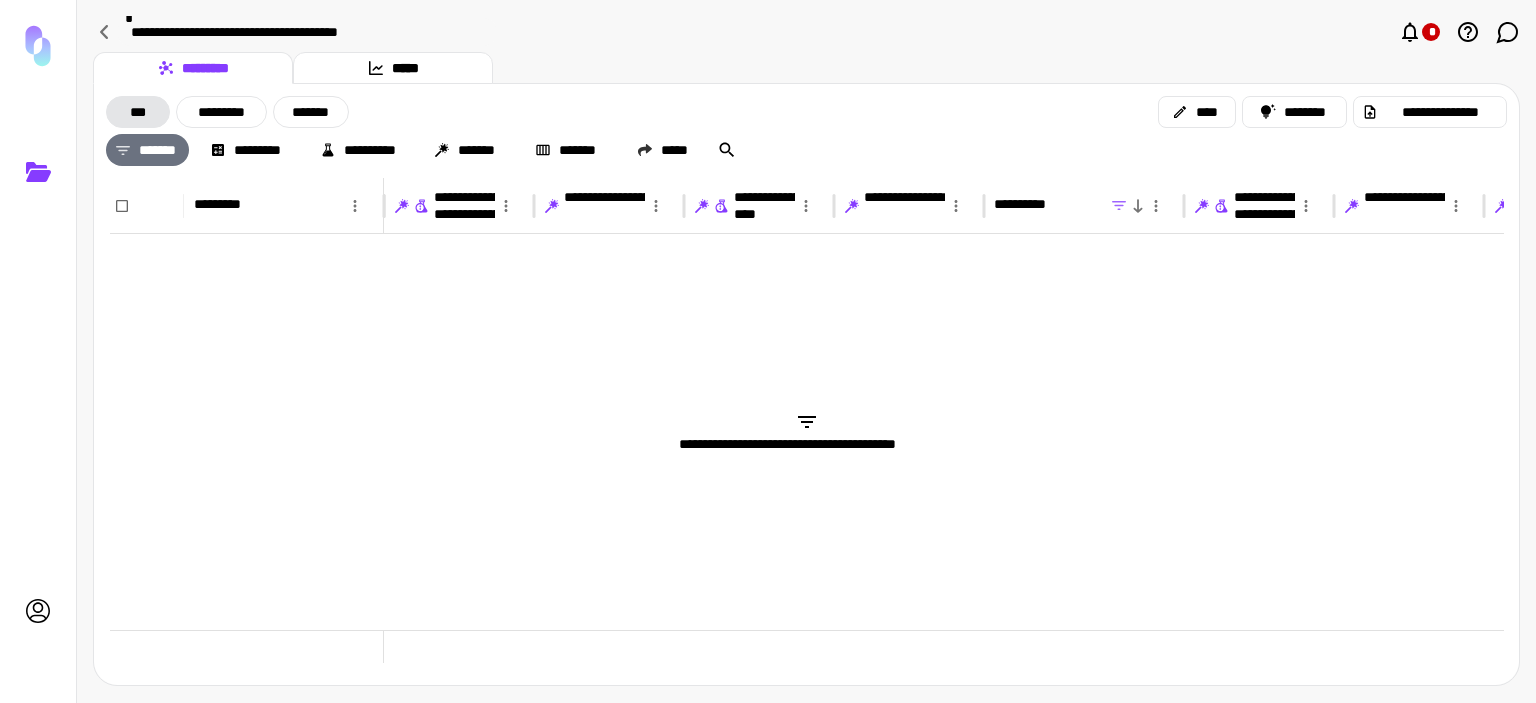 click on "*******" at bounding box center [147, 150] 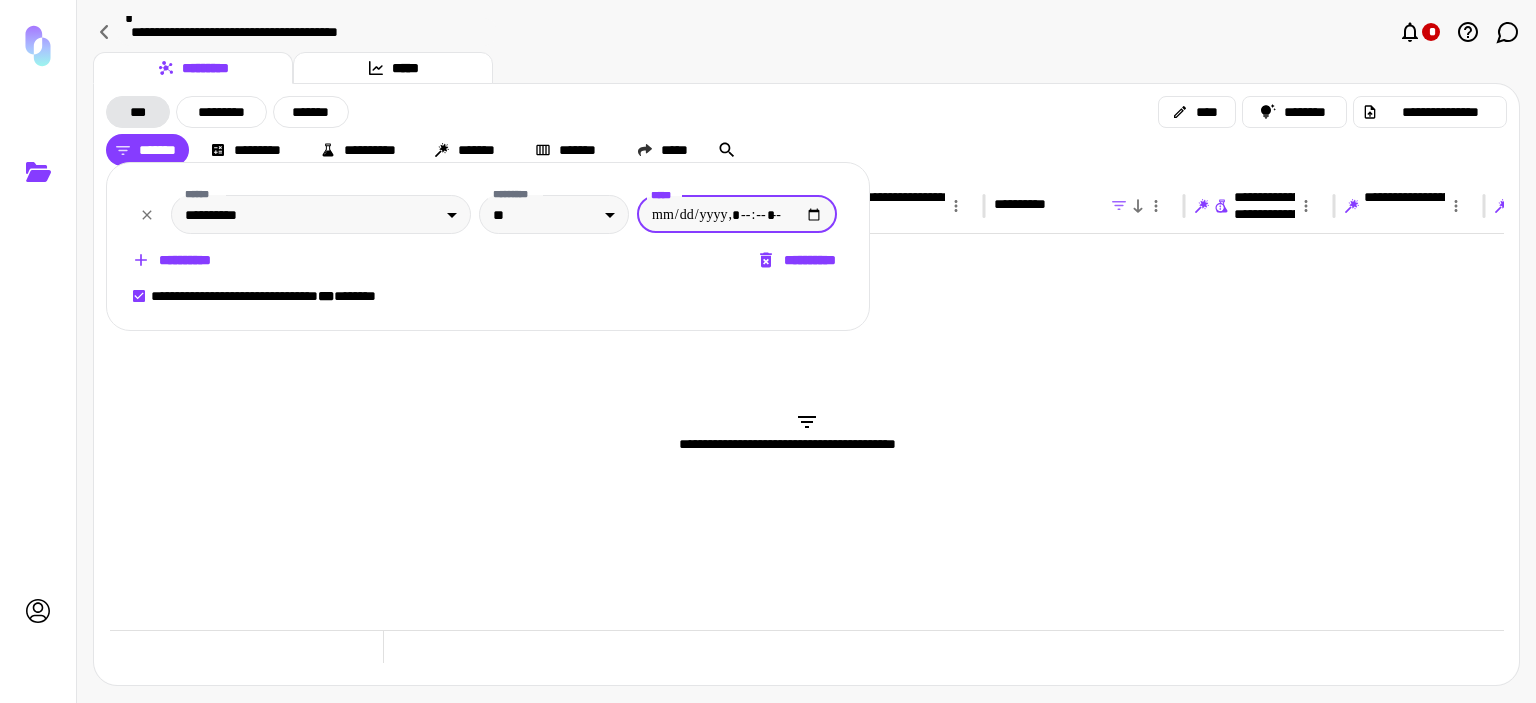 type on "**********" 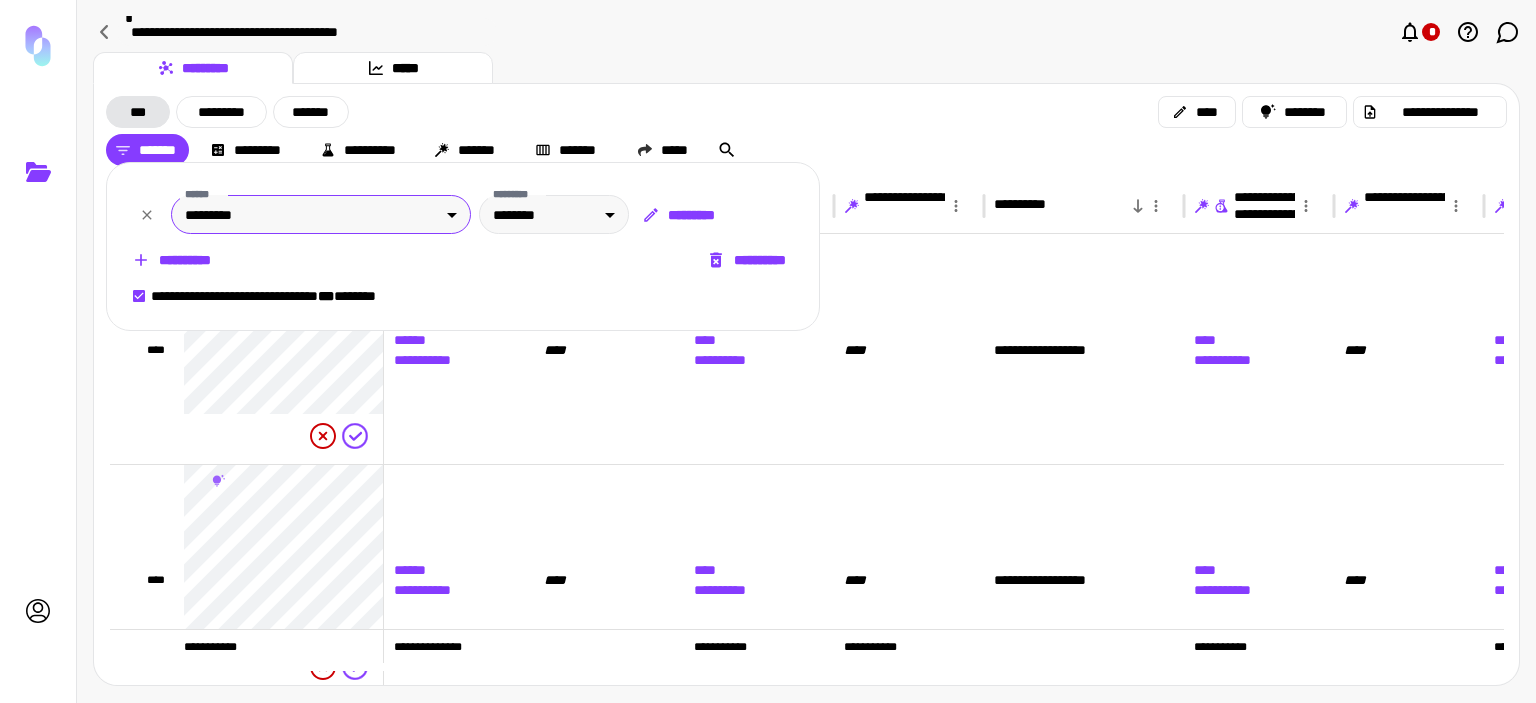 click on "**********" at bounding box center (768, 351) 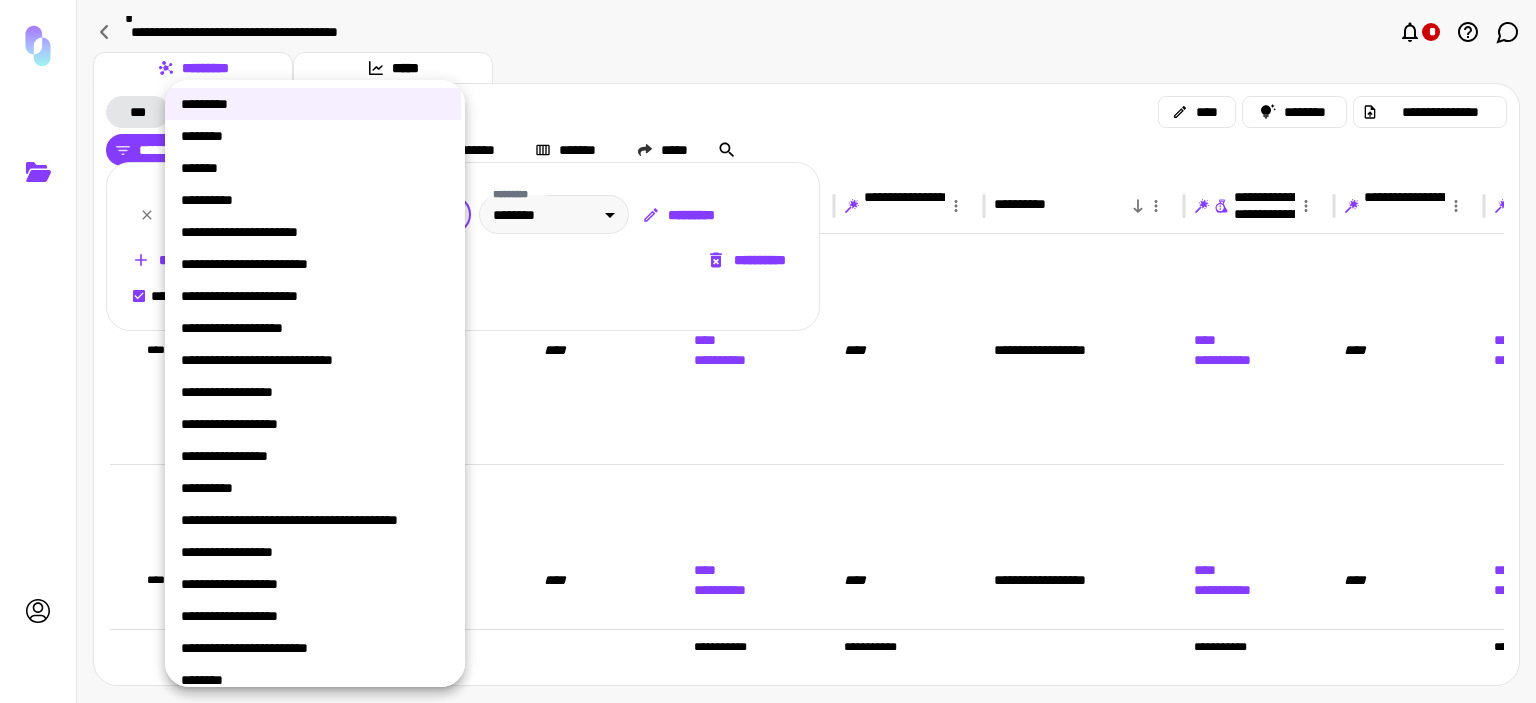 click on "**********" at bounding box center (313, 488) 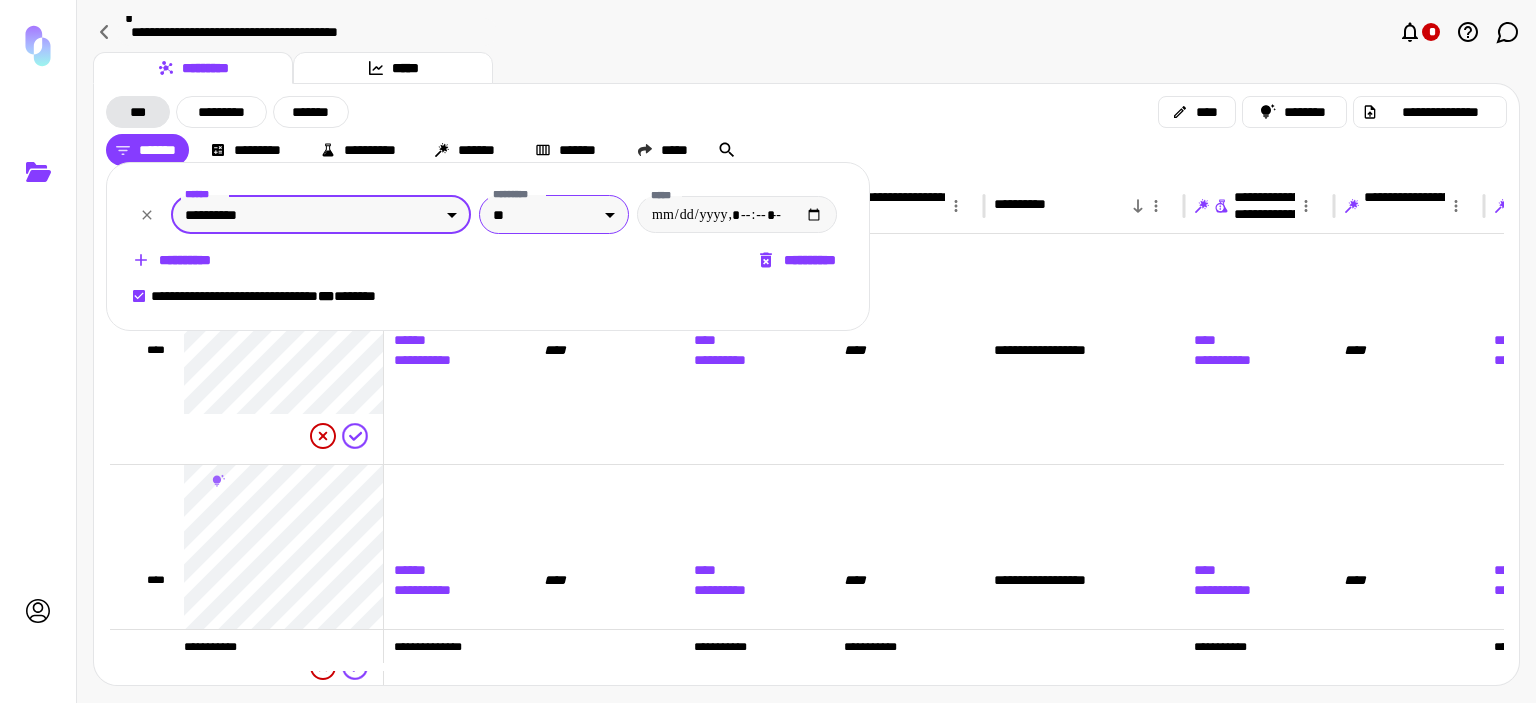 click on "**********" at bounding box center [768, 351] 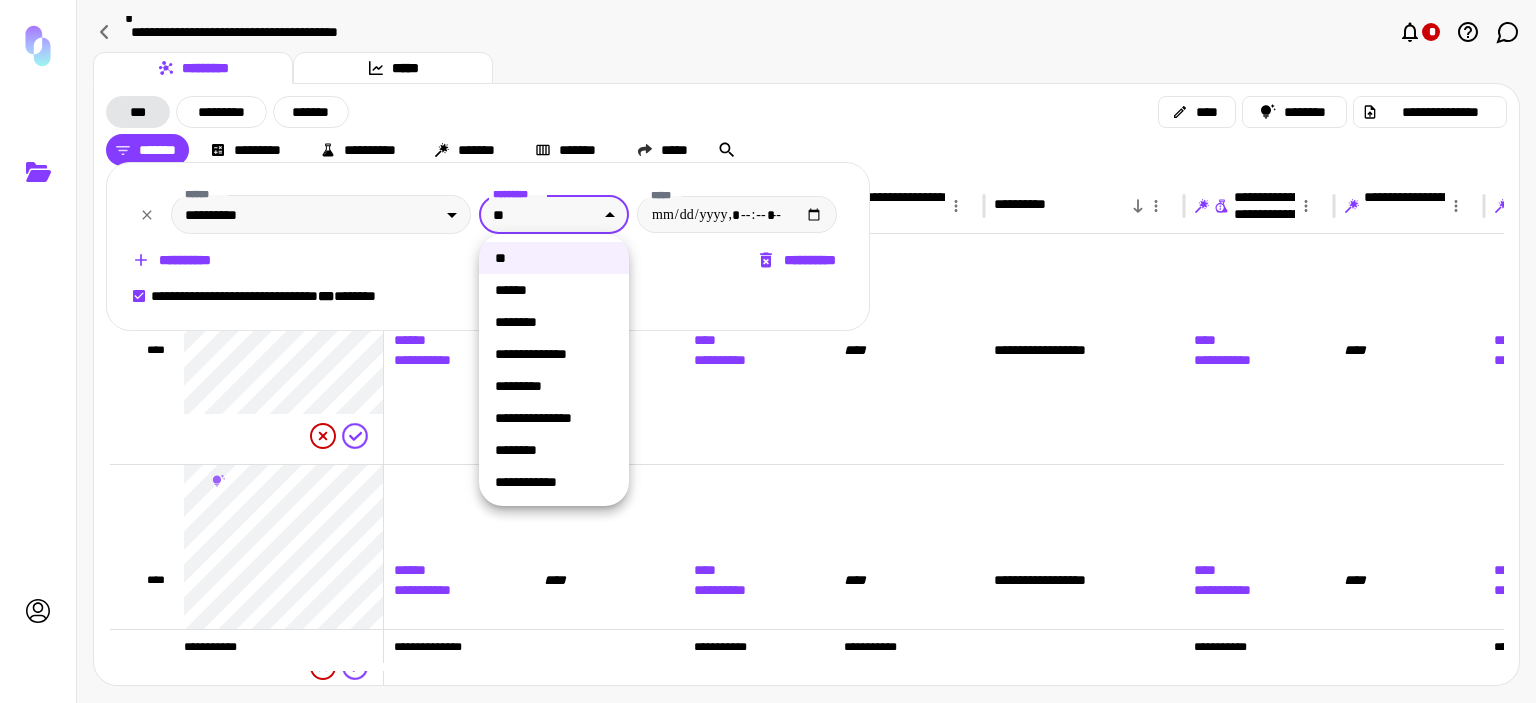 click on "**********" at bounding box center [554, 354] 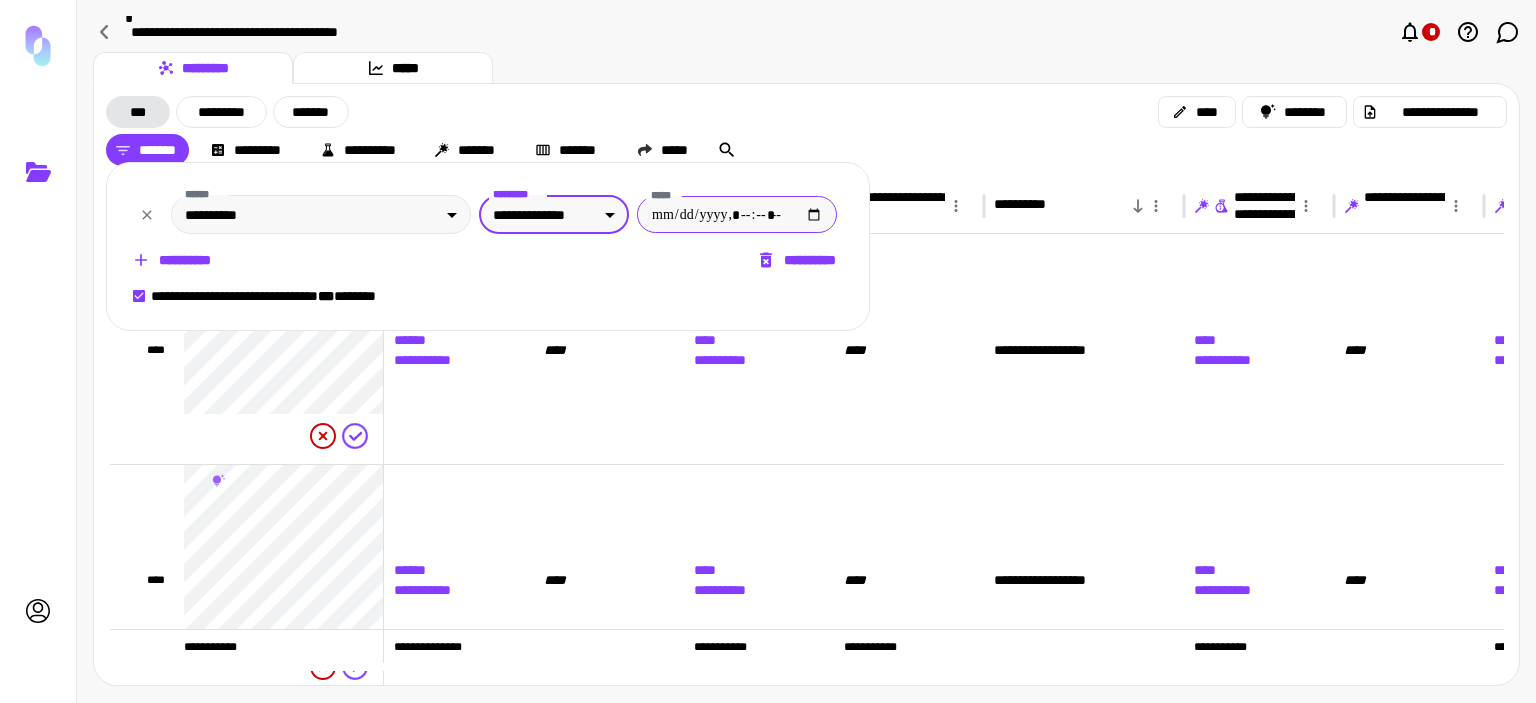 click on "*****" at bounding box center [737, 214] 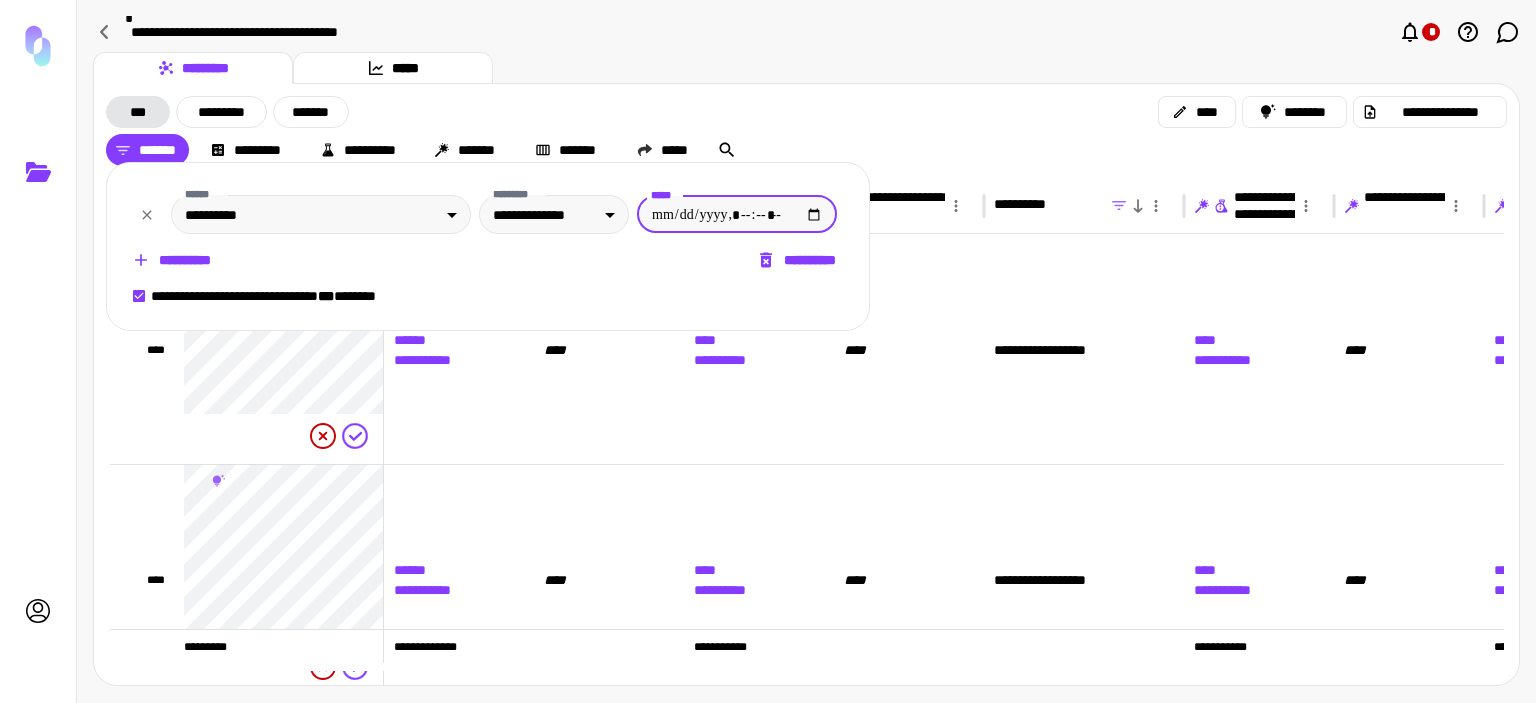 type on "**********" 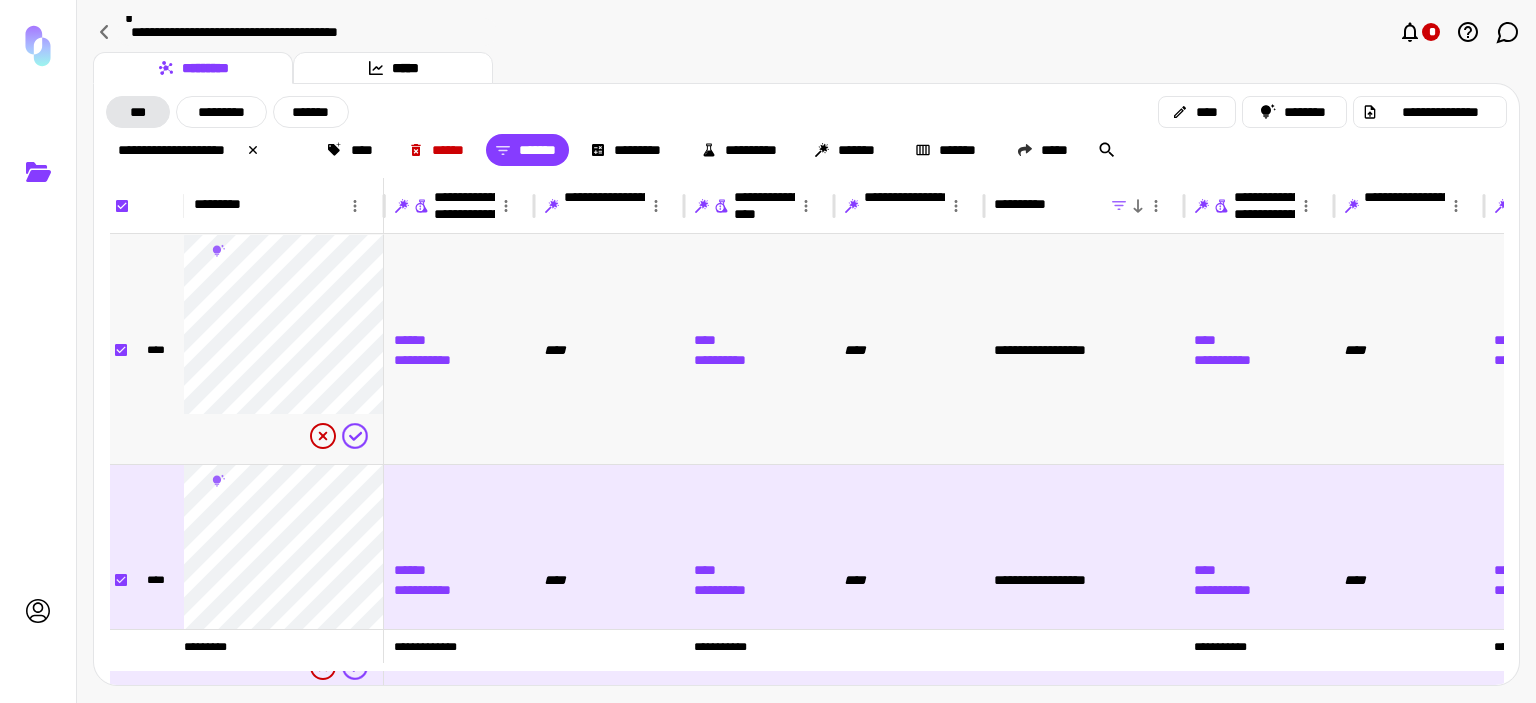 scroll, scrollTop: 495, scrollLeft: 929, axis: both 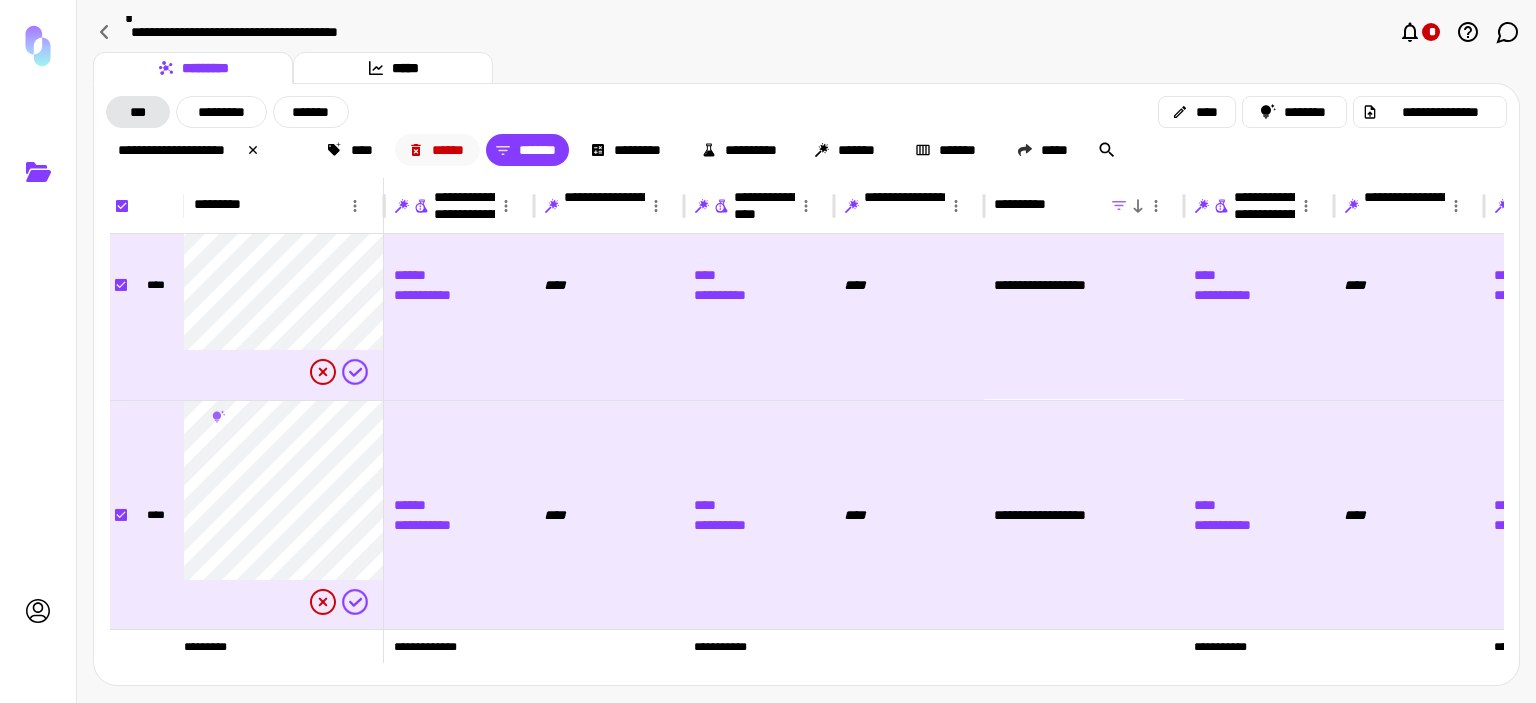 click on "******" at bounding box center (438, 150) 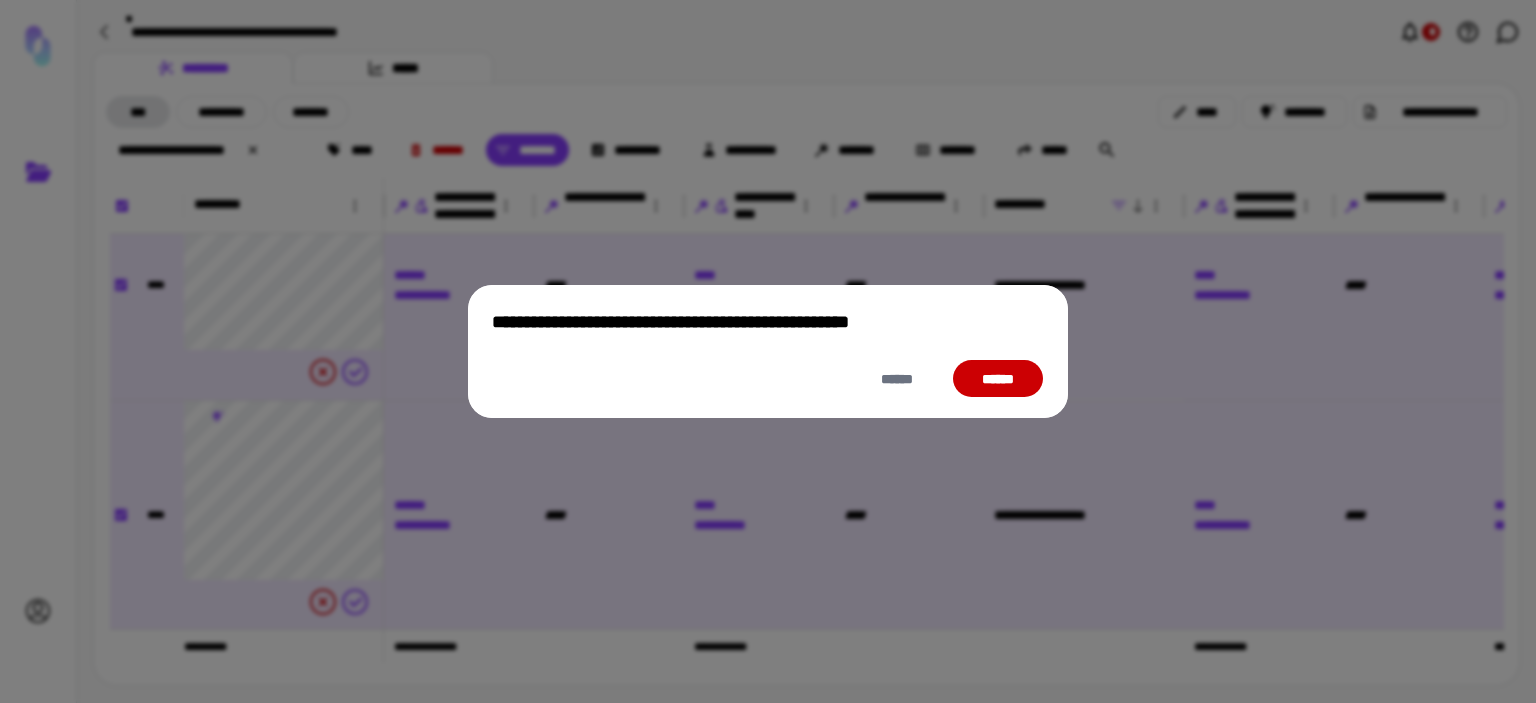 click on "******" at bounding box center [998, 379] 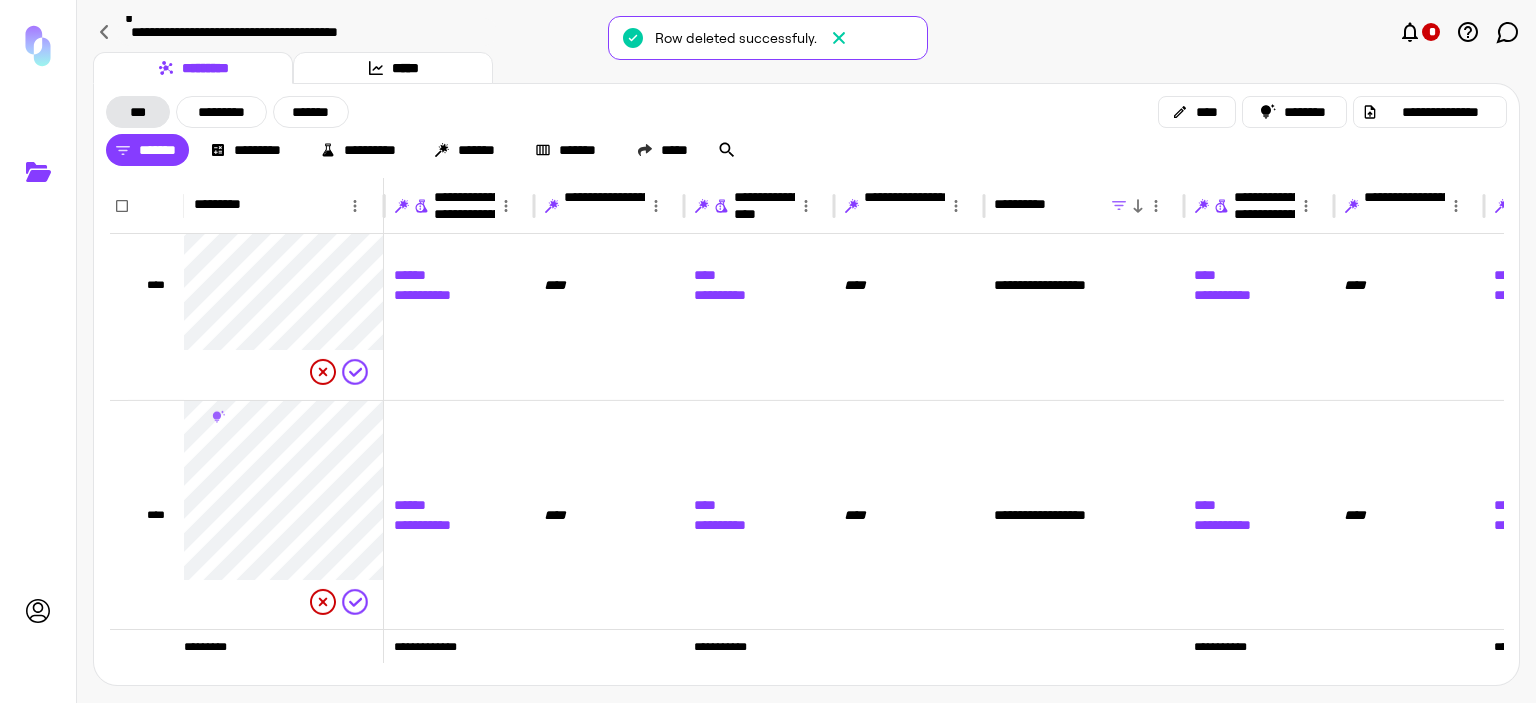 click on "********* *****" at bounding box center (806, 68) 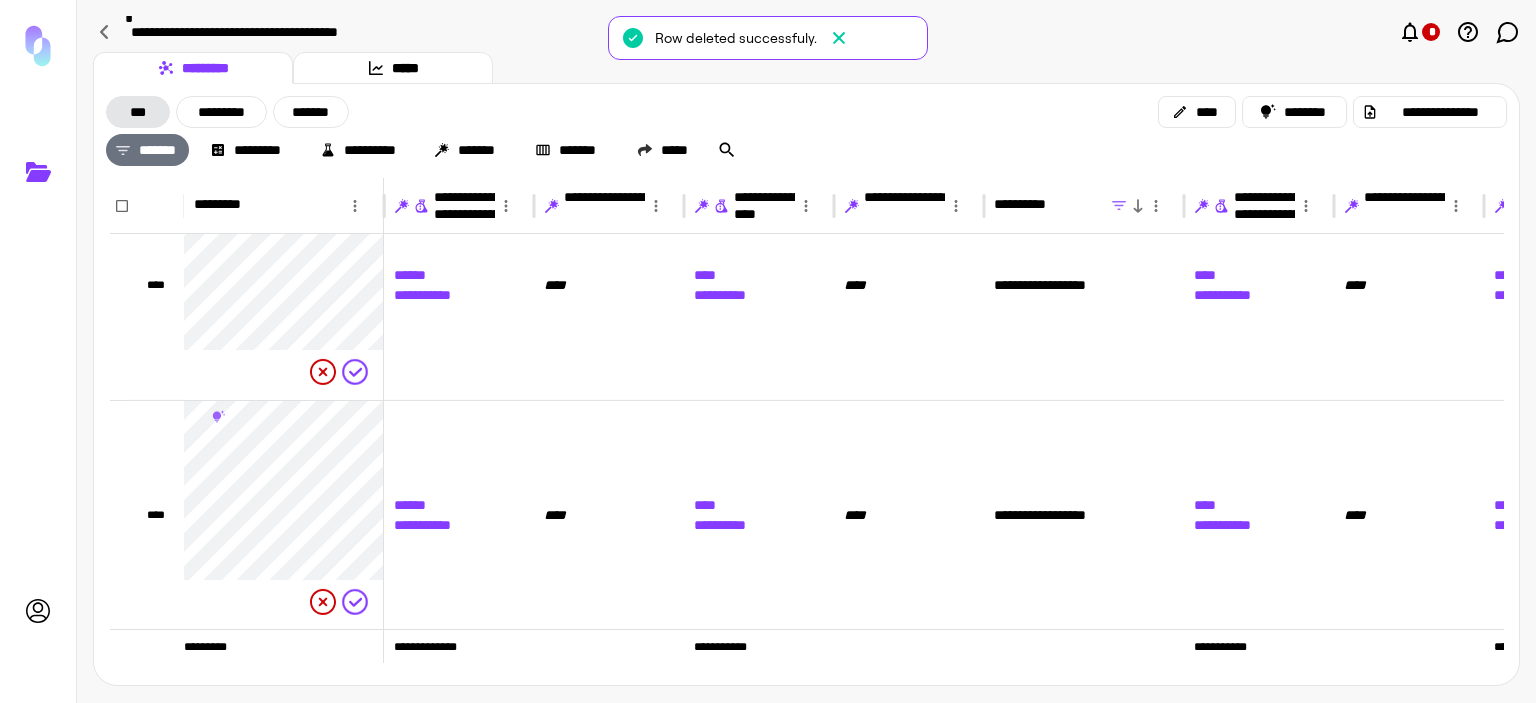 click on "*******" at bounding box center (147, 150) 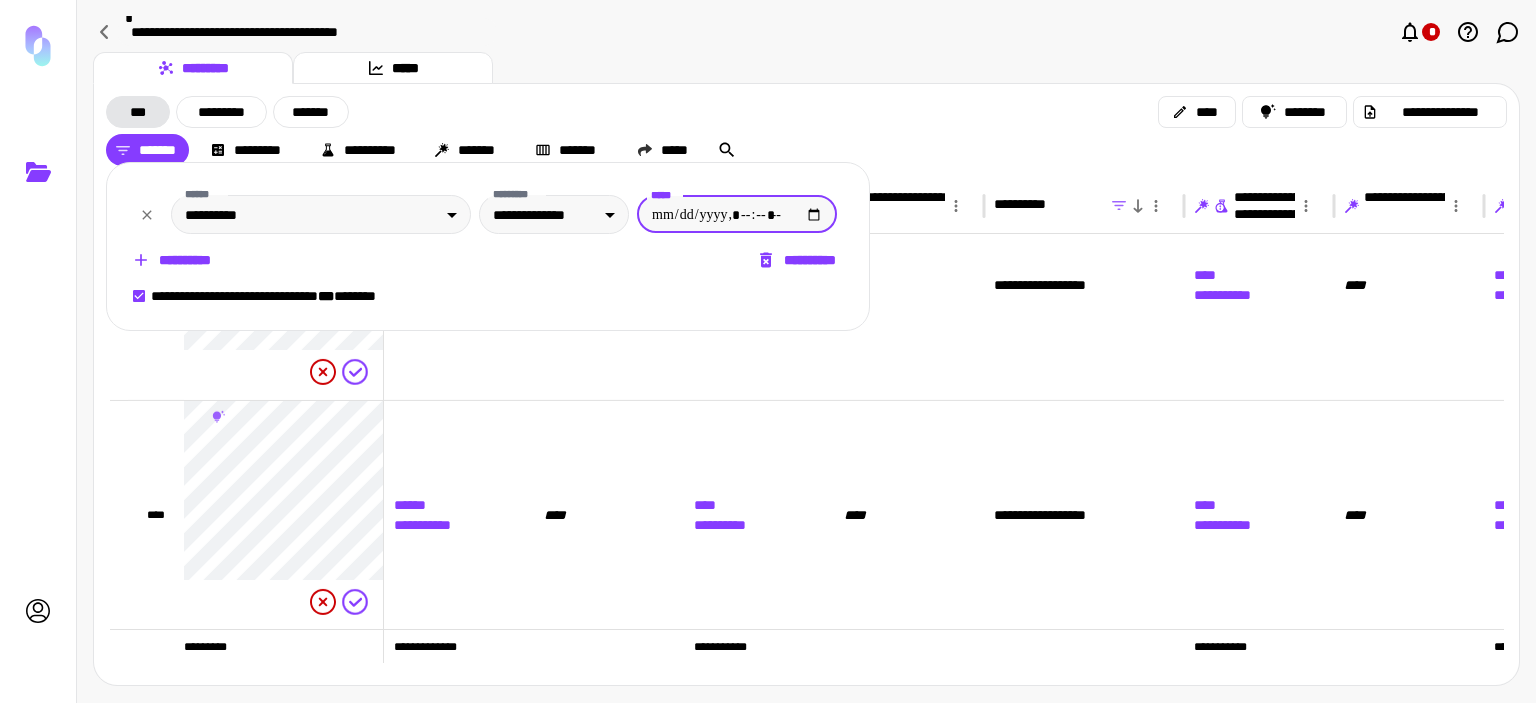type on "**********" 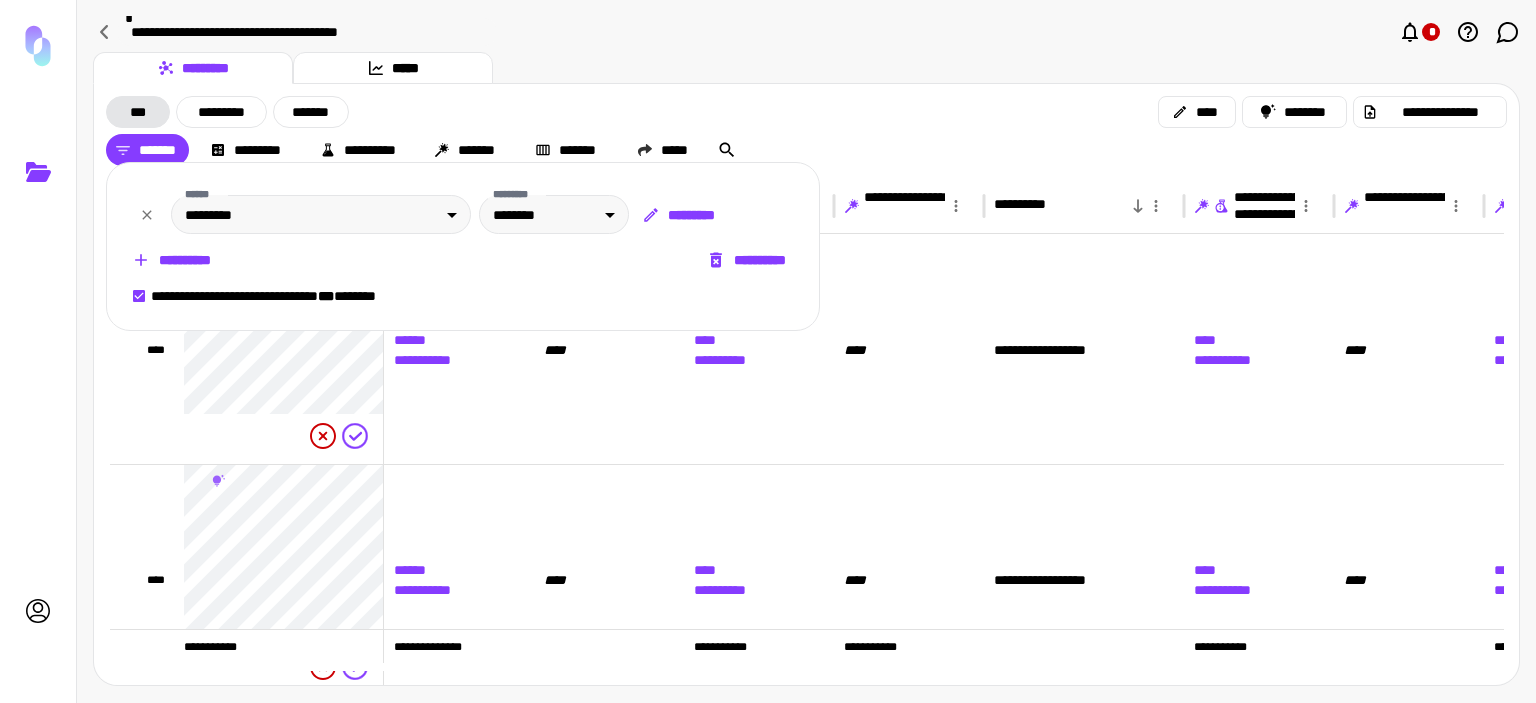 click at bounding box center (768, 351) 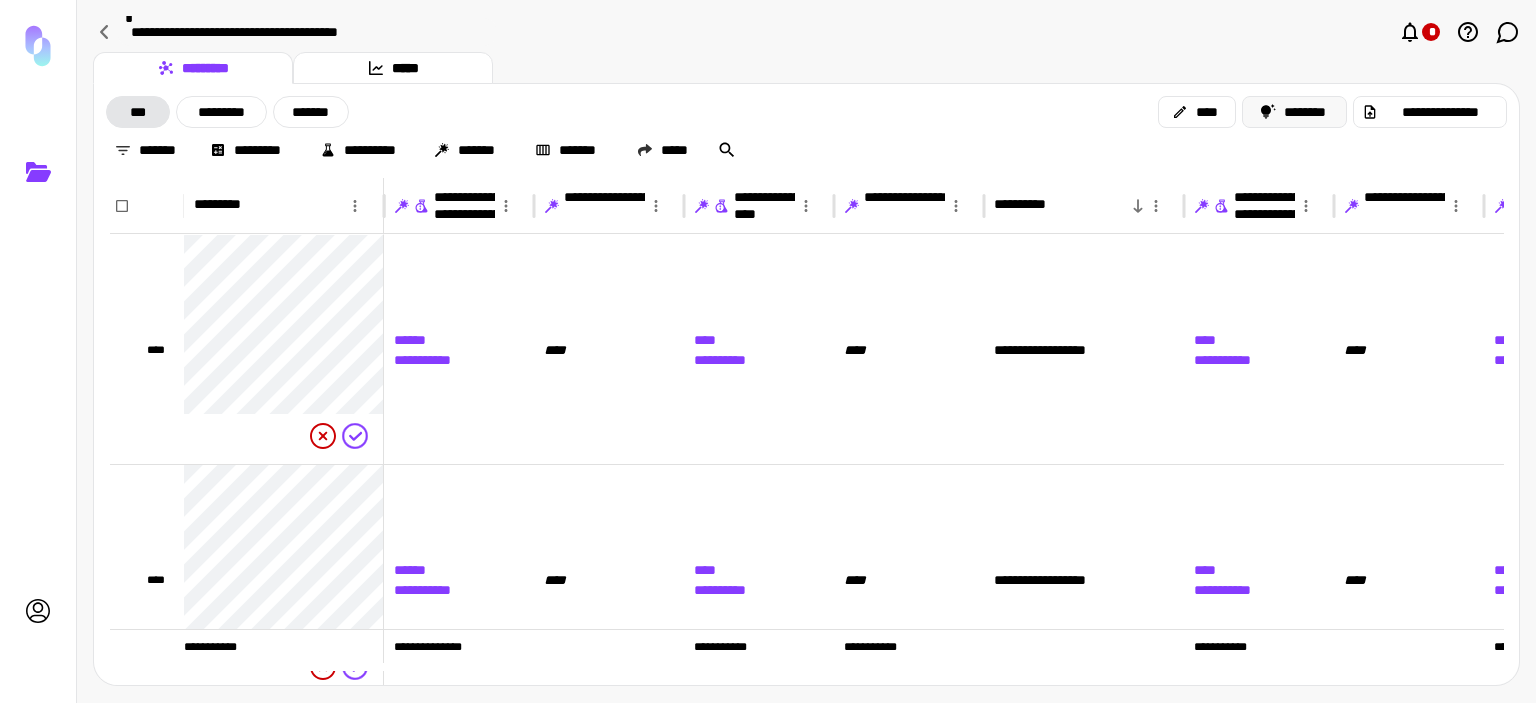 click on "********" at bounding box center (1294, 112) 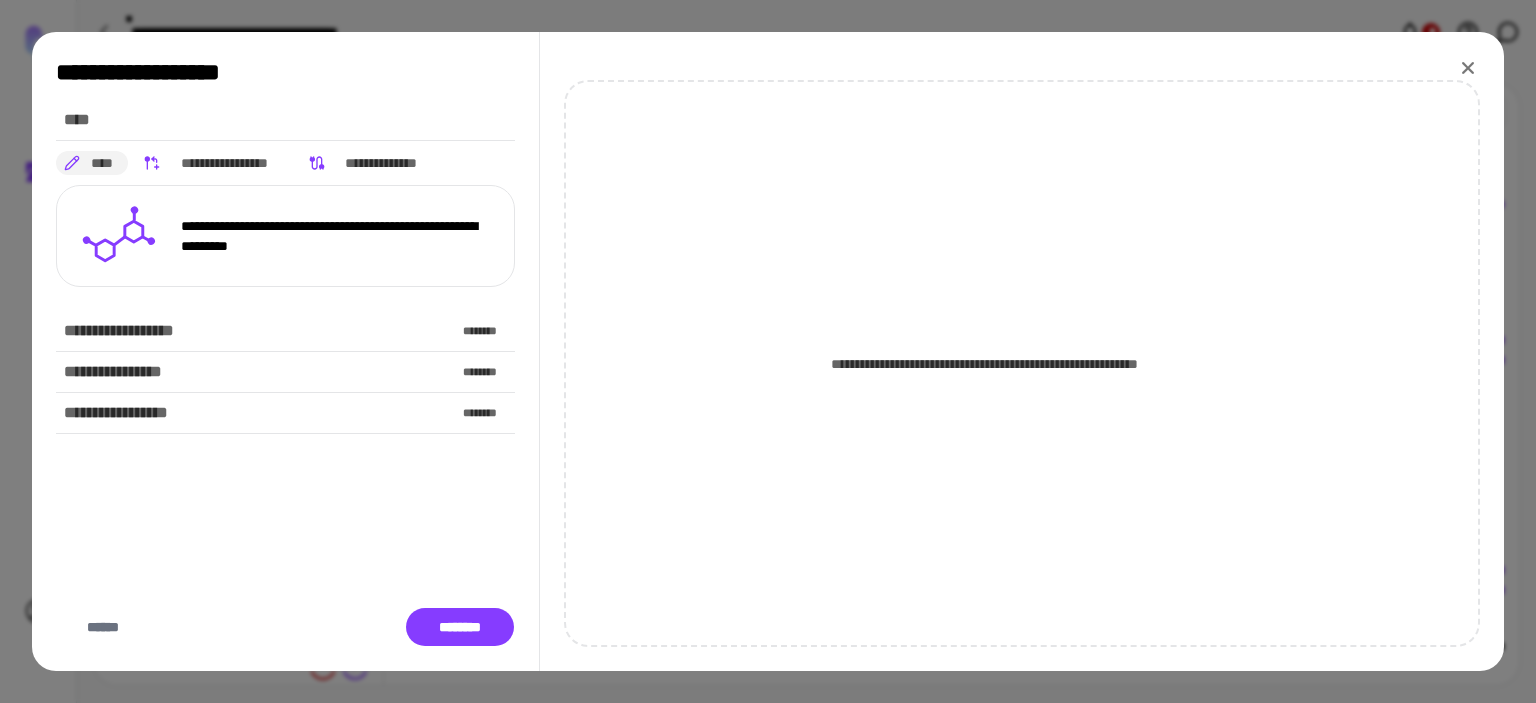 click 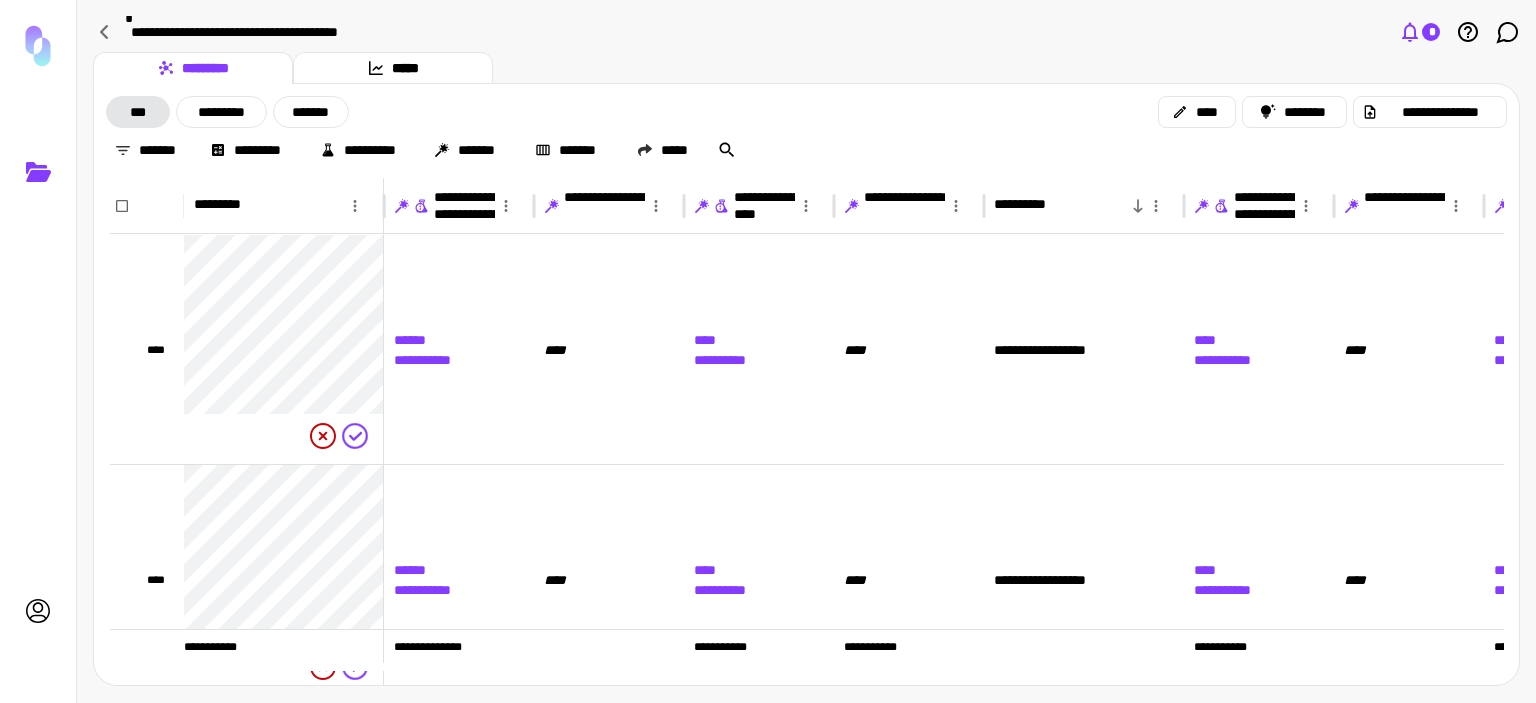 click on "*" at bounding box center (1431, 32) 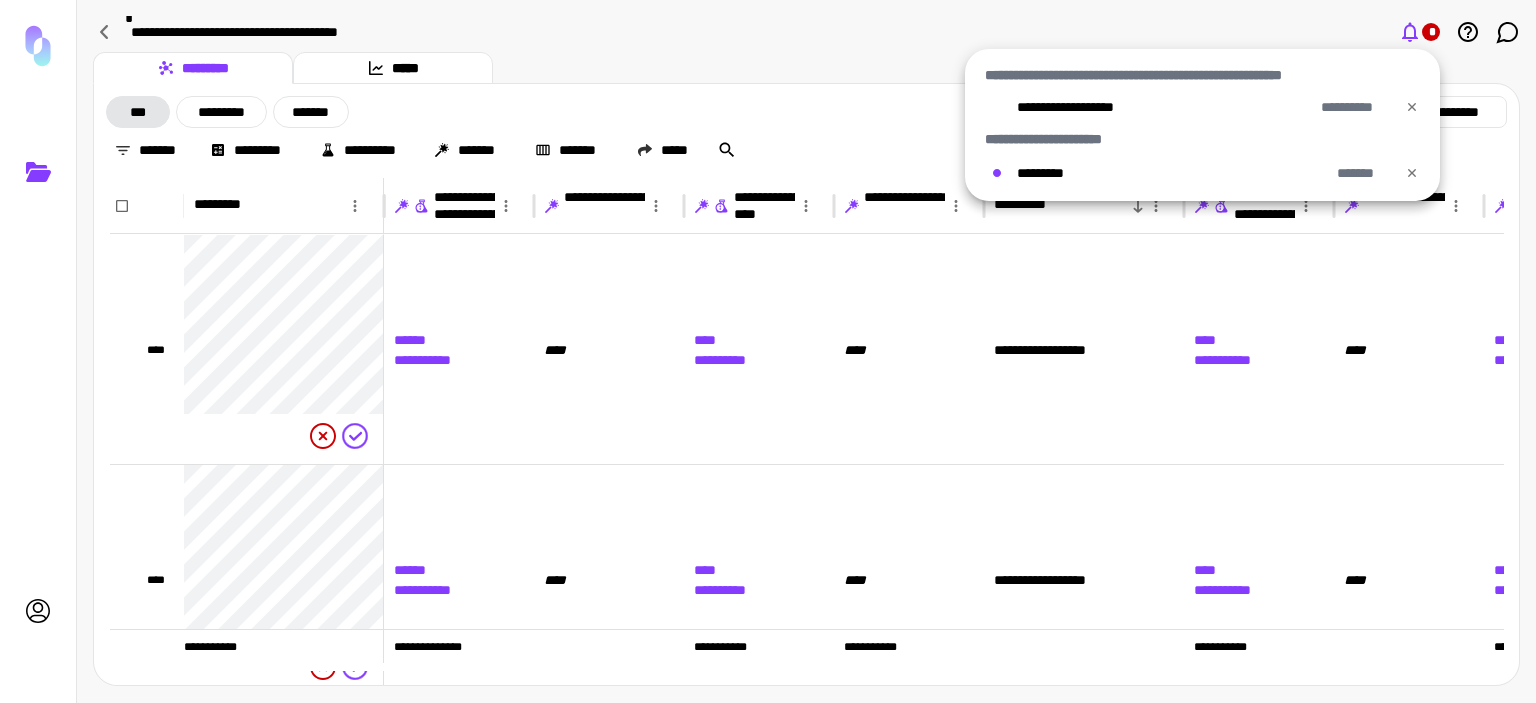 click at bounding box center [768, 351] 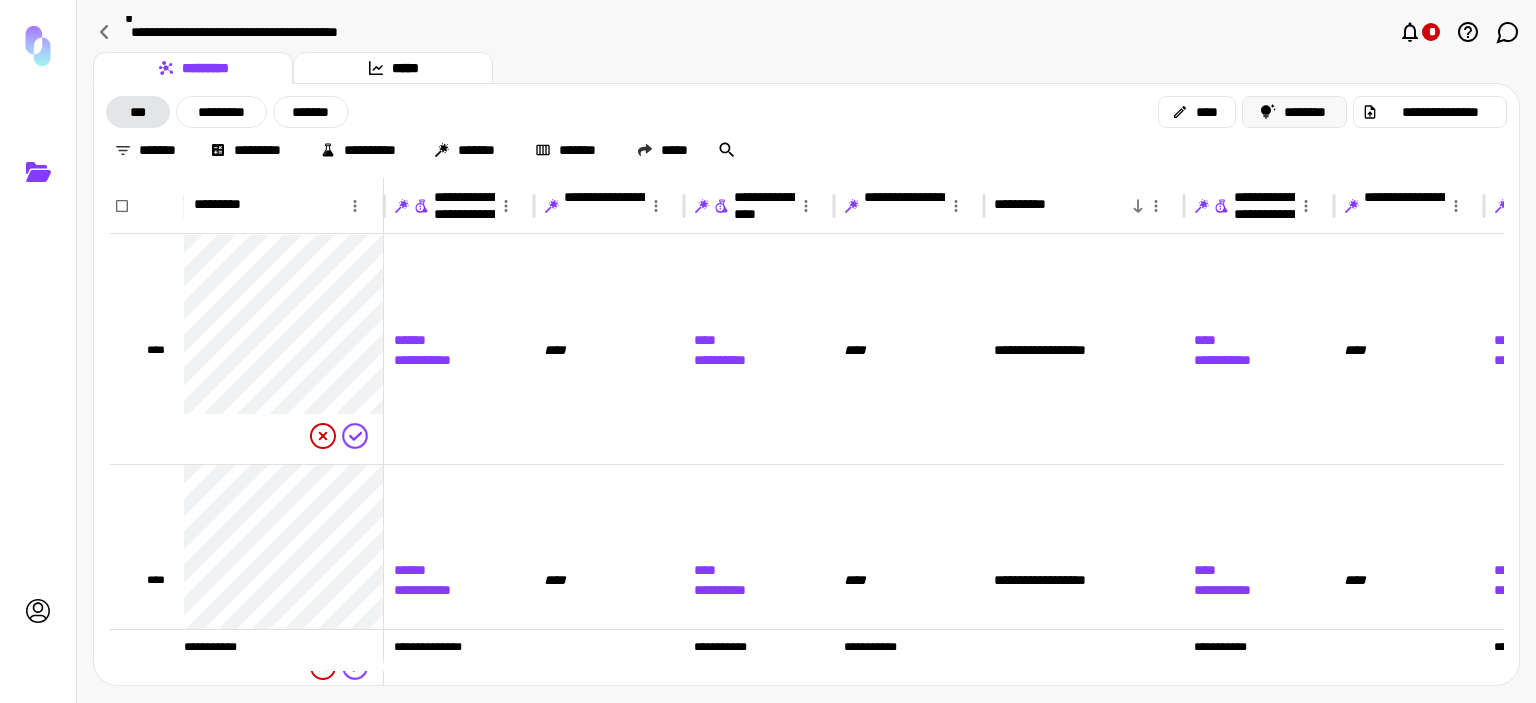 click on "********" at bounding box center (1294, 112) 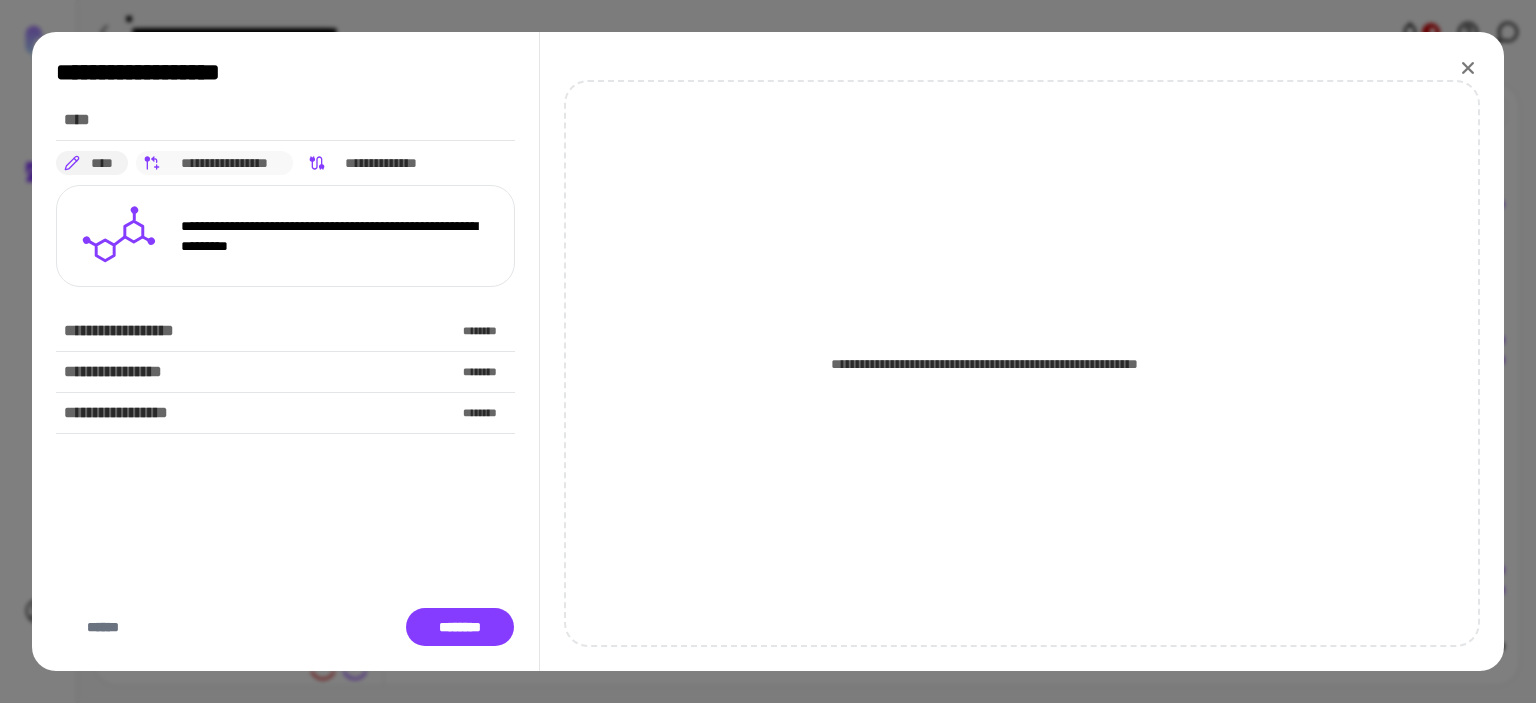 click on "**********" at bounding box center (225, 163) 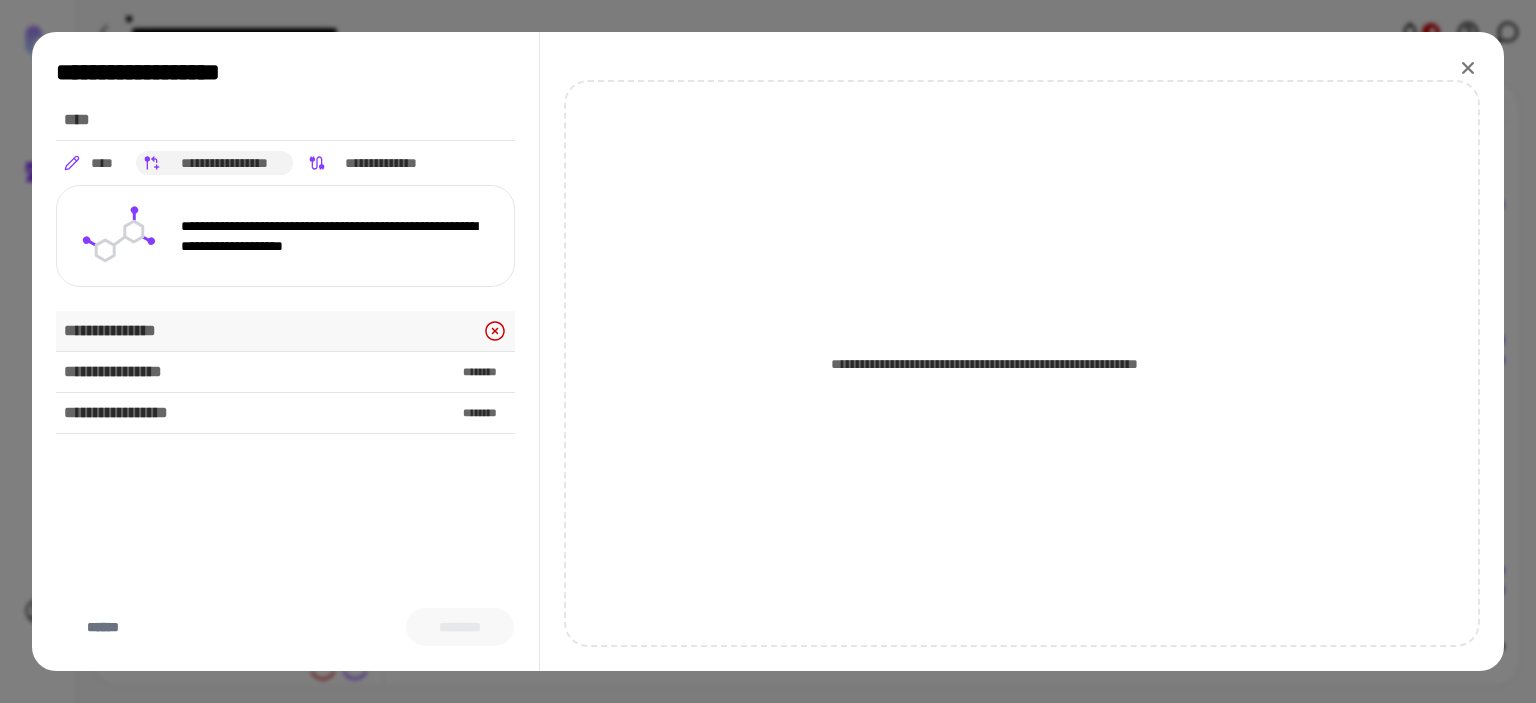click on "**********" at bounding box center [285, 331] 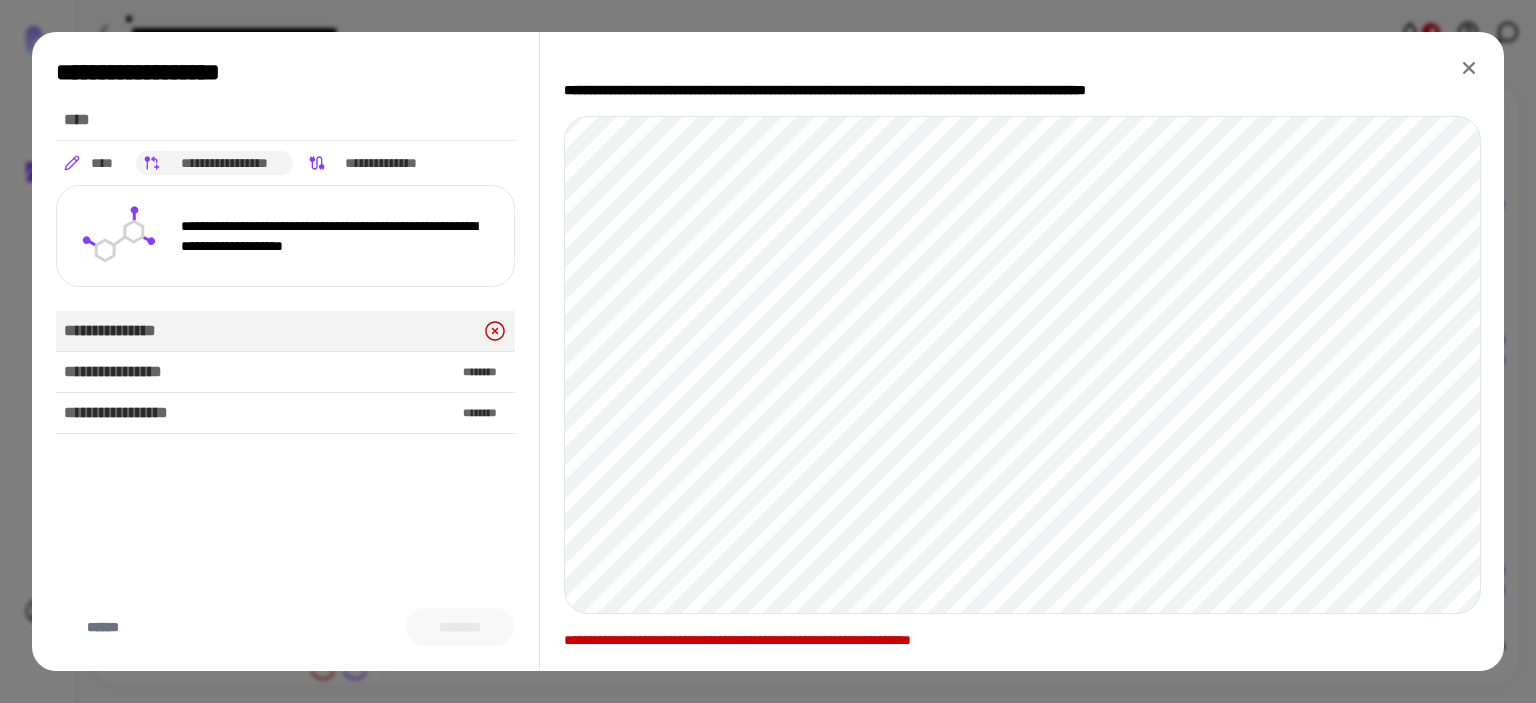 click 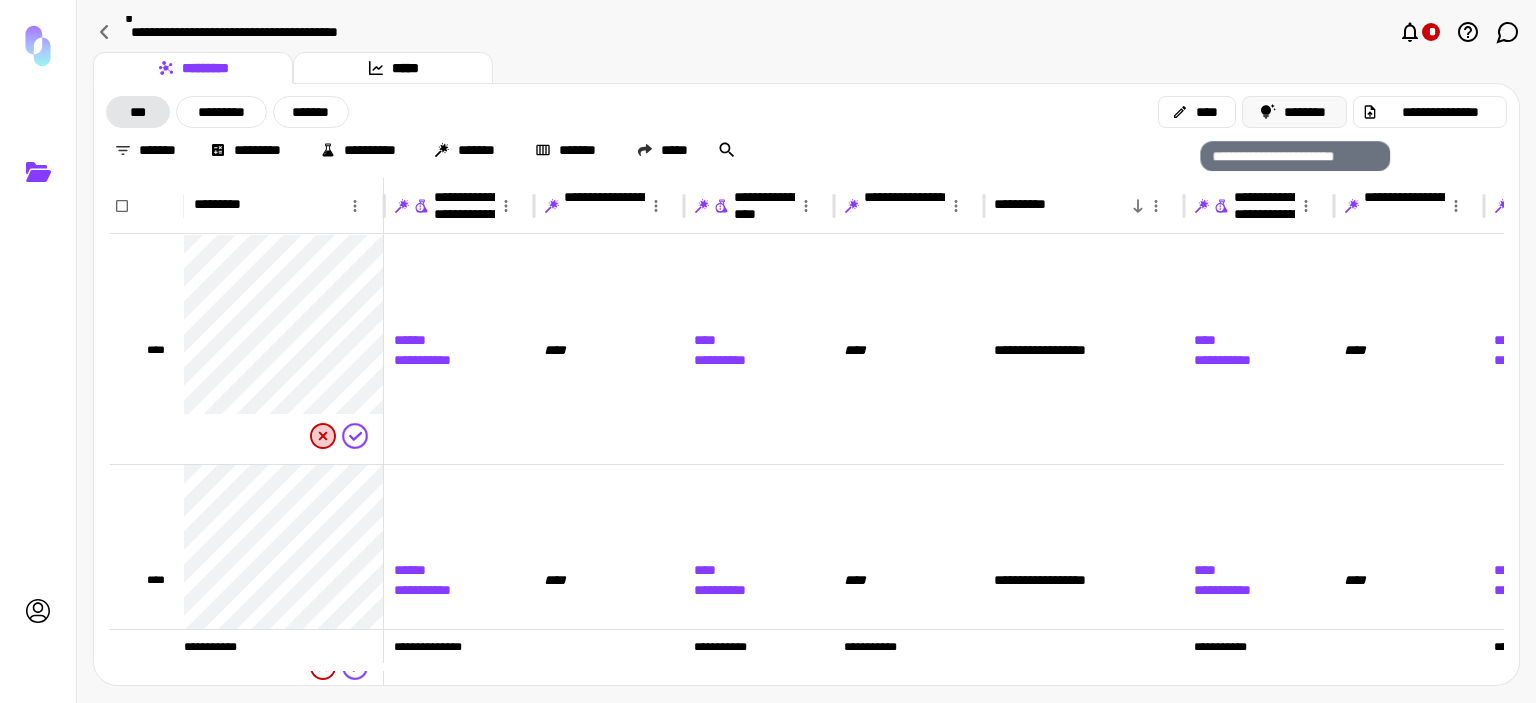 click on "********" at bounding box center [1294, 112] 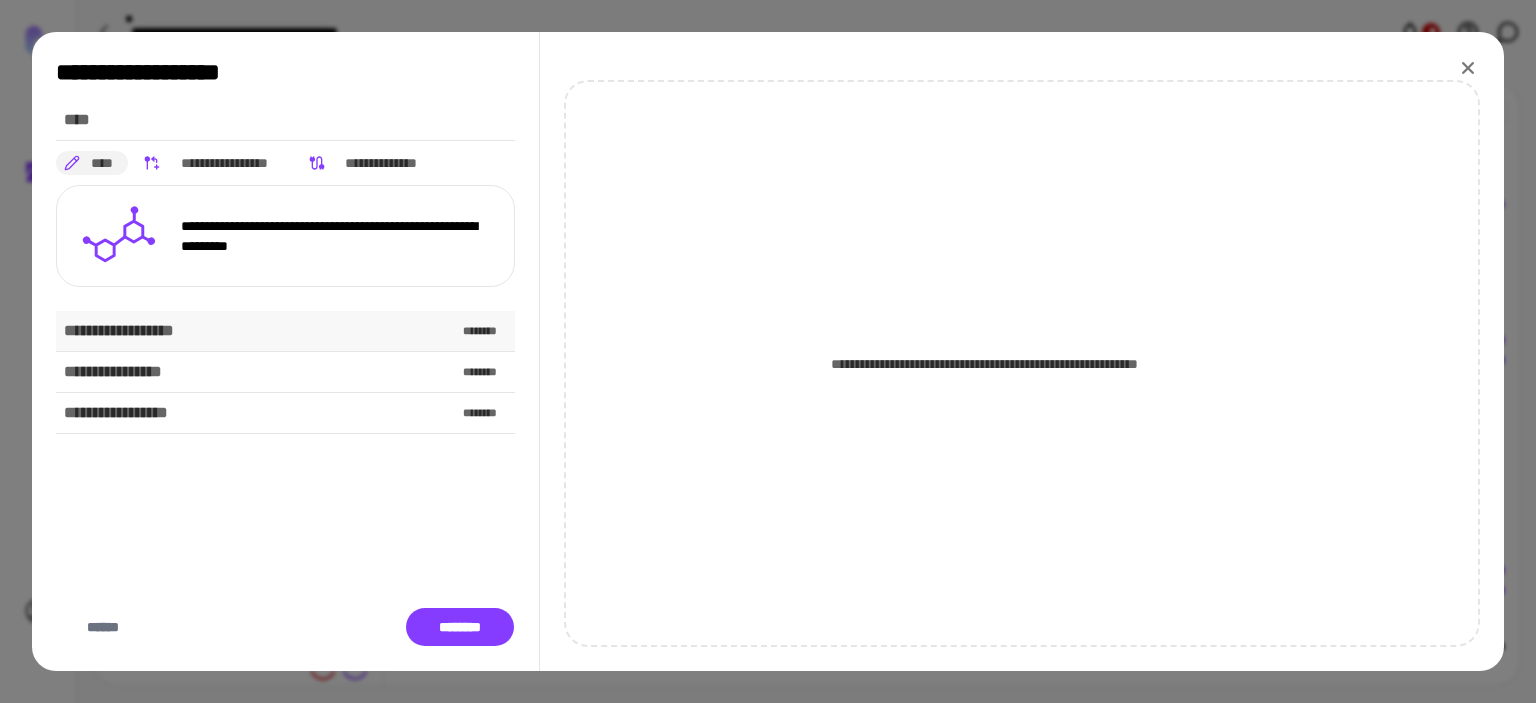 click on "**********" at bounding box center (285, 331) 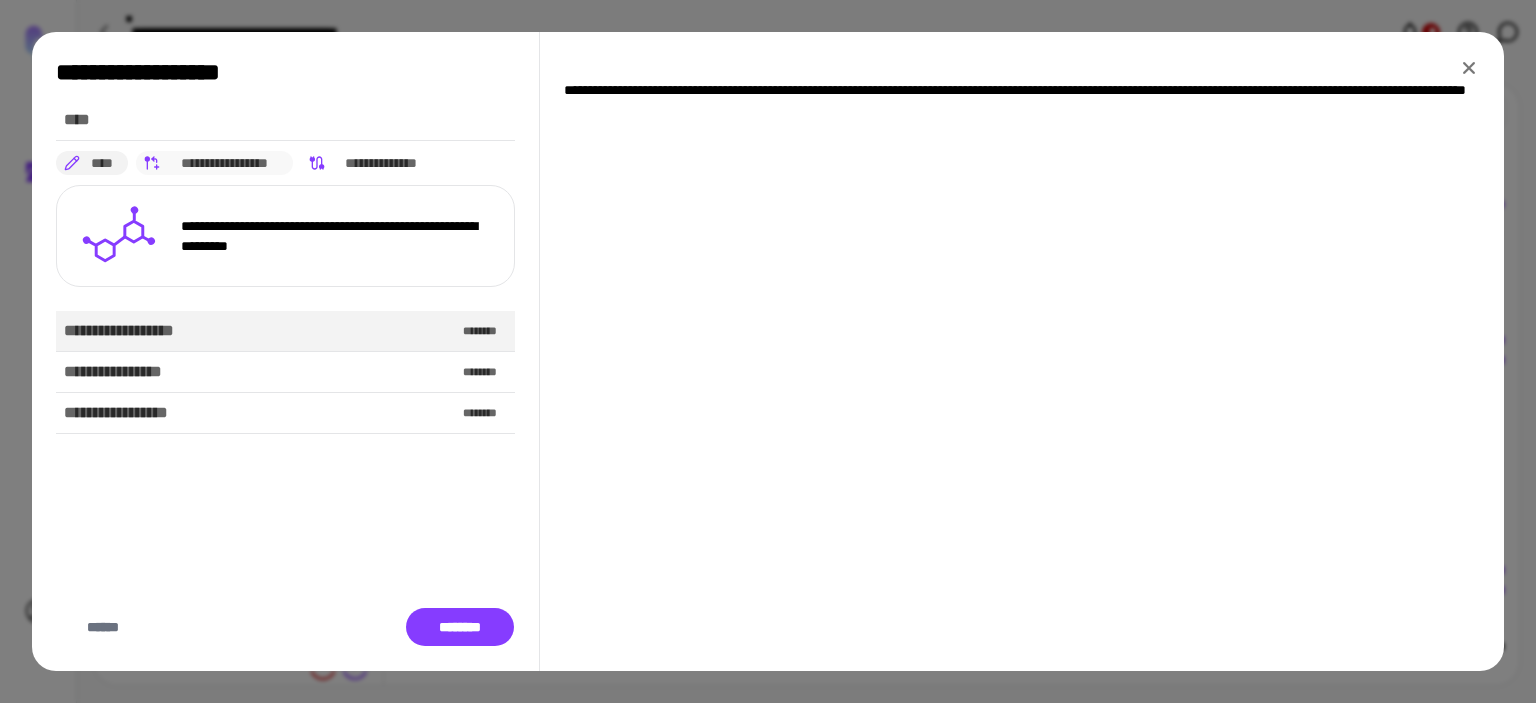 click on "**********" at bounding box center (225, 163) 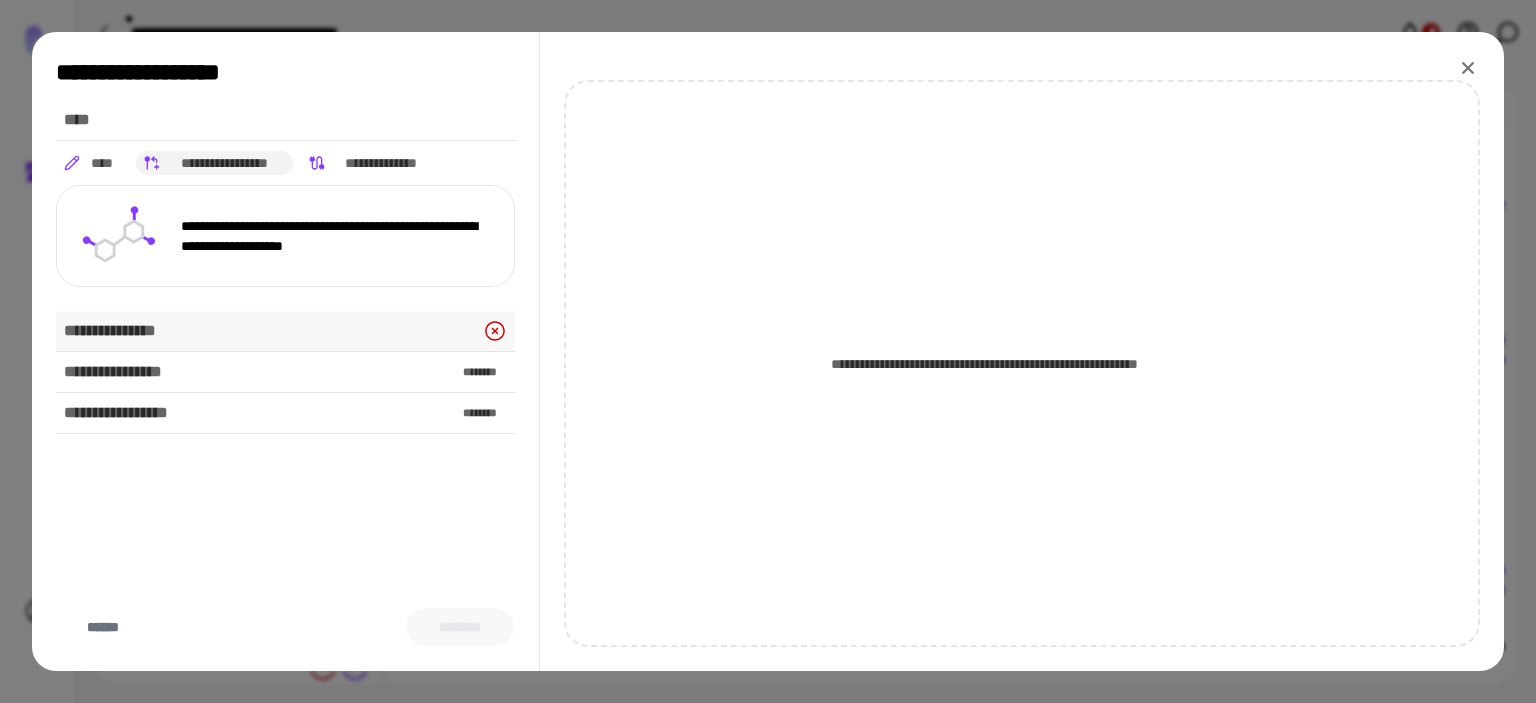 click on "**********" at bounding box center (285, 331) 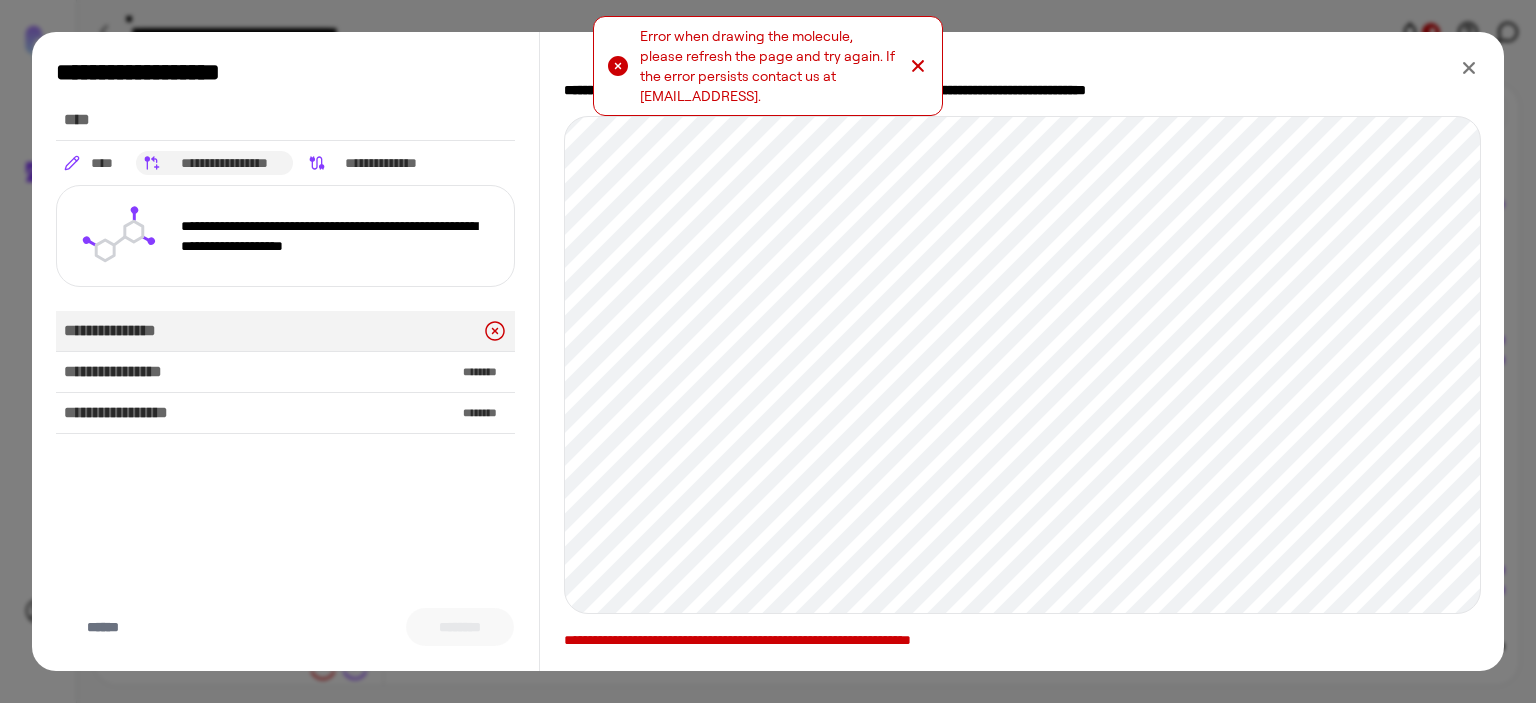 click 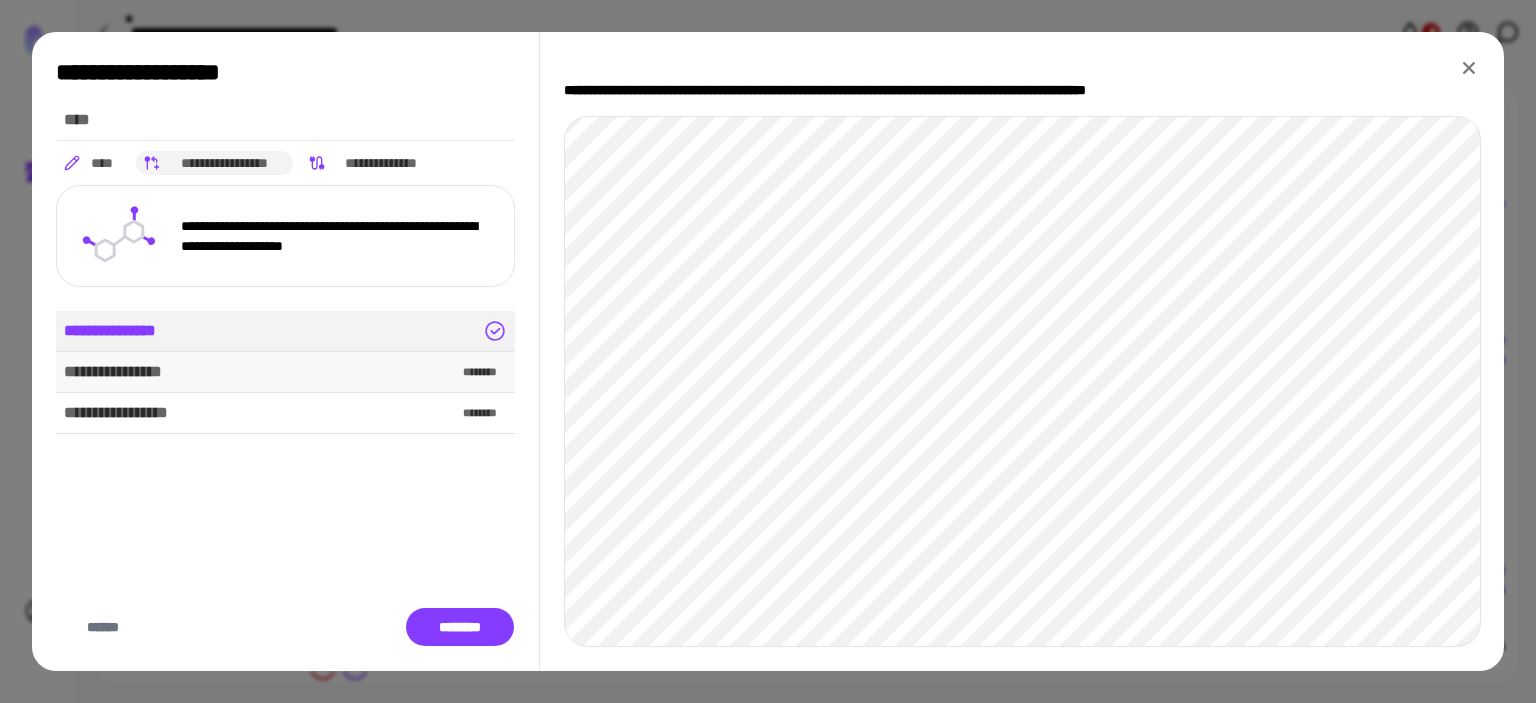 click on "**********" at bounding box center [285, 372] 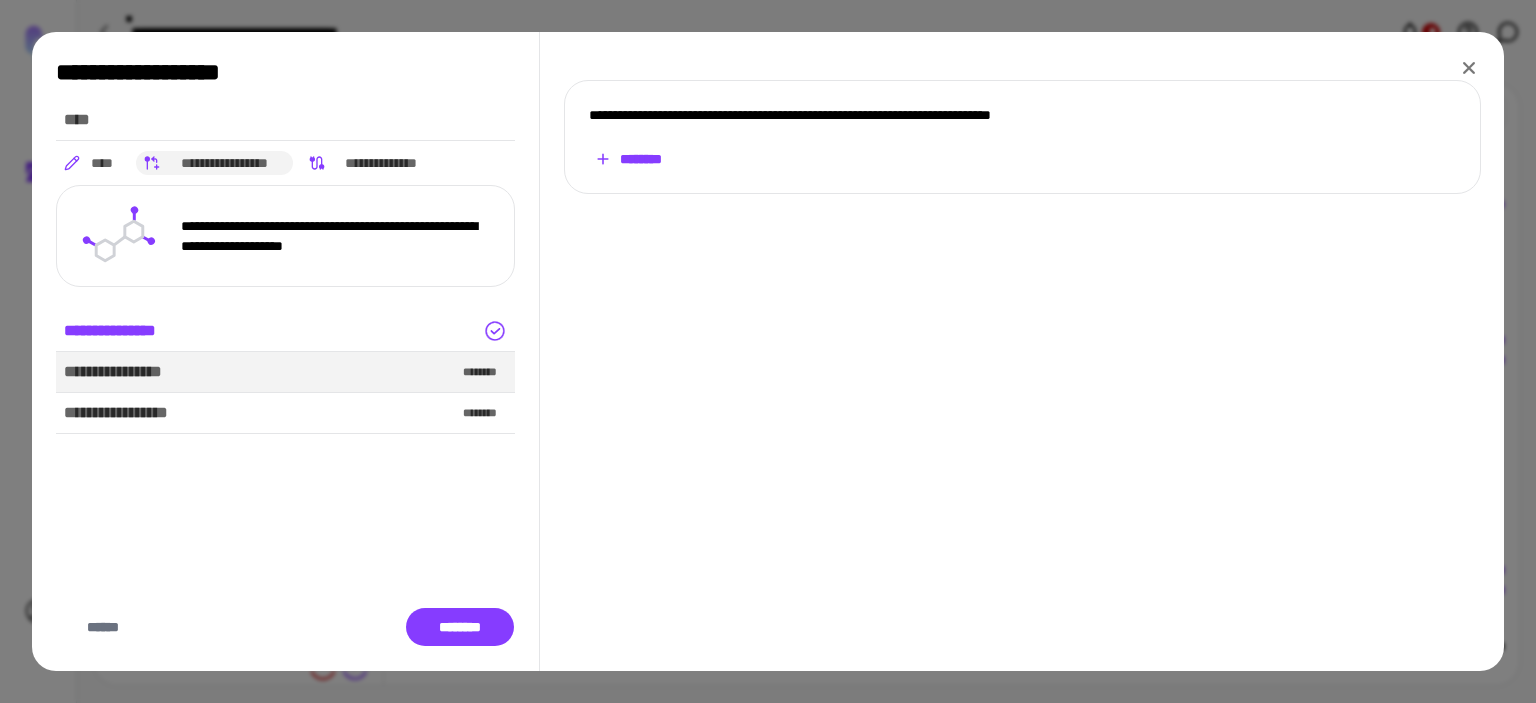 click on "********" at bounding box center (629, 159) 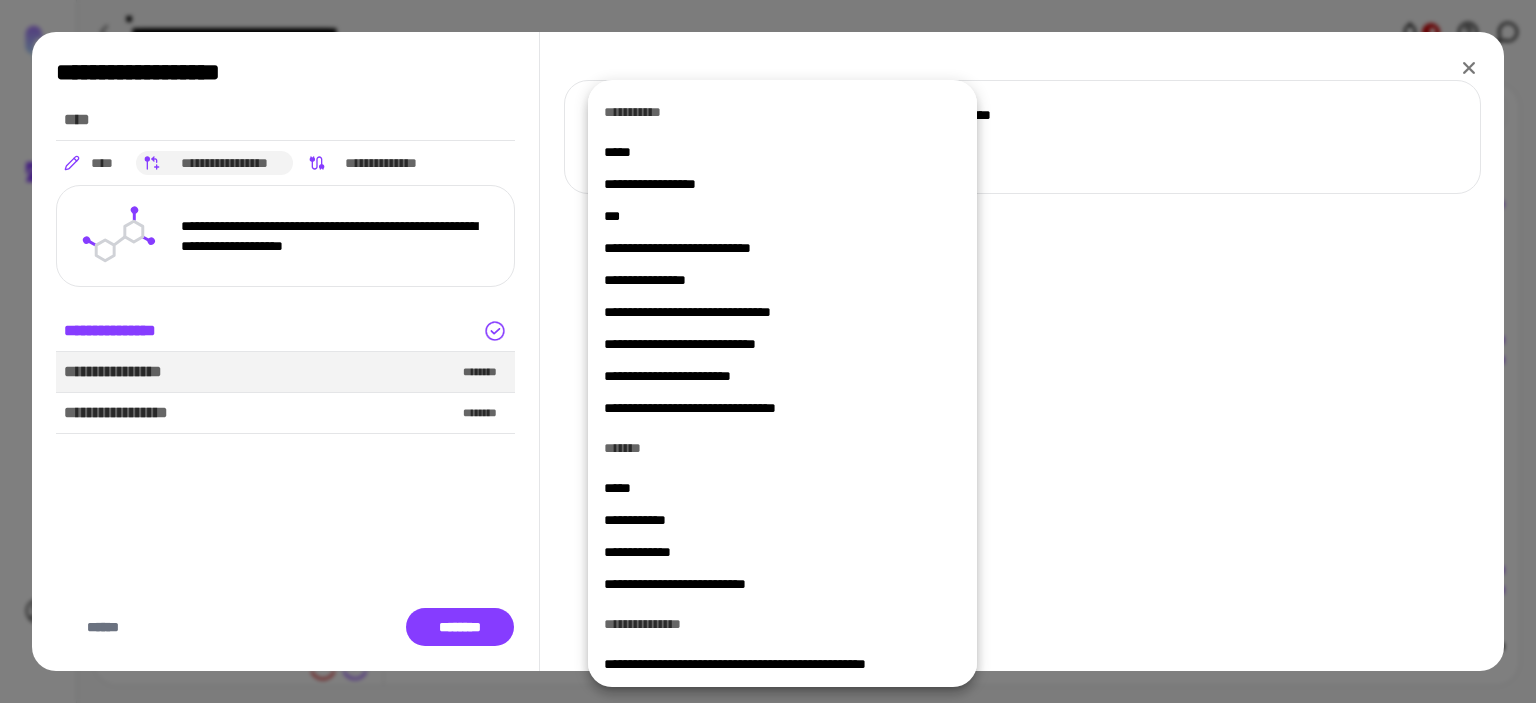 scroll, scrollTop: 100, scrollLeft: 0, axis: vertical 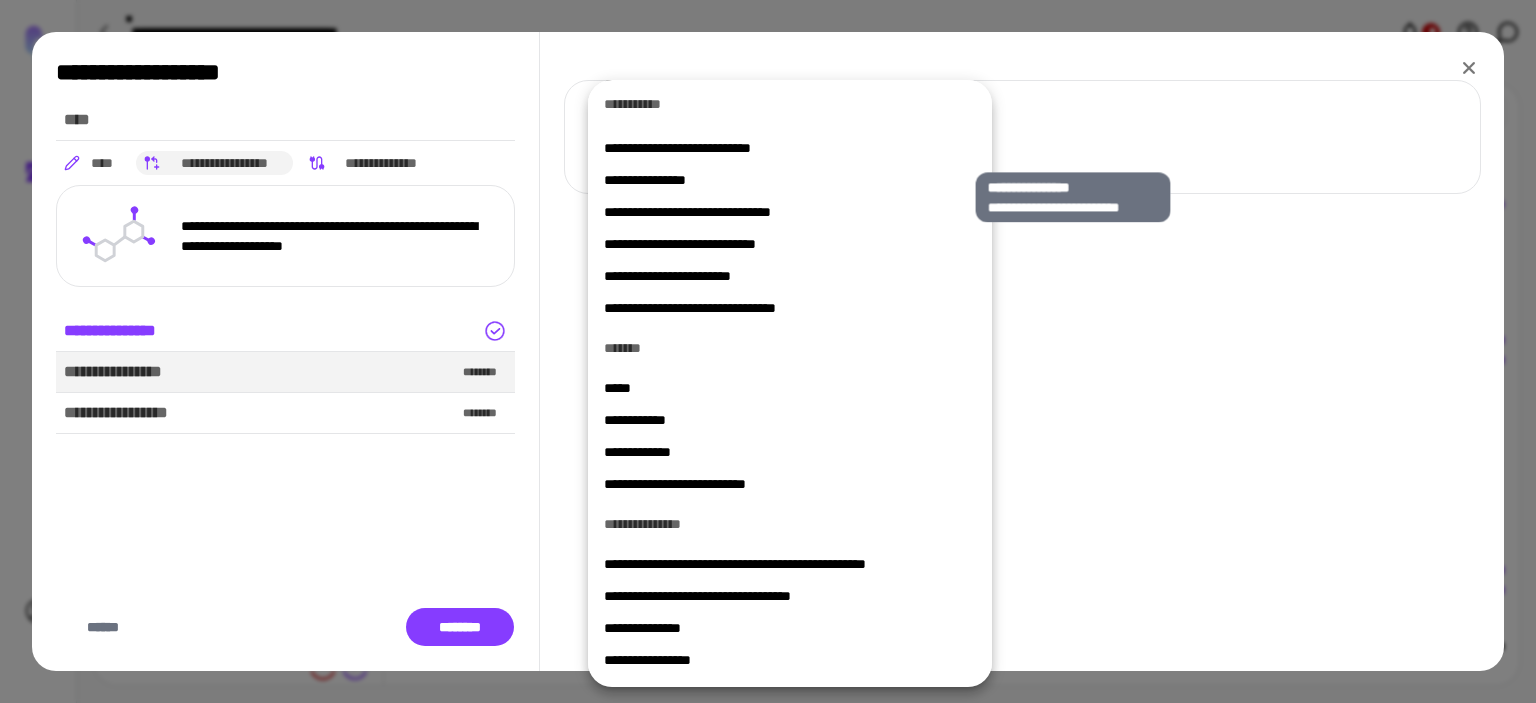 click on "**********" at bounding box center [782, 180] 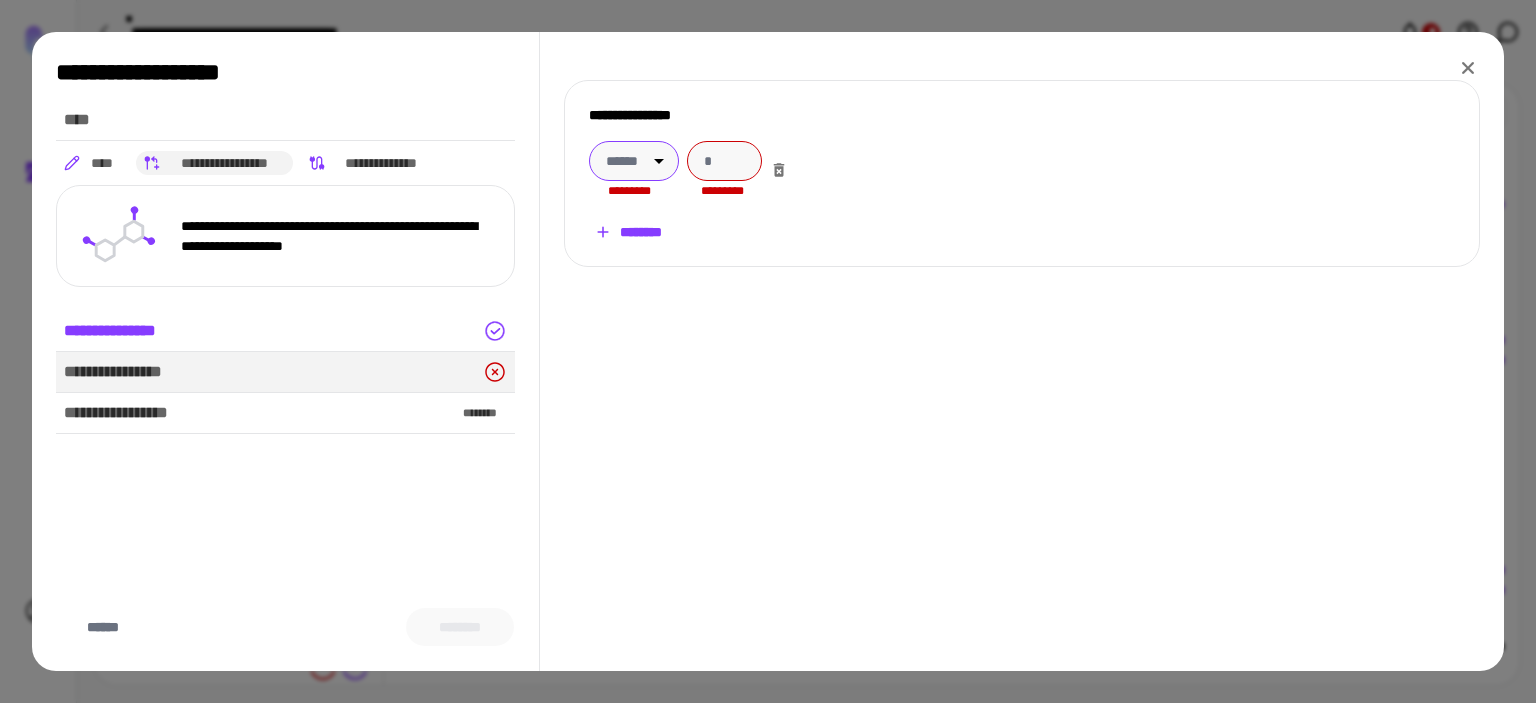 click on "**********" at bounding box center (768, 351) 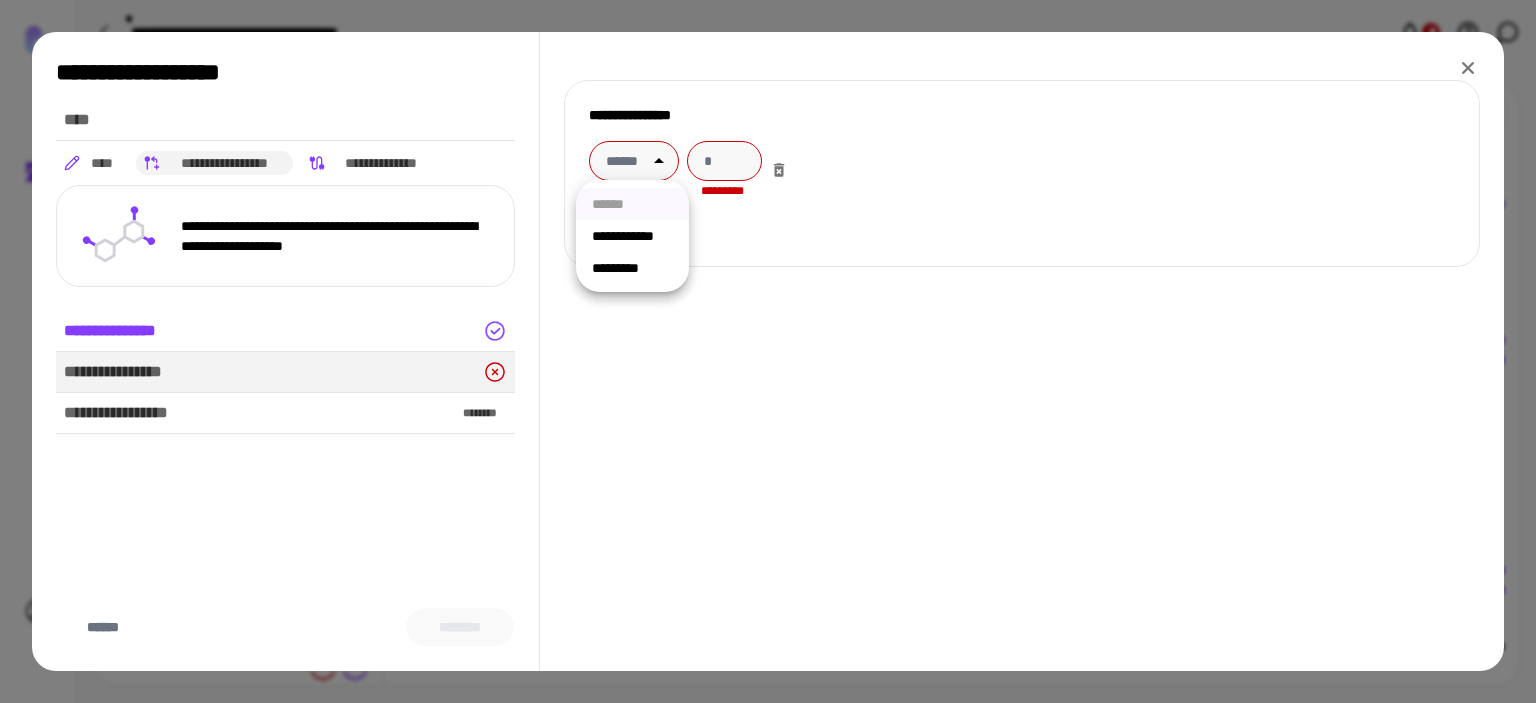click on "*********" at bounding box center (632, 268) 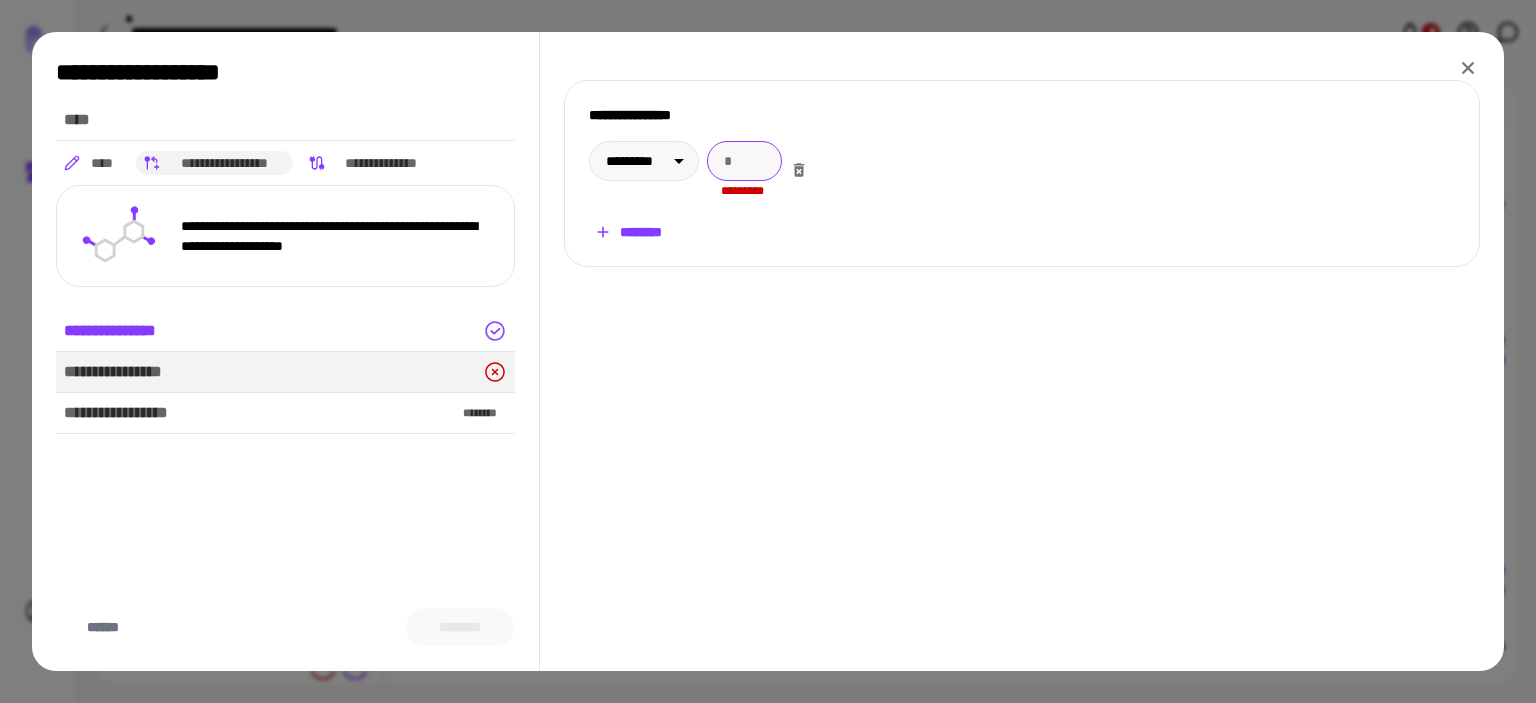 drag, startPoint x: 763, startPoint y: 161, endPoint x: 719, endPoint y: 152, distance: 44.911022 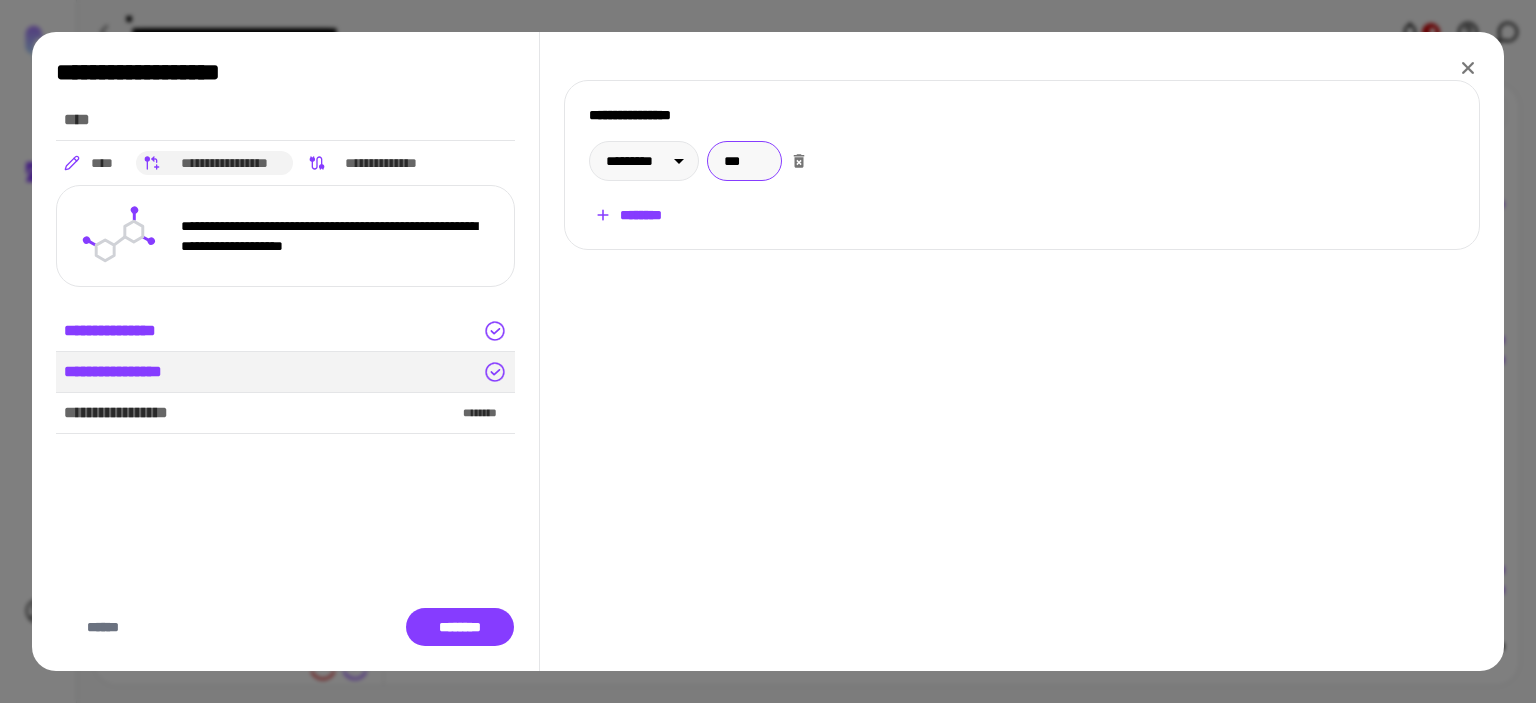 type on "***" 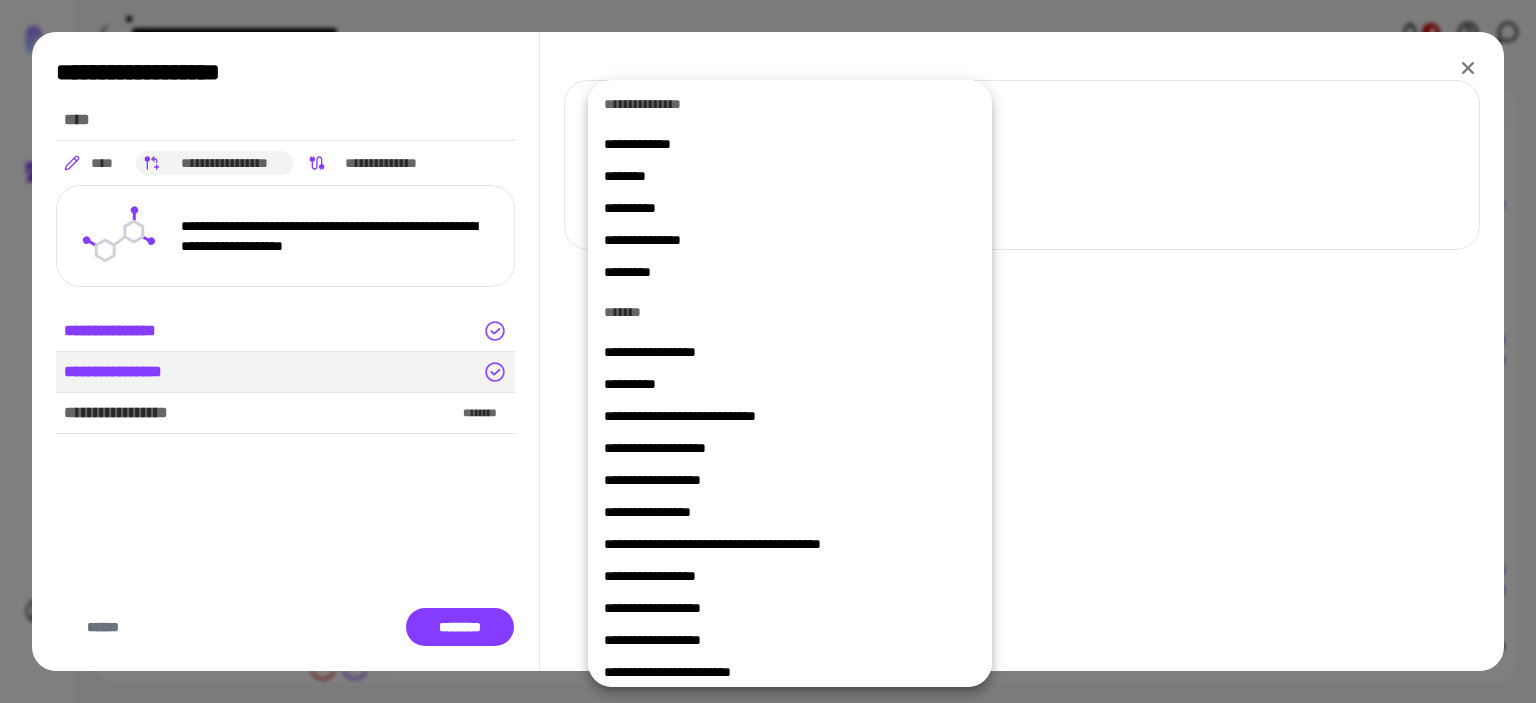 scroll, scrollTop: 784, scrollLeft: 0, axis: vertical 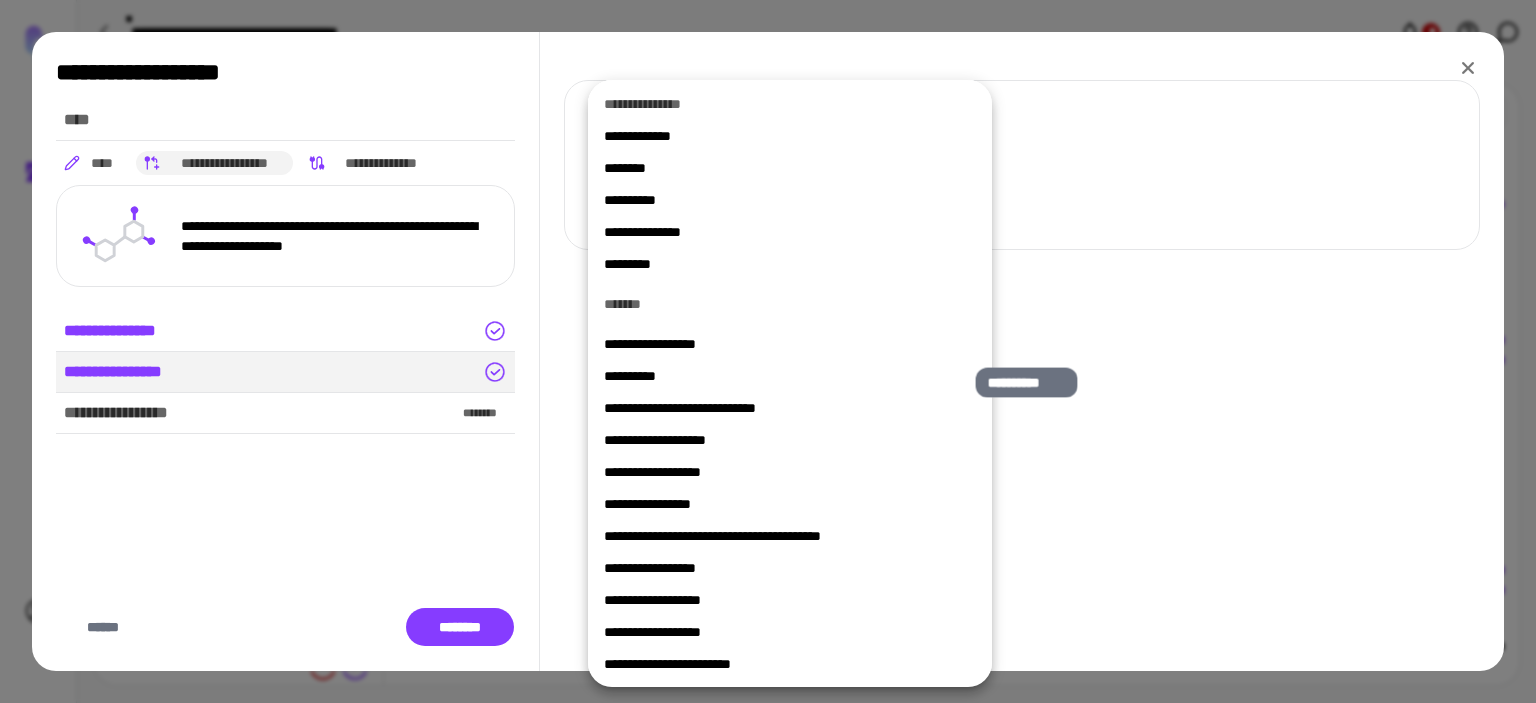 click on "**********" at bounding box center [782, 376] 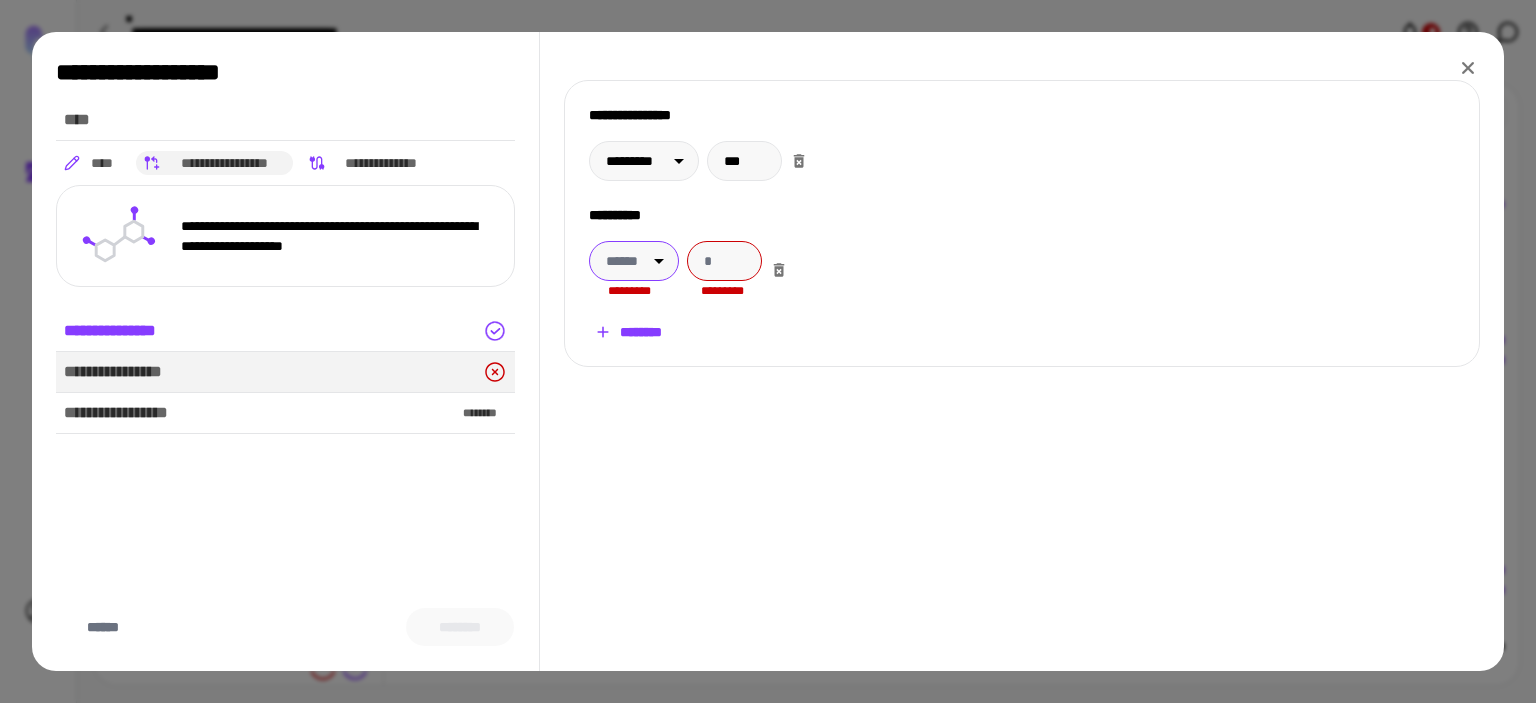 click on "**********" at bounding box center (768, 351) 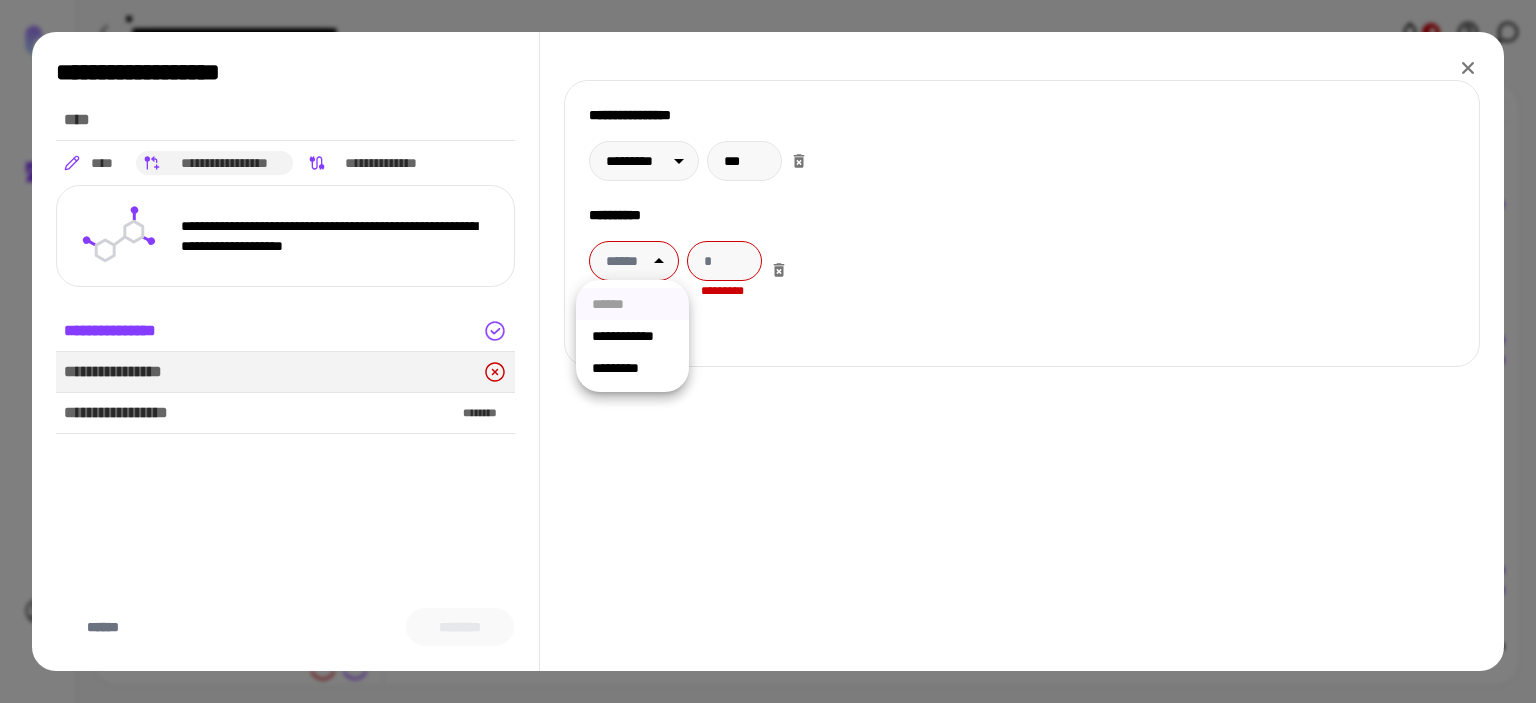 click on "*********" at bounding box center [632, 368] 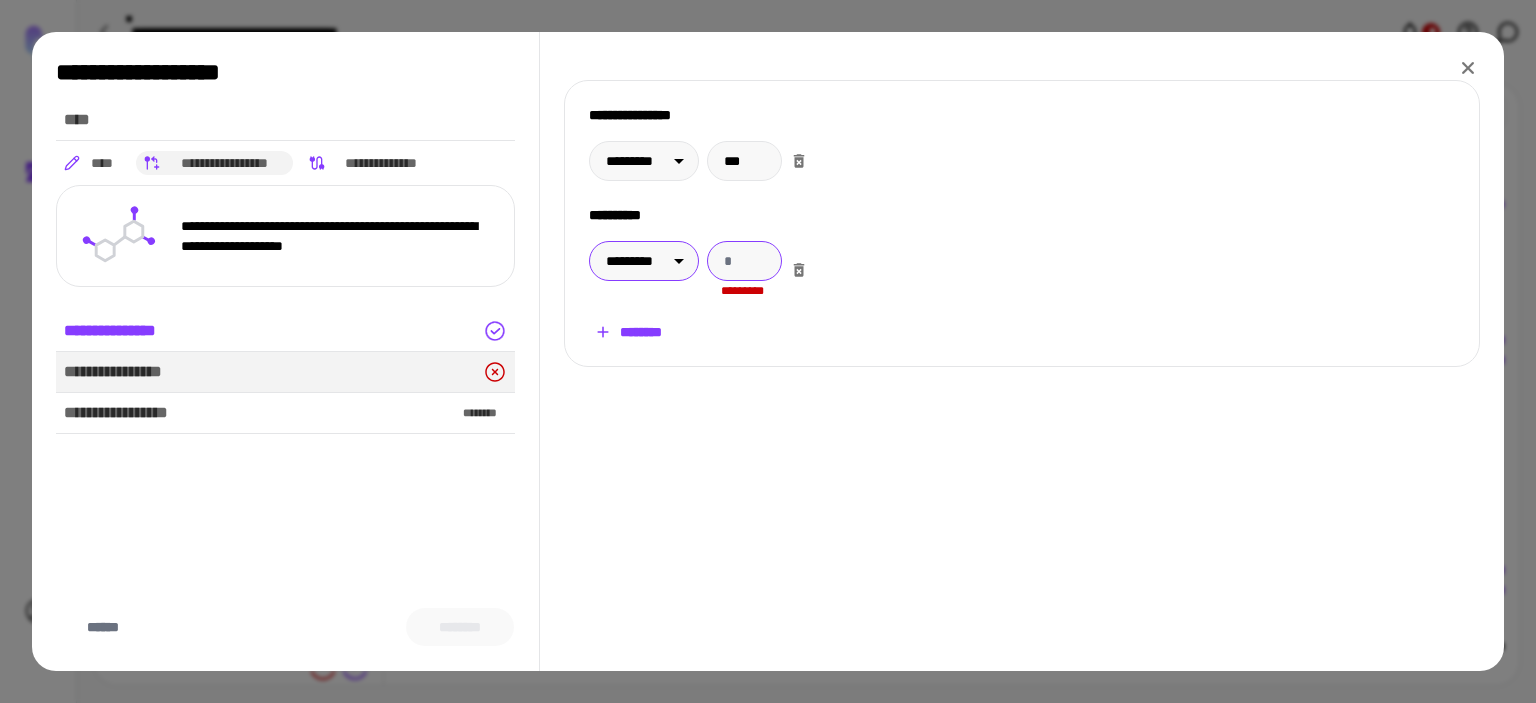 click at bounding box center (744, 261) 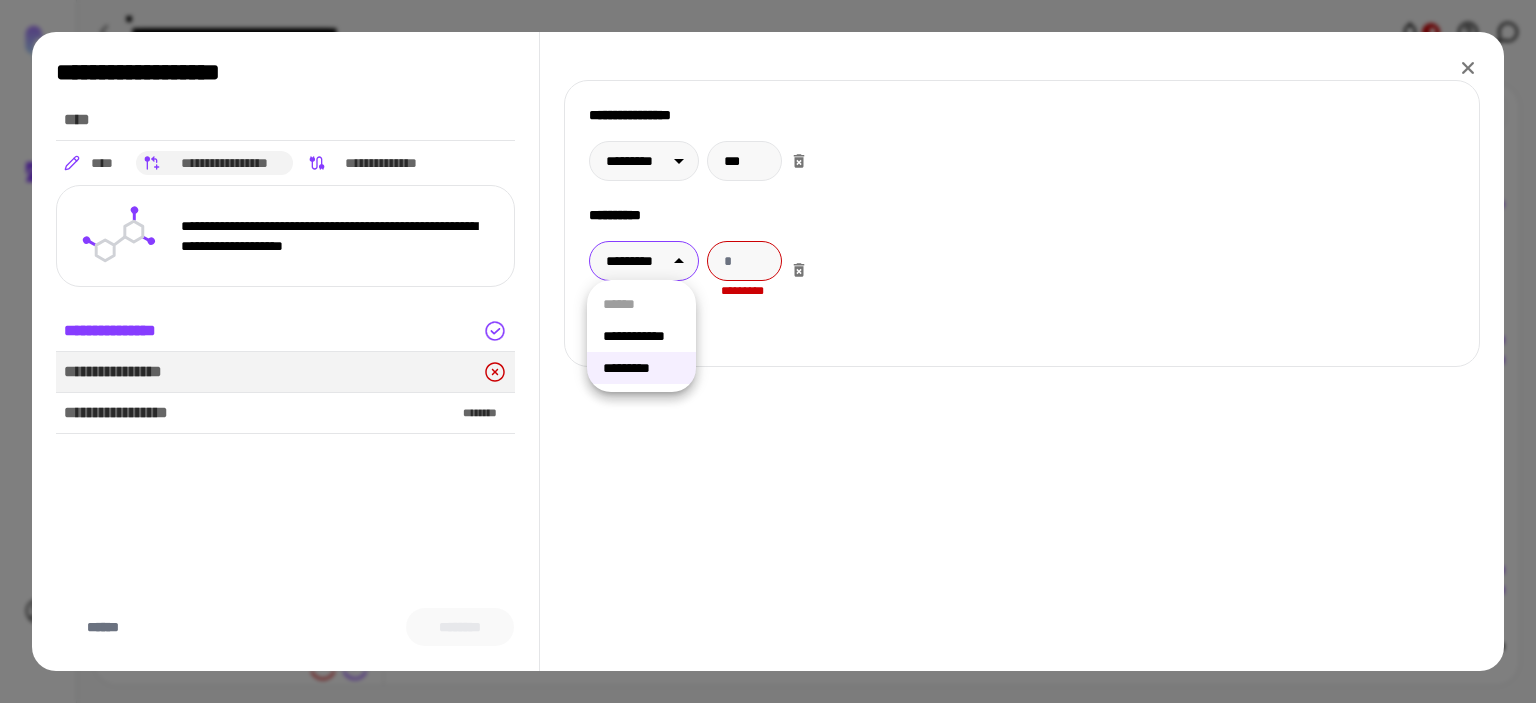 click on "**********" at bounding box center [768, 351] 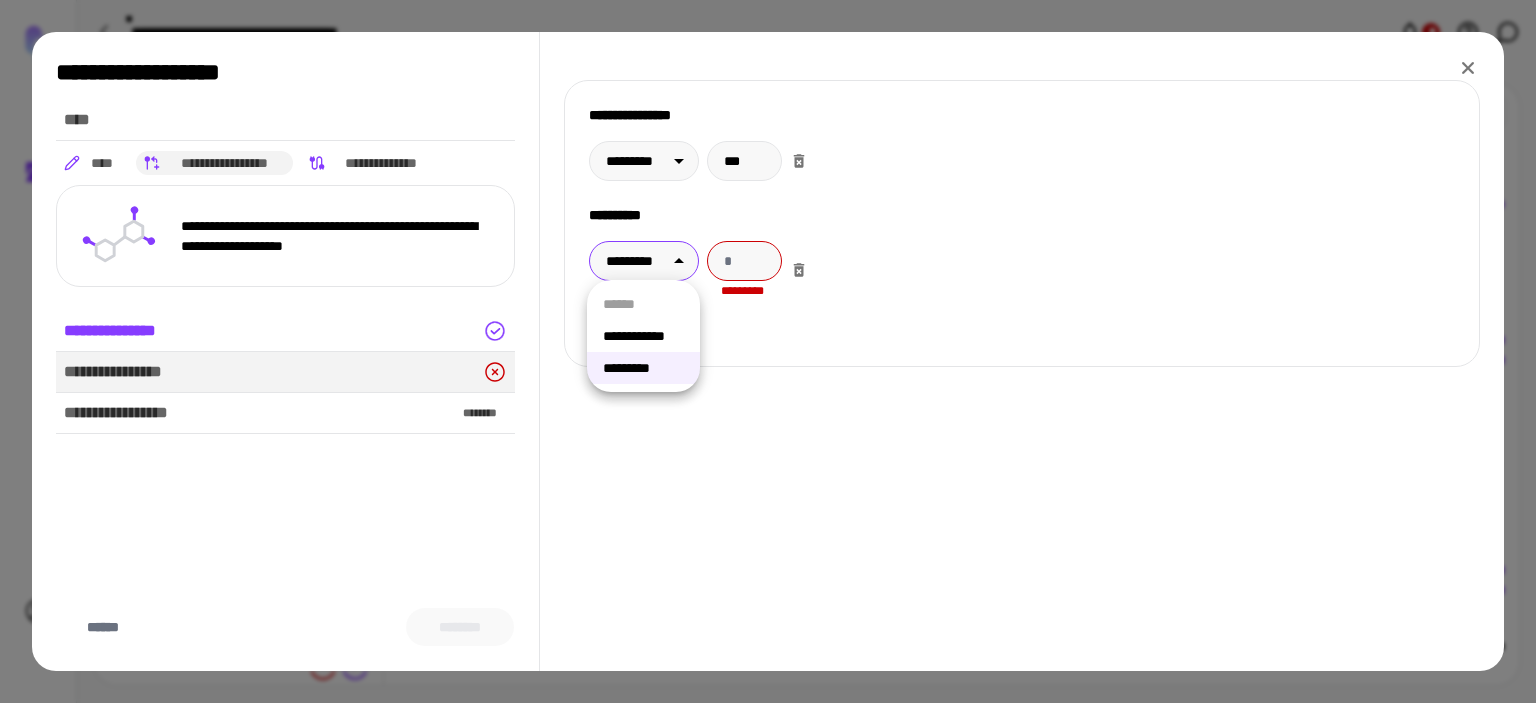 click on "**********" at bounding box center (643, 336) 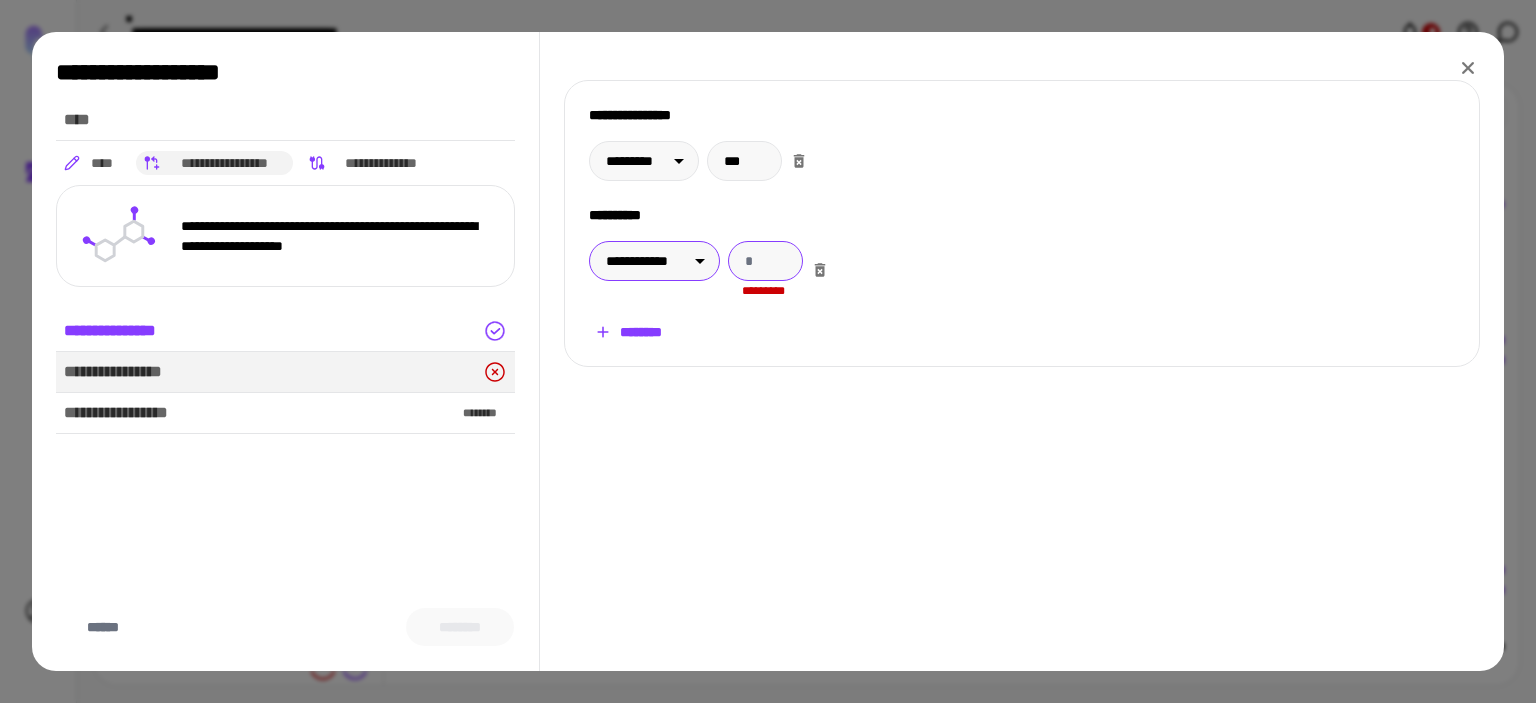click at bounding box center [765, 261] 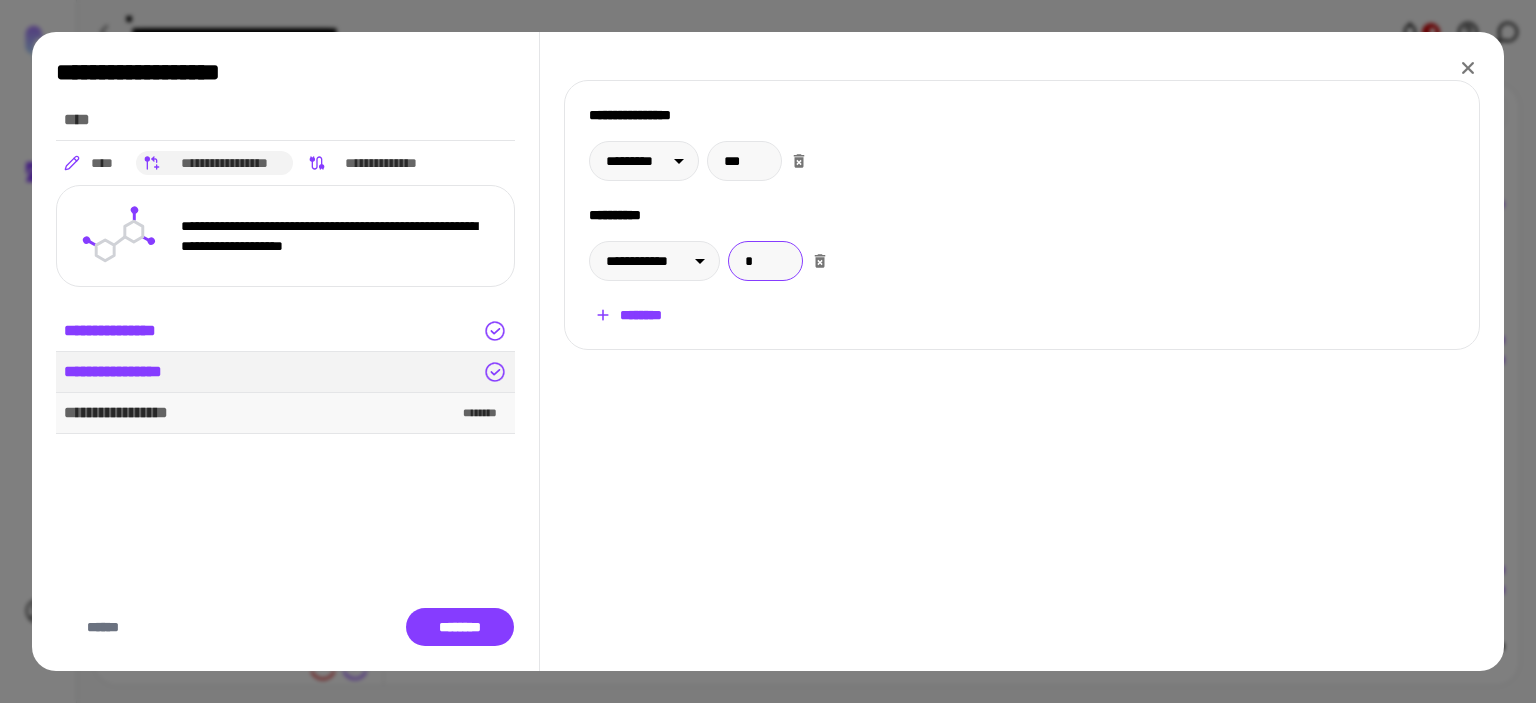 type on "*" 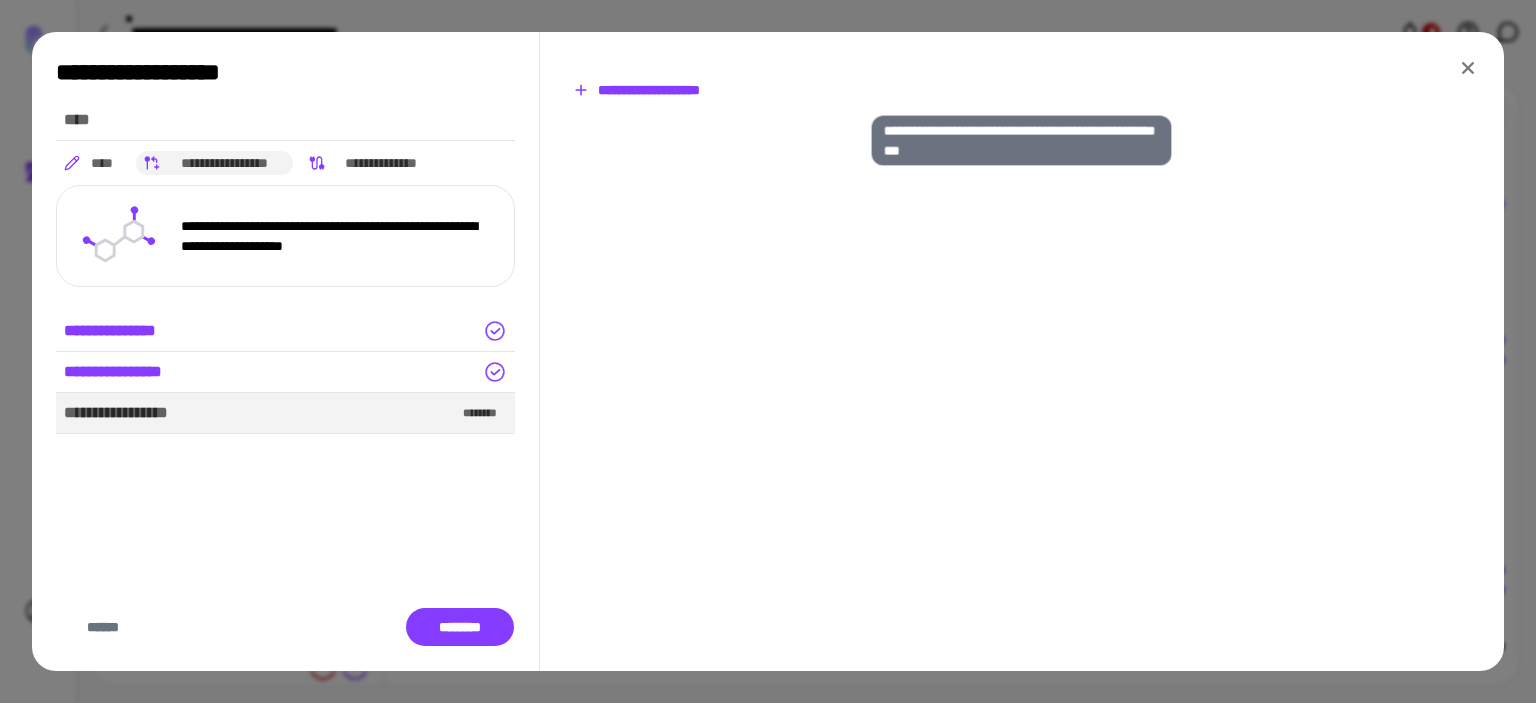 click on "**********" at bounding box center [637, 90] 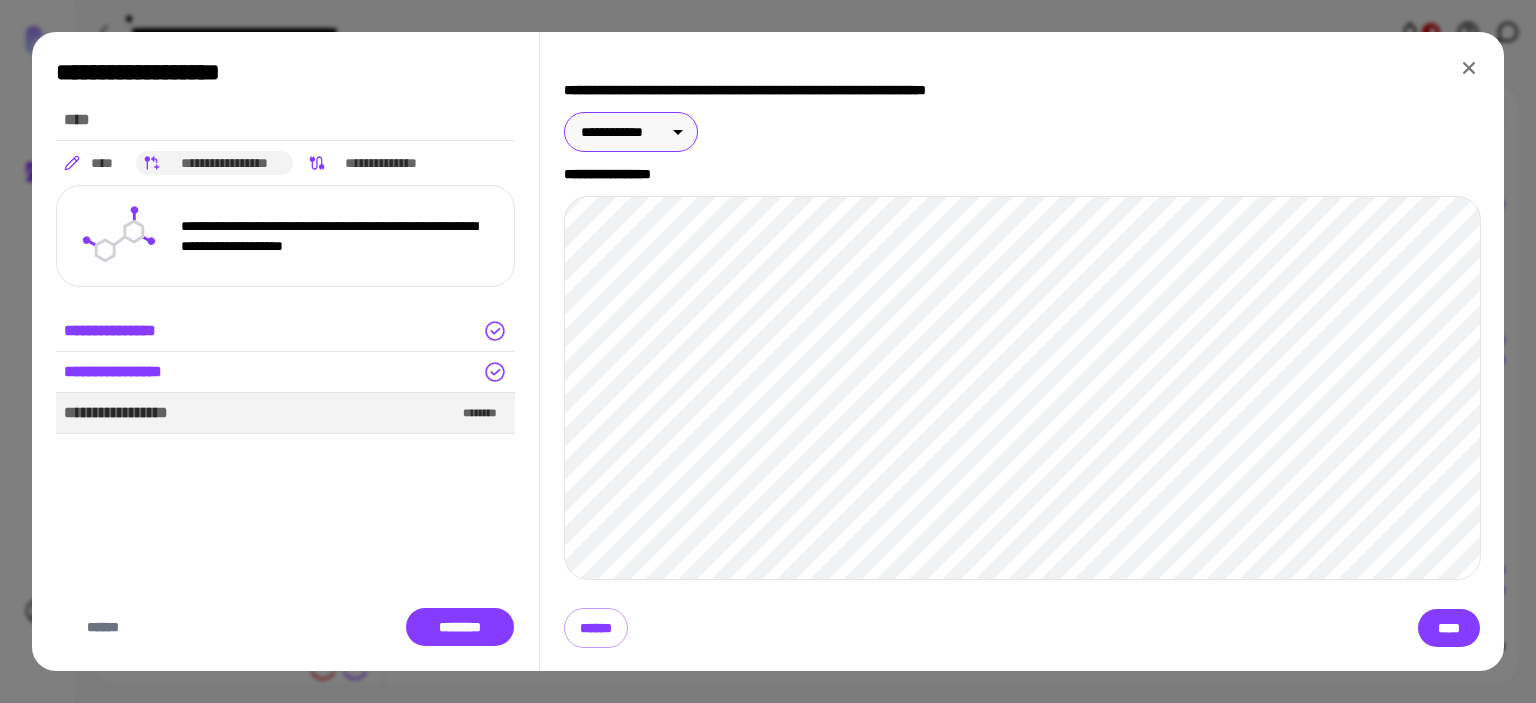 click on "**********" at bounding box center (768, 351) 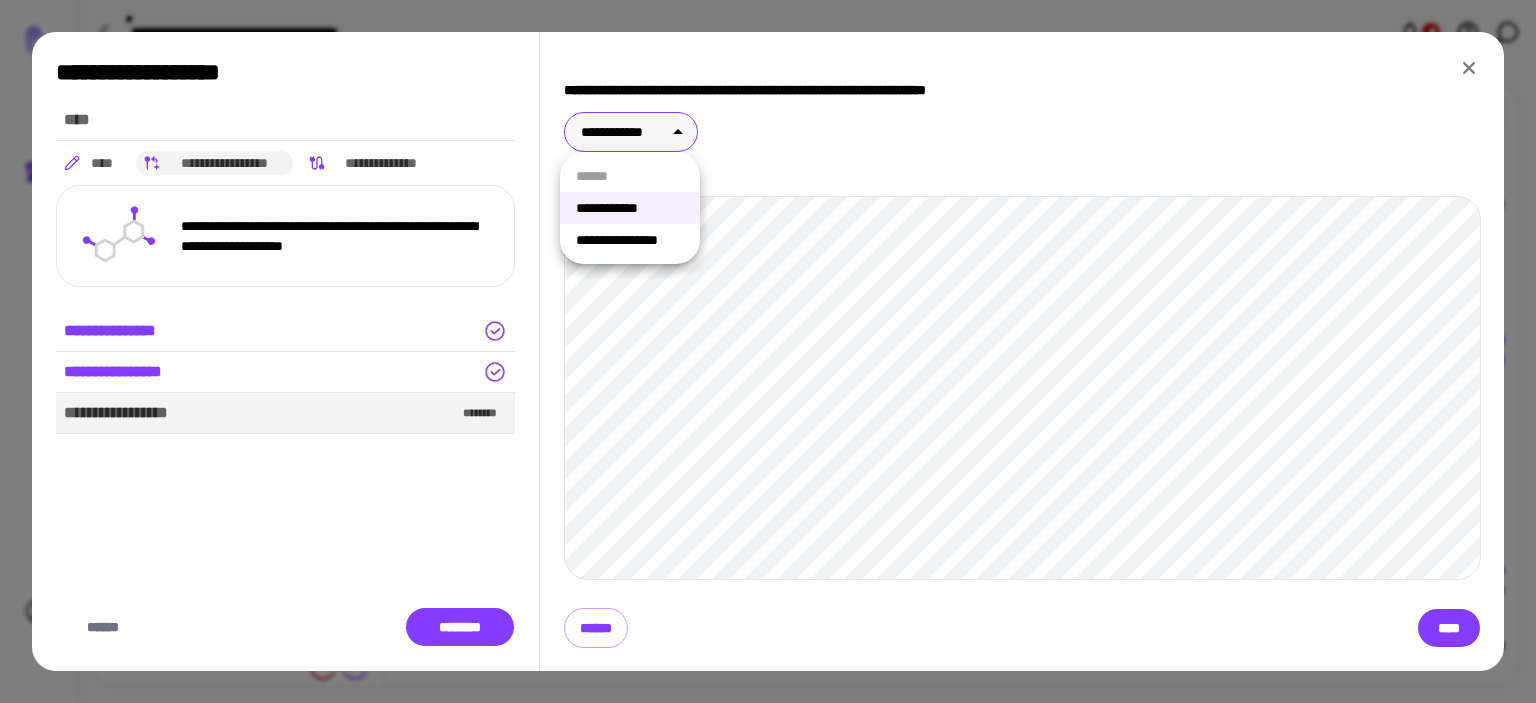 click on "**********" at bounding box center [630, 240] 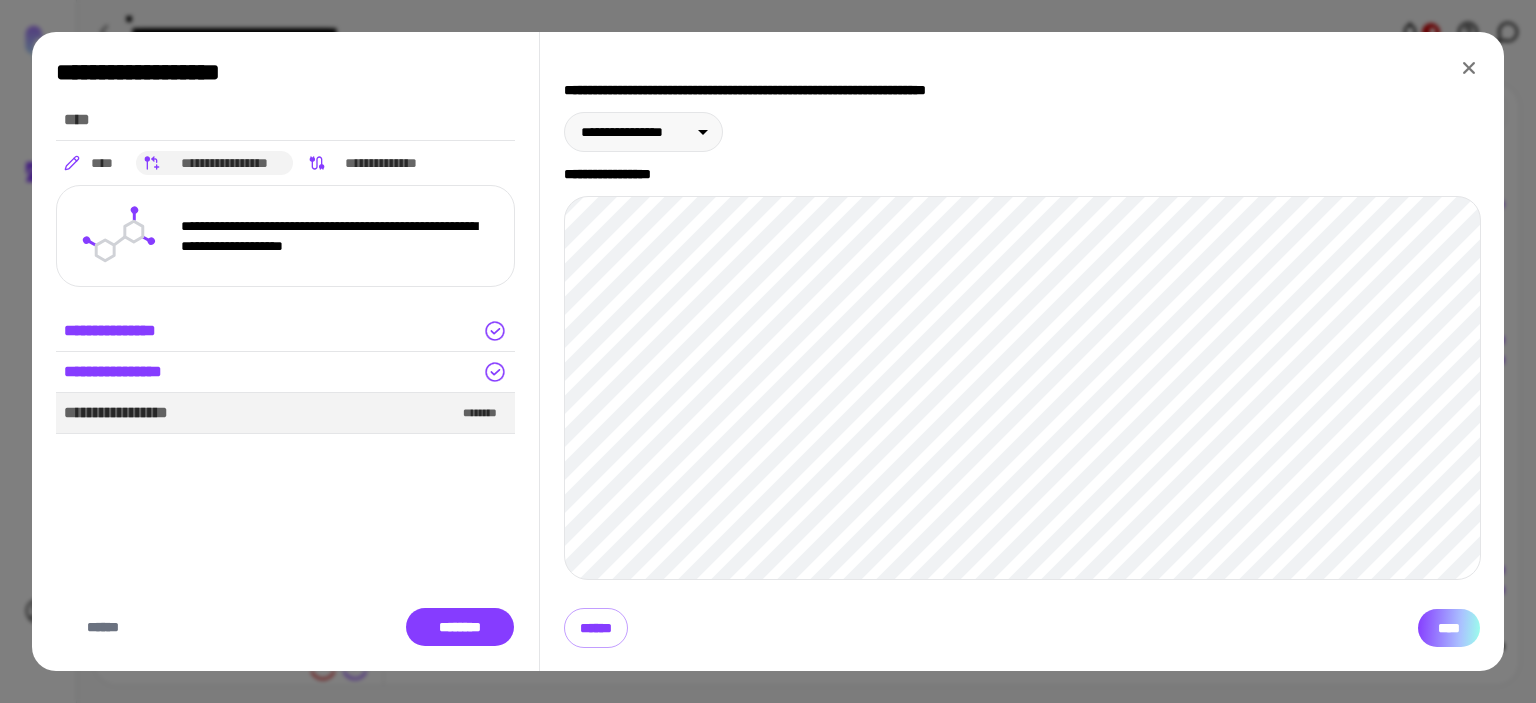 click on "****" at bounding box center (1449, 628) 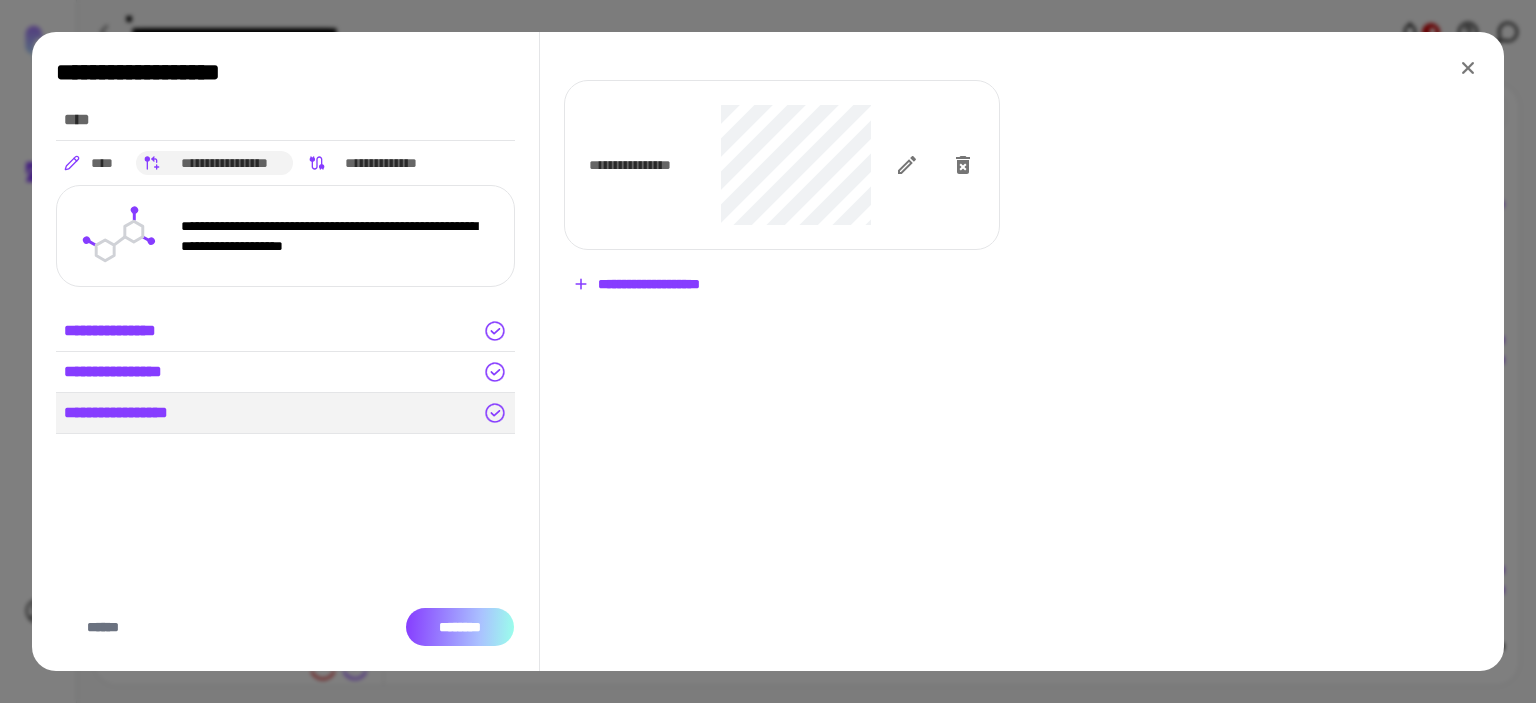 click on "********" at bounding box center [460, 627] 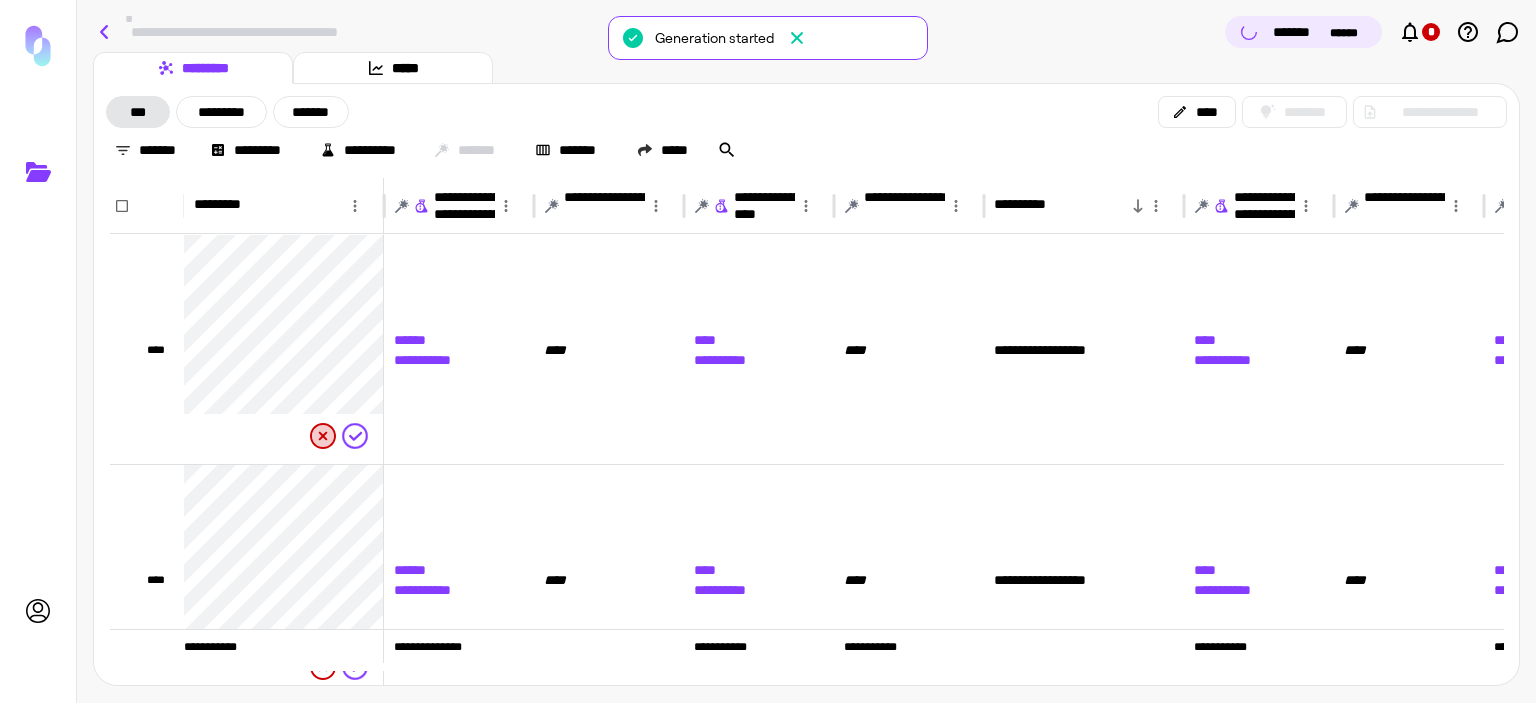 click 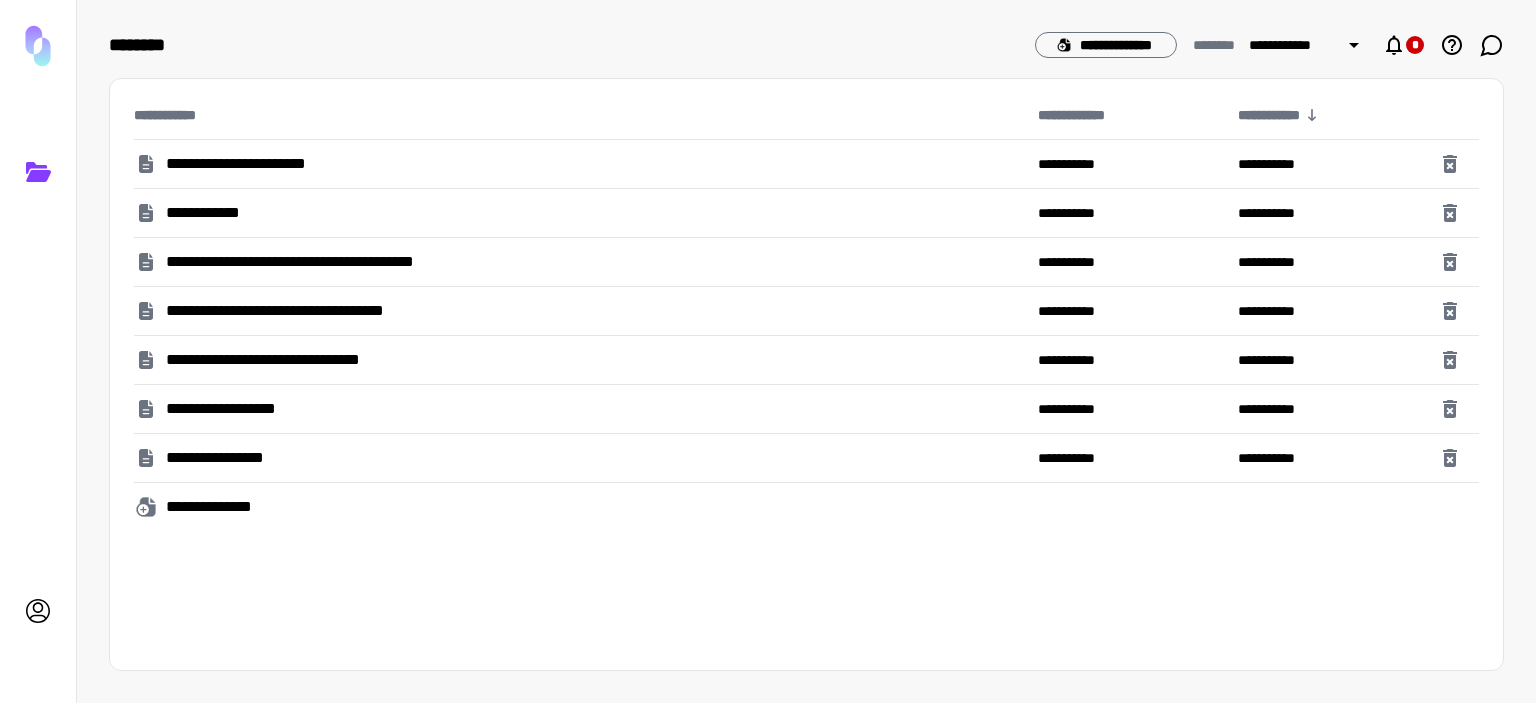 click on "**********" at bounding box center (213, 213) 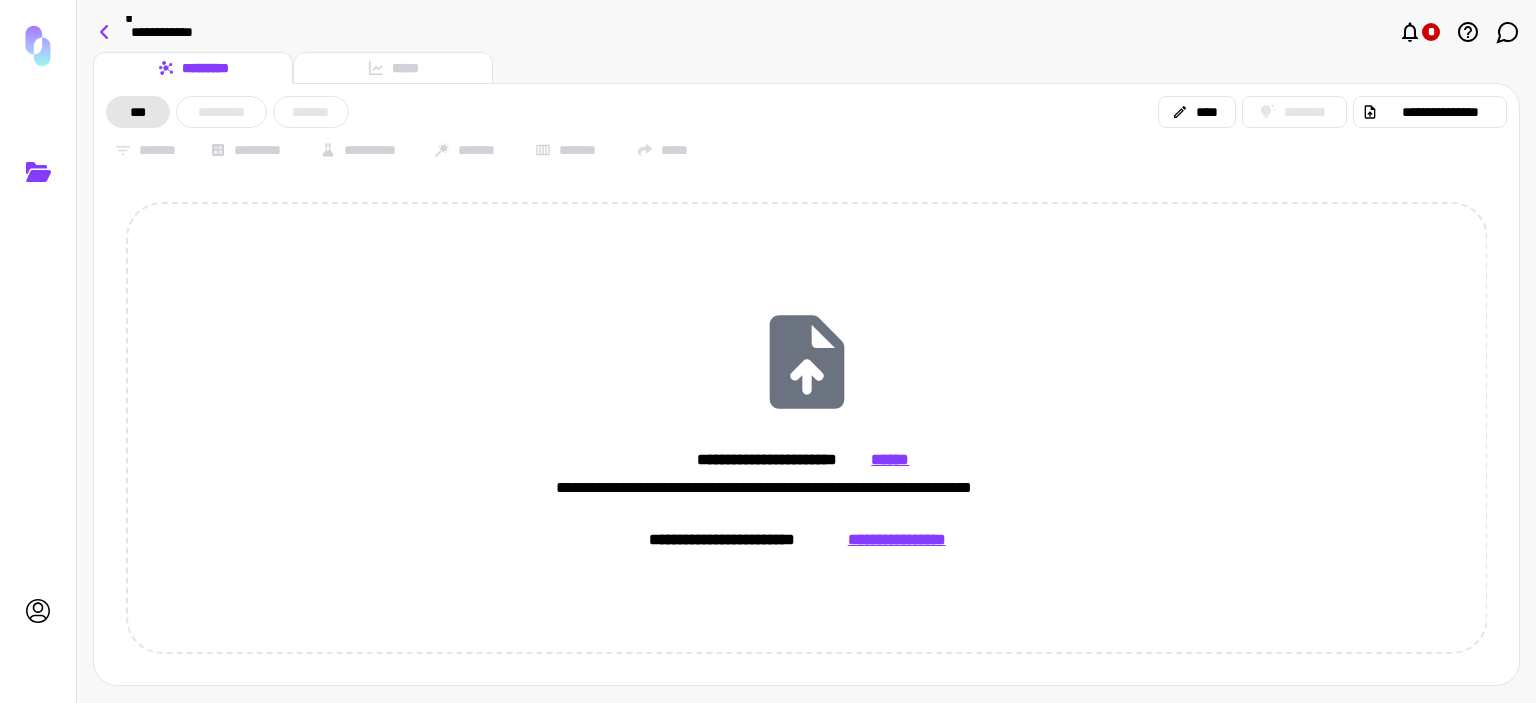 click 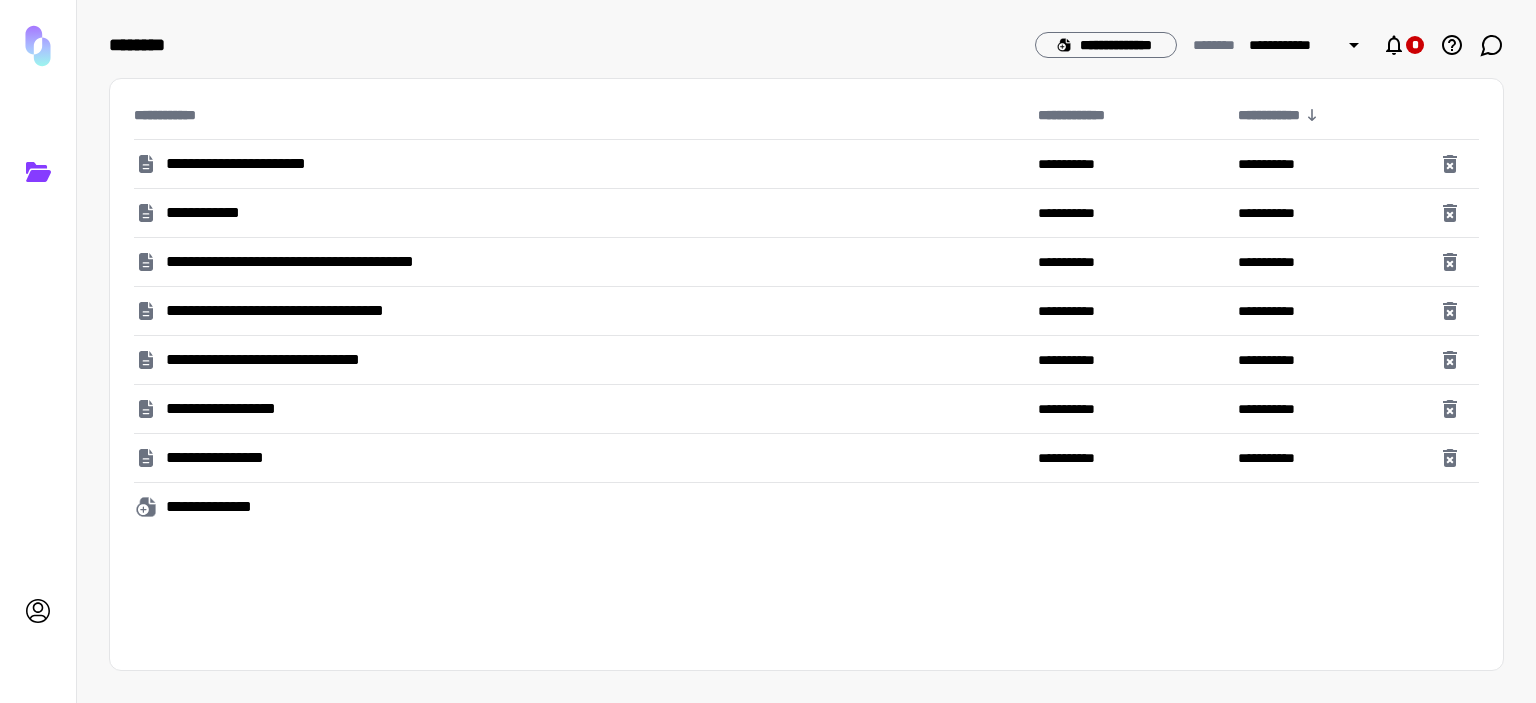 click 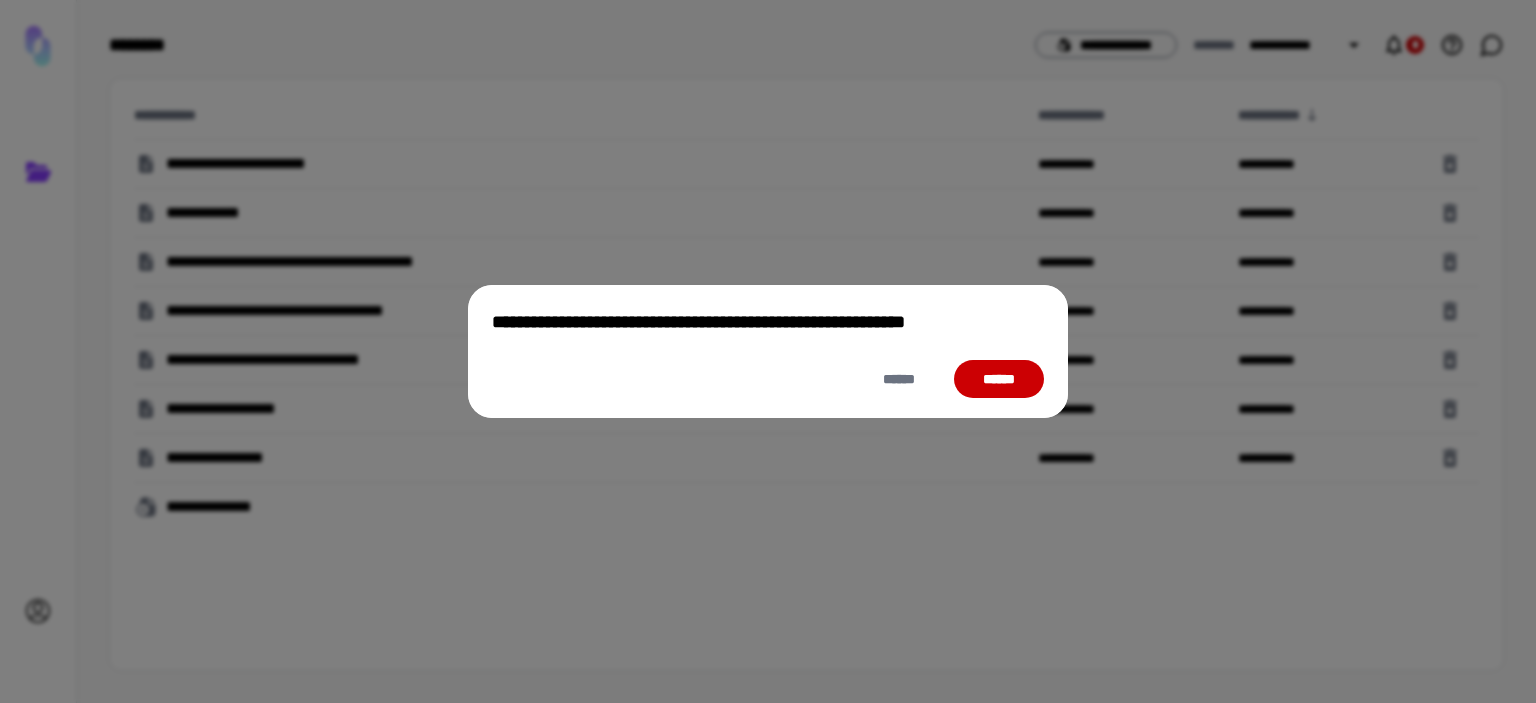 click on "******" at bounding box center [999, 379] 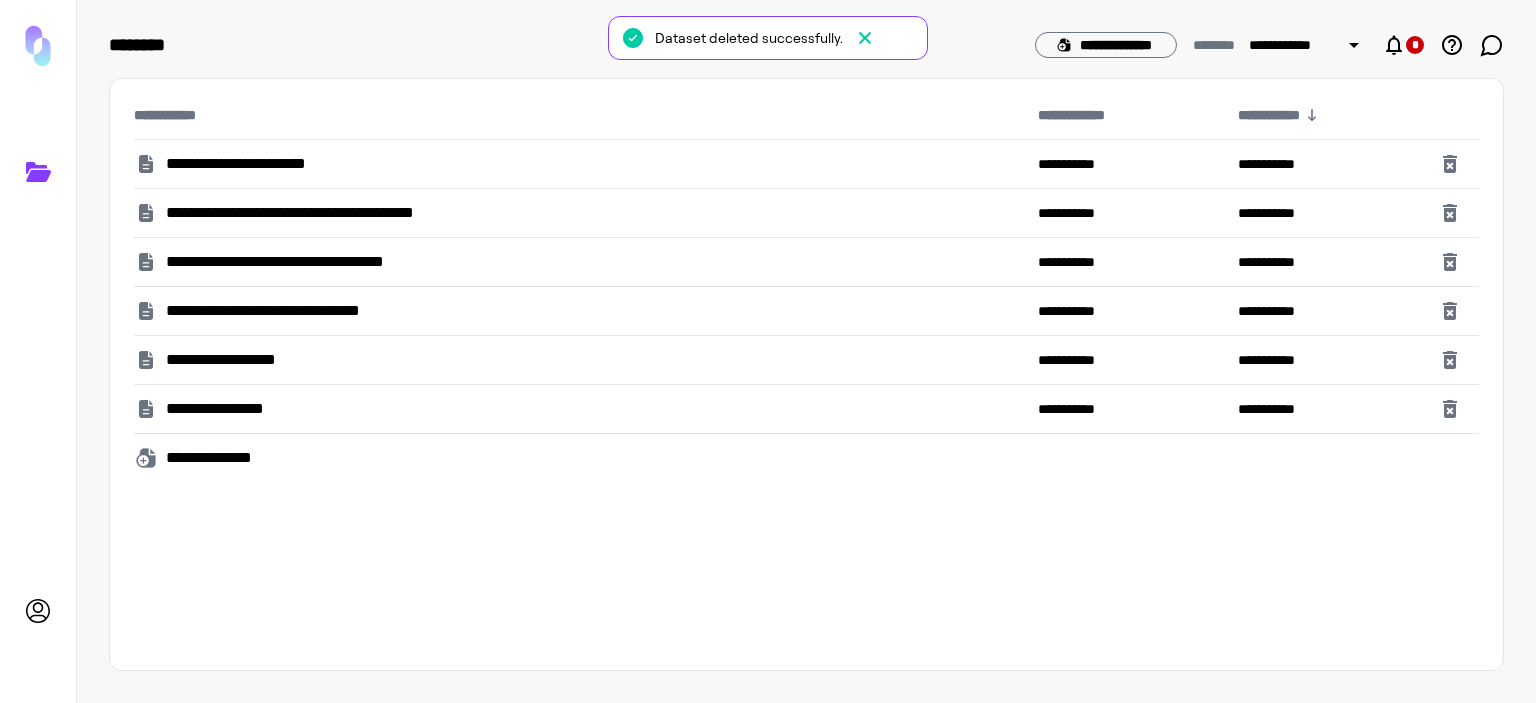 click on "**********" at bounding box center (264, 164) 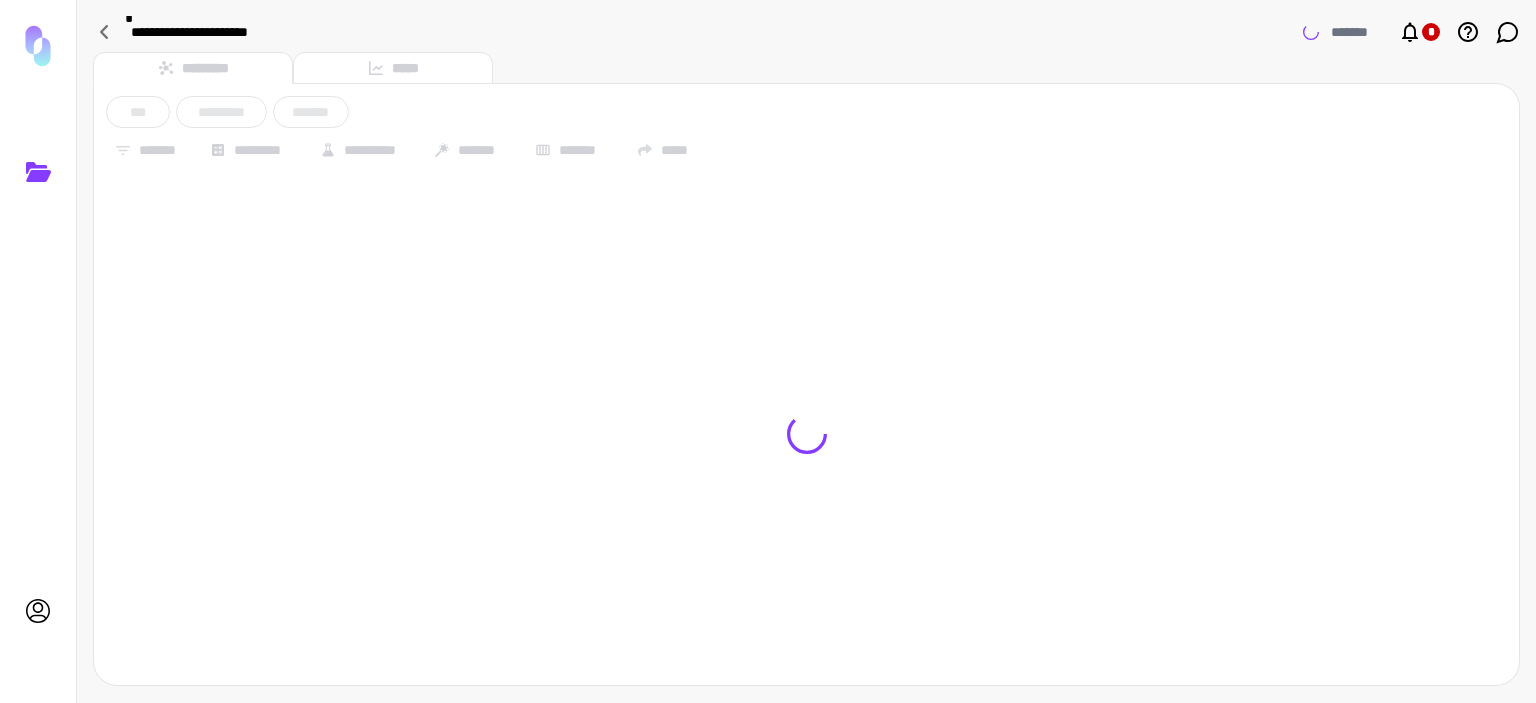 click on "**********" at bounding box center [806, 150] 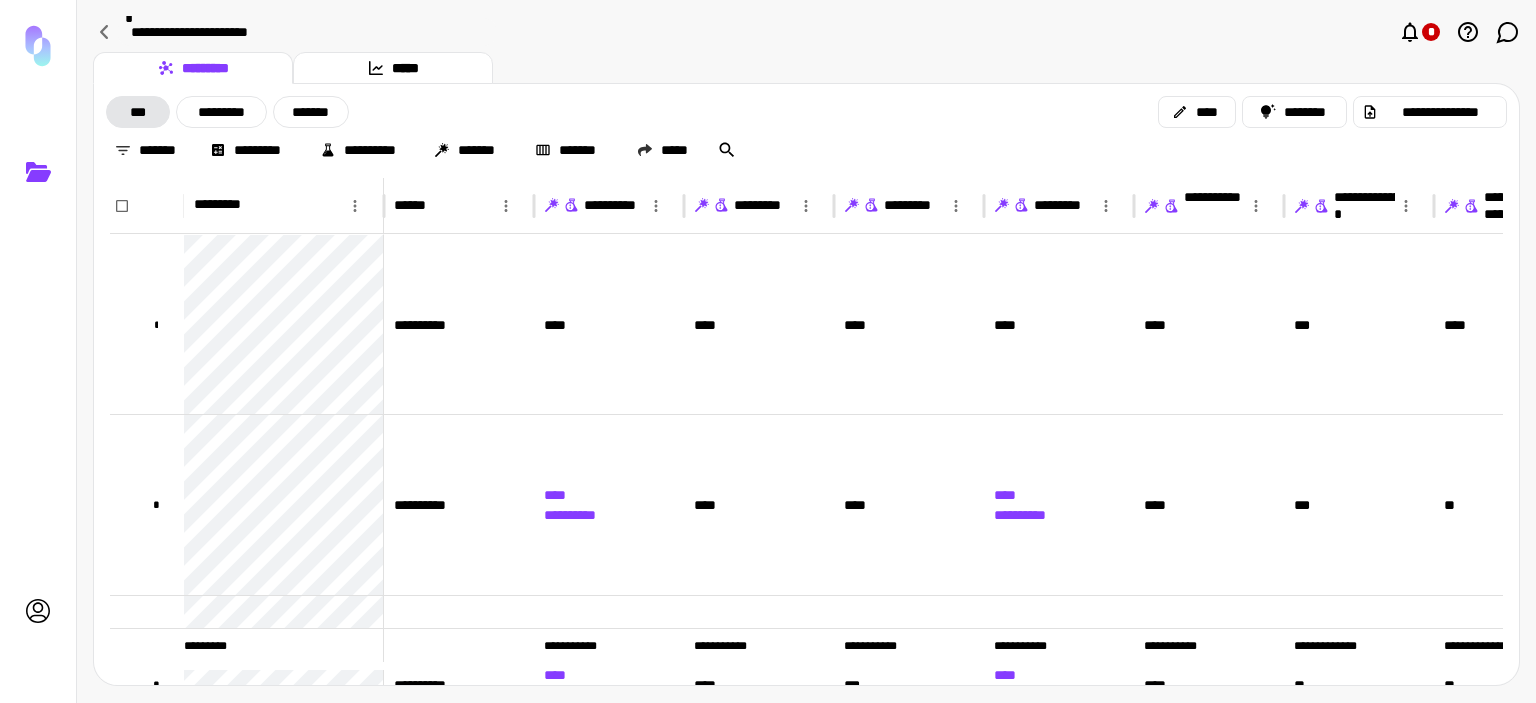 scroll, scrollTop: 0, scrollLeft: 76, axis: horizontal 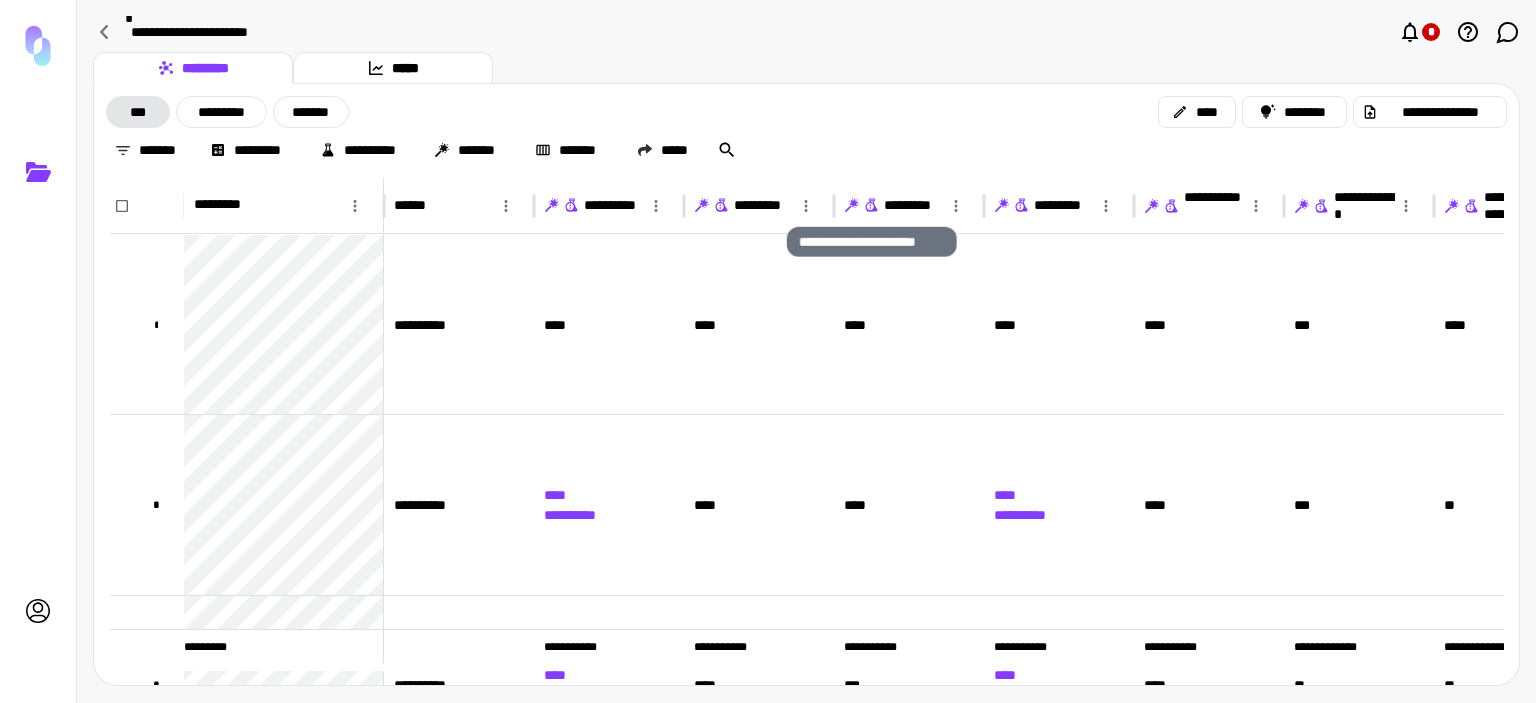 click on "**********" at bounding box center [872, 236] 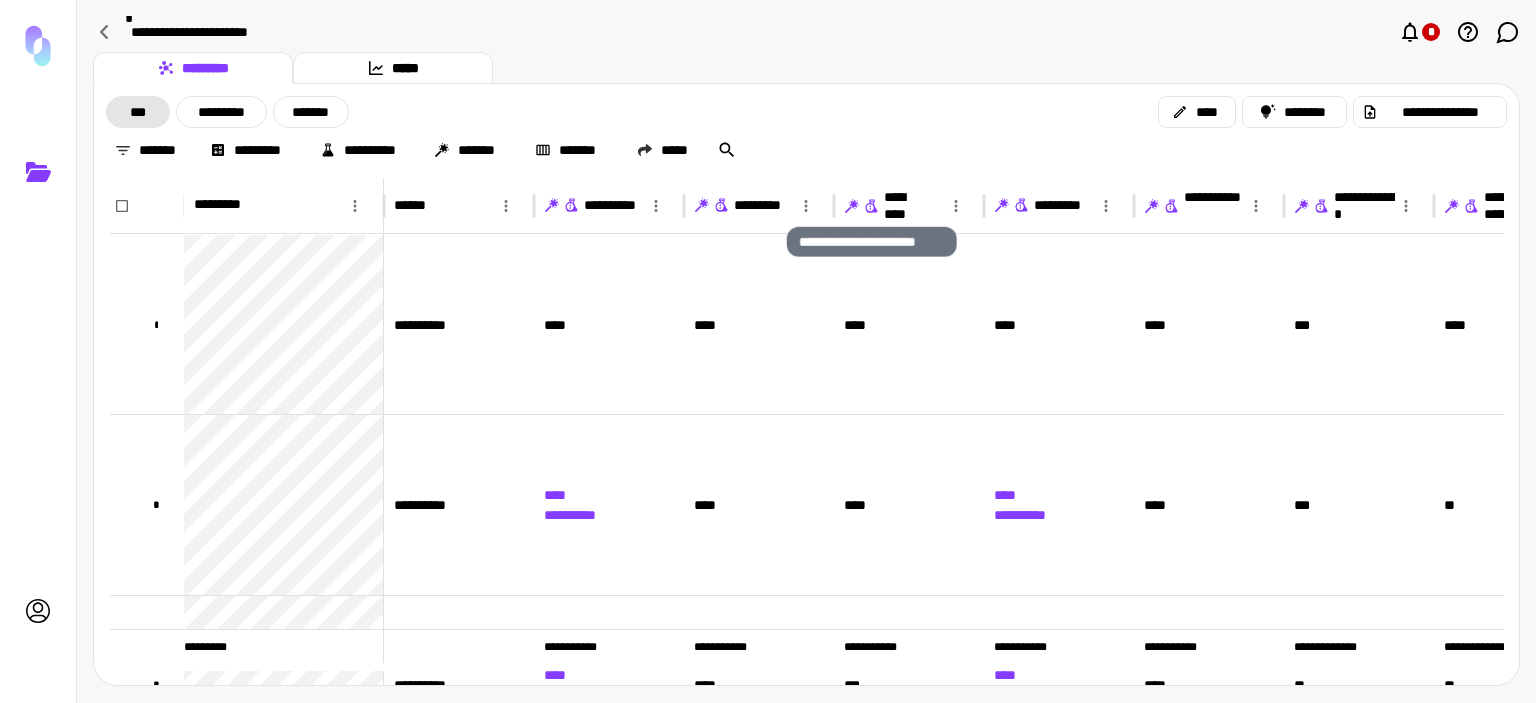 click 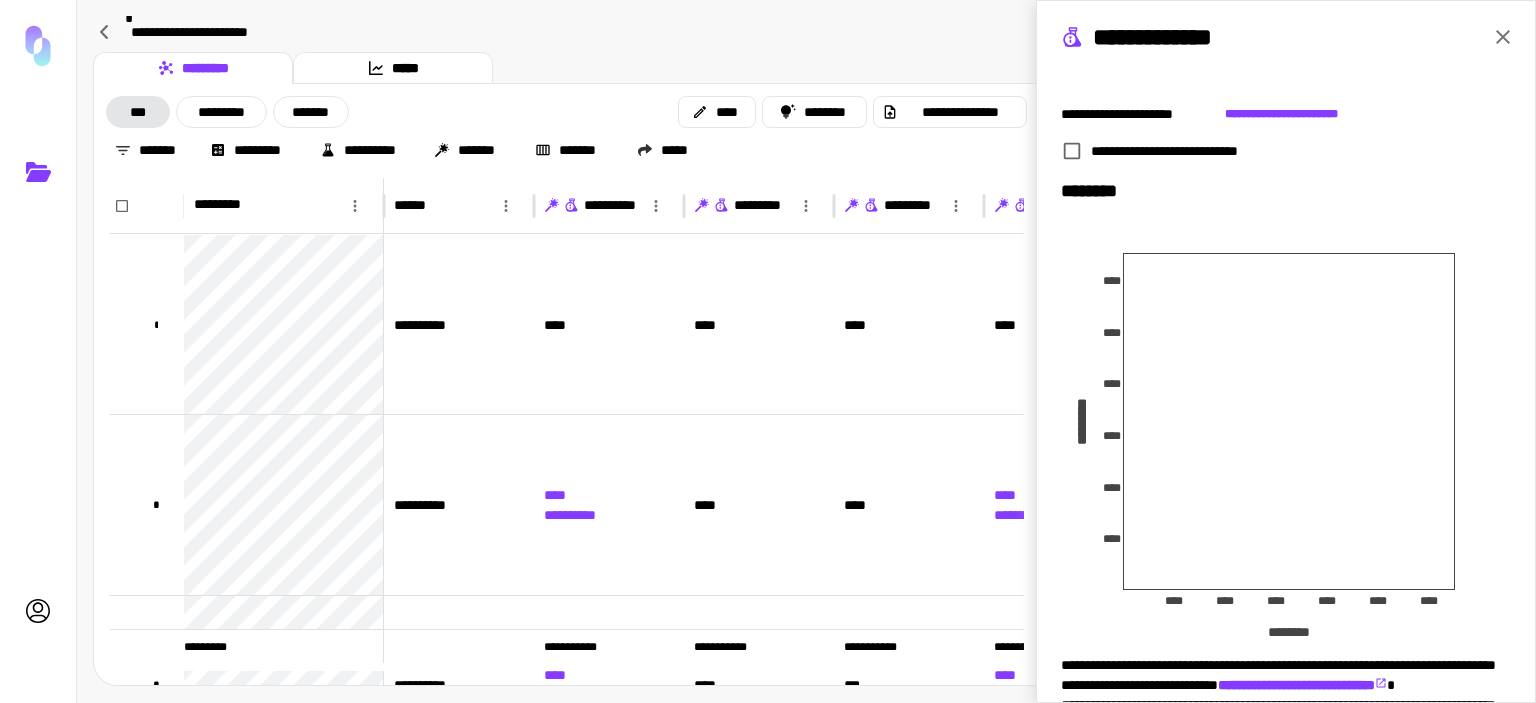 scroll, scrollTop: 355, scrollLeft: 0, axis: vertical 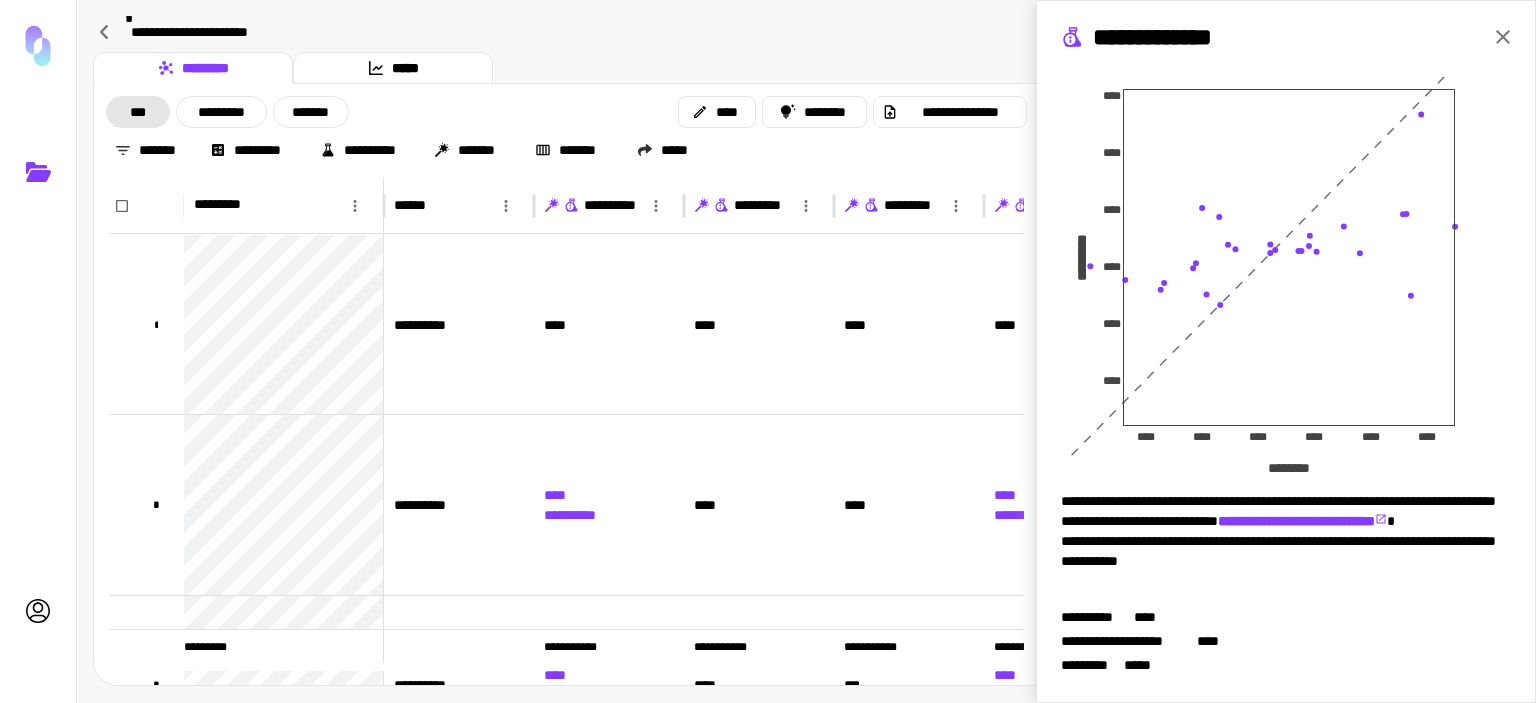 click 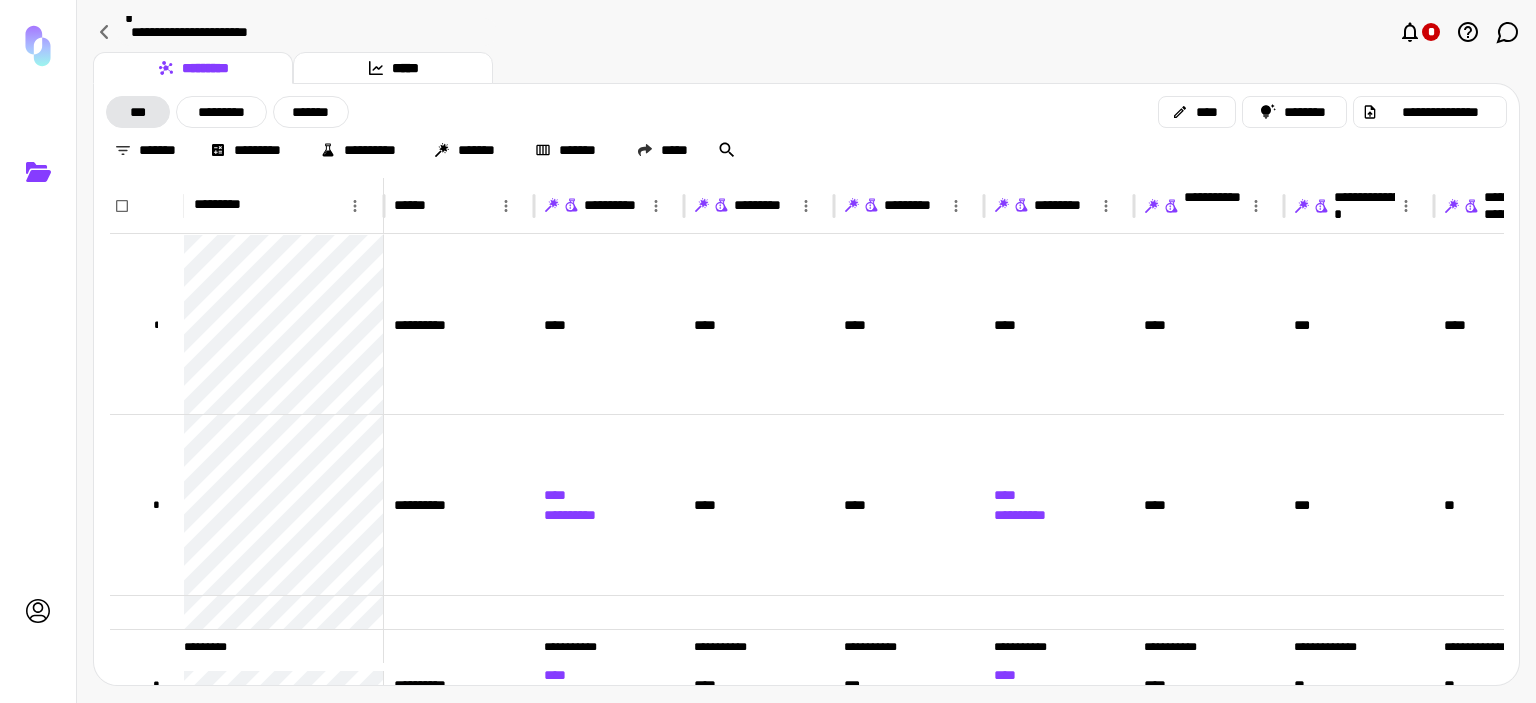 scroll, scrollTop: 0, scrollLeft: 0, axis: both 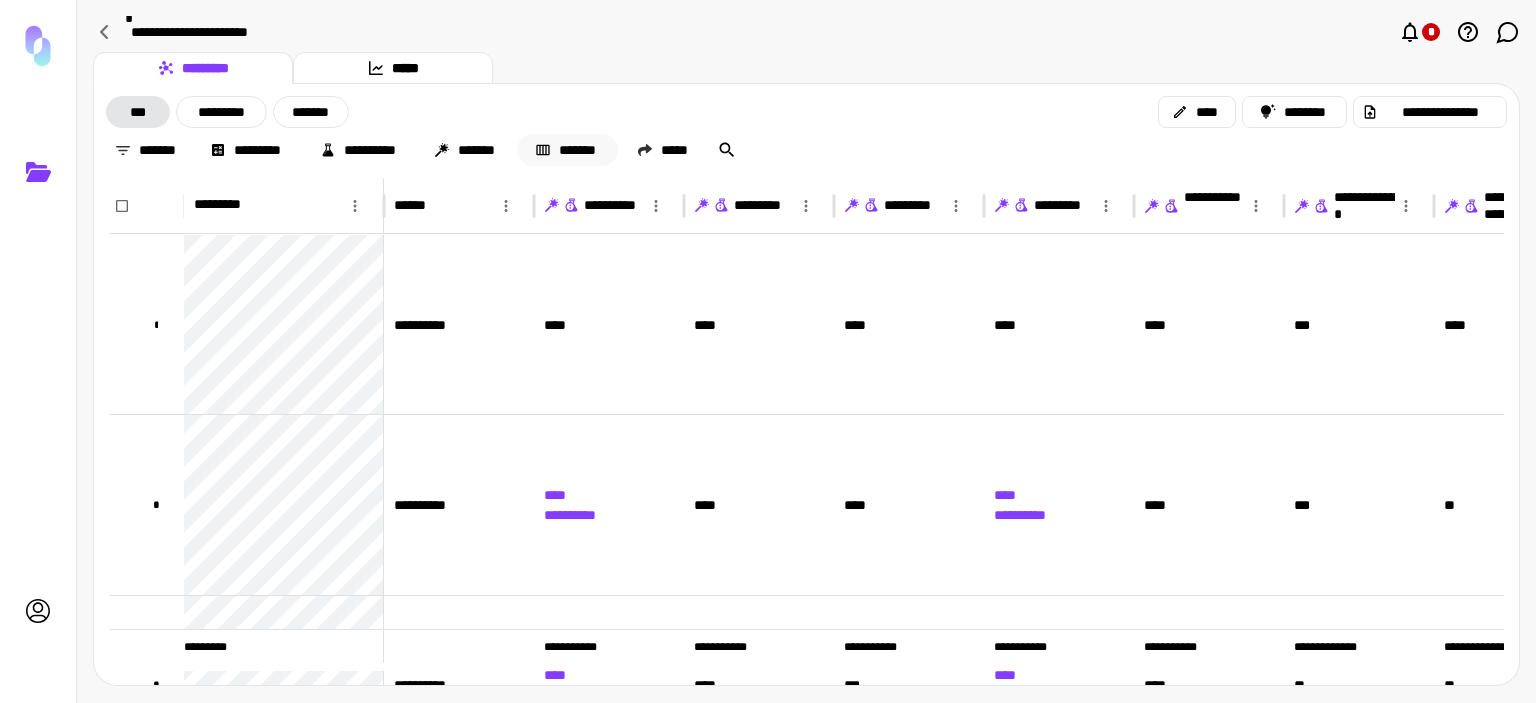click on "*******" at bounding box center [567, 150] 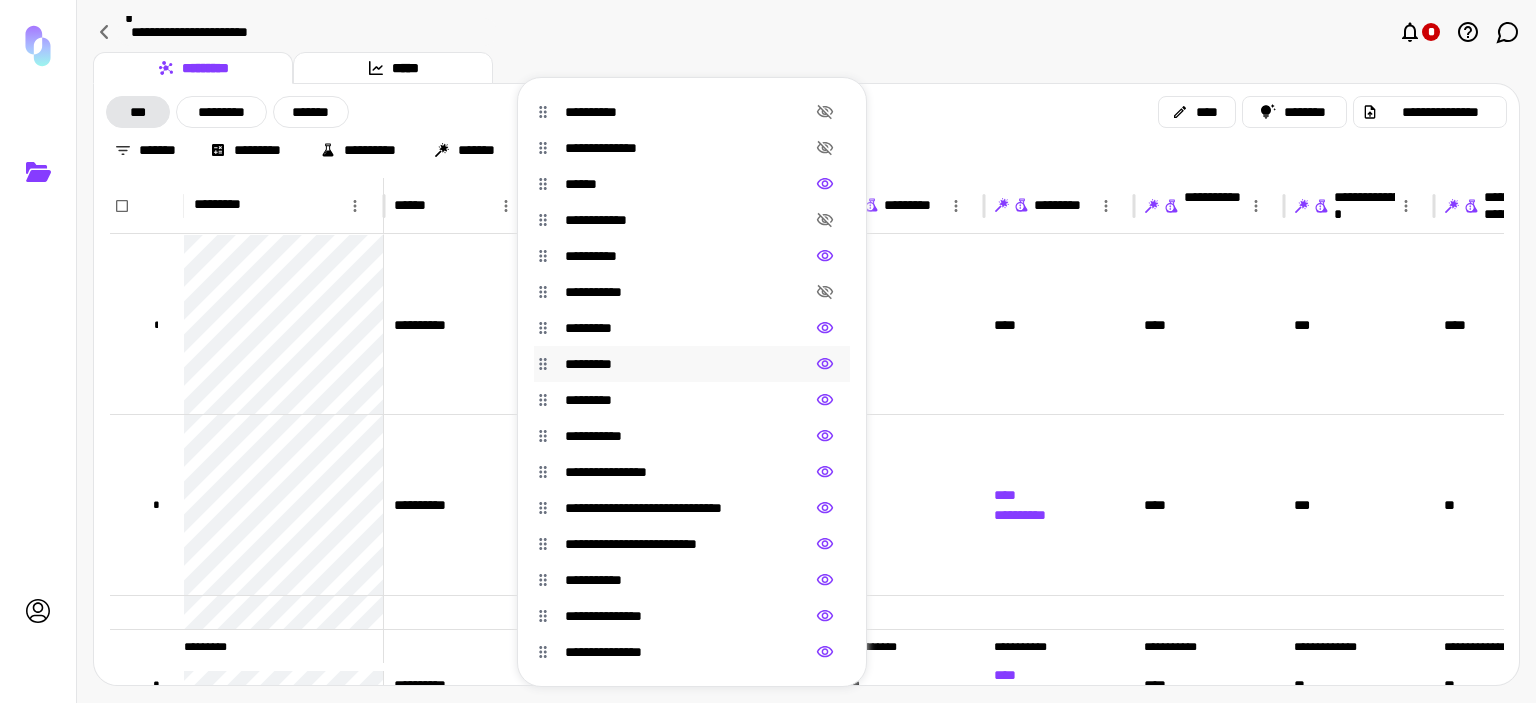 click 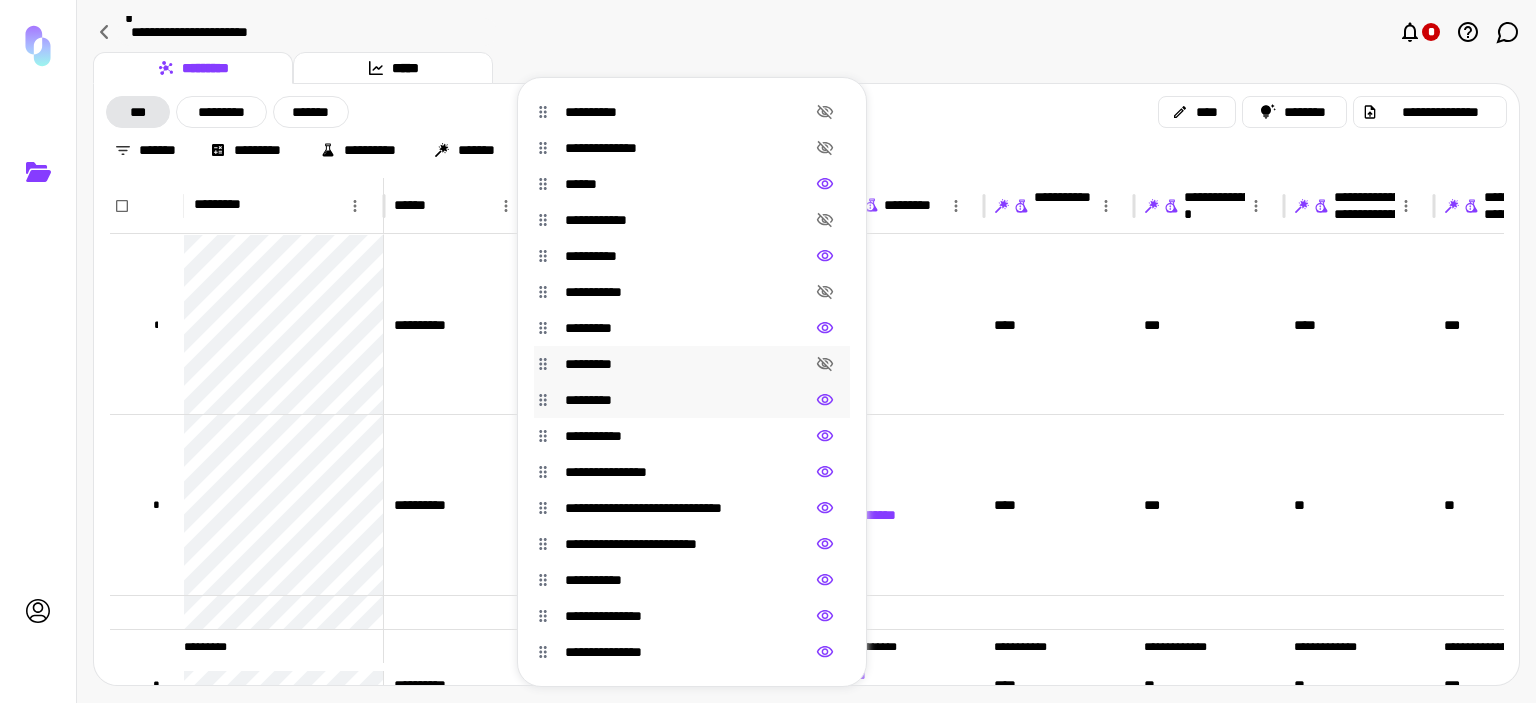 click 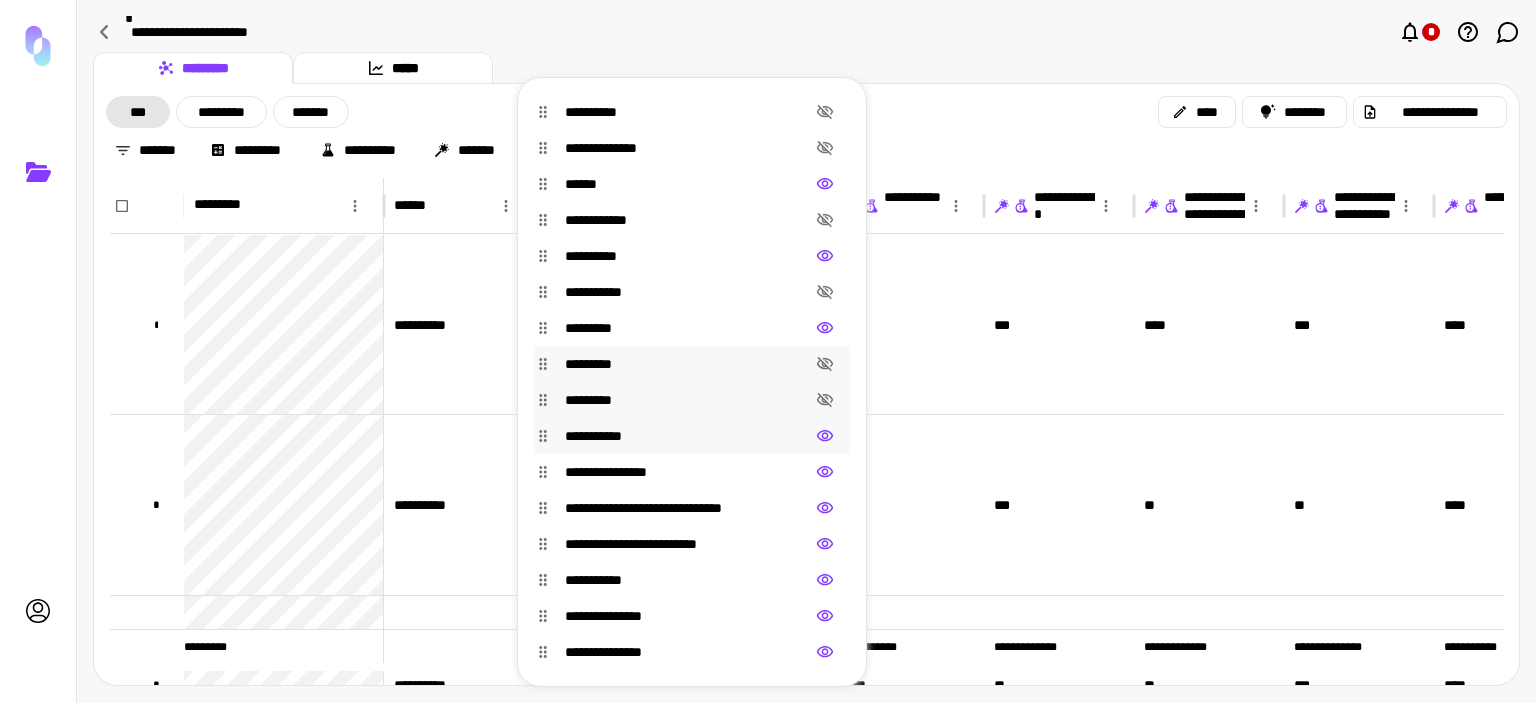 click 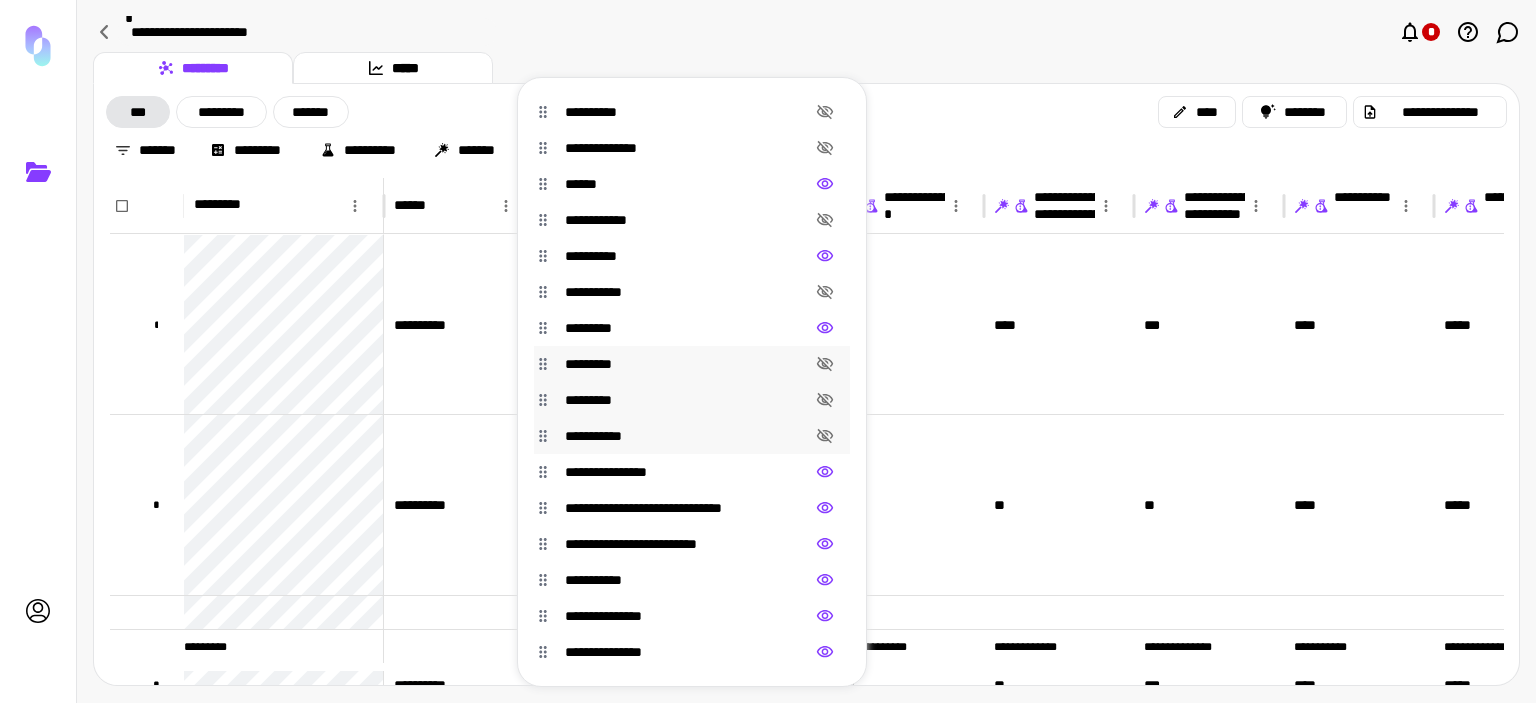 click at bounding box center (768, 351) 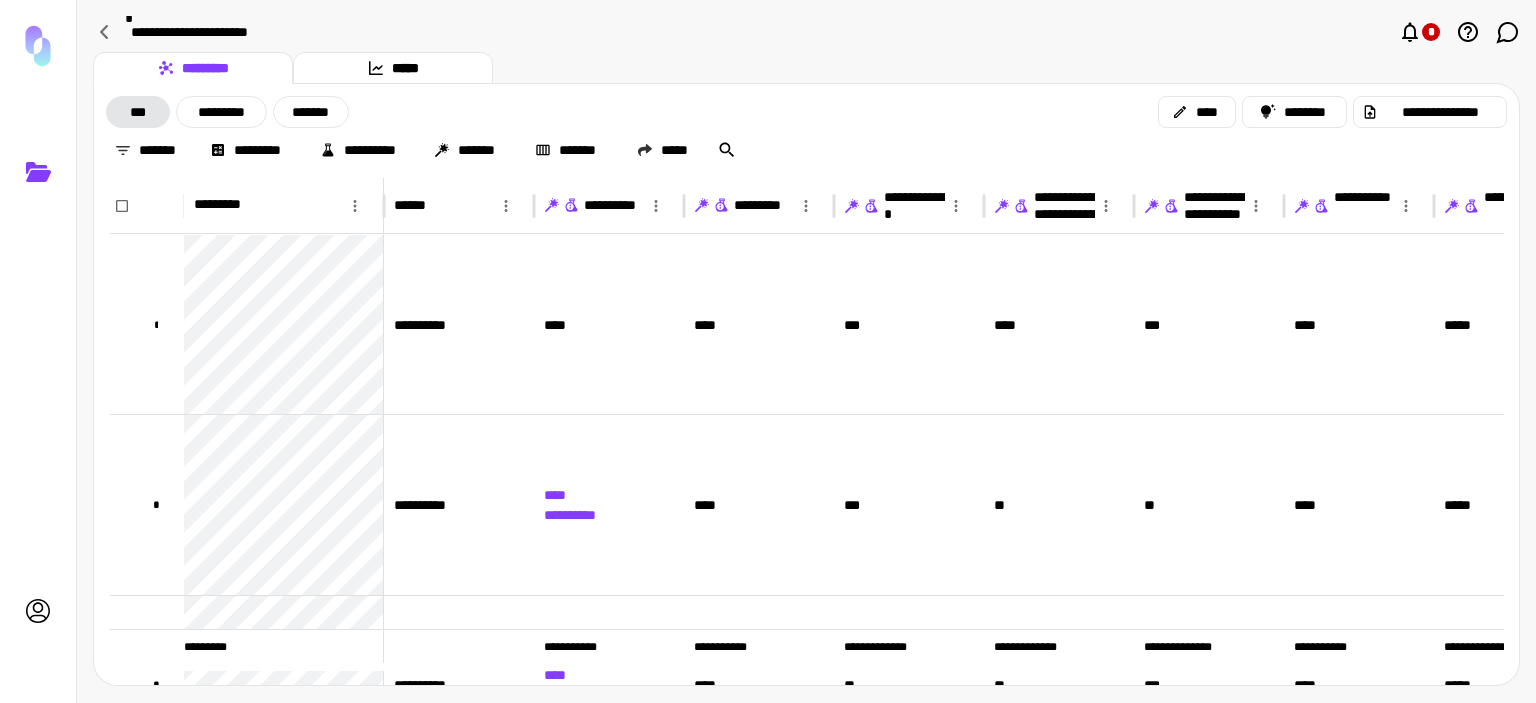 scroll, scrollTop: 0, scrollLeft: 200, axis: horizontal 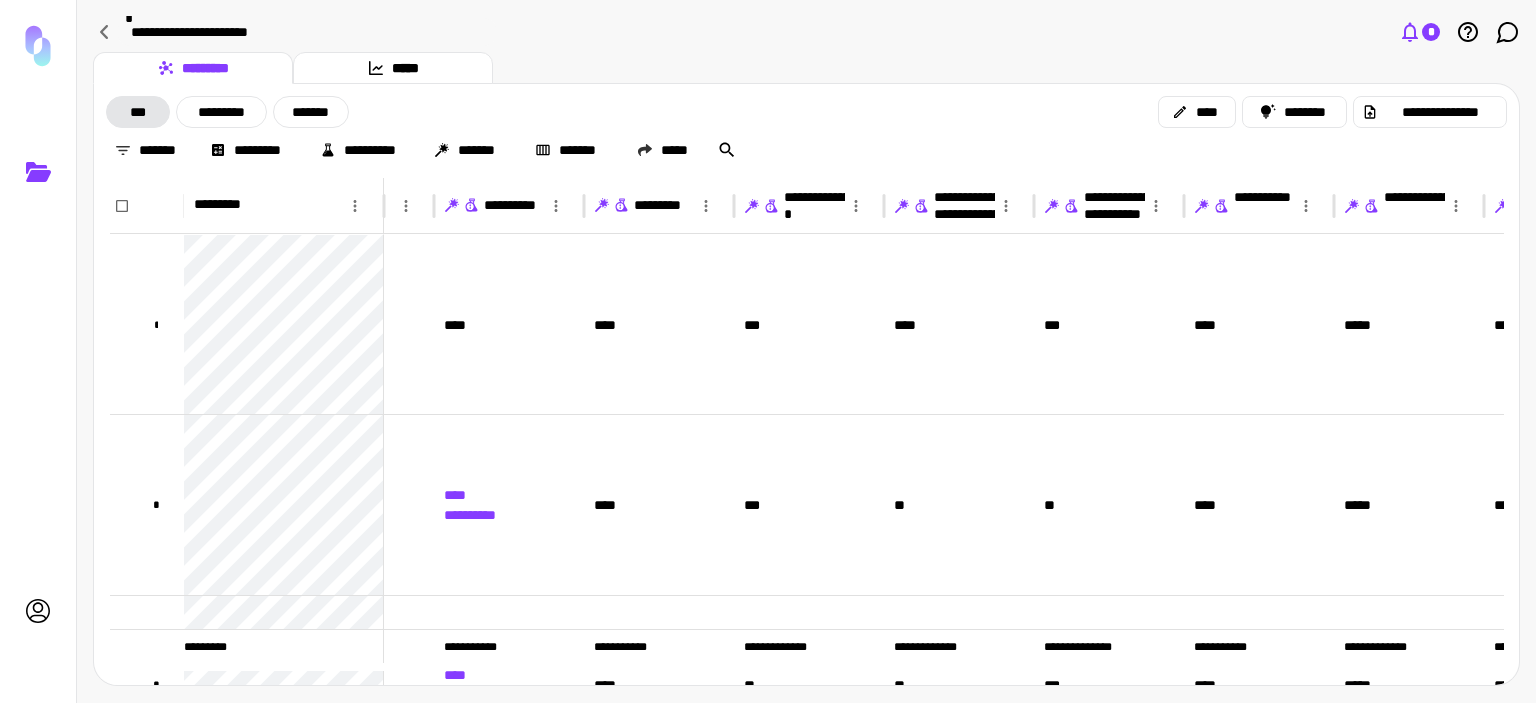 click 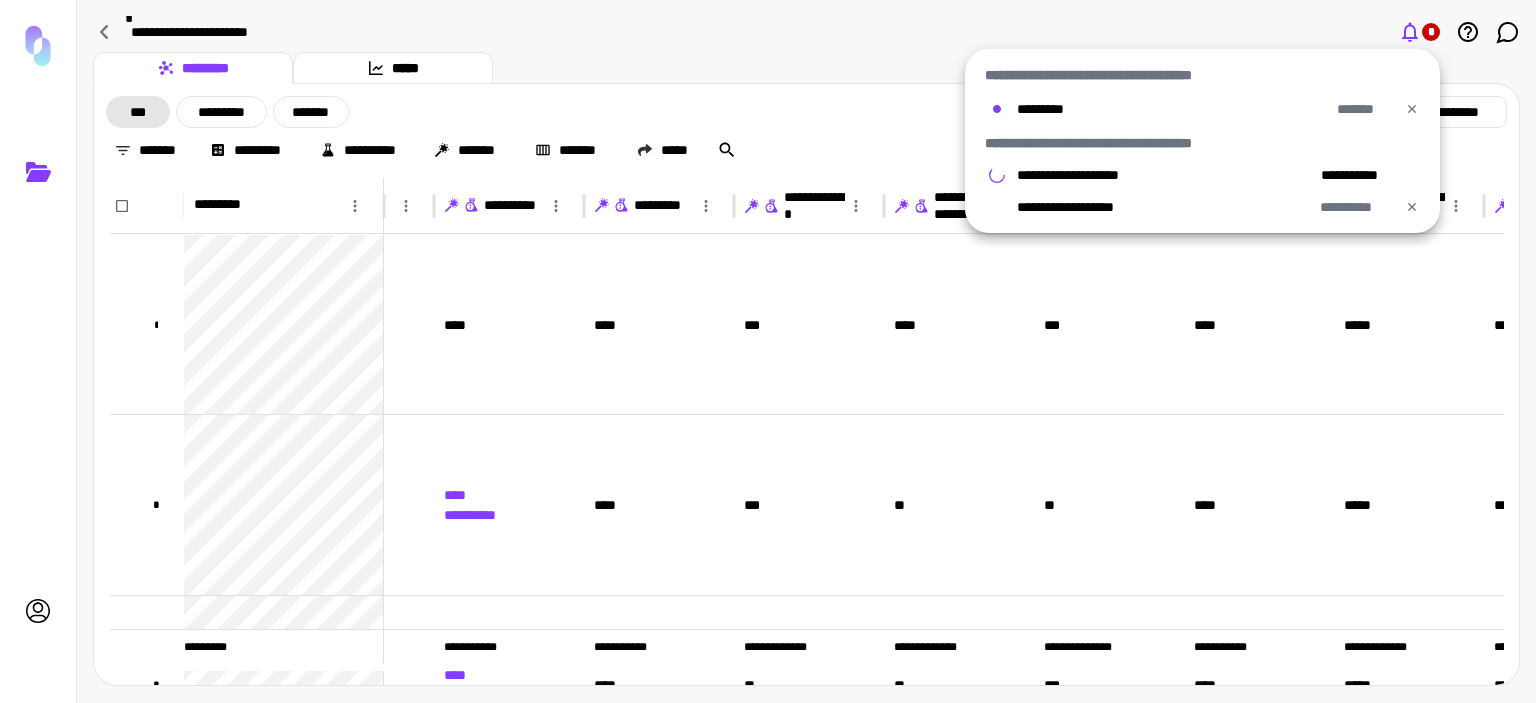 click 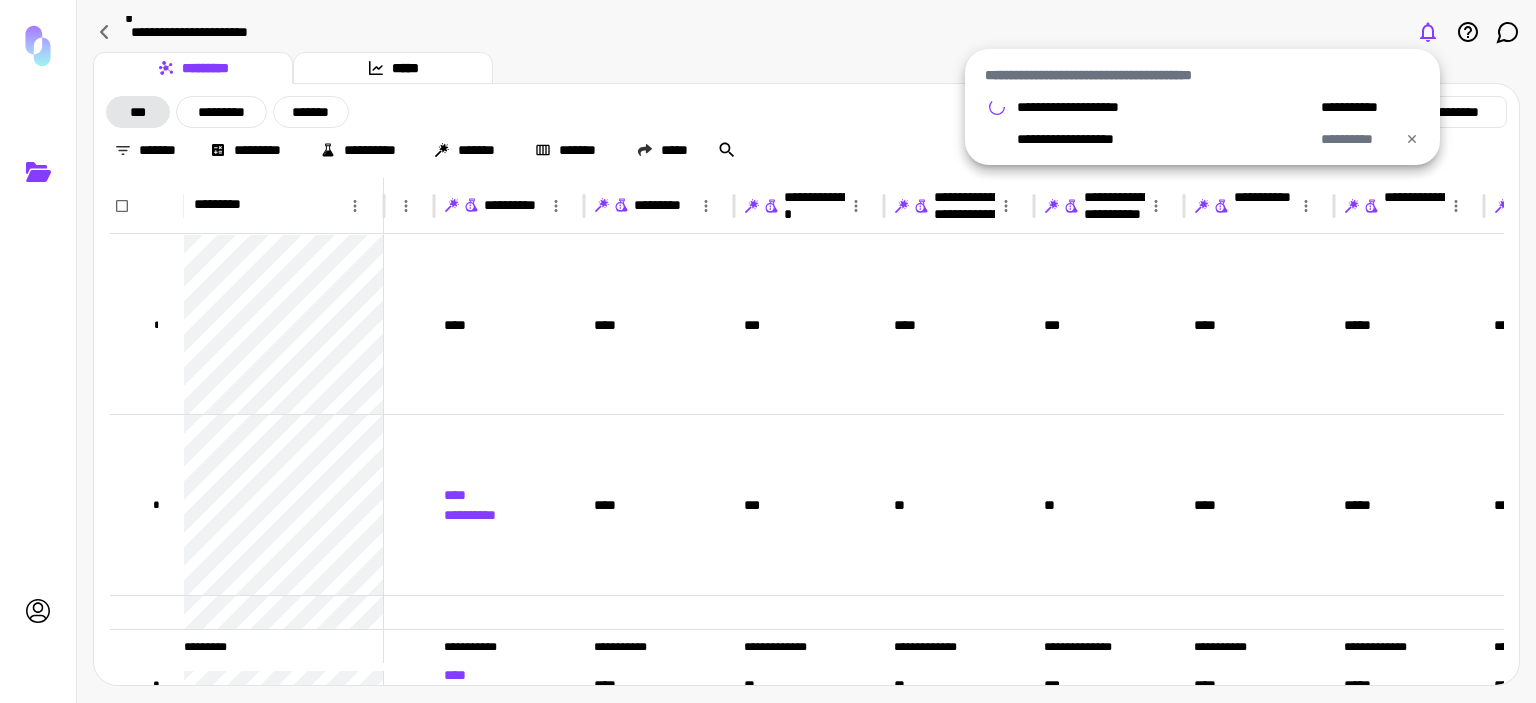 click at bounding box center [768, 351] 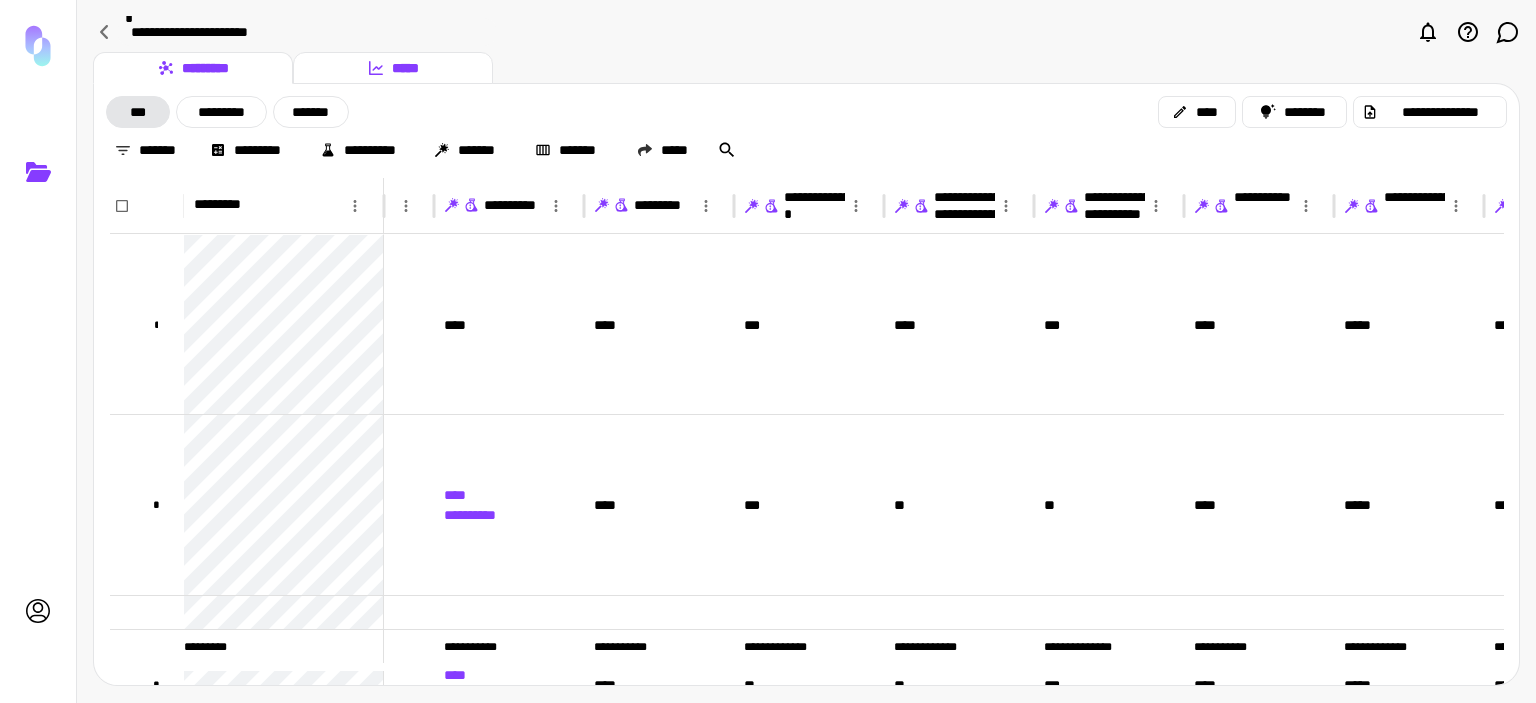 click on "*****" at bounding box center [393, 68] 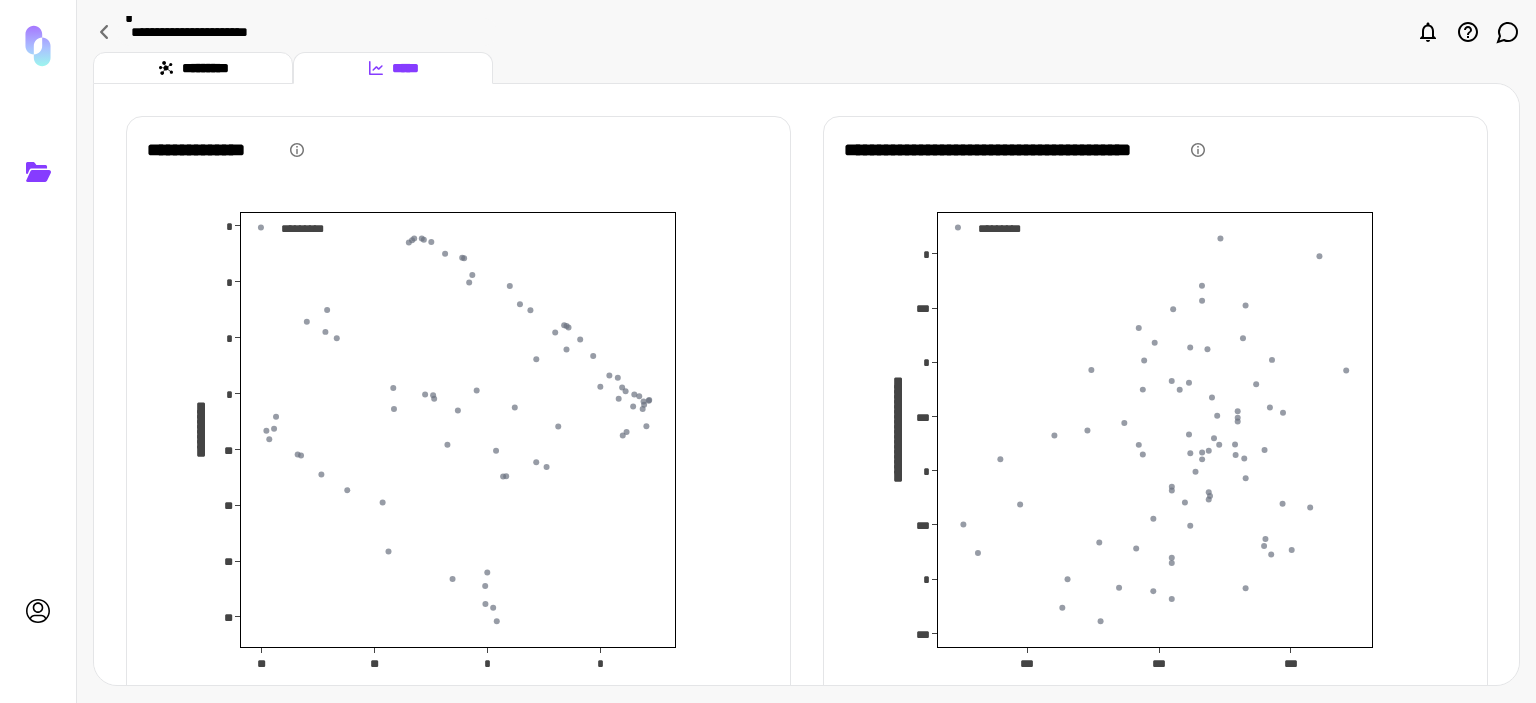 click on "**********" at bounding box center (806, 351) 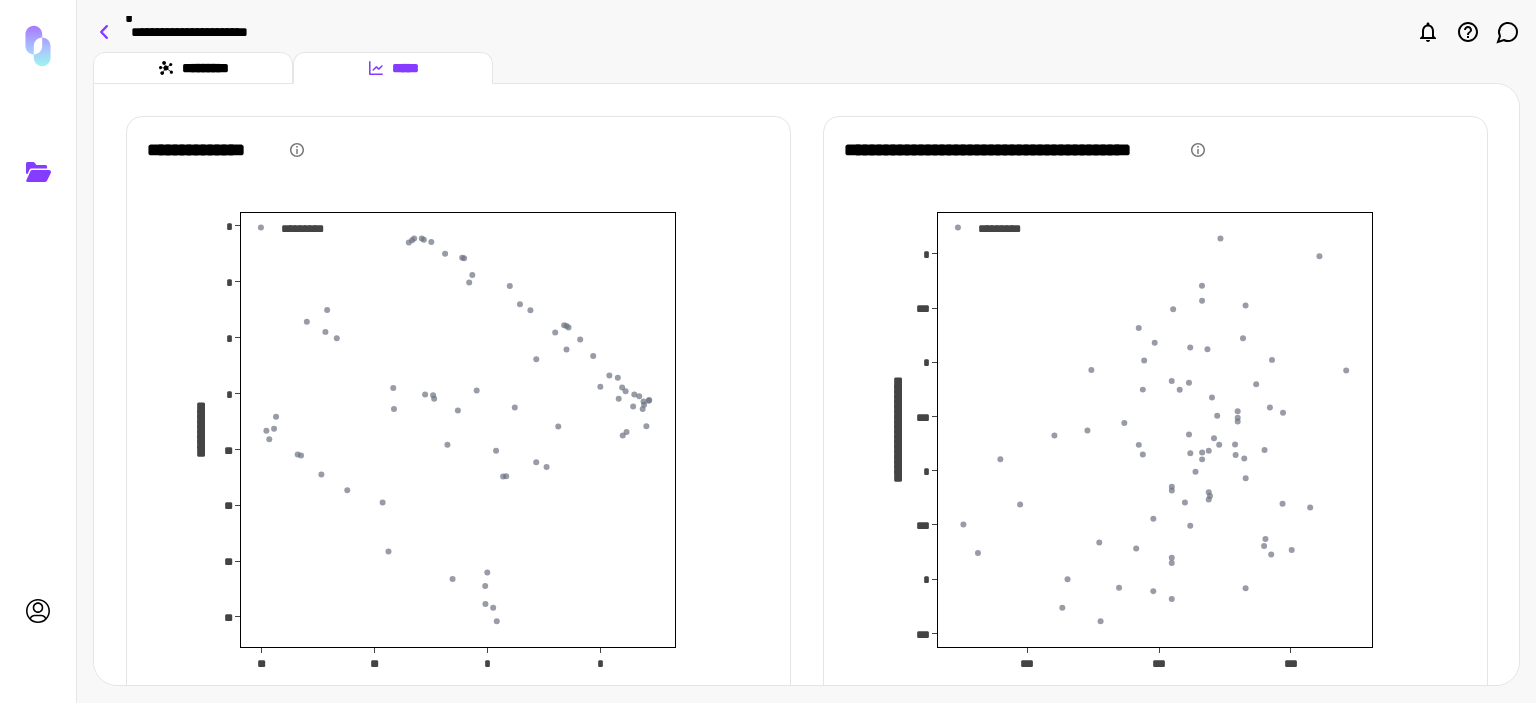 click 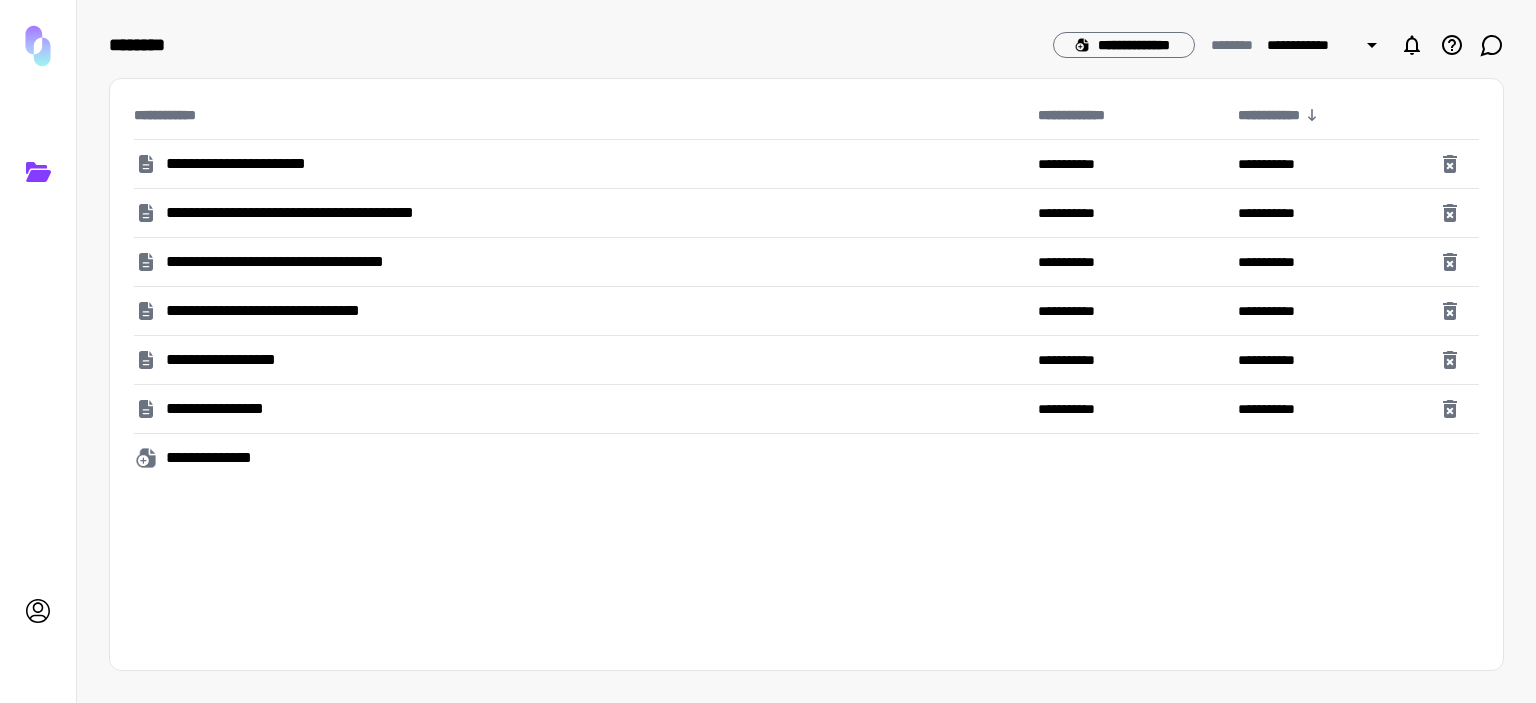 click on "**********" at bounding box center [324, 262] 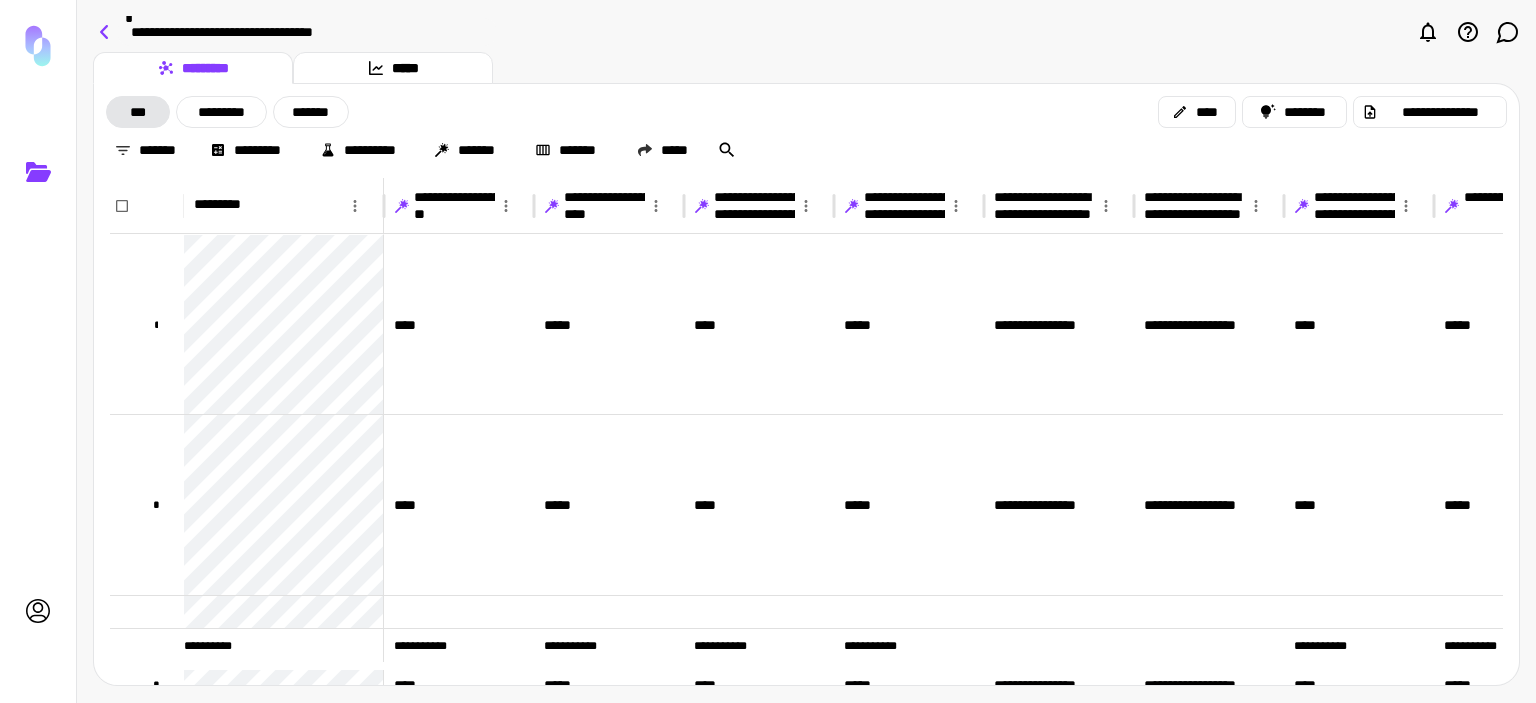 click 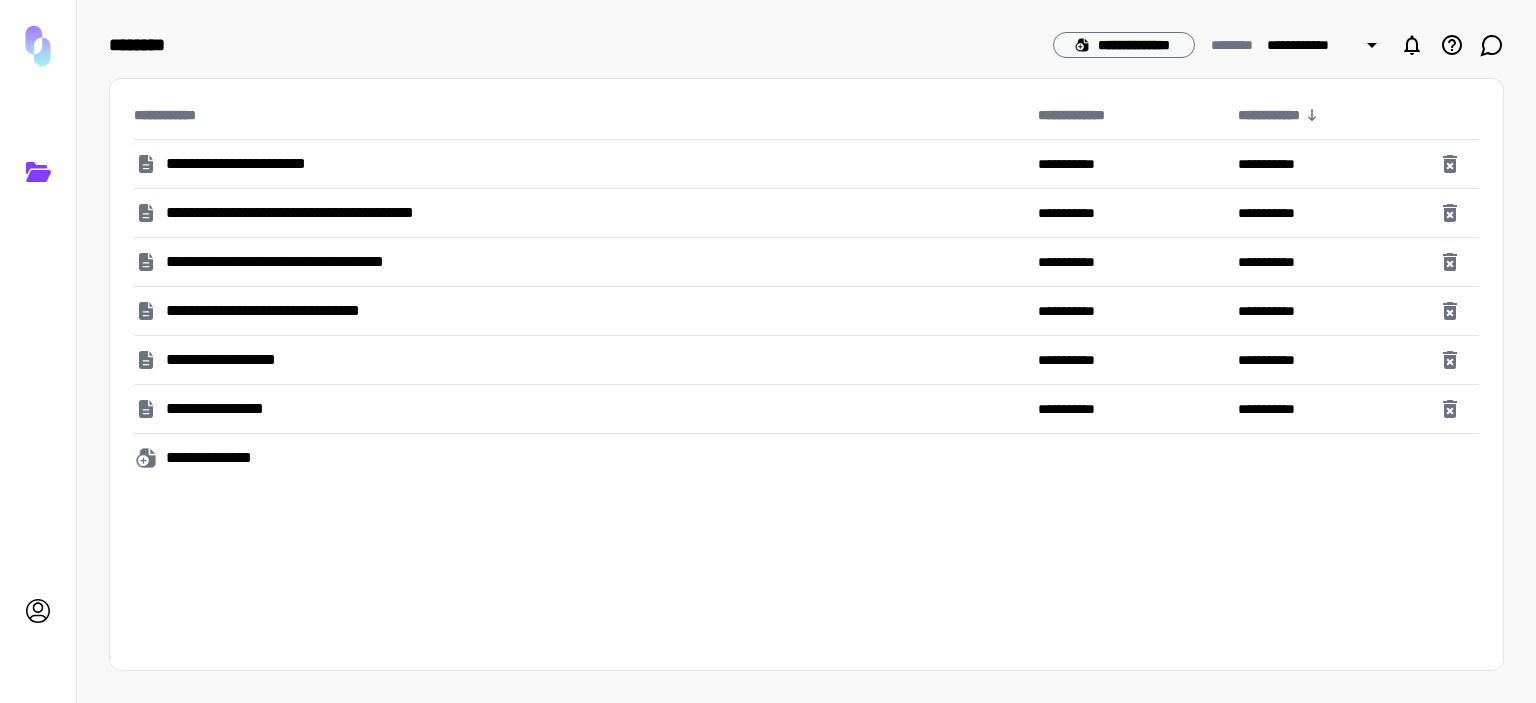 click on "**********" at bounding box center [578, 164] 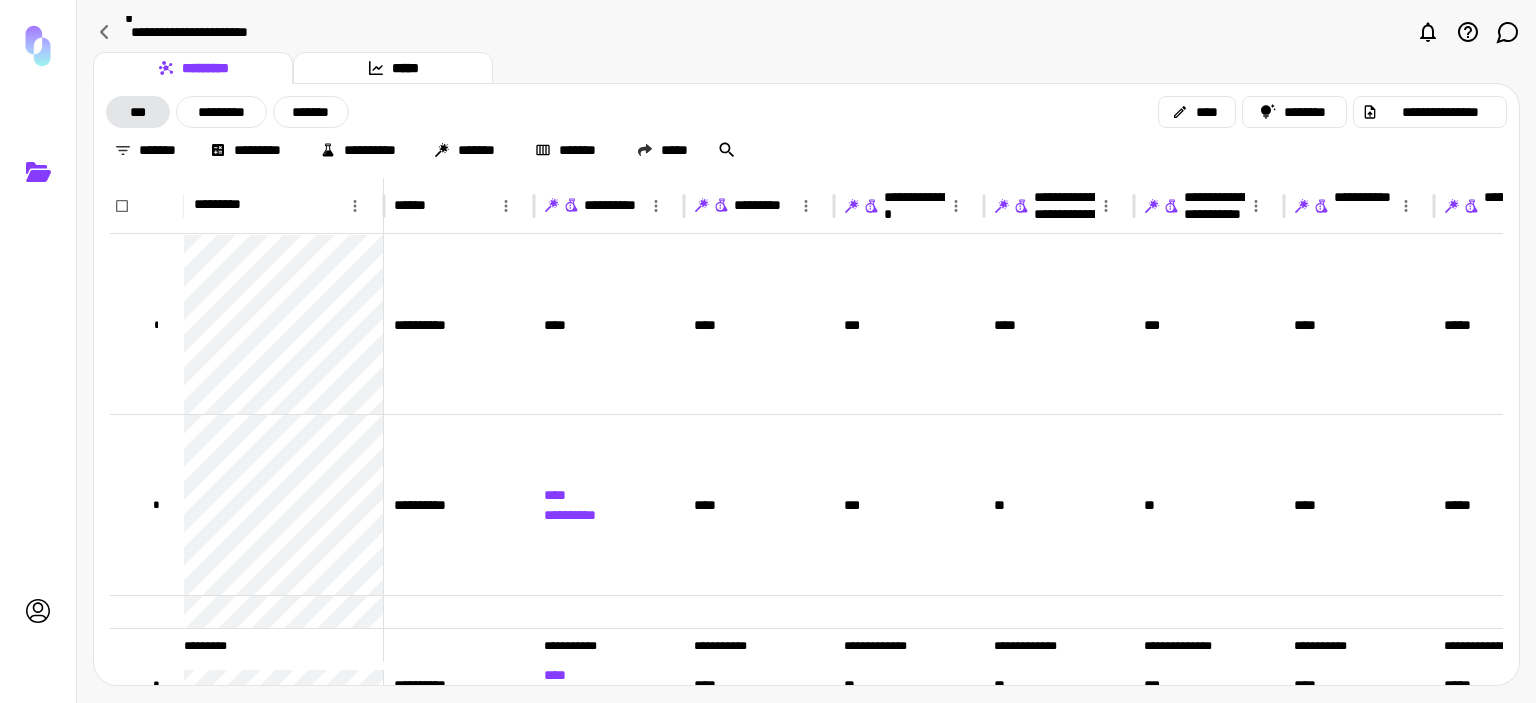 scroll, scrollTop: 0, scrollLeft: 121, axis: horizontal 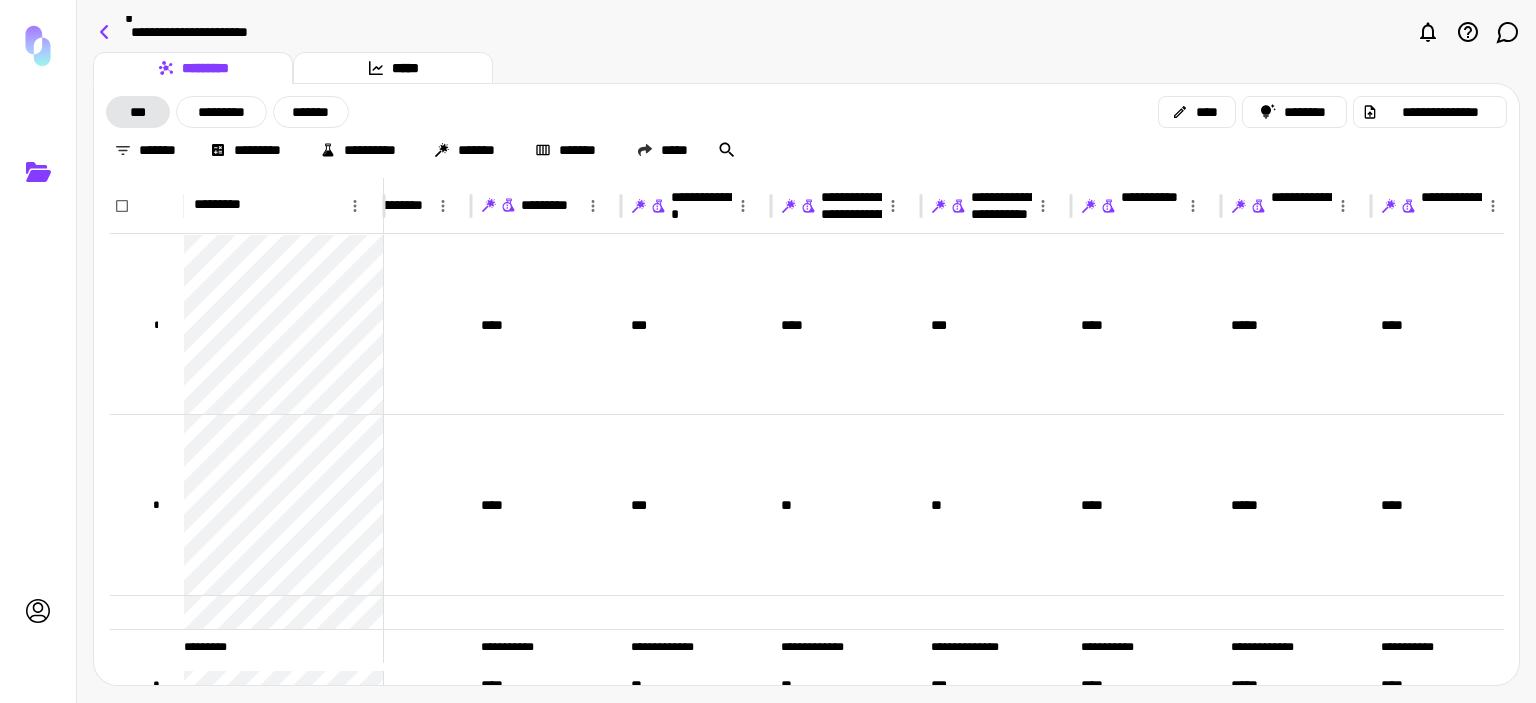 click 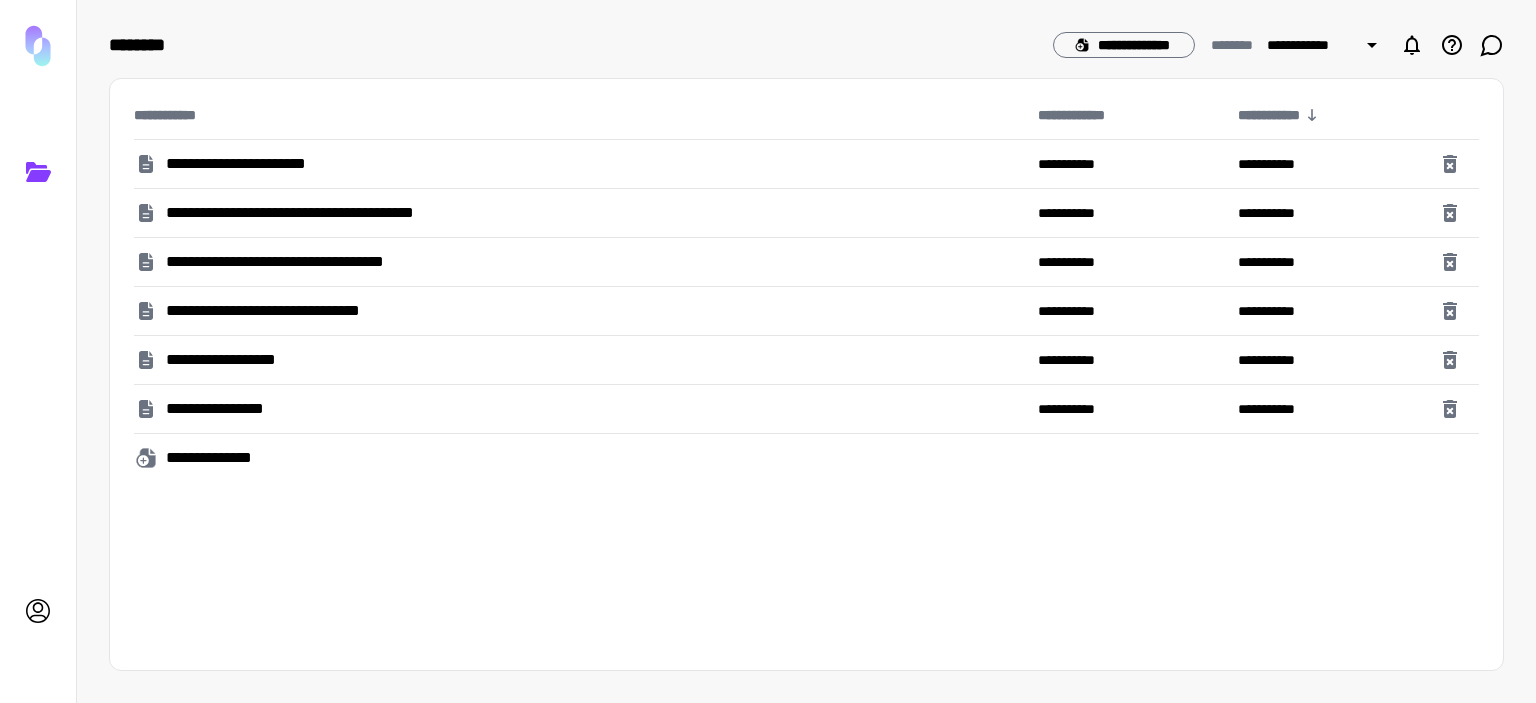 click on "**********" at bounding box center [334, 213] 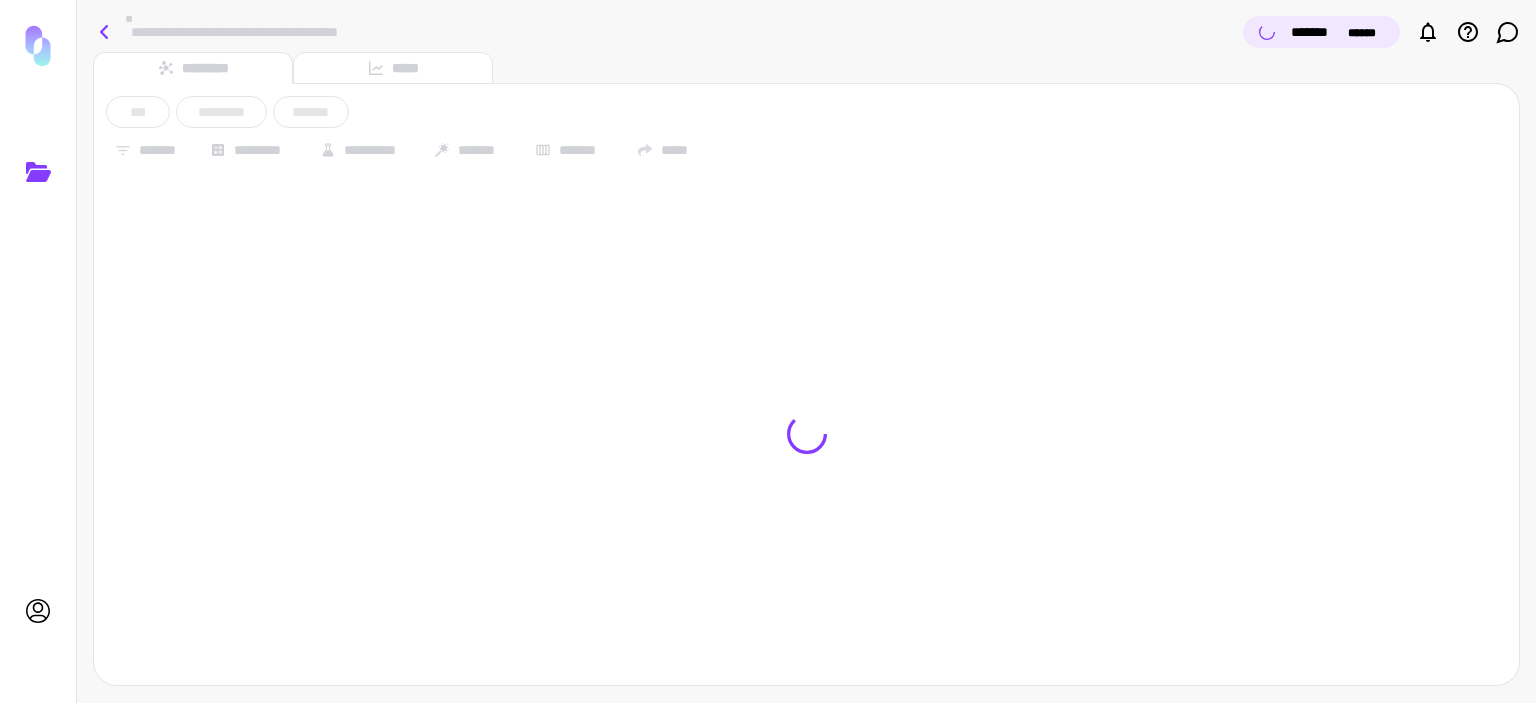 click 